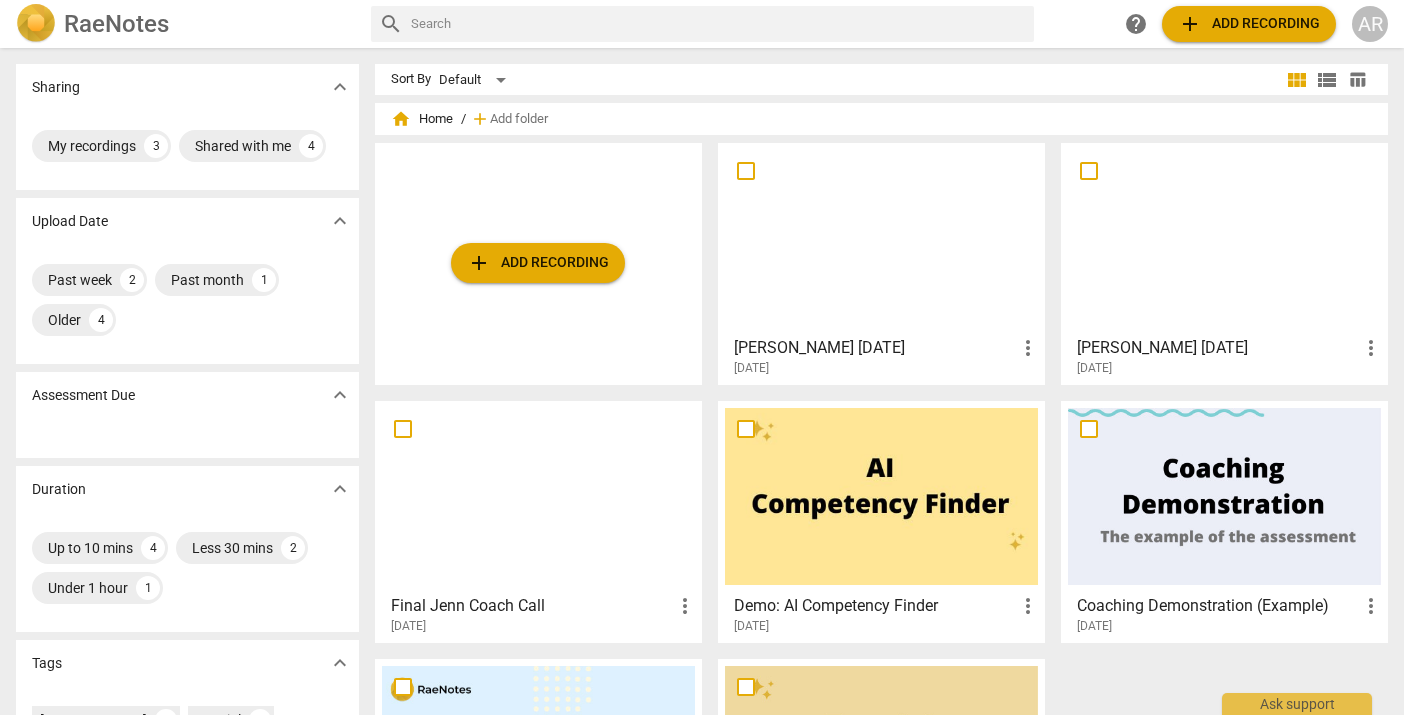 scroll, scrollTop: 0, scrollLeft: 0, axis: both 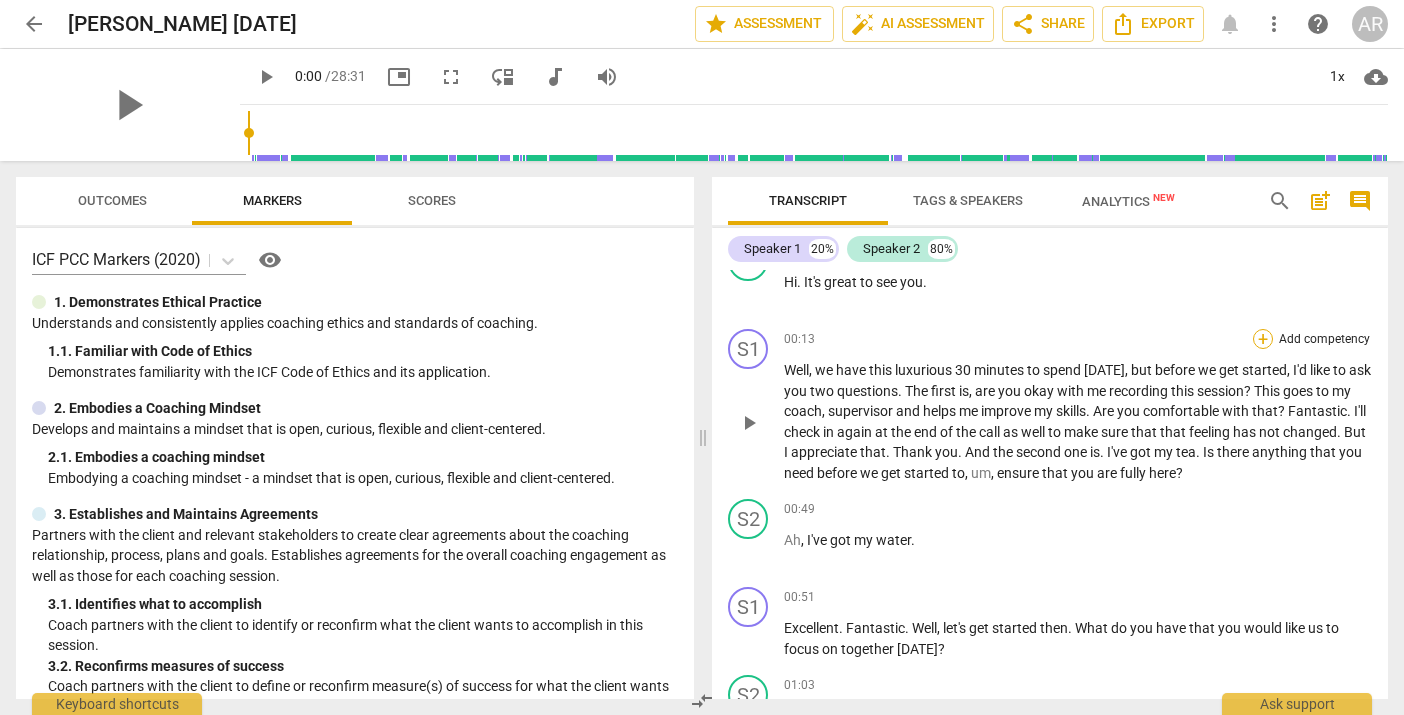click on "+" at bounding box center (1263, 339) 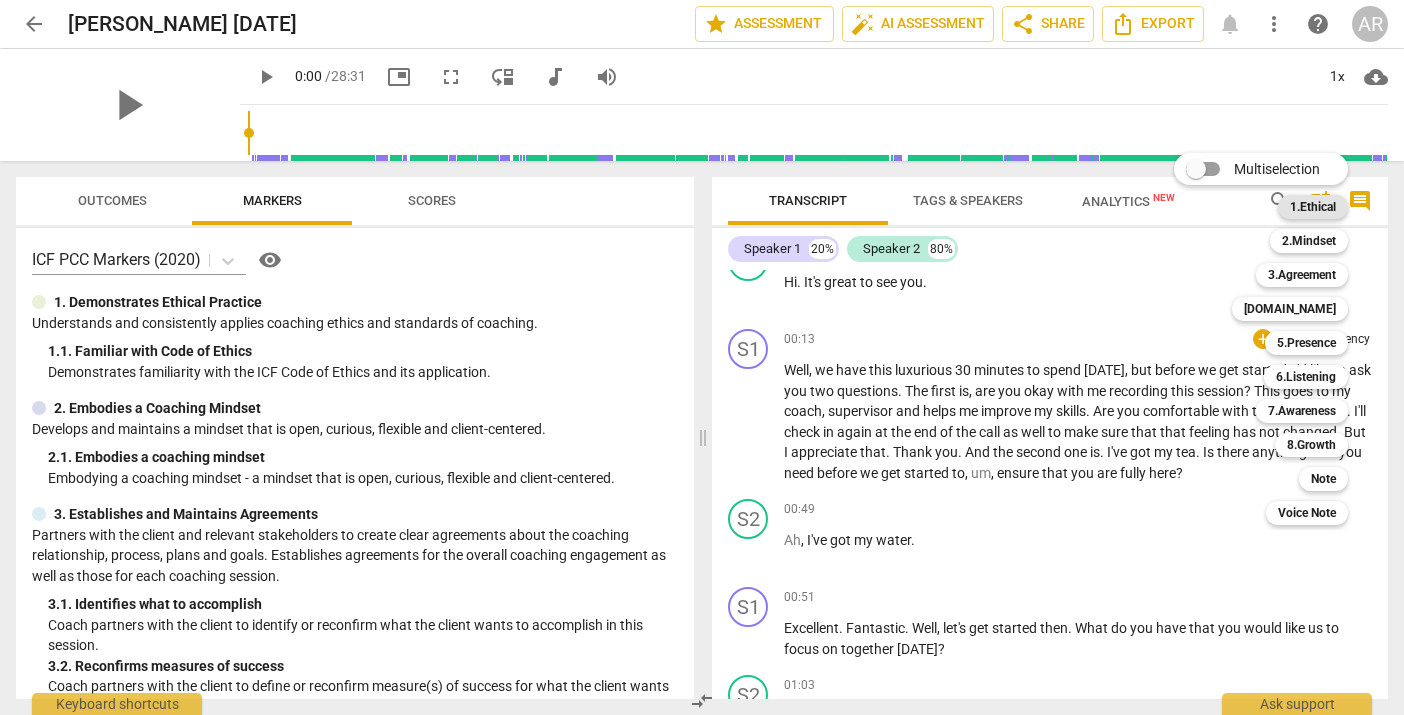 click on "1.Ethical" at bounding box center (1313, 207) 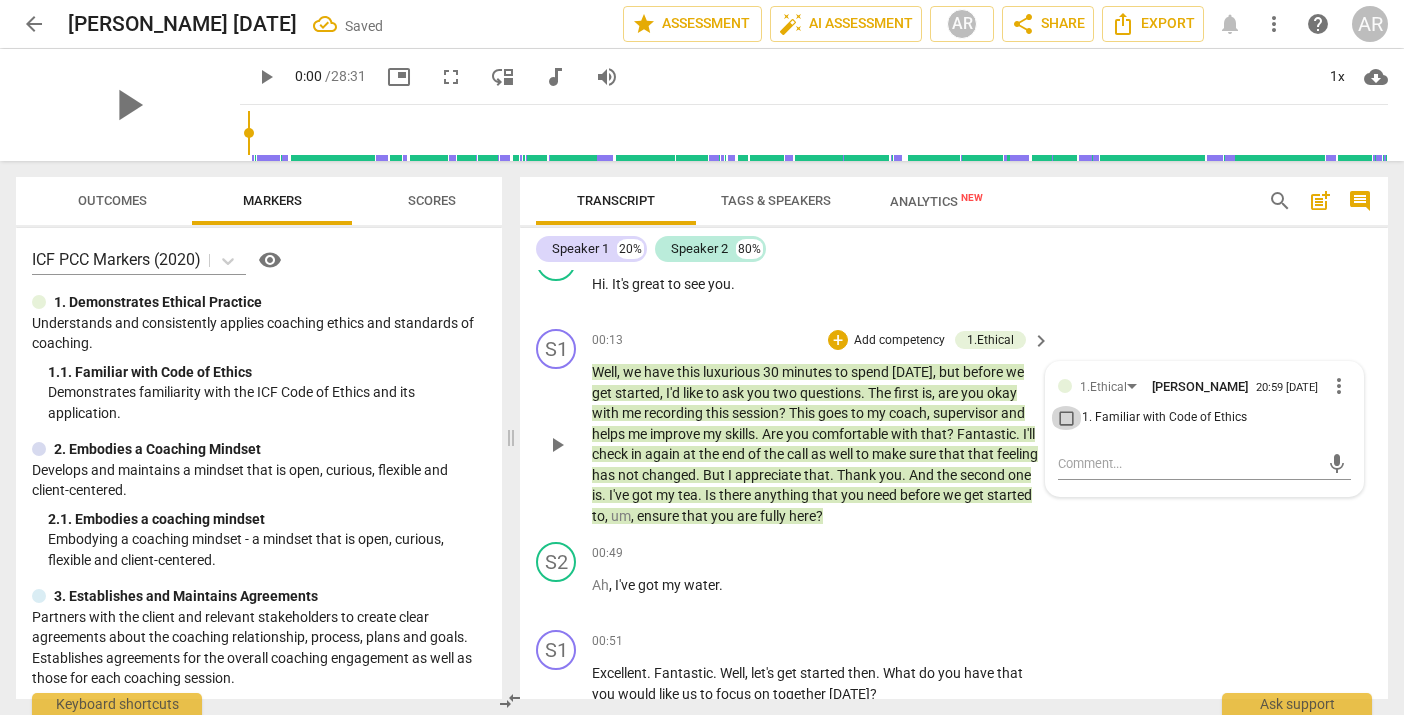 drag, startPoint x: 1064, startPoint y: 426, endPoint x: 1108, endPoint y: 412, distance: 46.173584 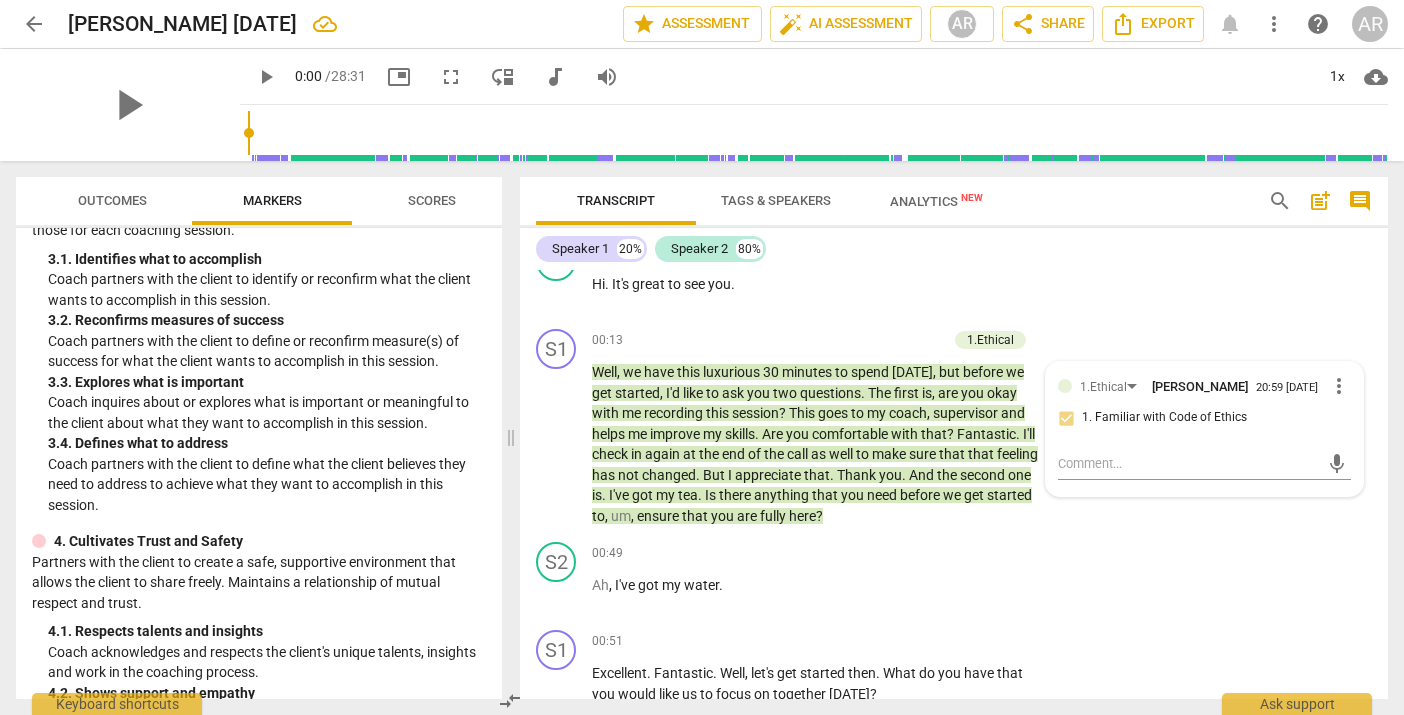 scroll, scrollTop: 491, scrollLeft: 0, axis: vertical 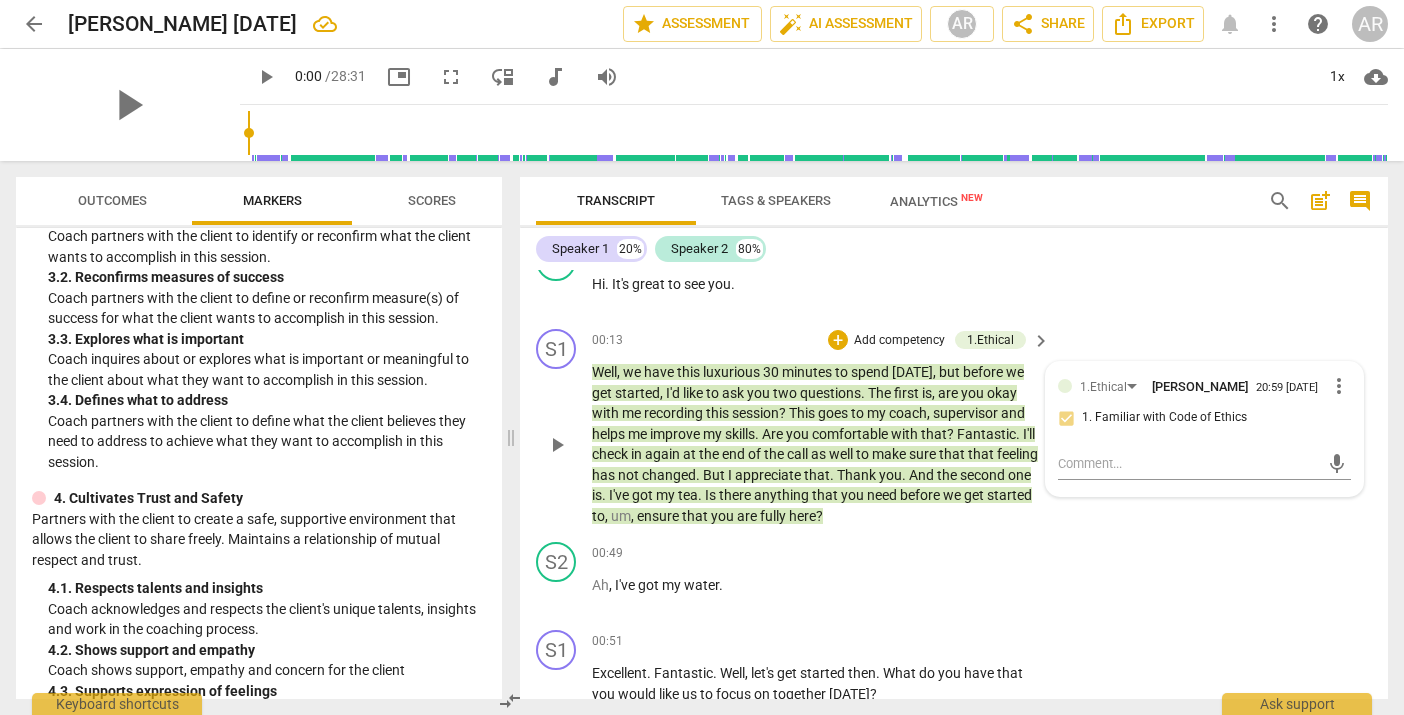 click on "Add competency" at bounding box center [899, 341] 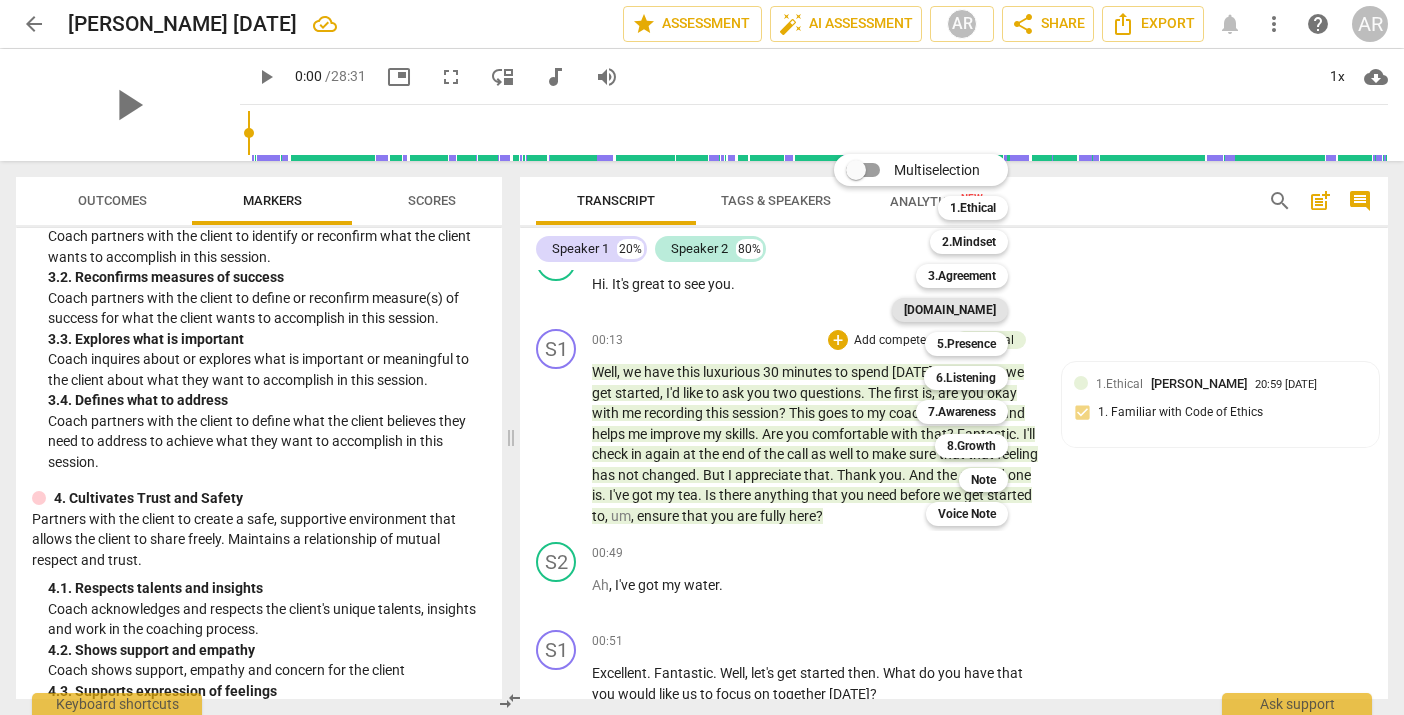 click on "[DOMAIN_NAME]" at bounding box center [950, 310] 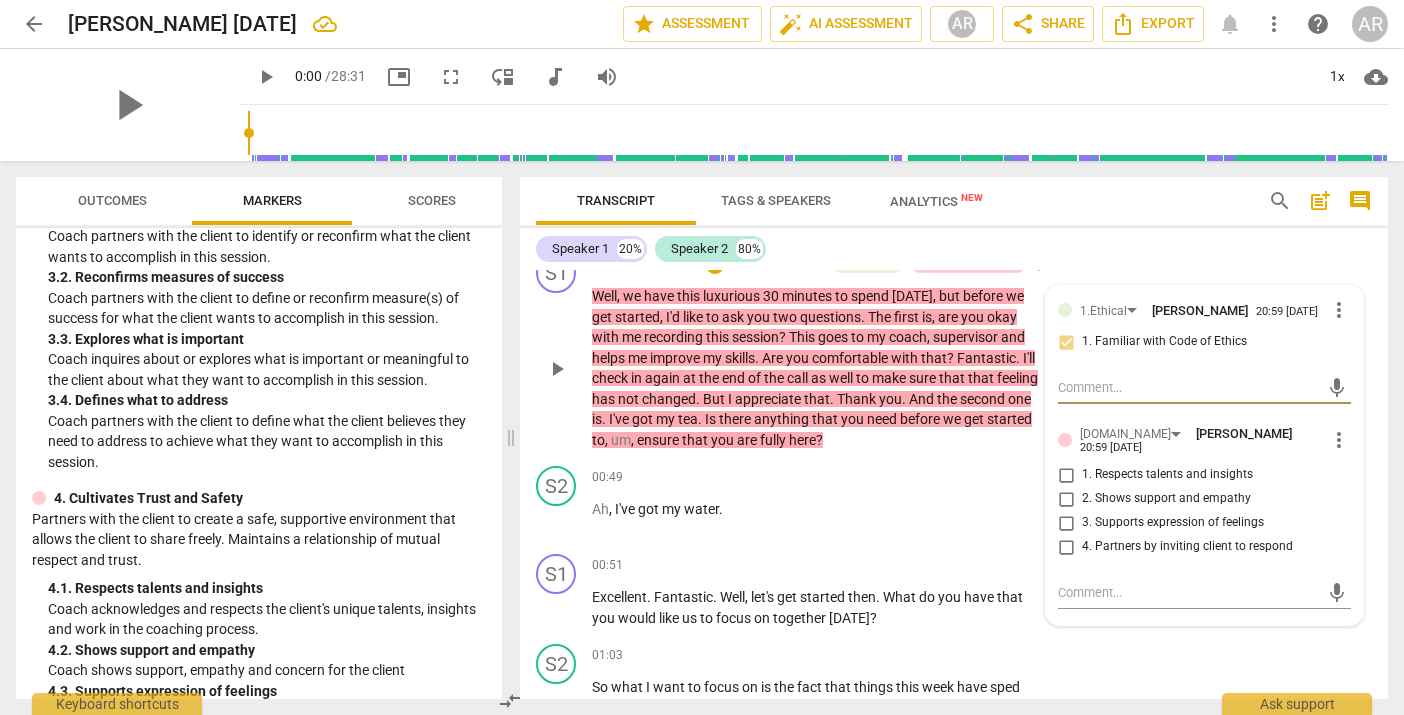scroll, scrollTop: 242, scrollLeft: 0, axis: vertical 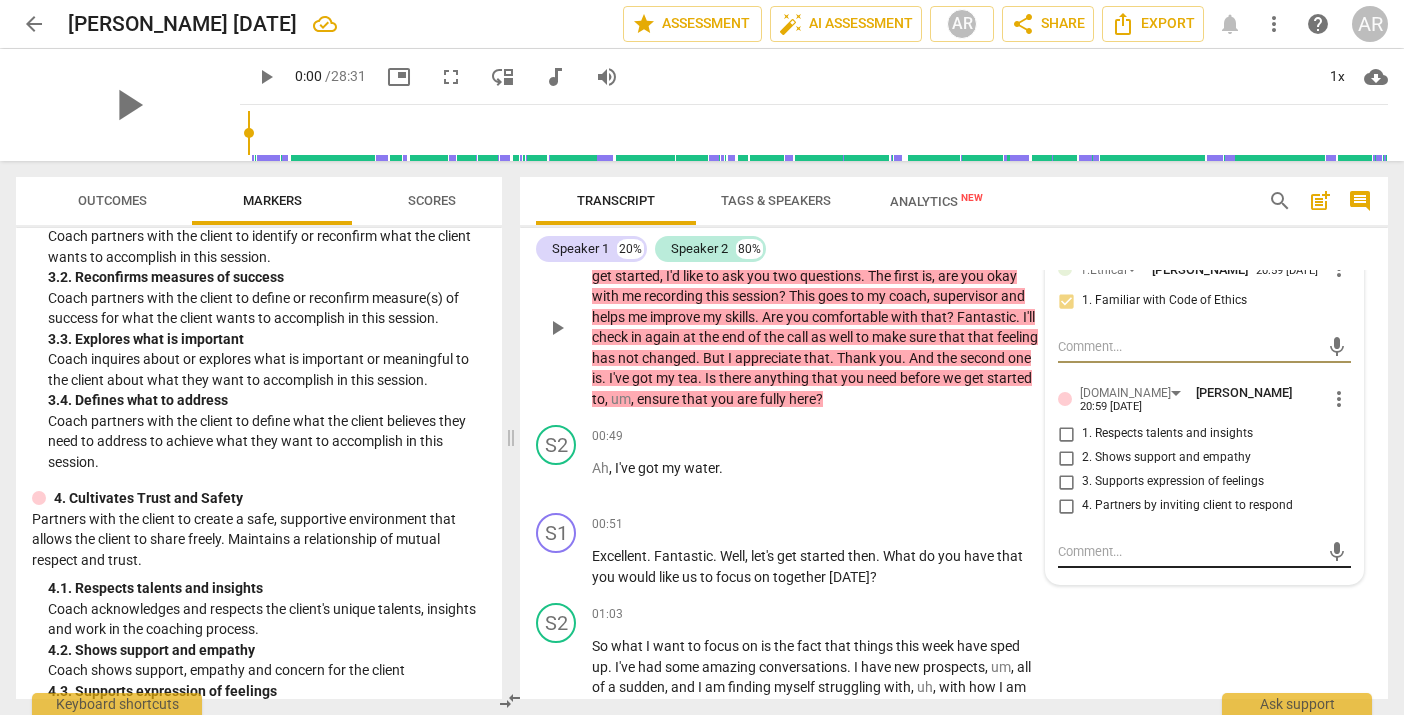 click at bounding box center (1188, 551) 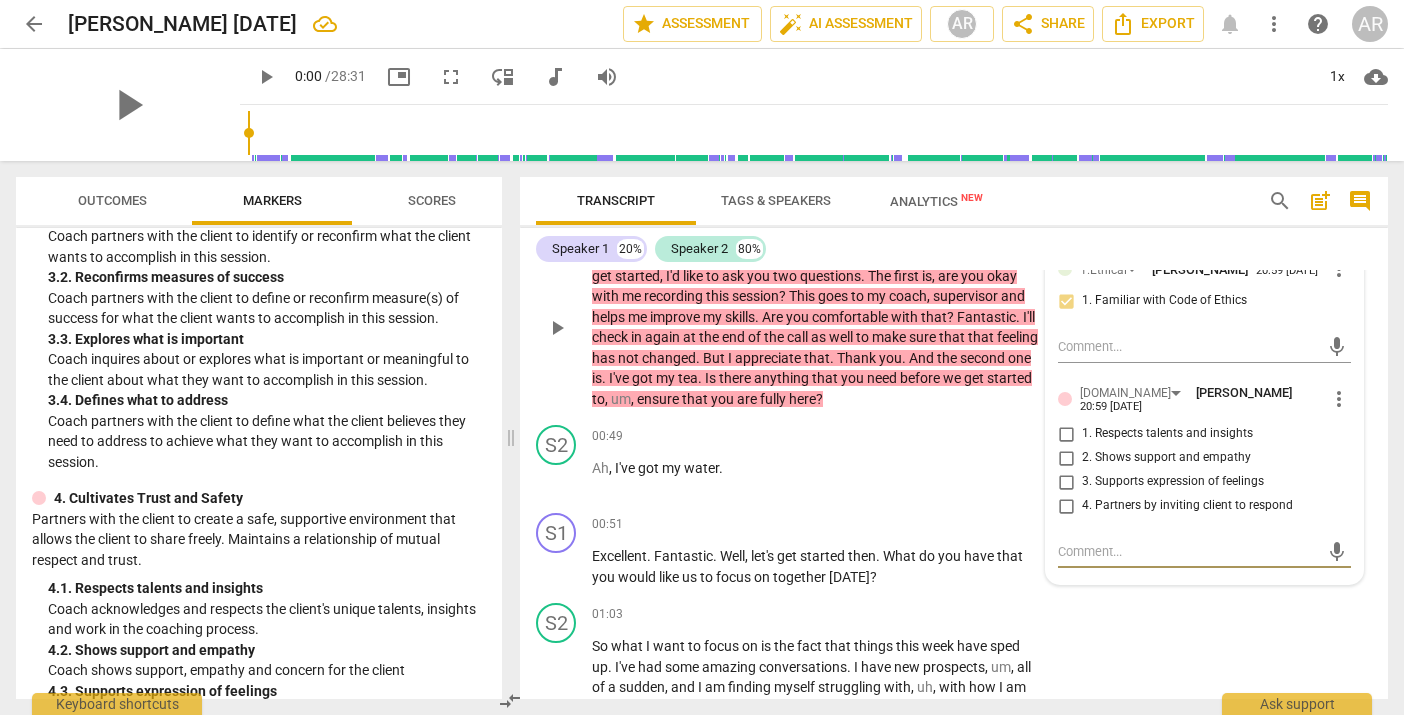 type on "C" 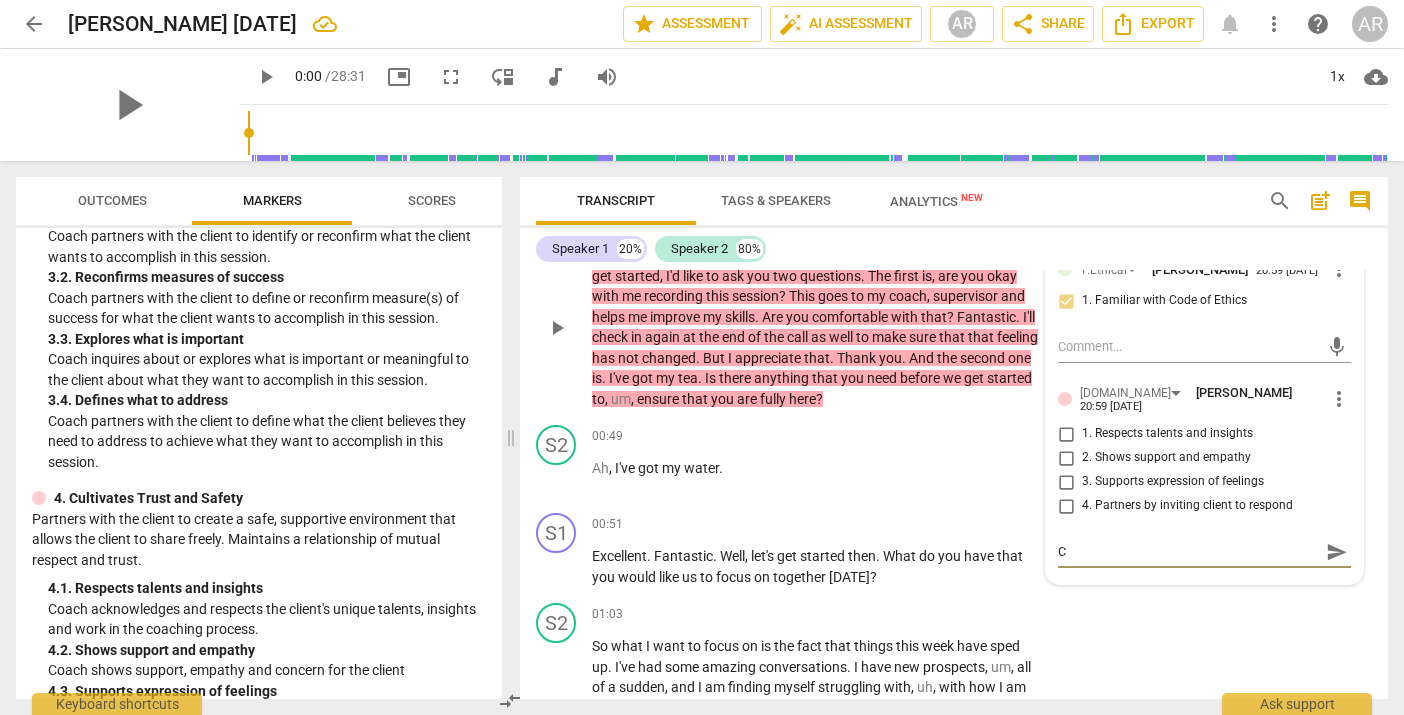 type on "Ch" 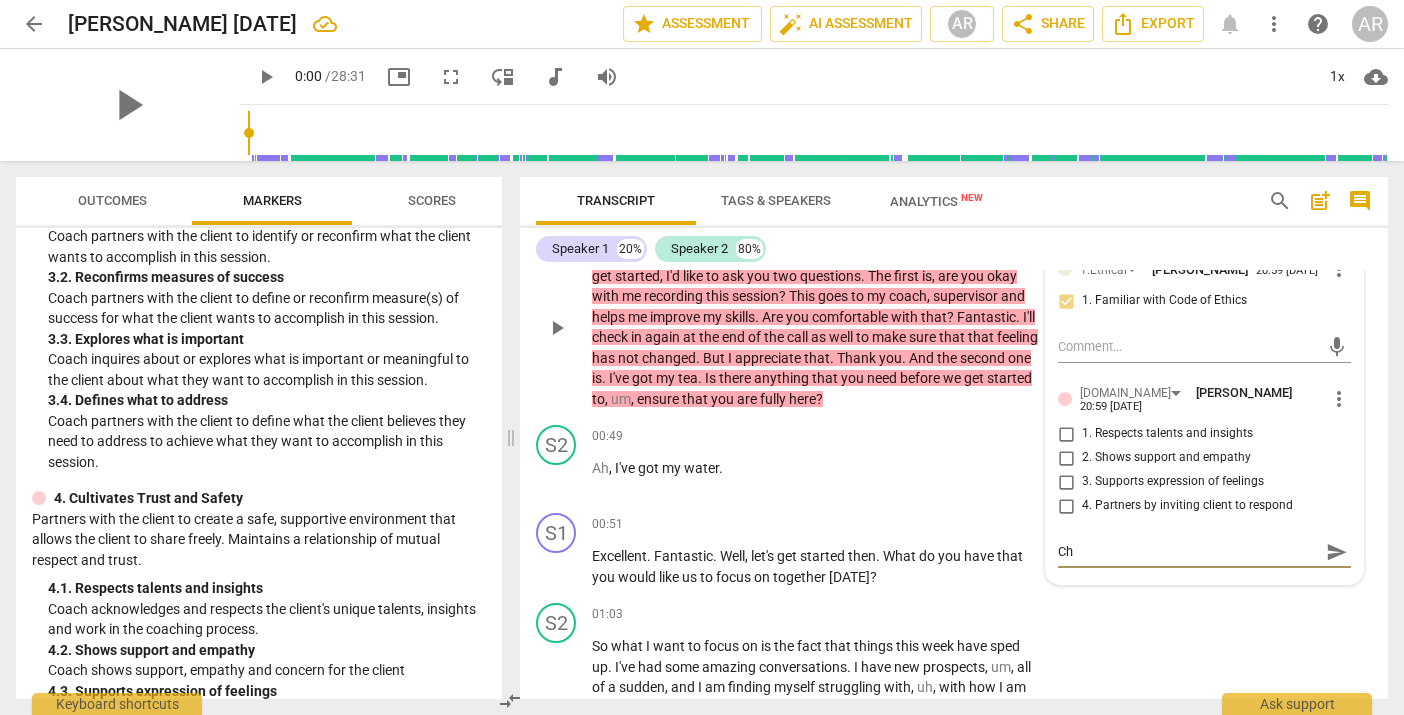 type on "Che" 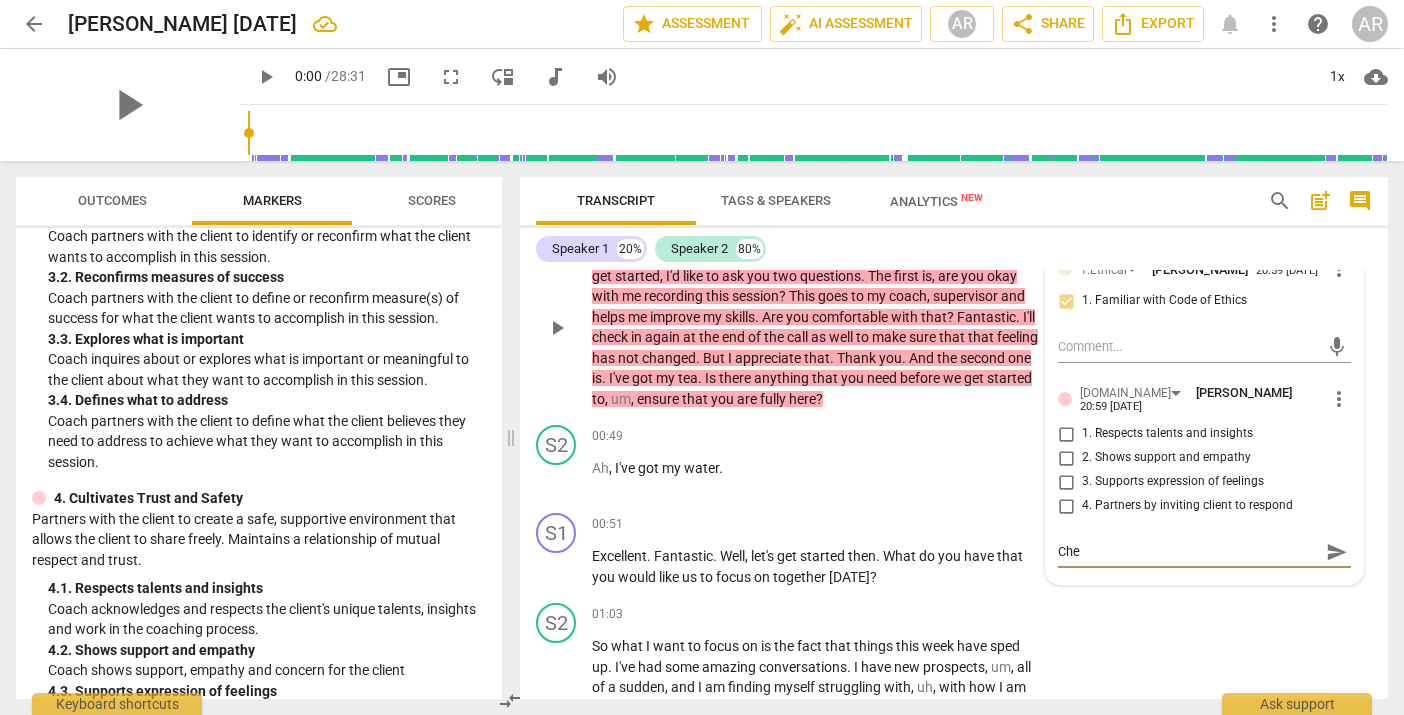 type on "Chec" 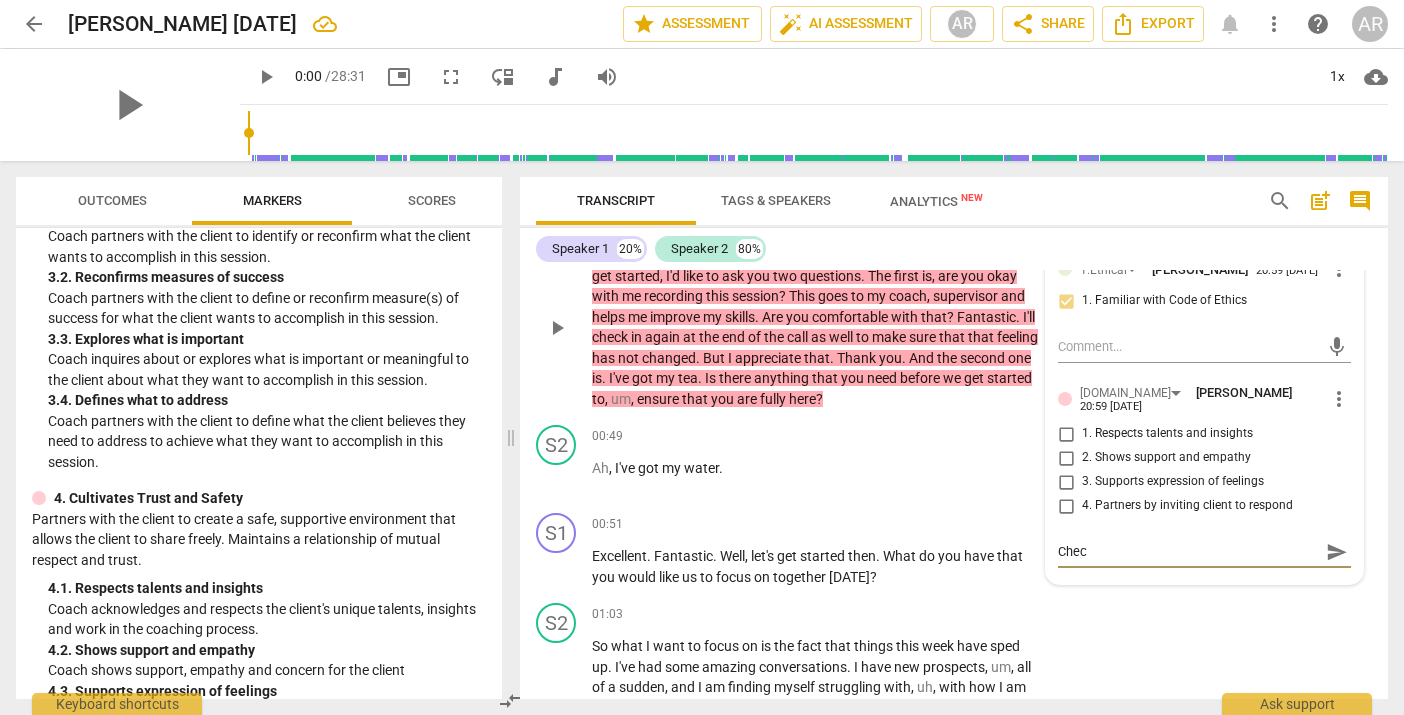 type on "Checi" 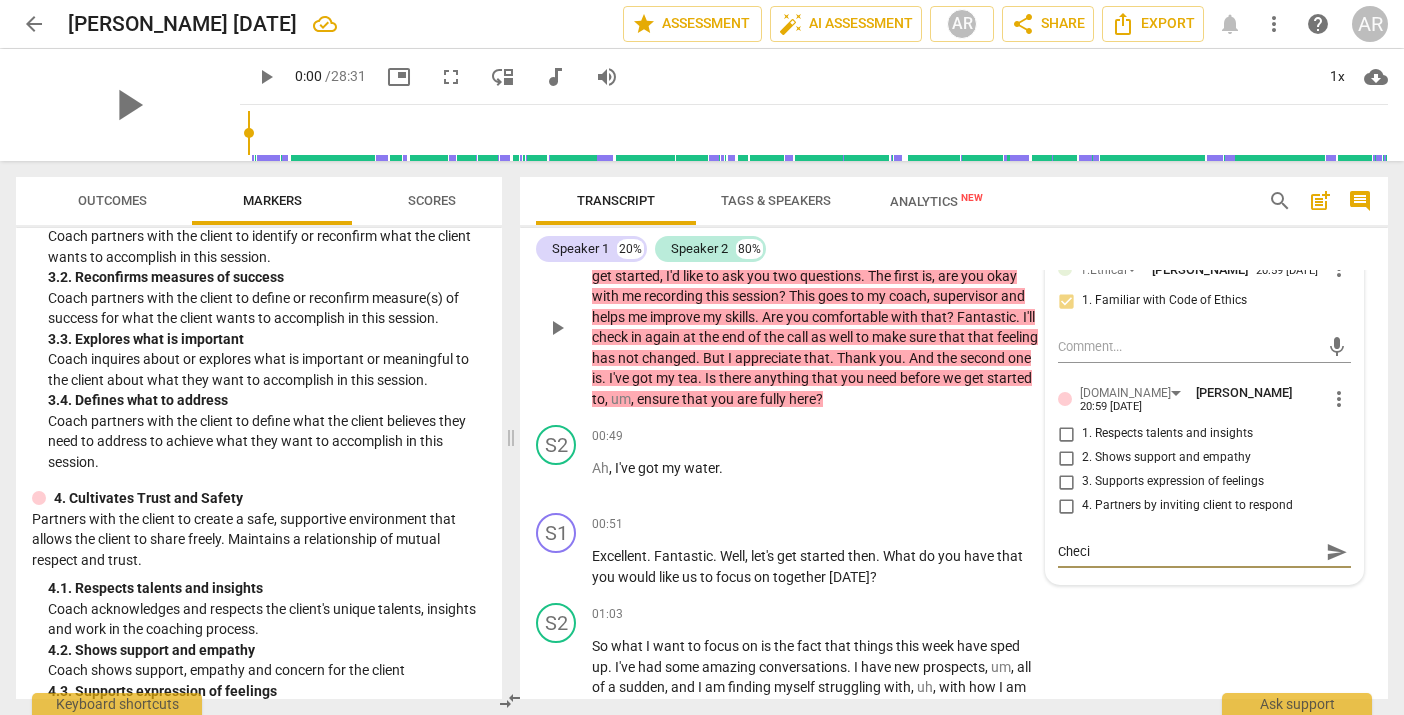 type on "Checin" 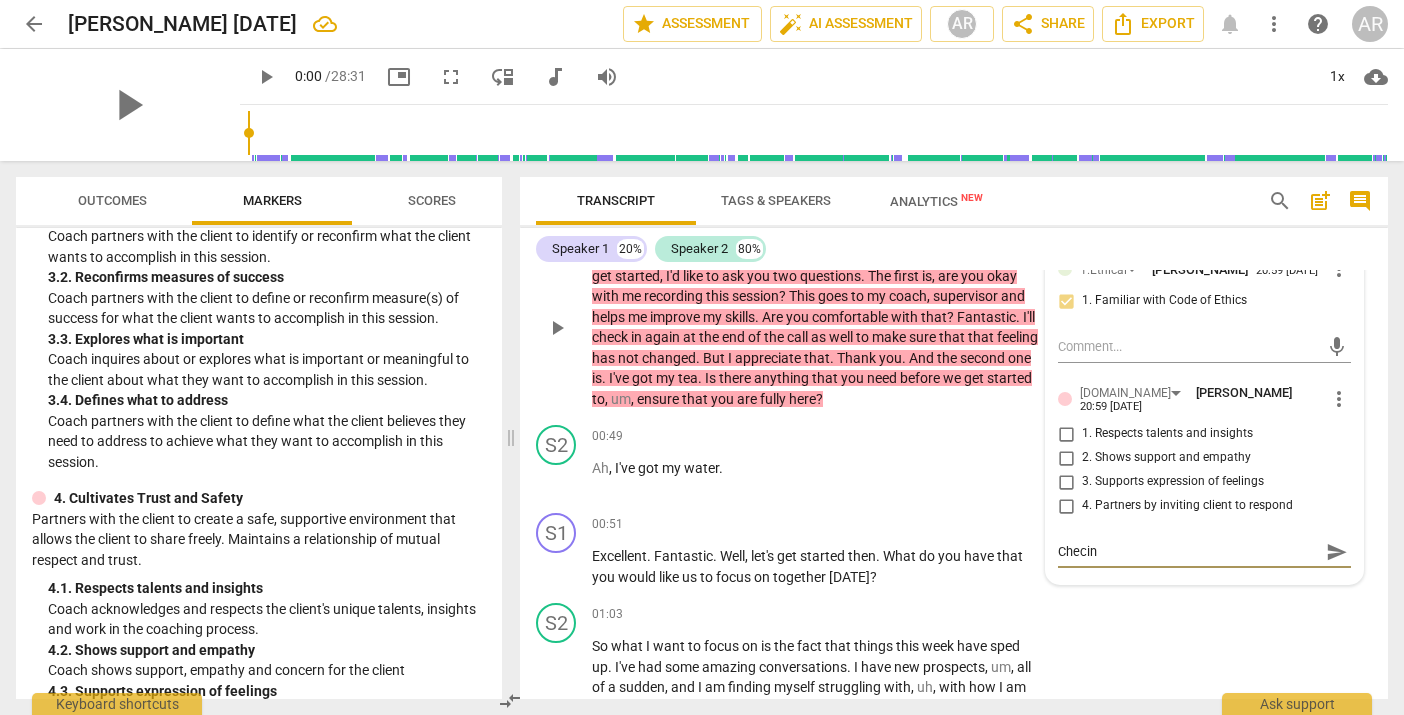 type on "Checing" 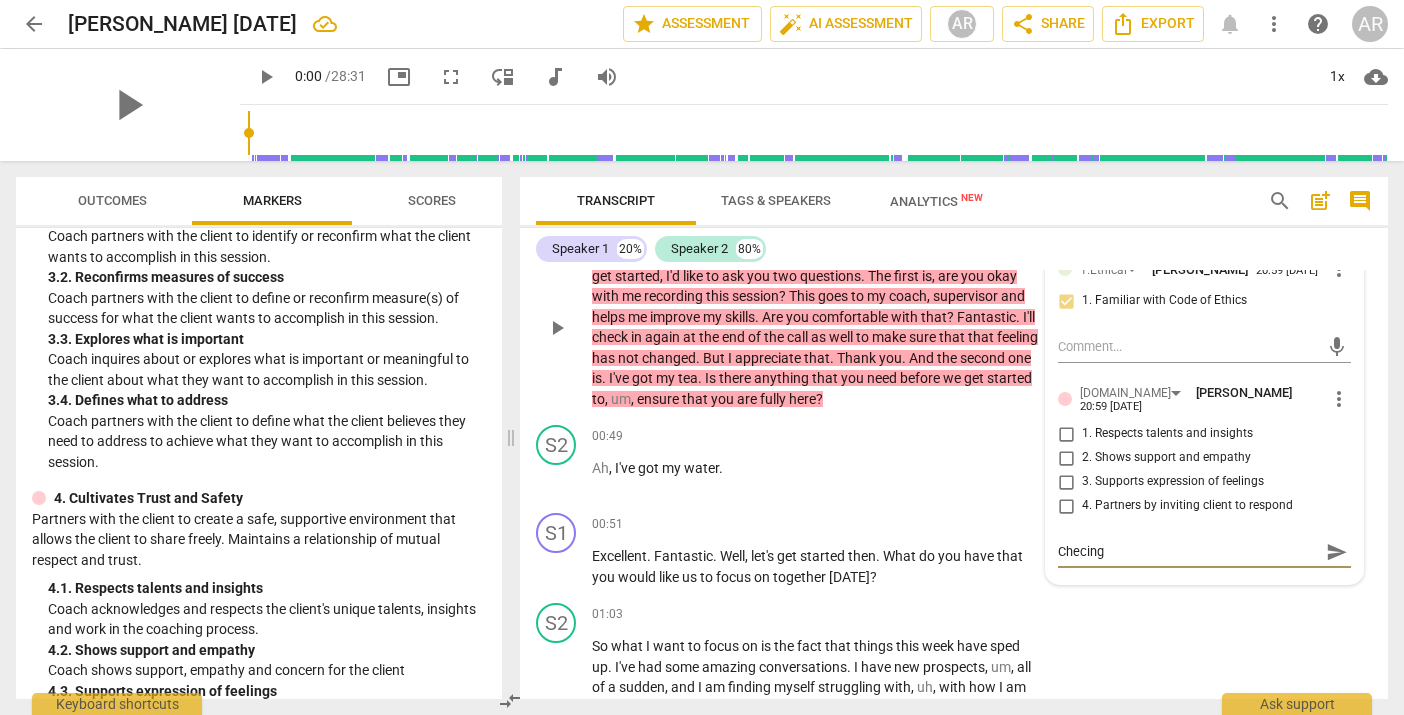 type on "Checing" 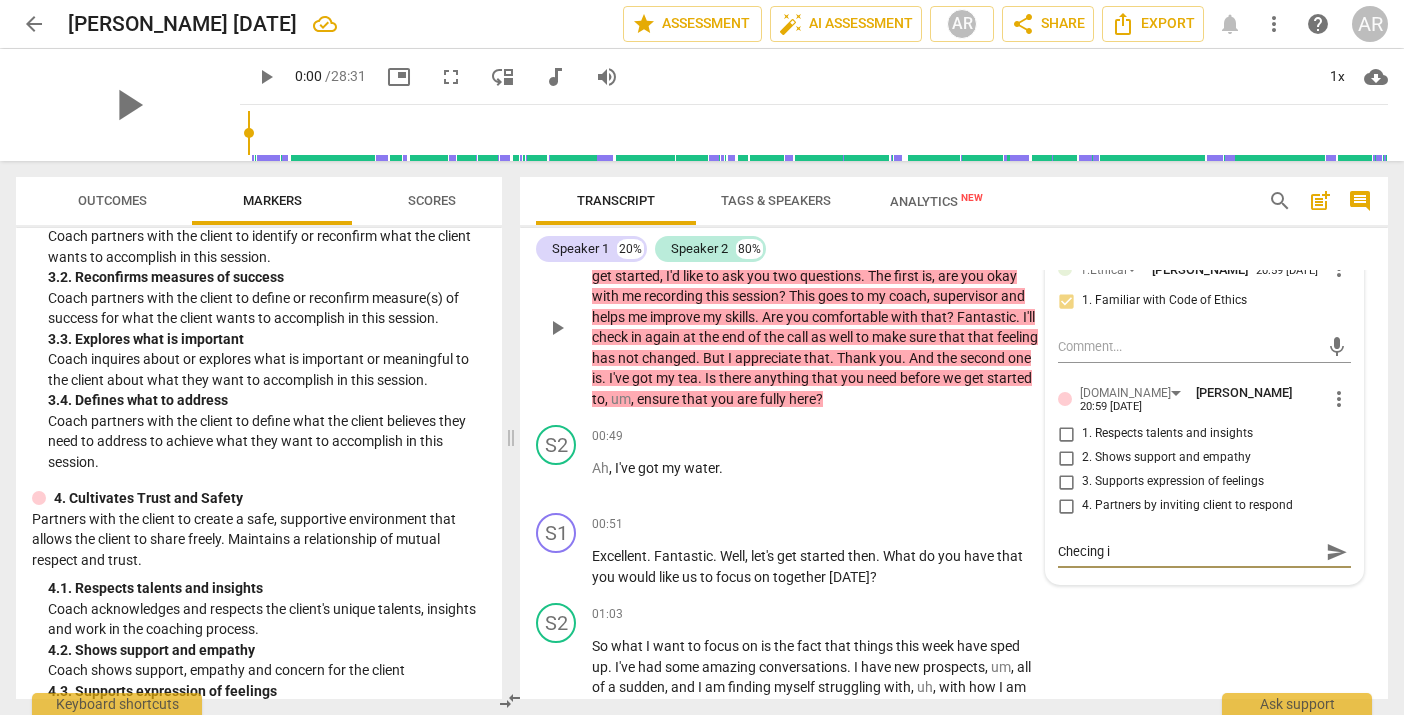 type on "Checing in" 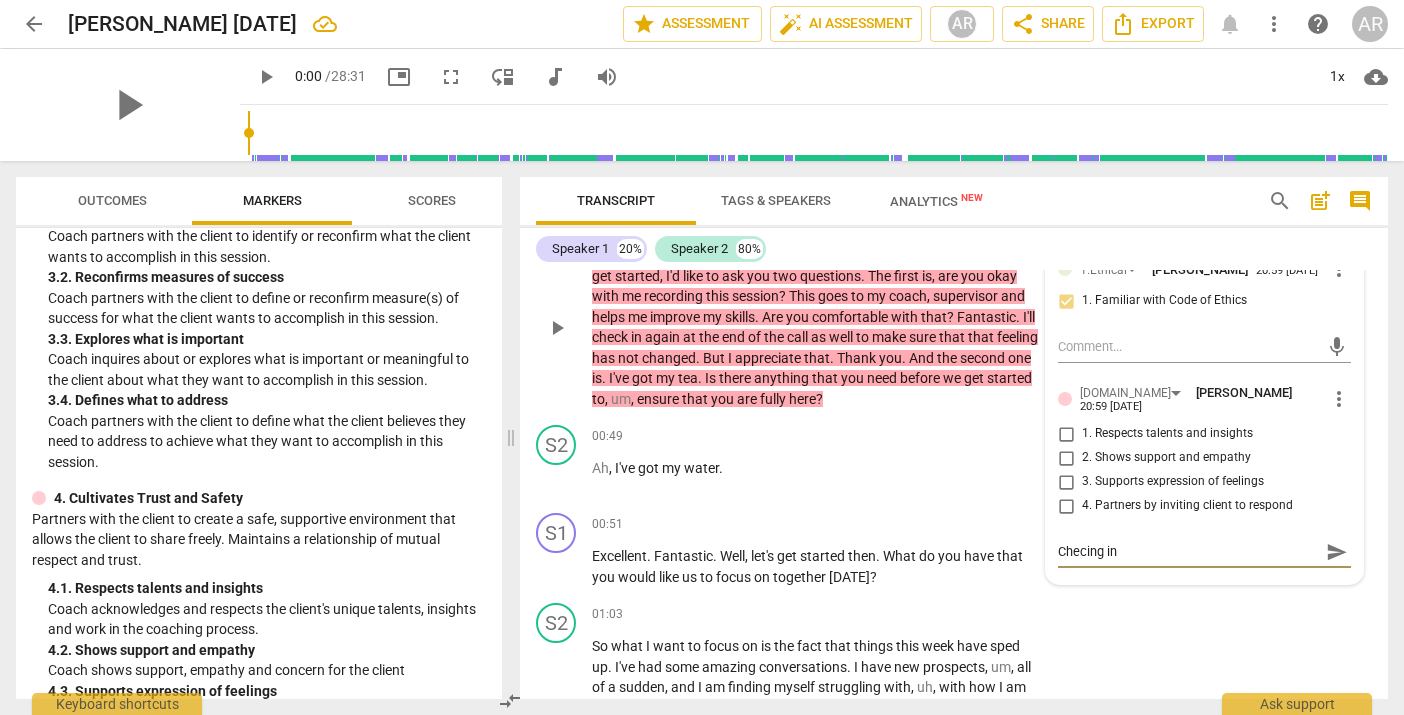 type on "Checing in" 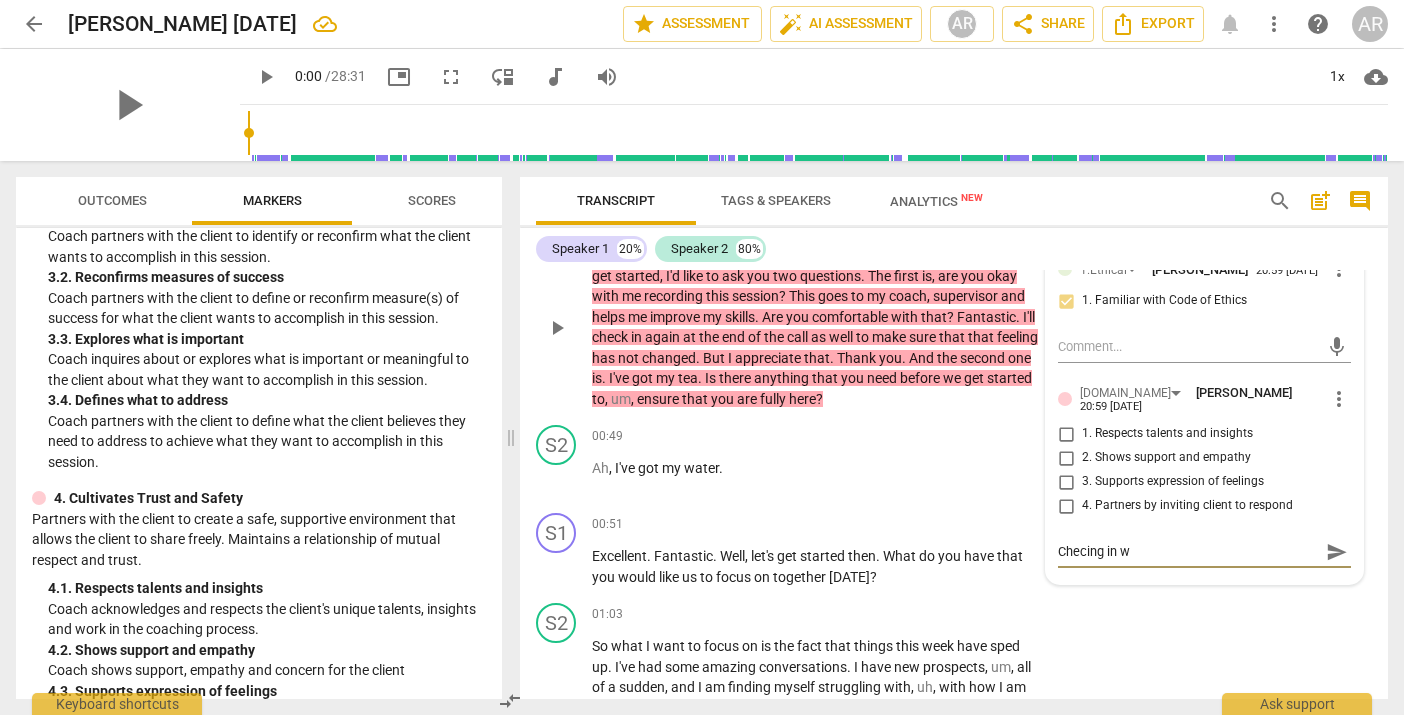 type on "Checing in wi" 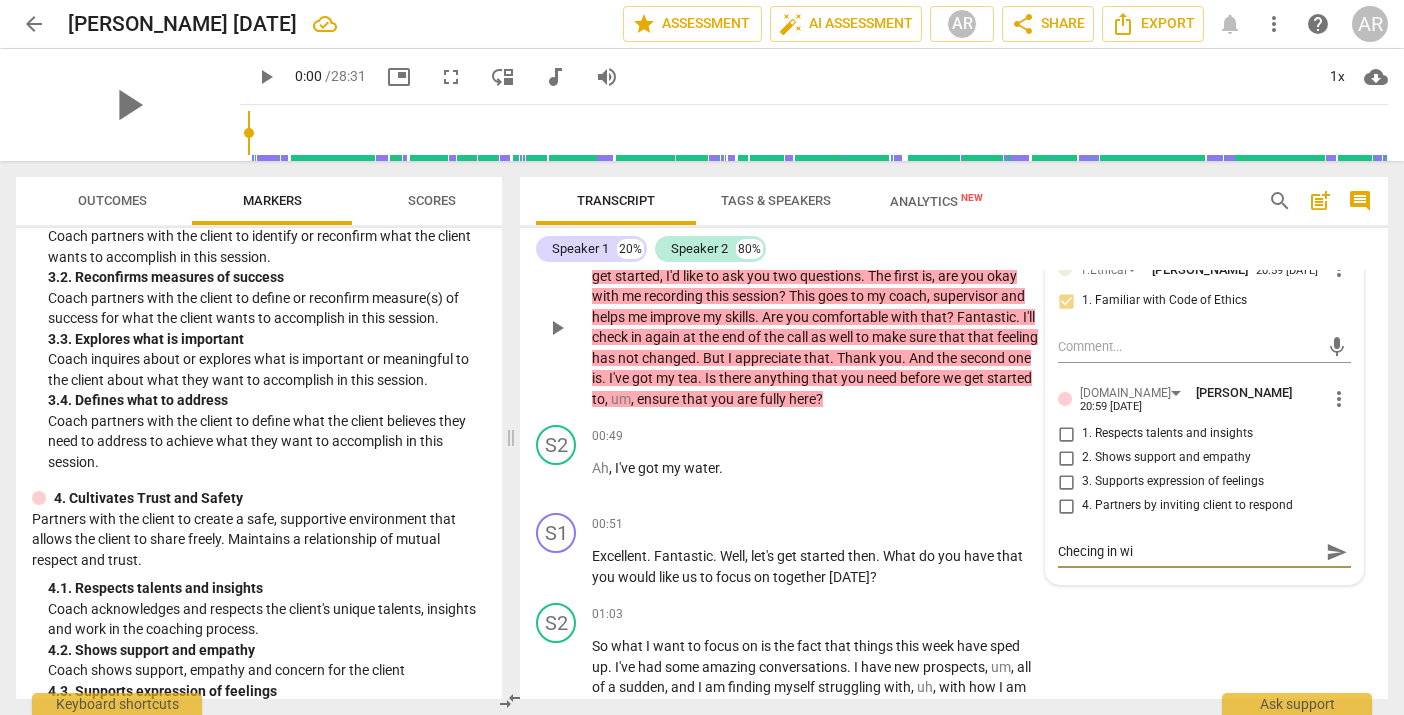 type on "Checing in wit" 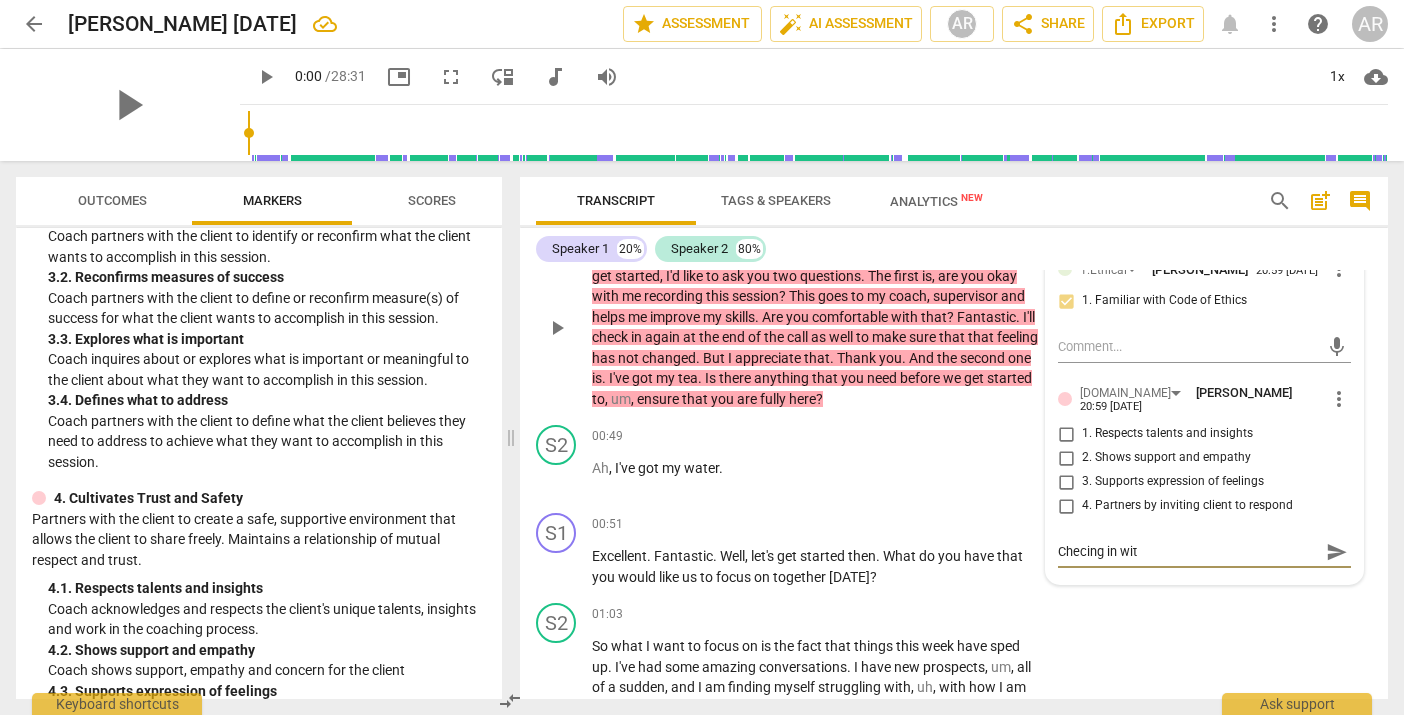 type on "Checing in with" 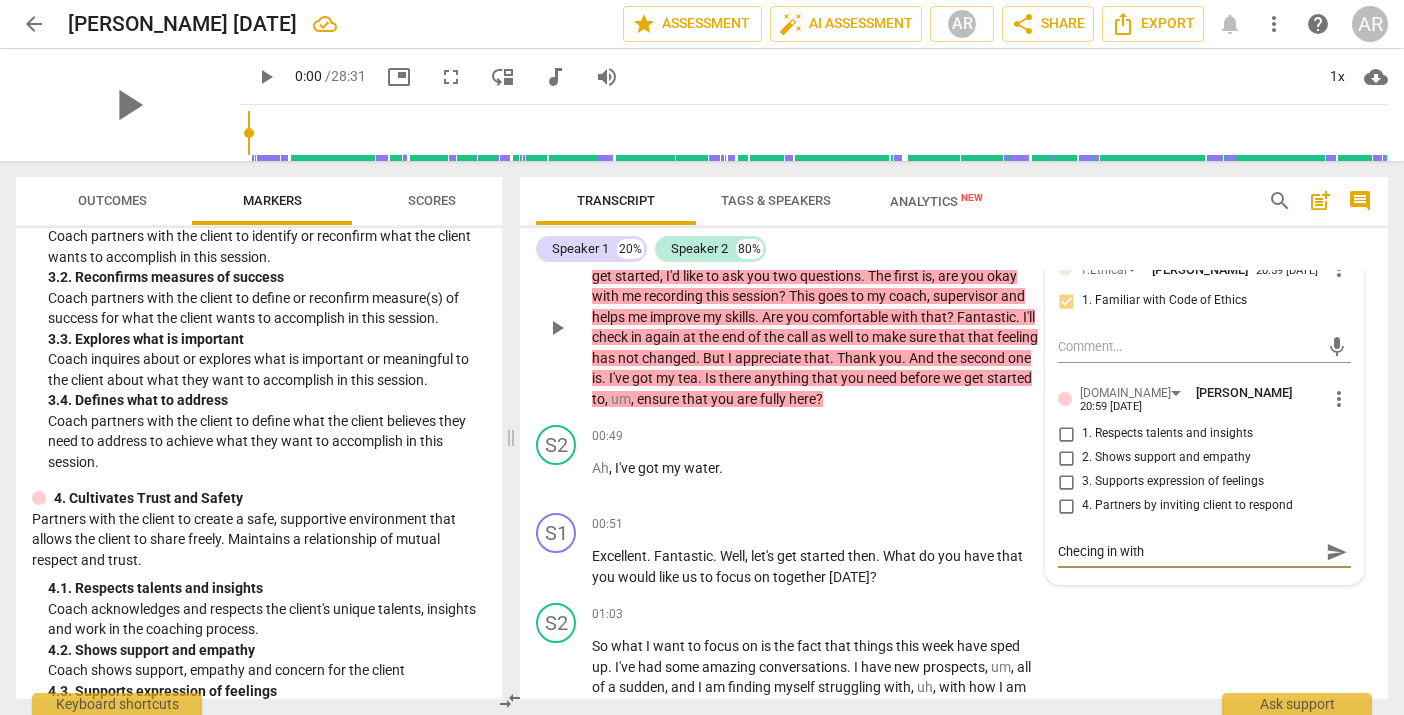 type on "Checing in with" 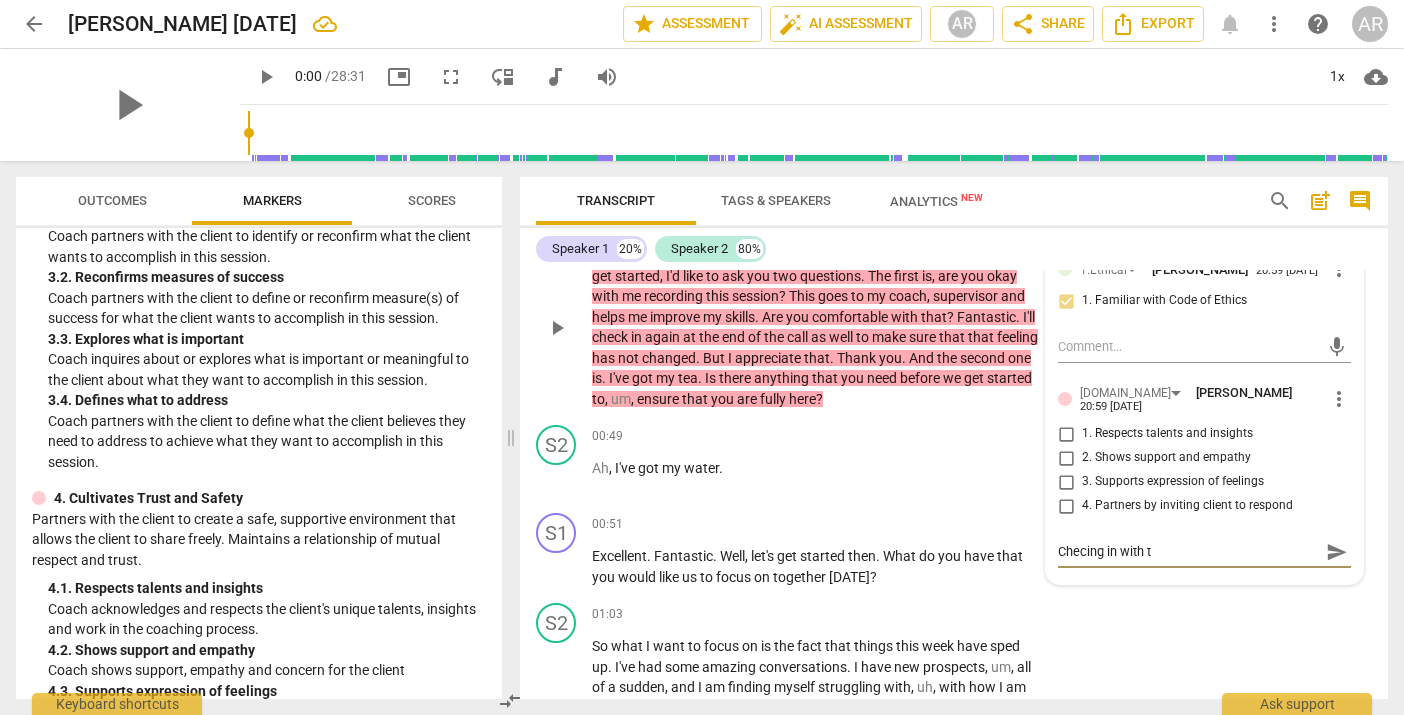 type on "Checing in with th" 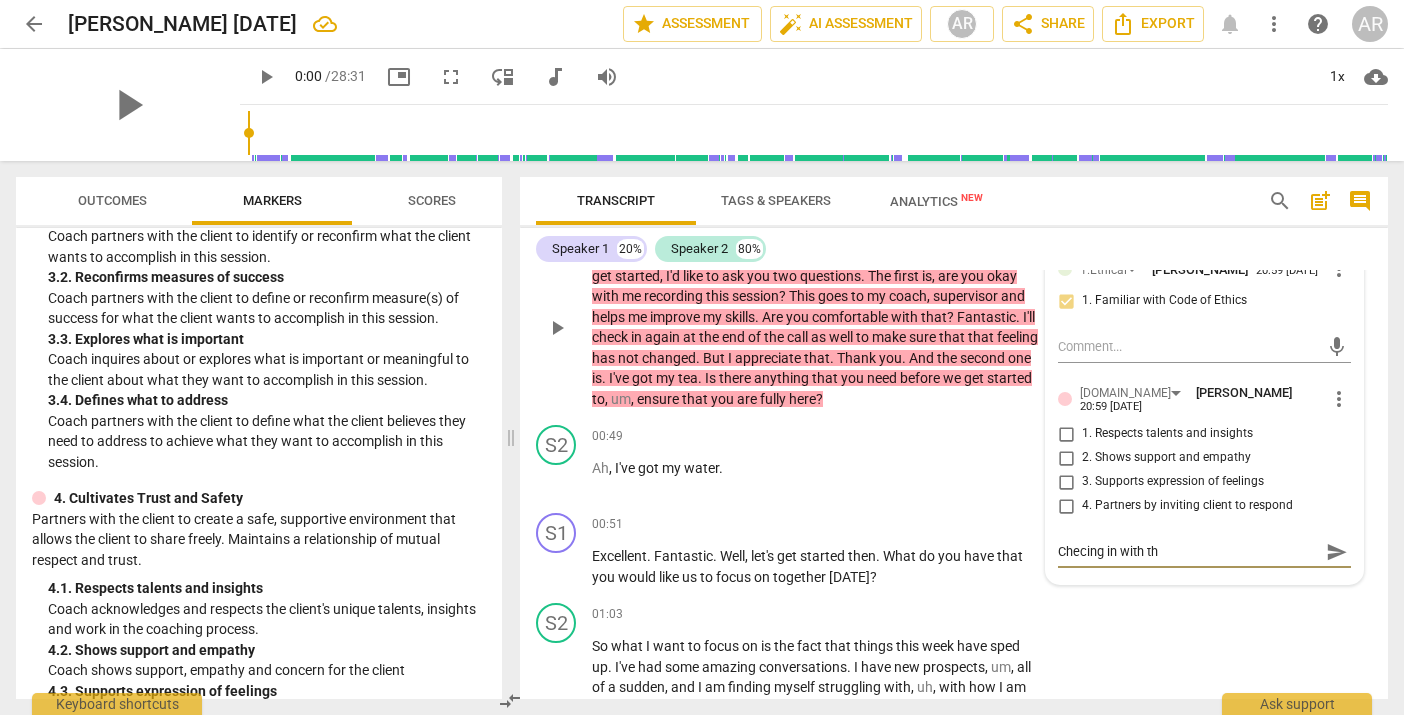 type on "Checing in with the" 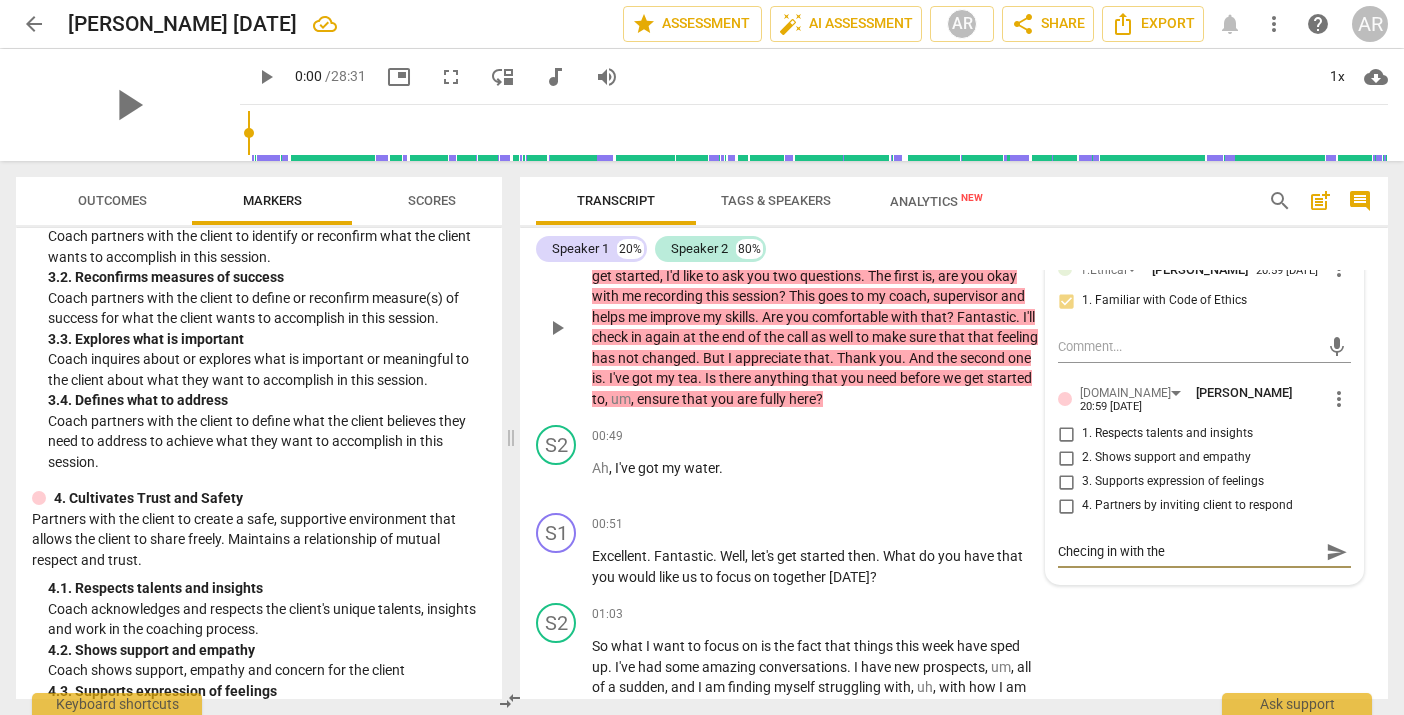 type on "Checing in with the" 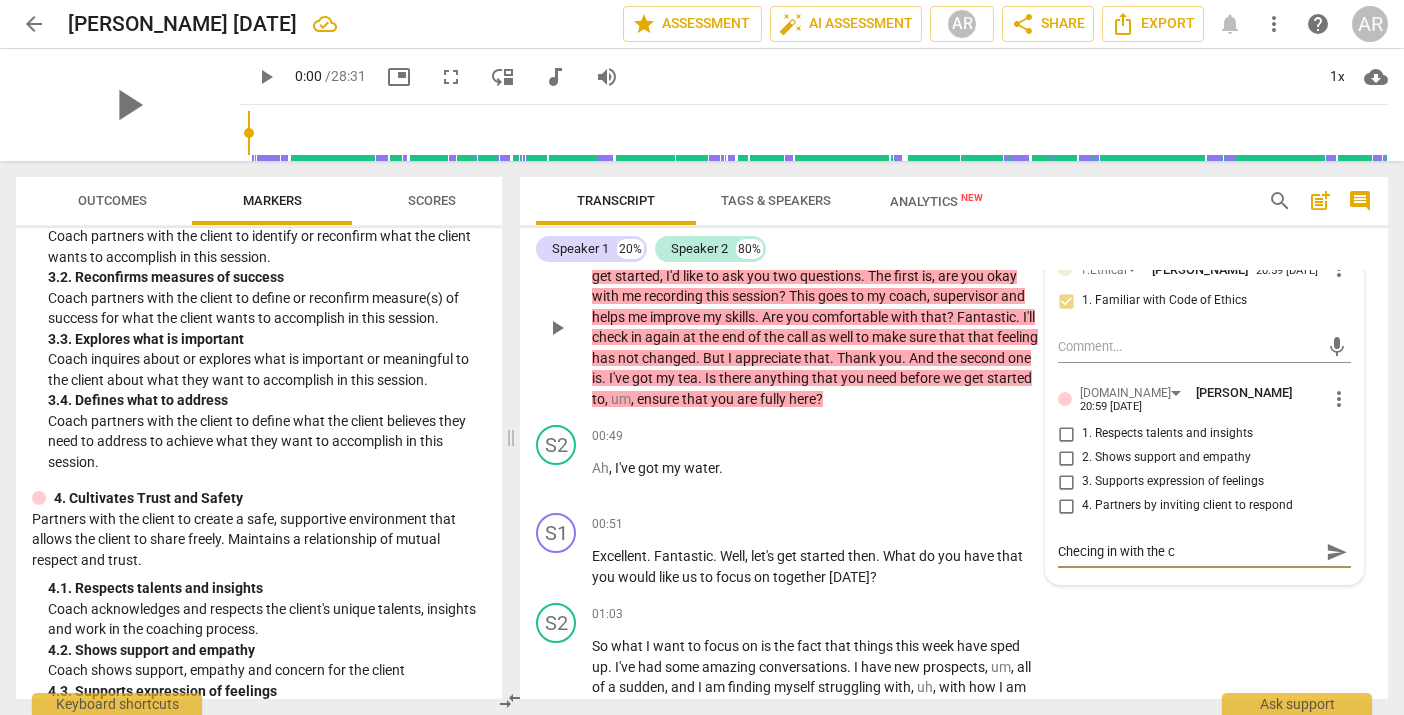 type on "Checing in with the cl" 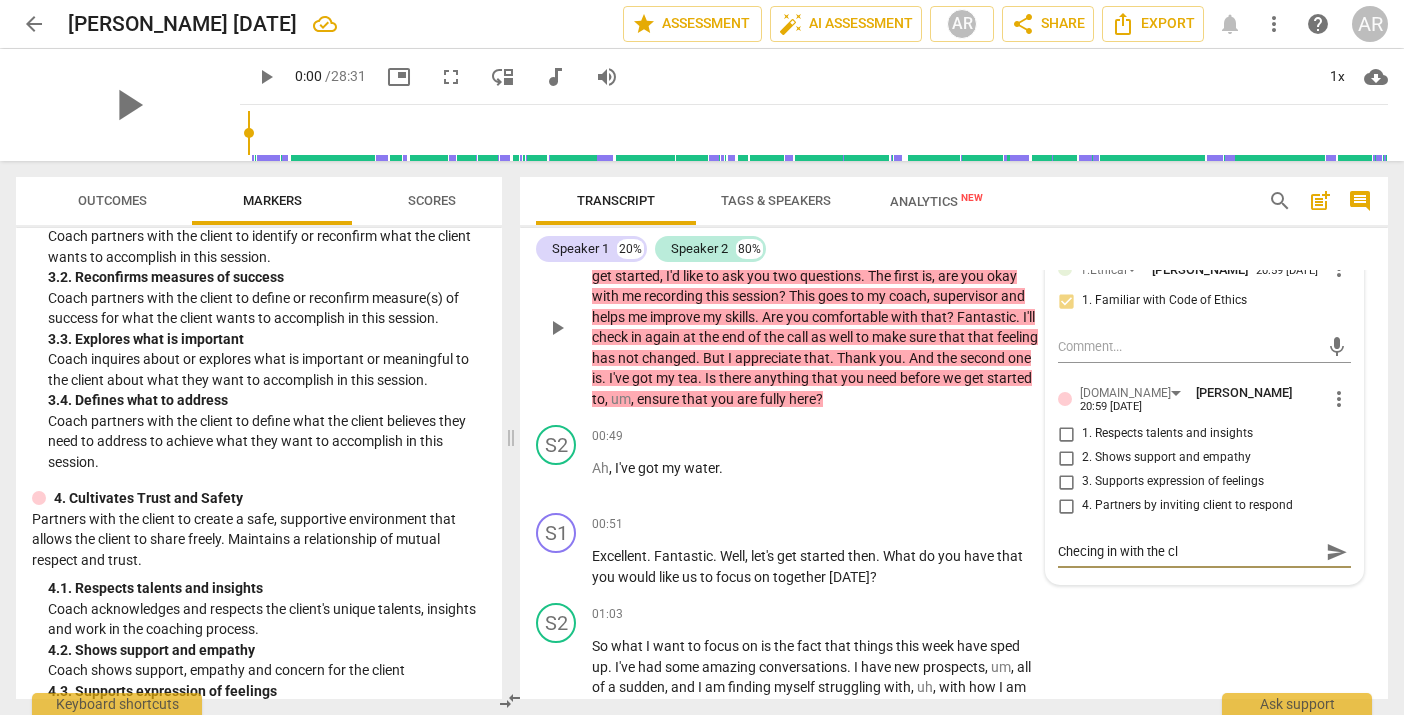 type on "Checing in with the cle" 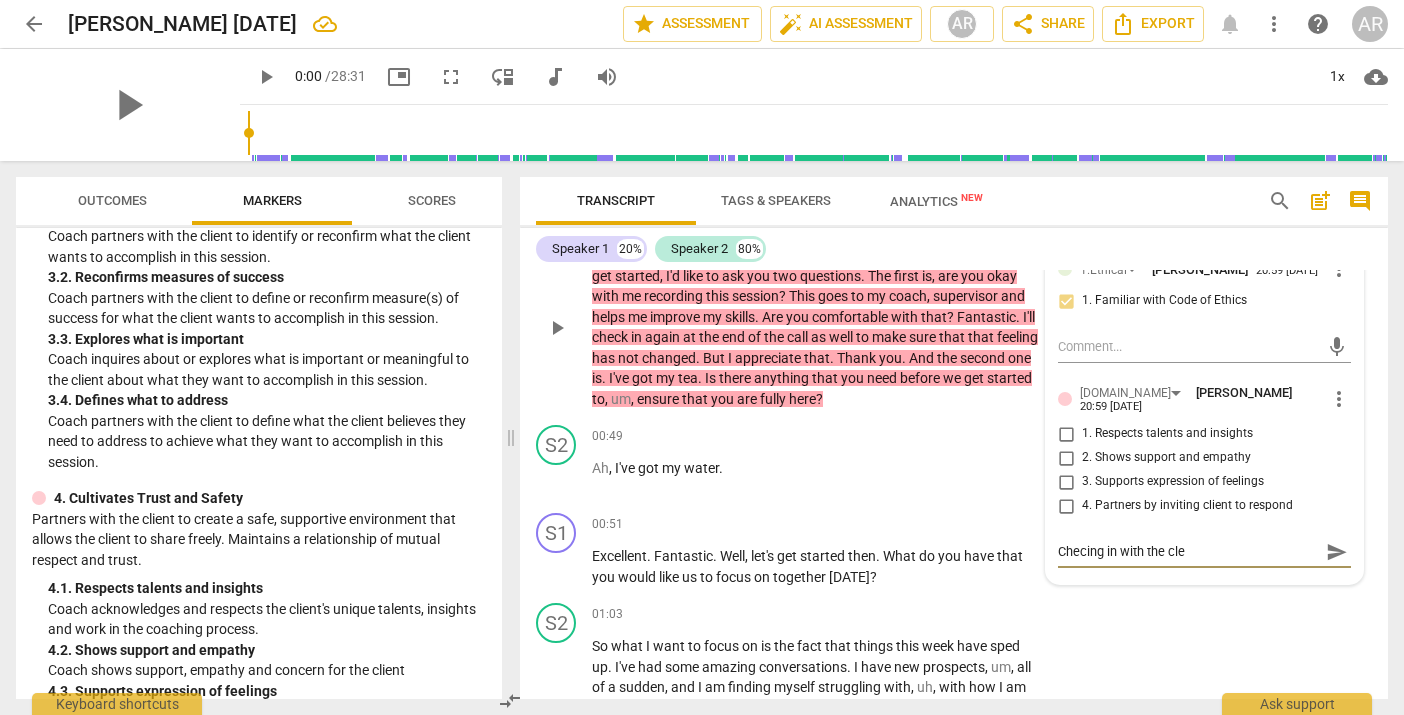 type on "Checing in with the clei" 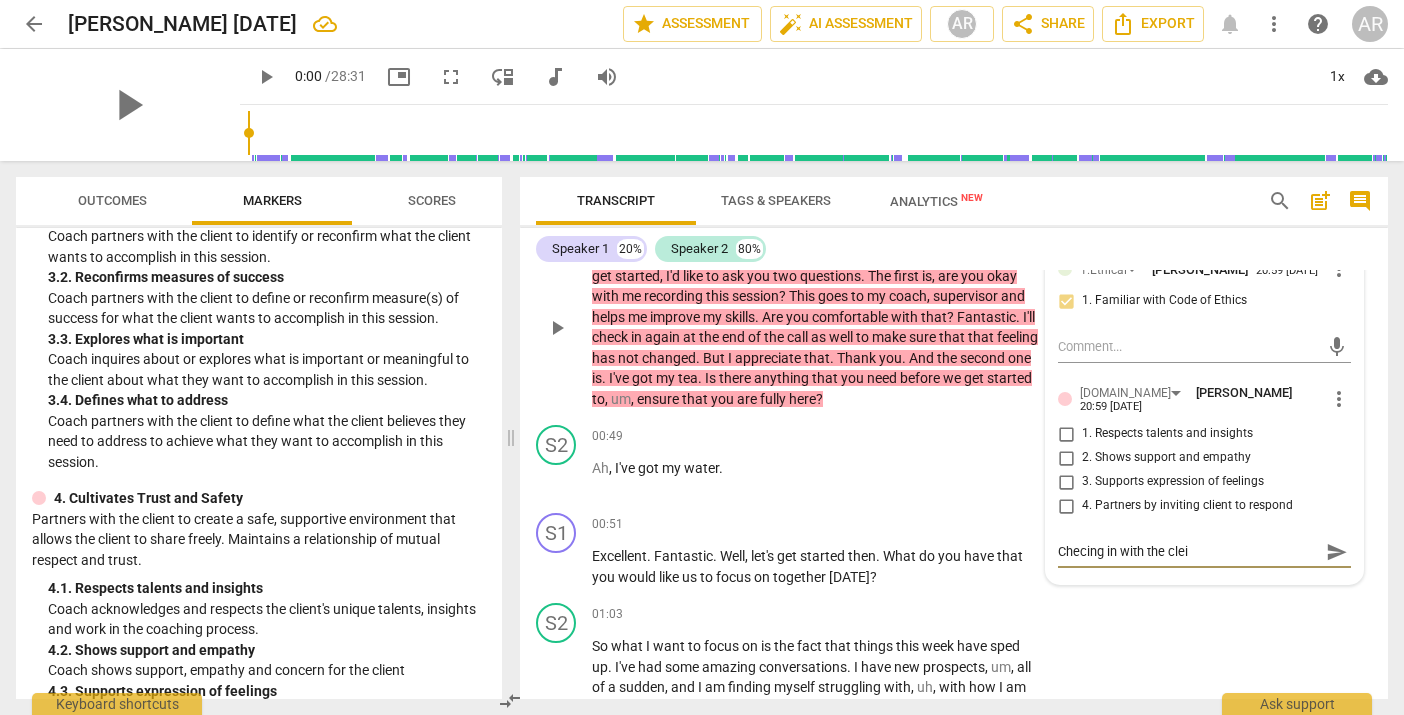type on "Checing in with the [PERSON_NAME]" 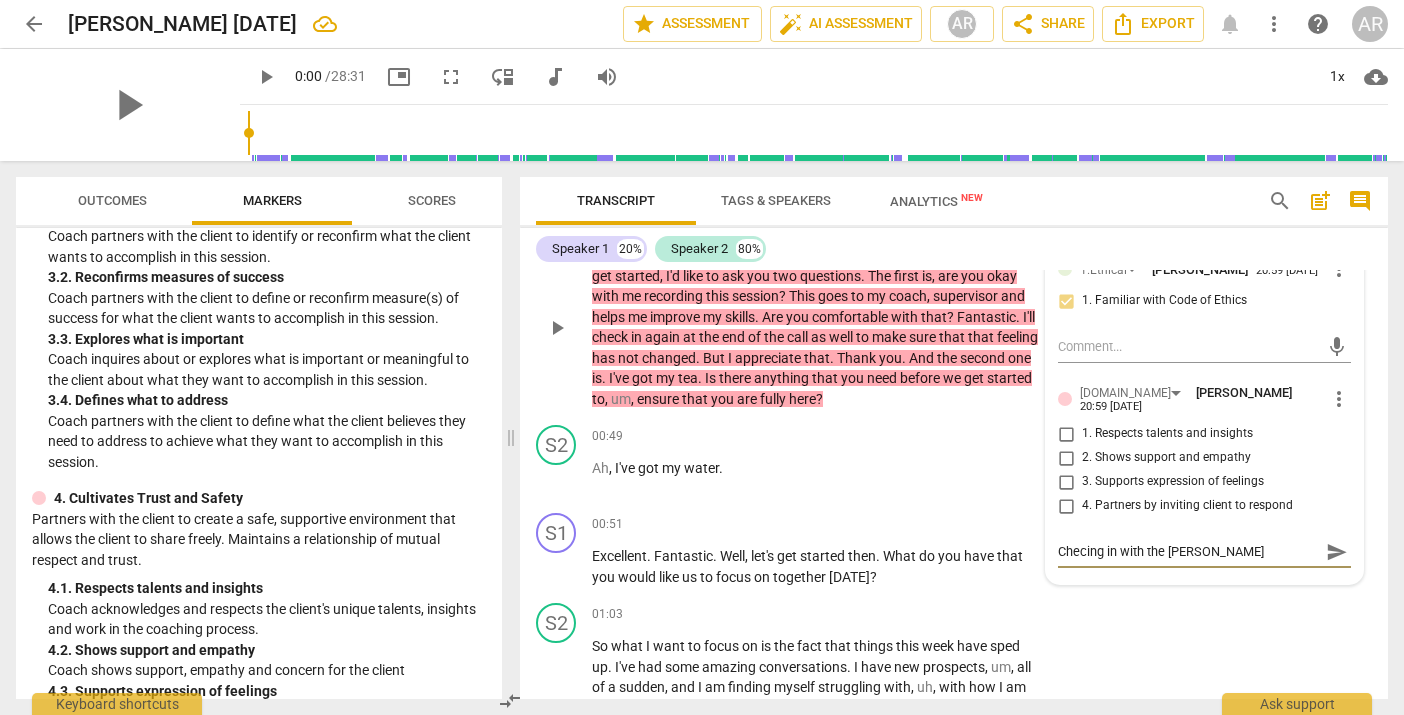 type on "Checing in with the cleint" 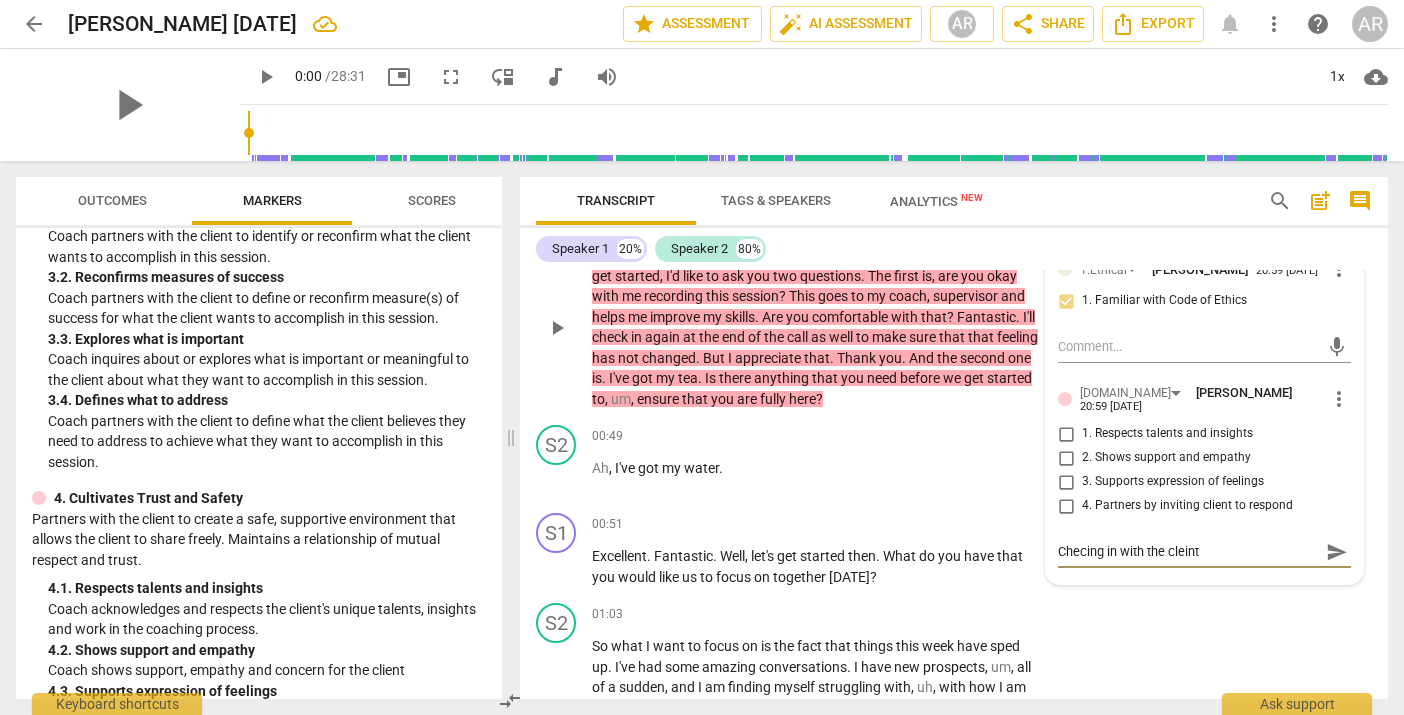 type on "Checing in with the cleint" 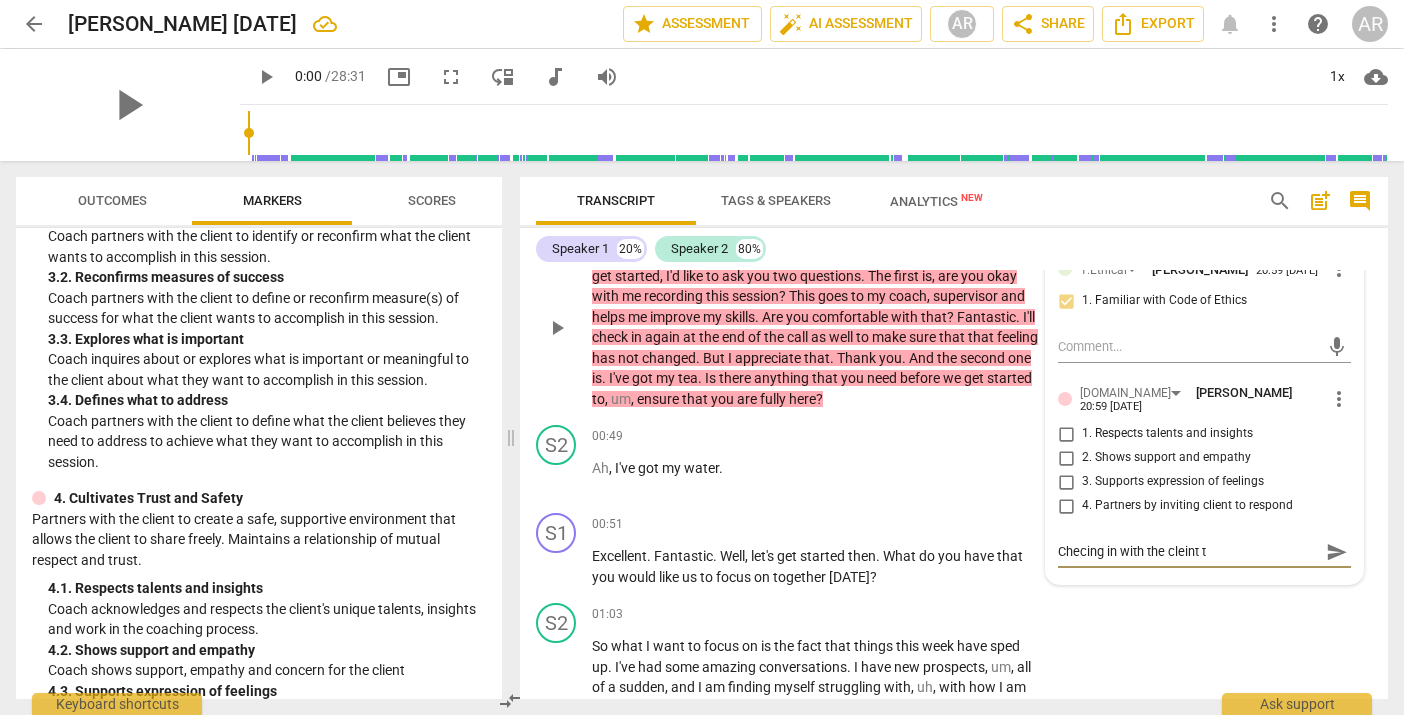 type on "Checing in with the cleint to" 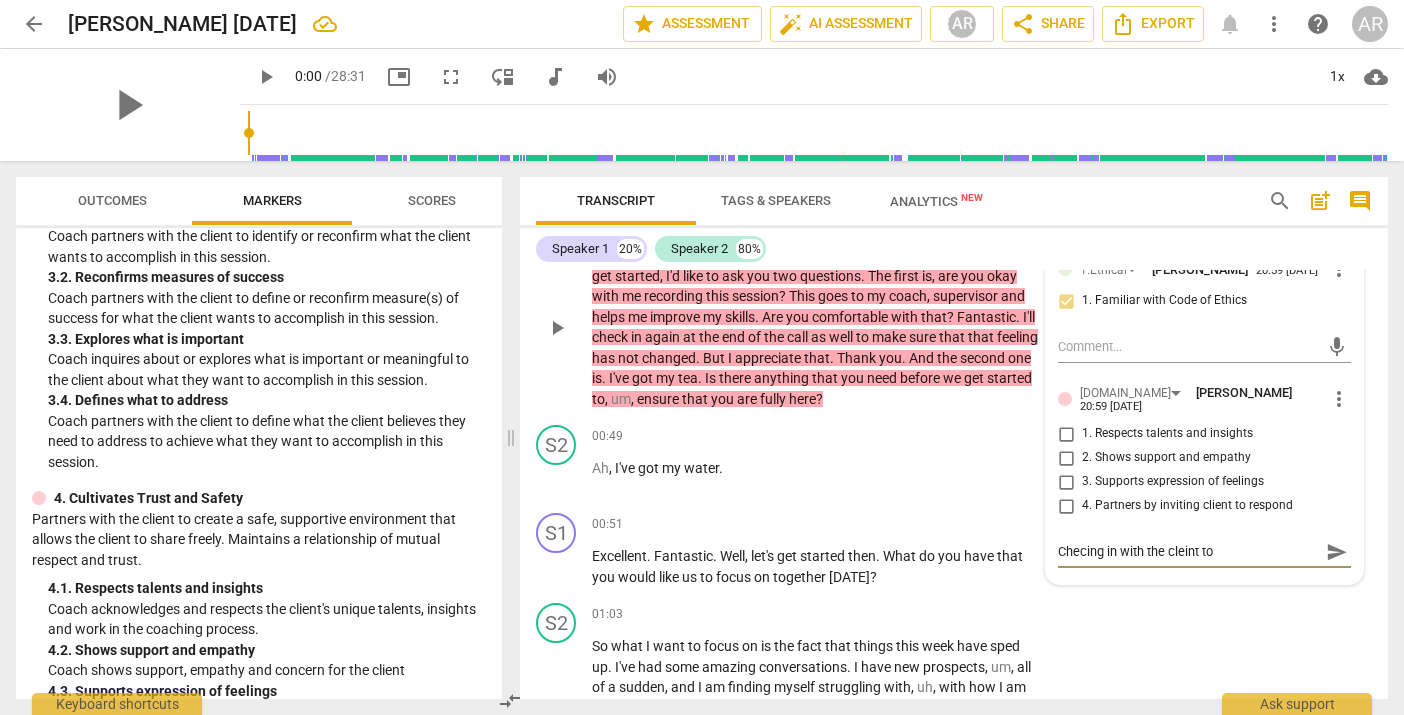 type on "Checing in with the cleint to" 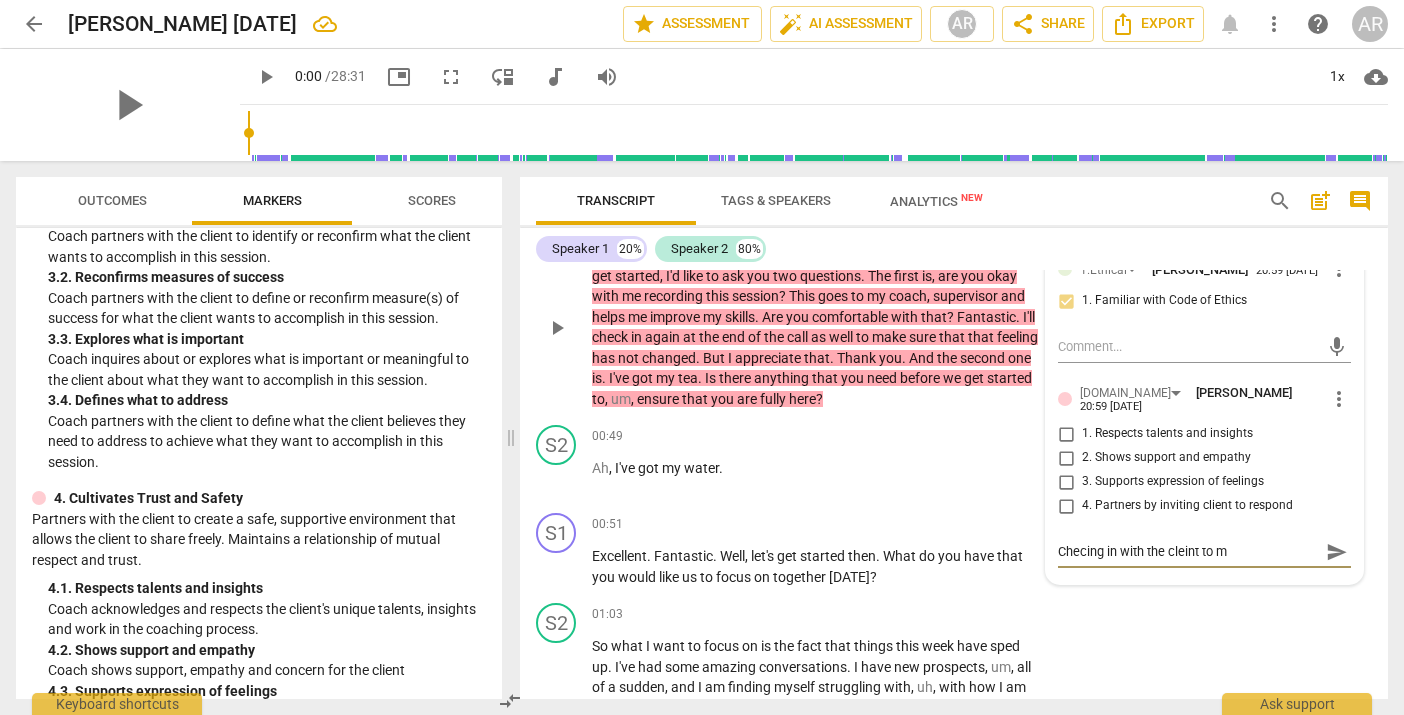 type on "Checing in with the cleint to ma" 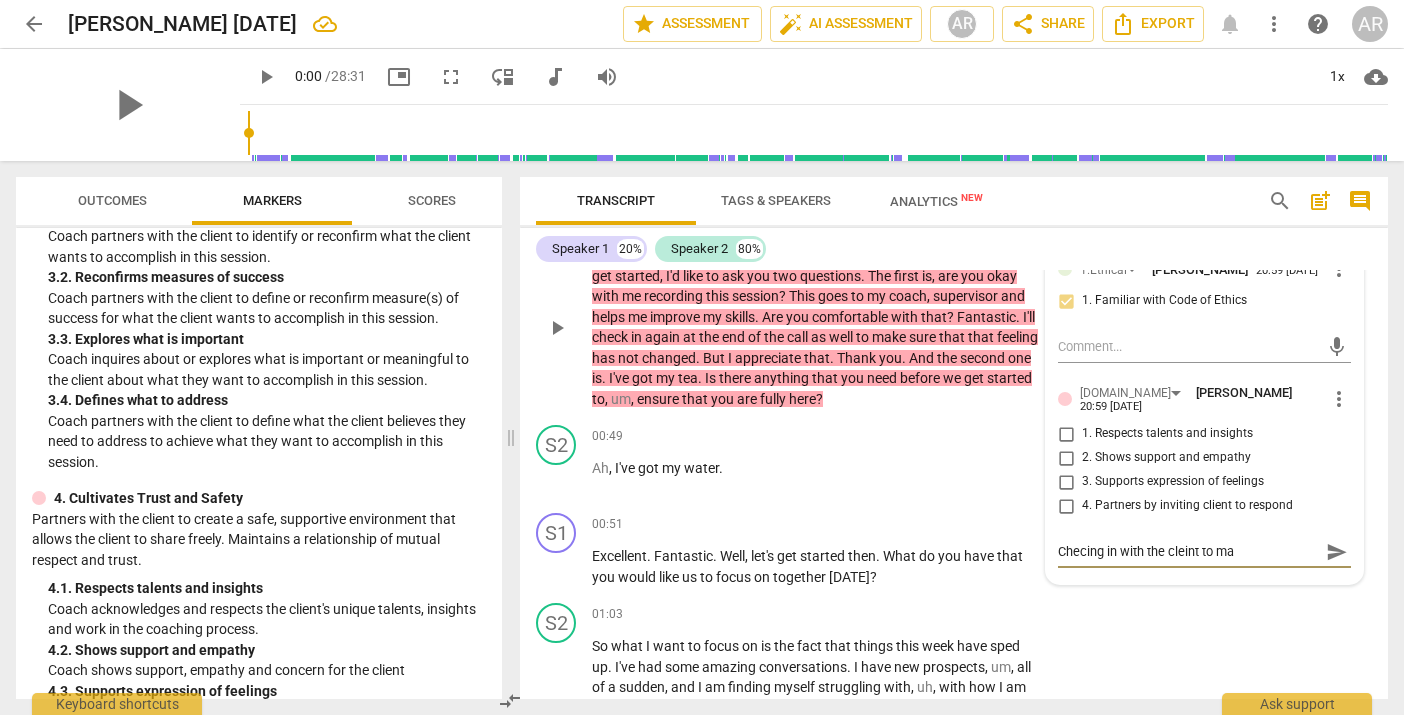 type on "Checing in with the cleint to mak" 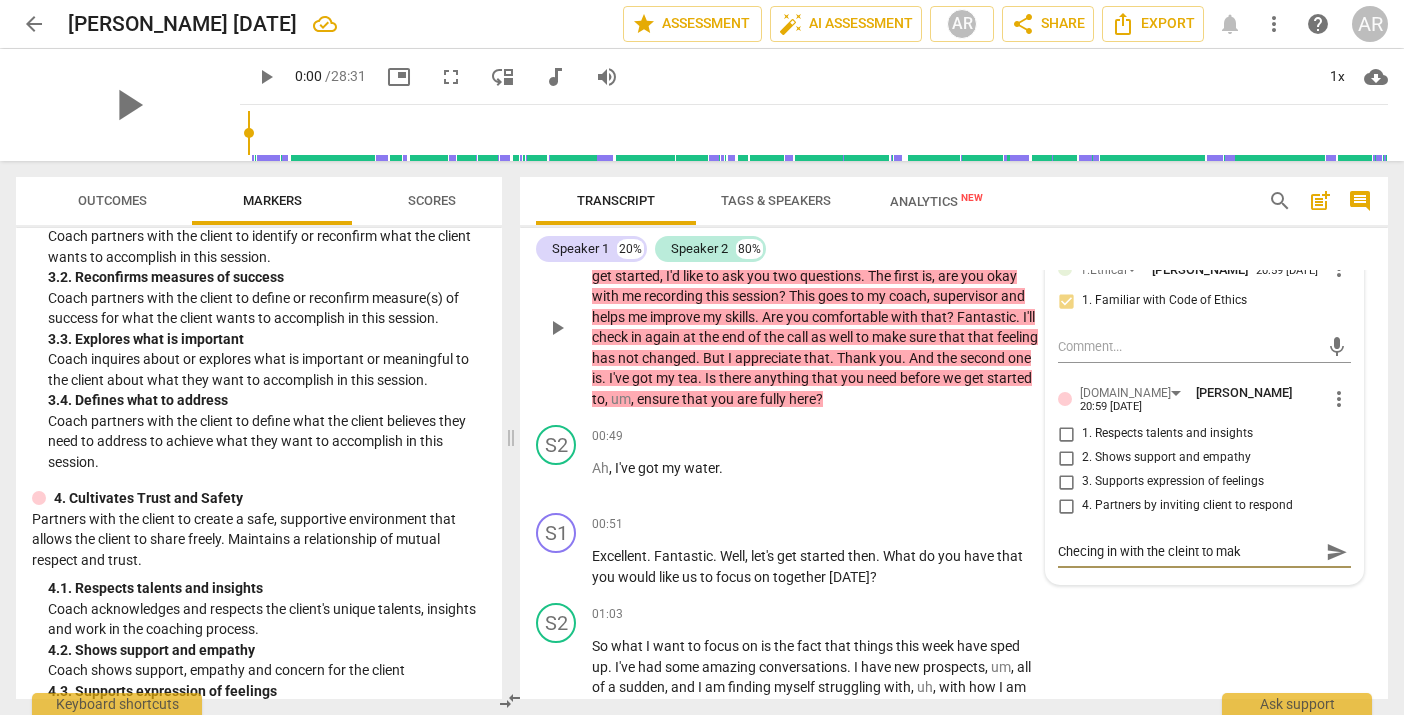 type on "Checing in with the cleint to make" 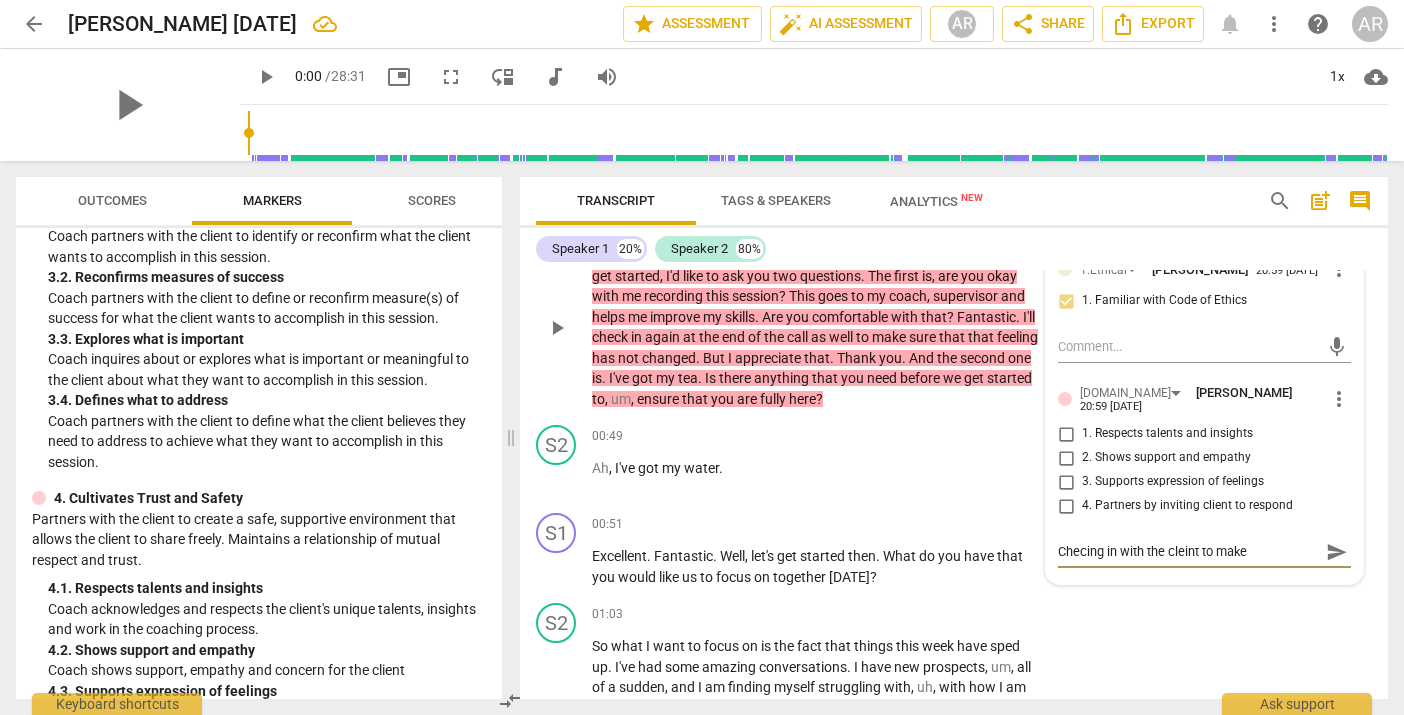 type on "Checing in with the cleint to make" 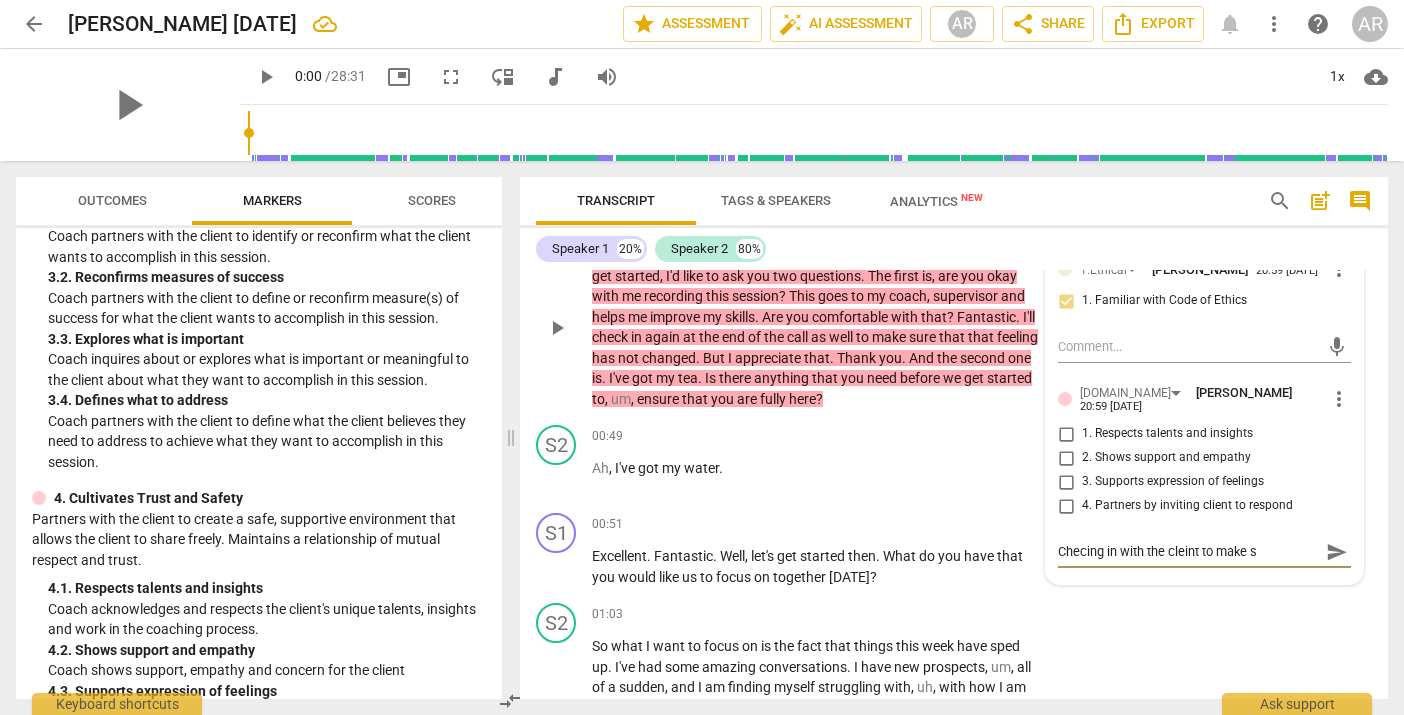 type on "Checing in with the cleint to make su" 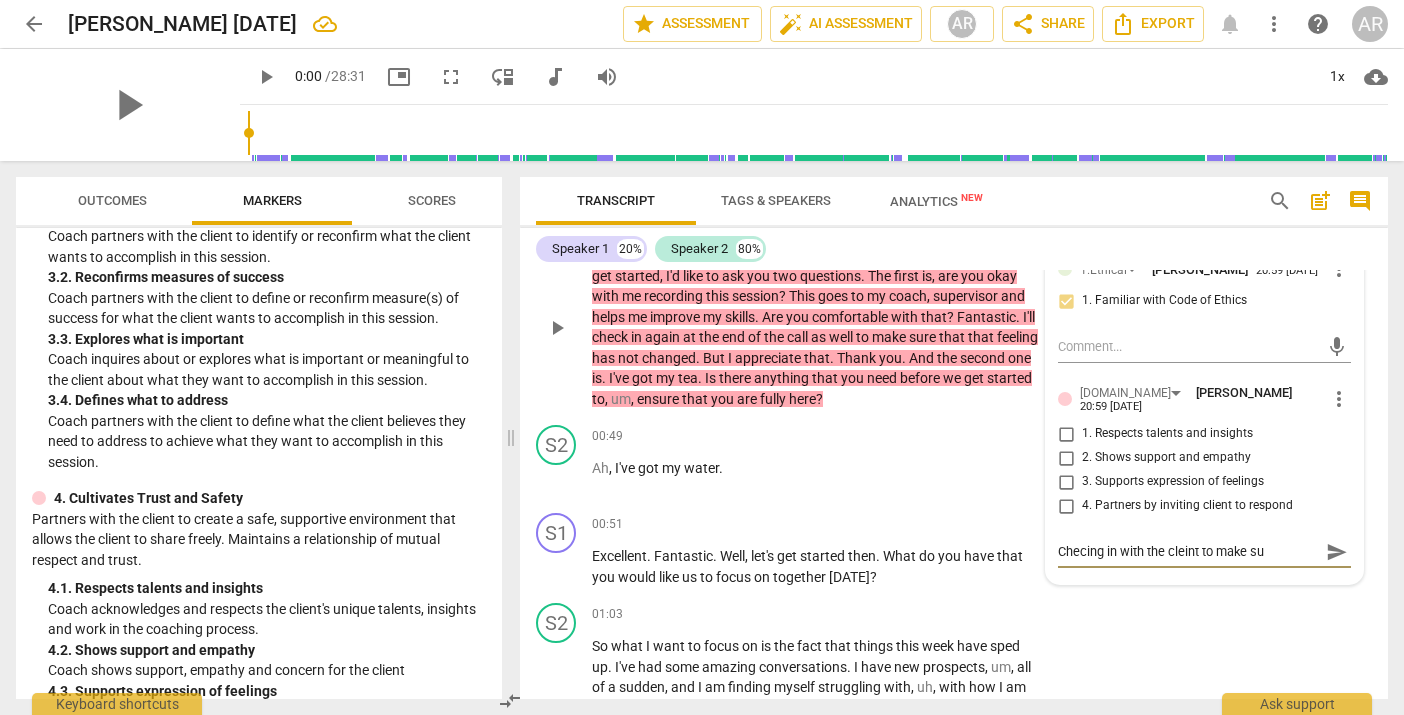 type on "Checing in with the cleint to make sur" 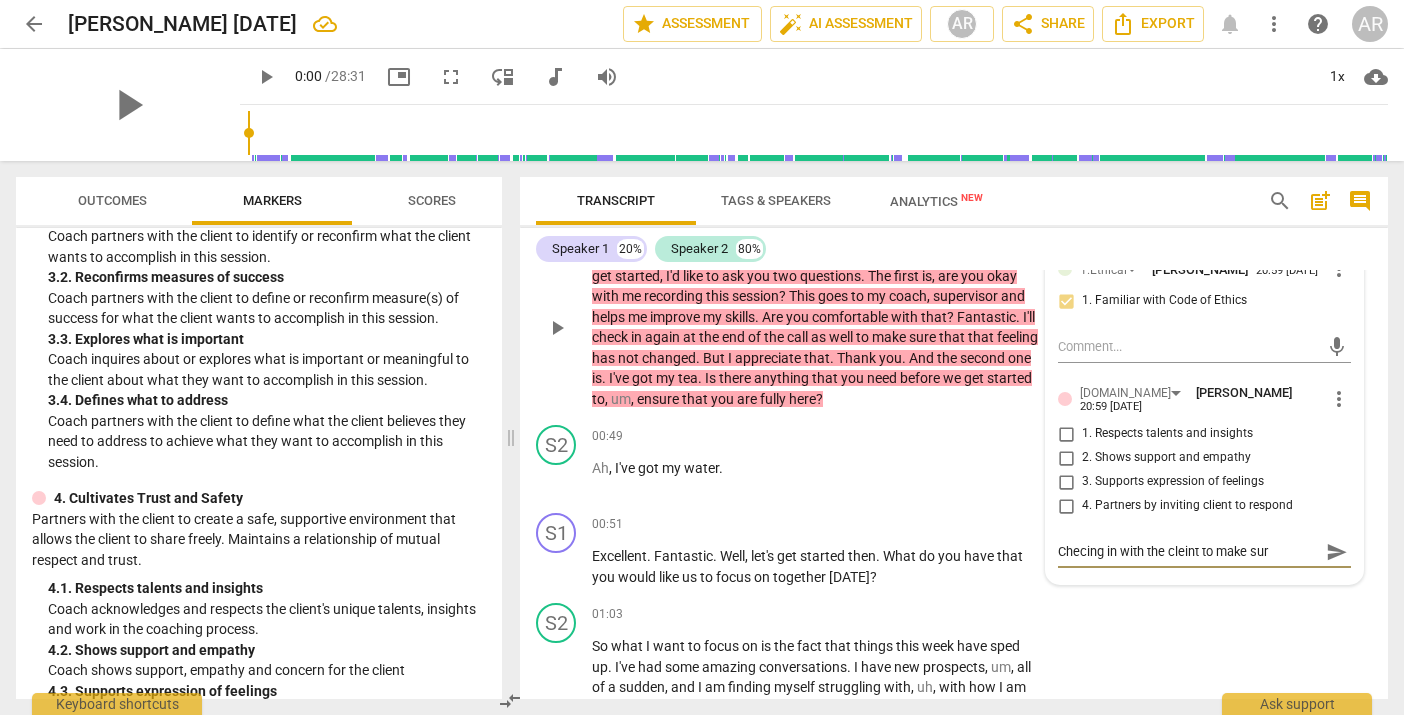 type on "Checing in with the cleint to make sure" 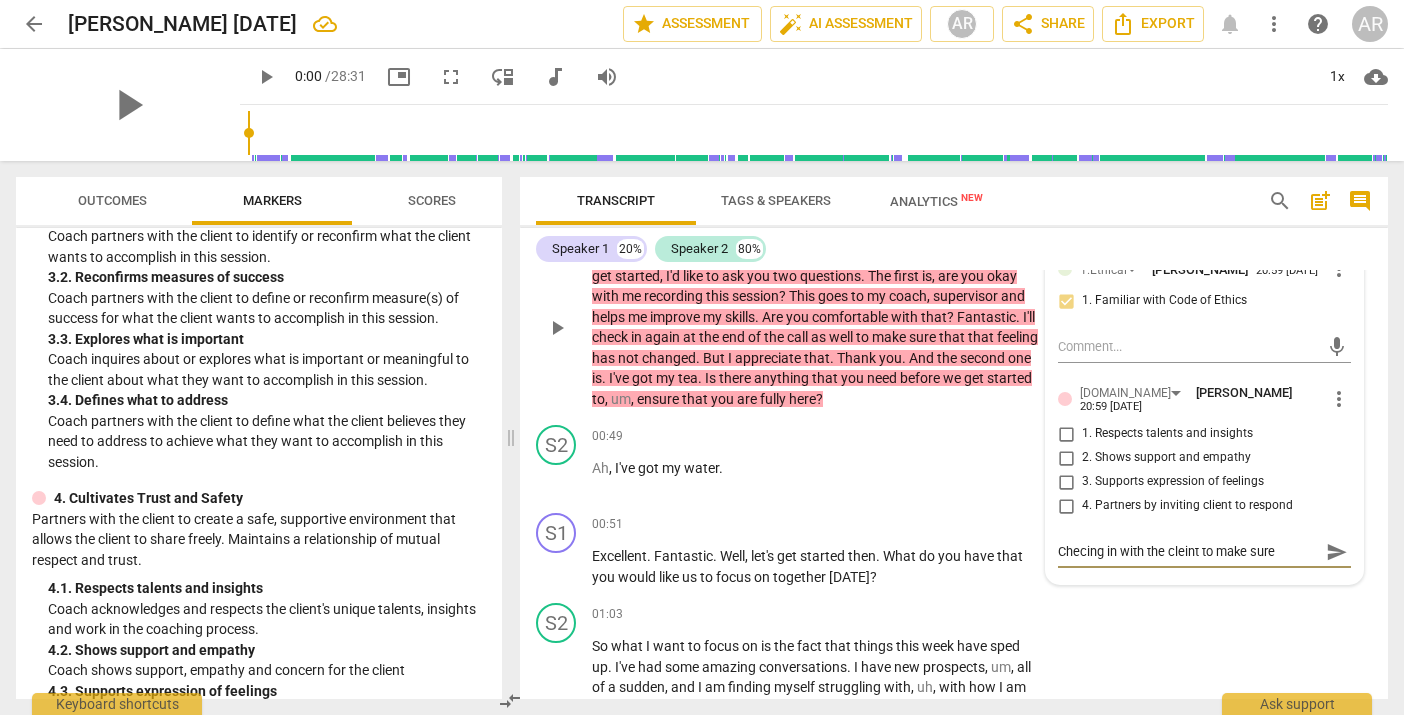 type on "Checing in with the cleint to make sure" 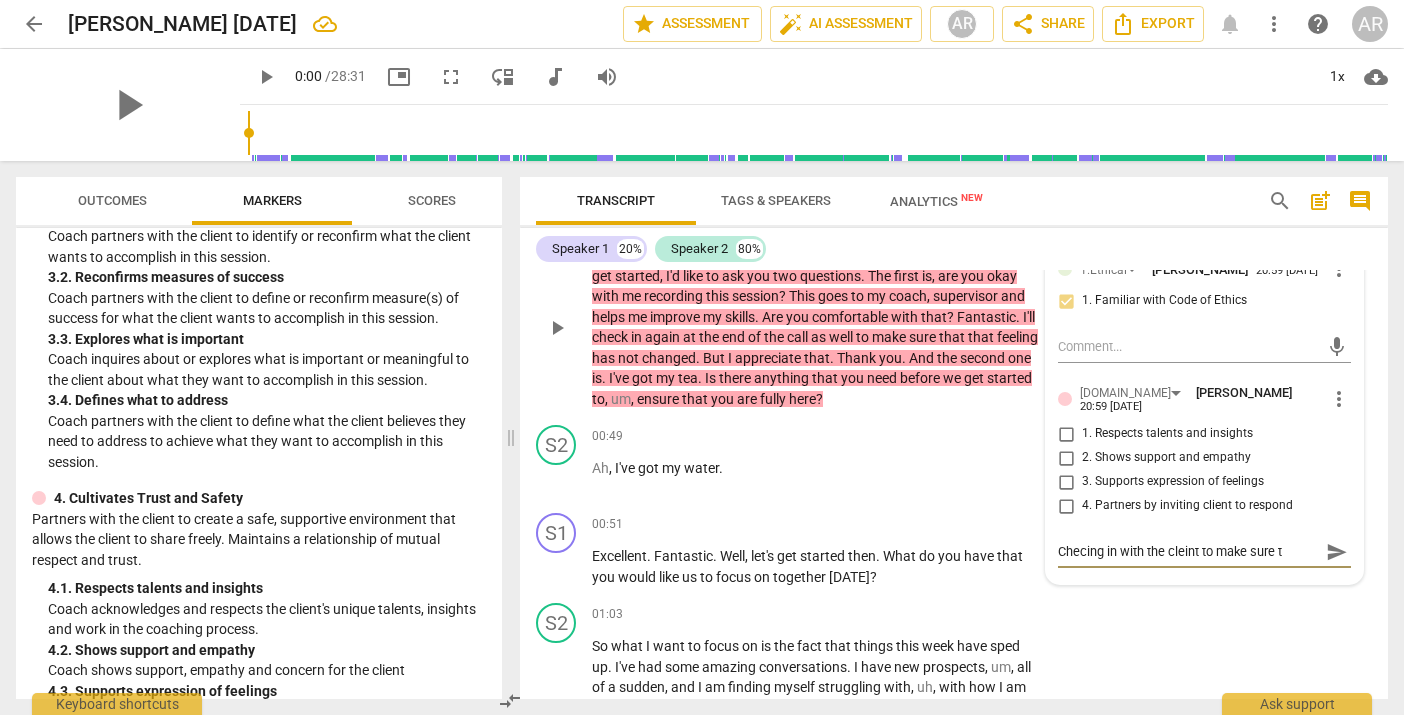 type on "Checing in with the cleint to make sure th" 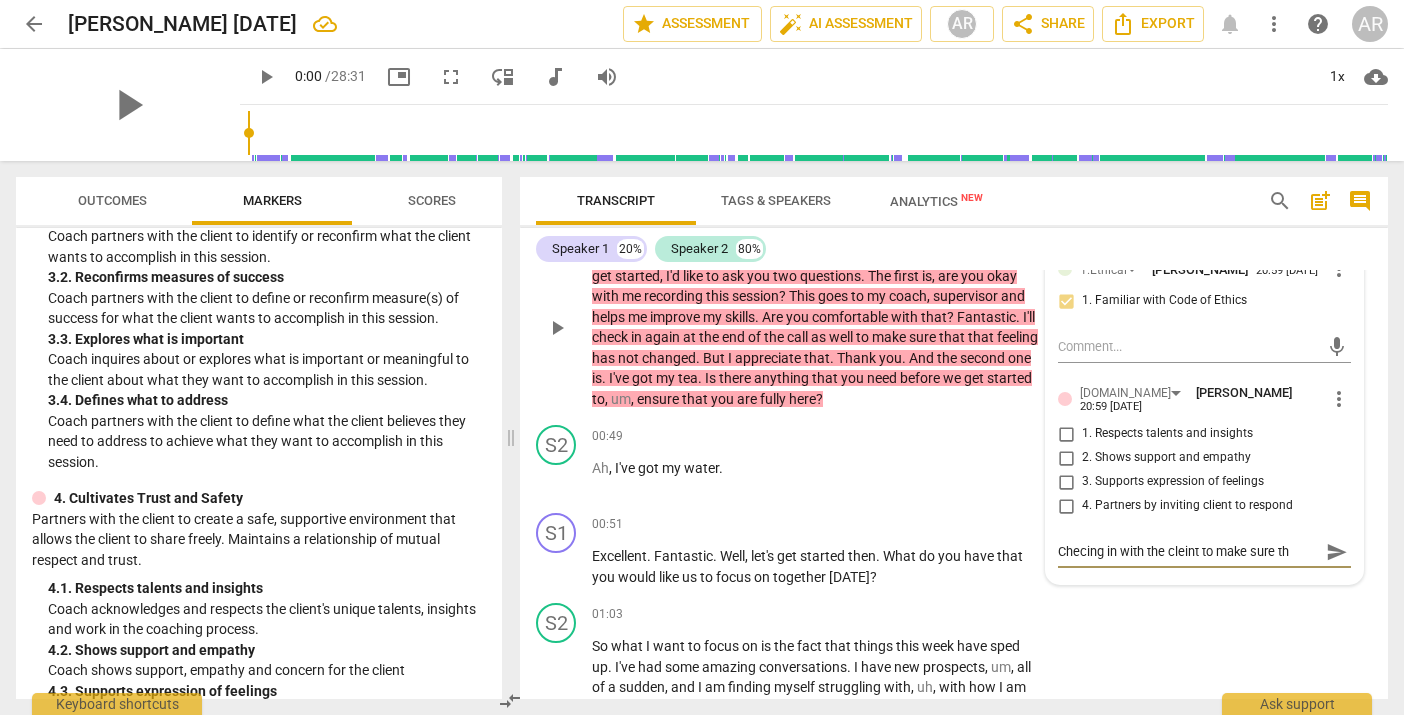 type on "Checing in with the cleint to make sure the" 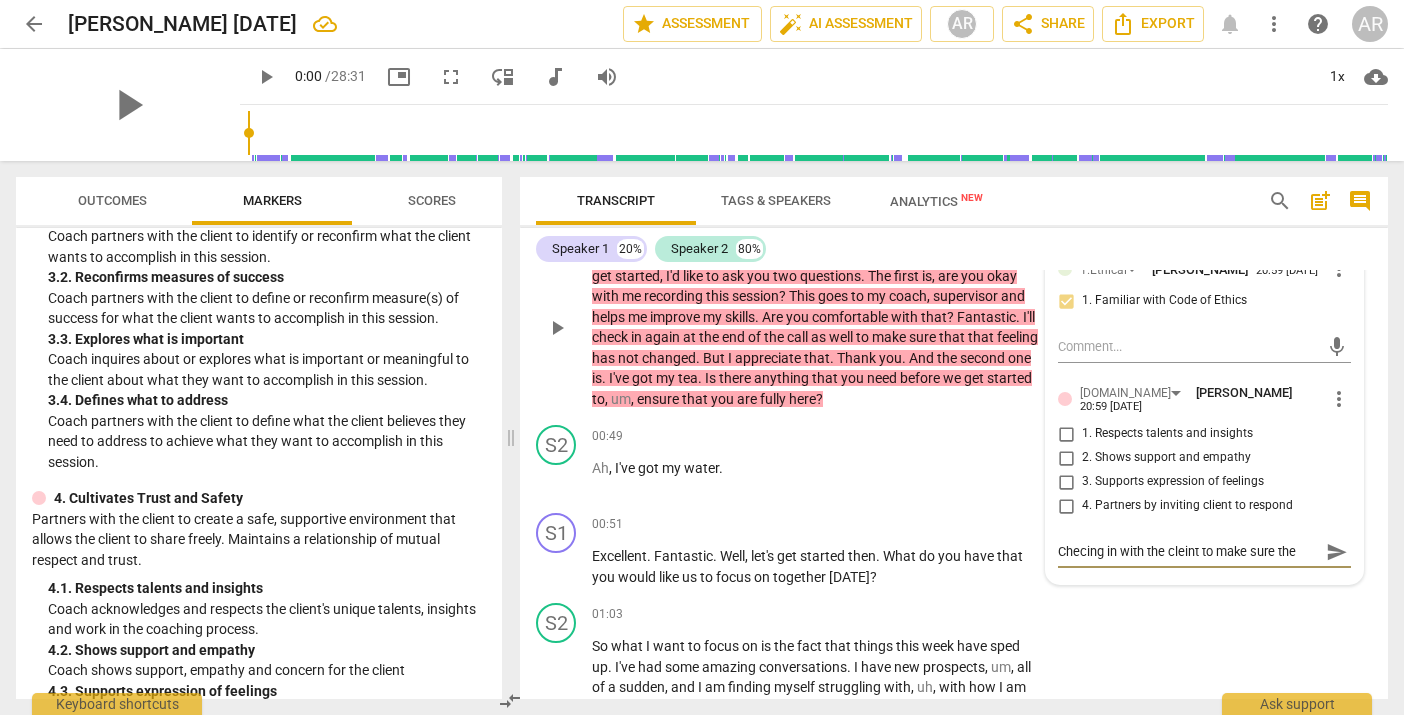 type on "Checing in with the cleint to make sure they" 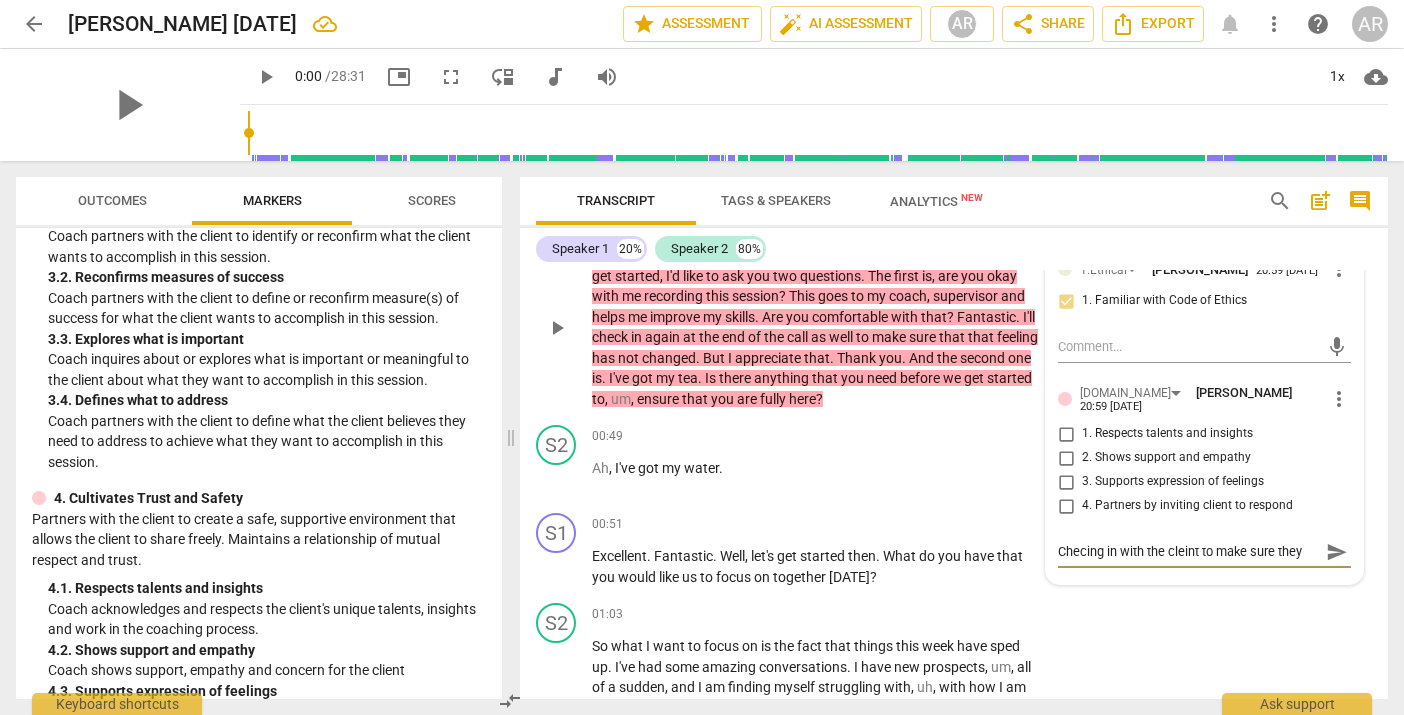 type on "Checing in with the cleint to make sure they'" 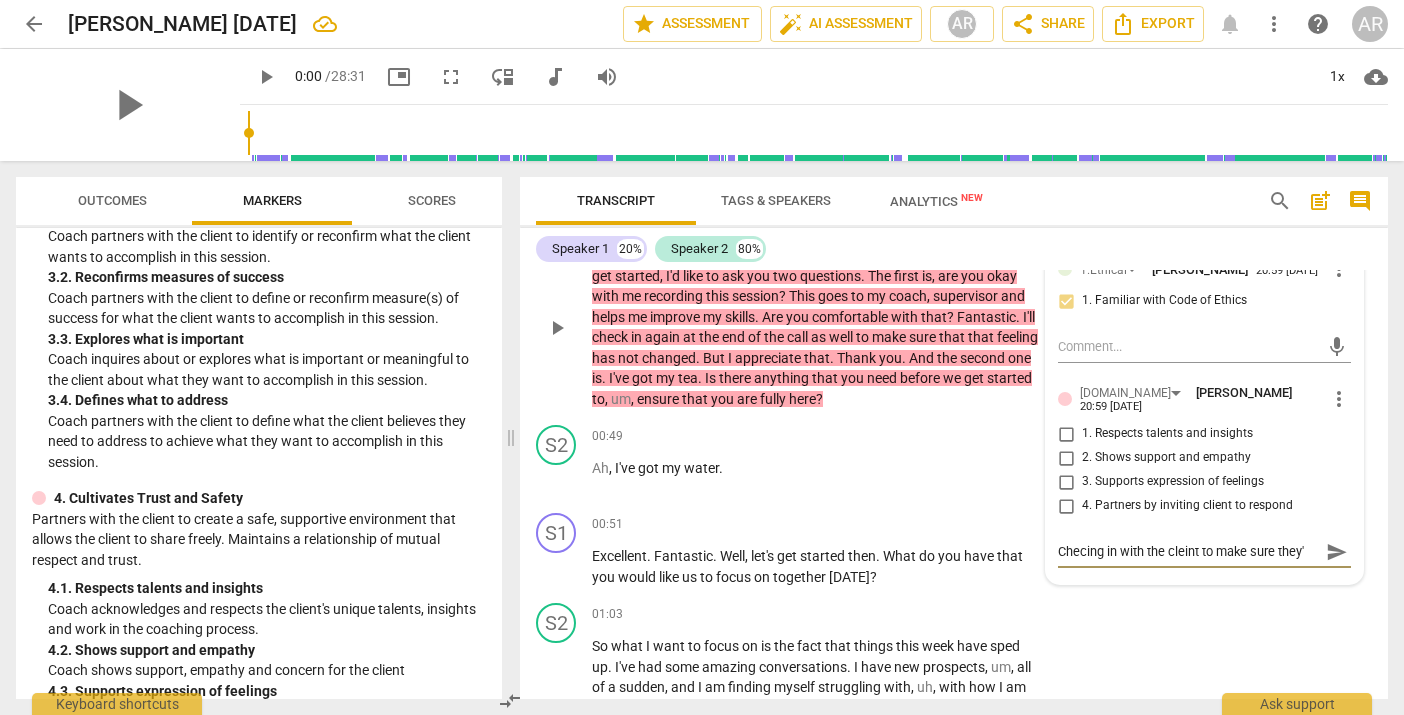 type on "Checing in with the cleint to make sure they'r" 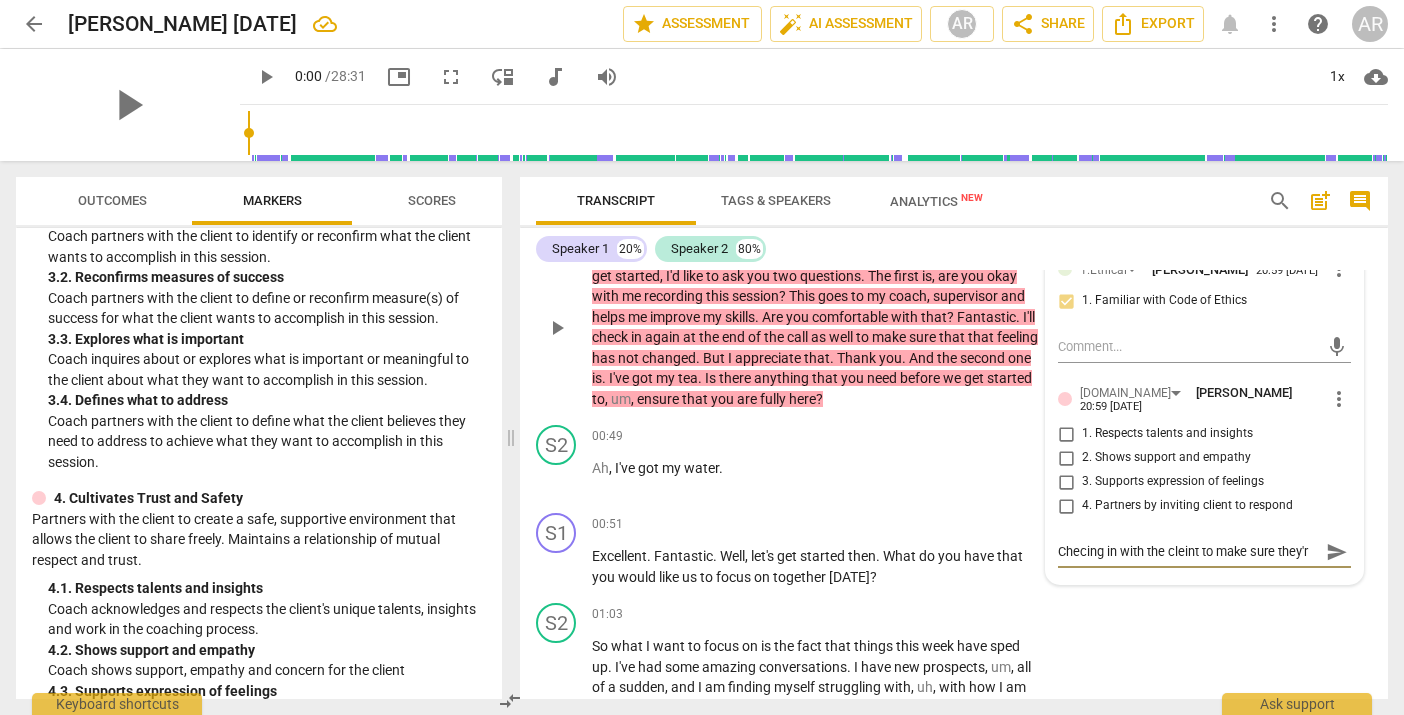 type on "Checing in with the cleint to make sure they're" 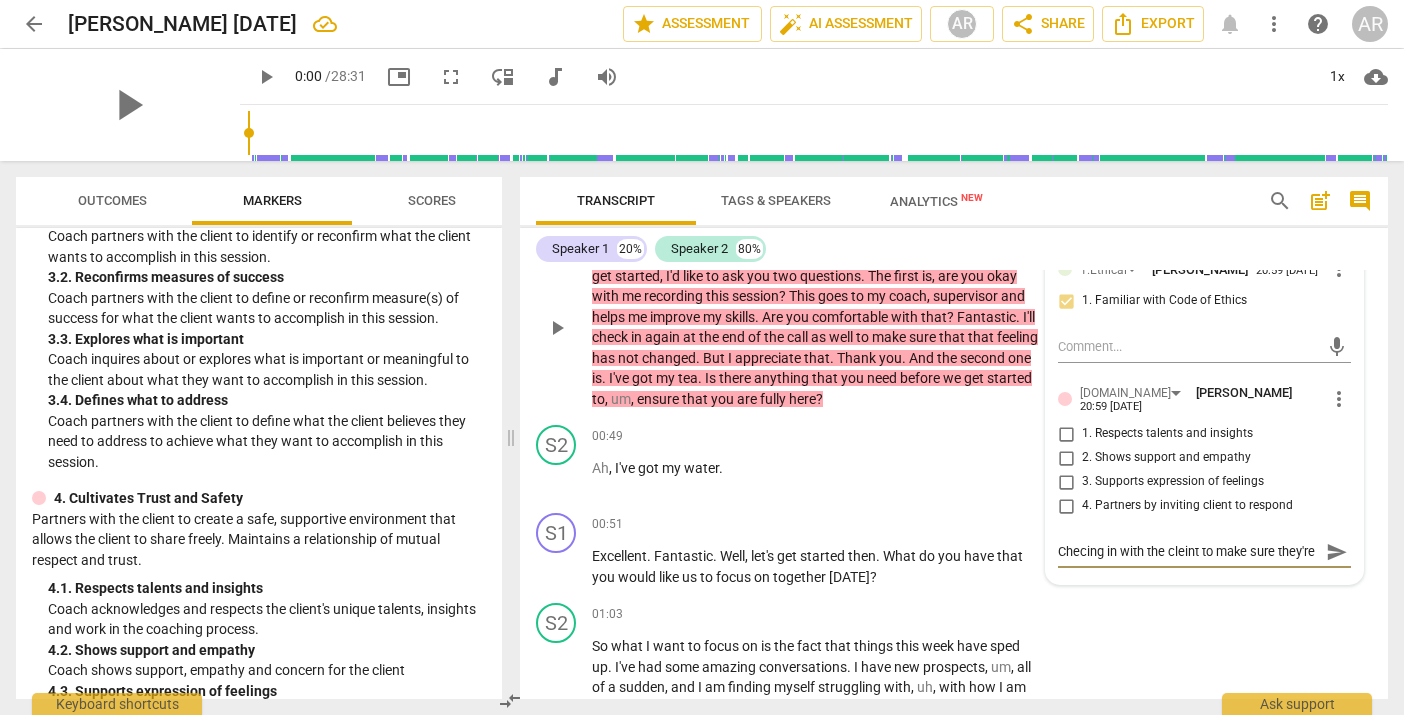type on "Checing in with the cleint to make sure they're" 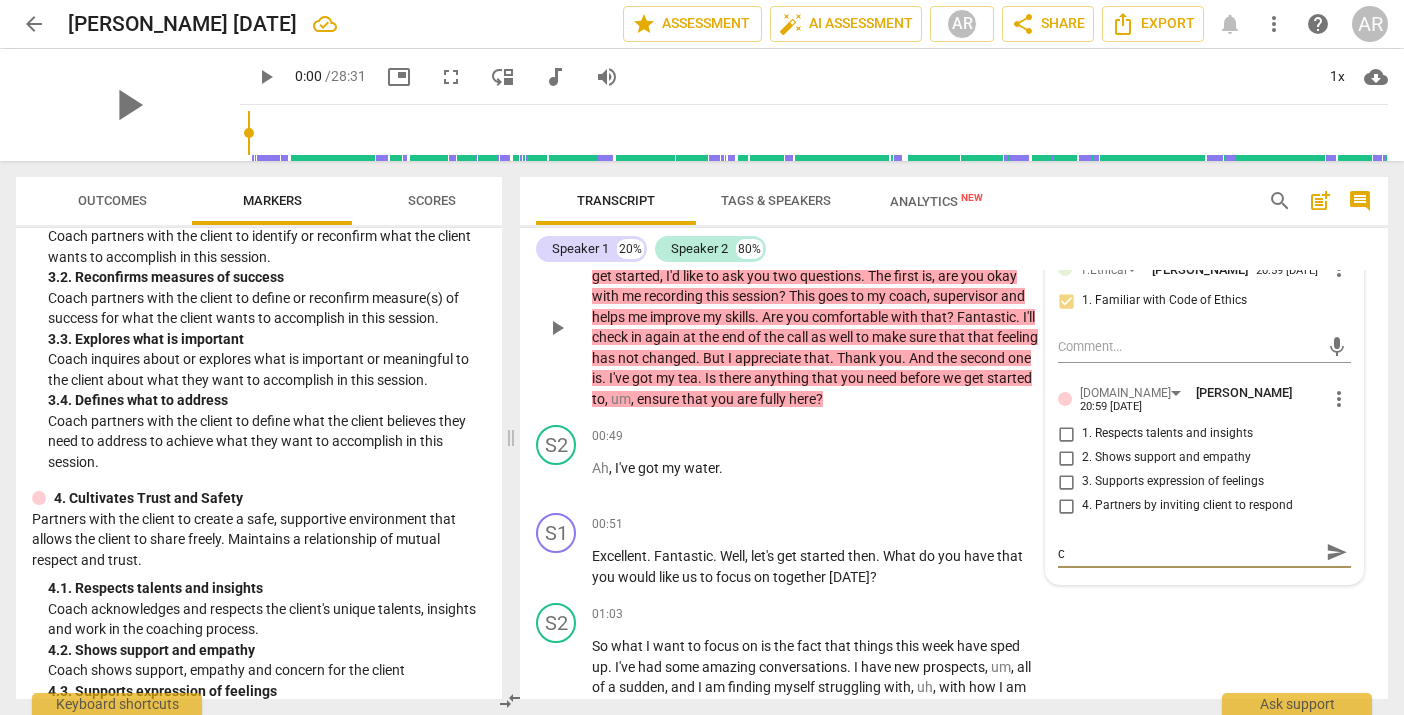 type on "Checing in with the cleint to make sure they're co" 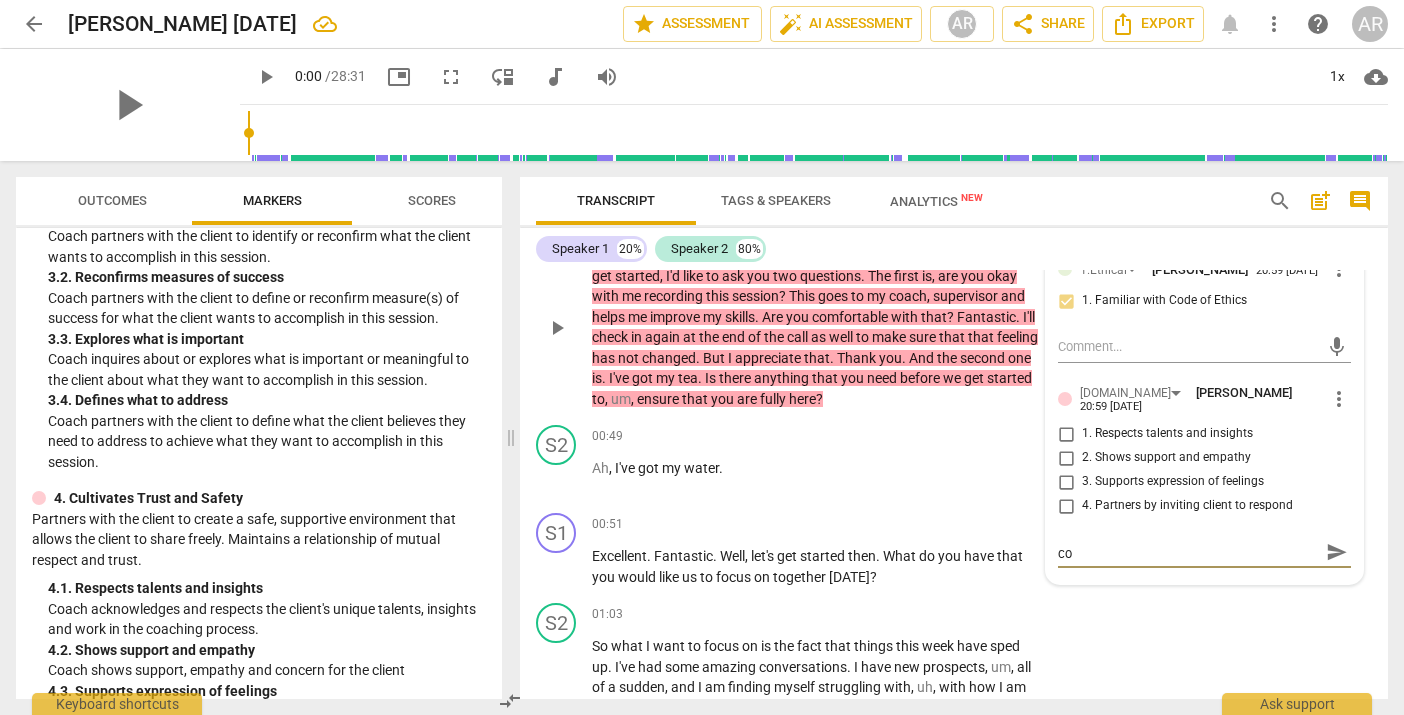 type on "Checing in with the cleint to make sure they're con" 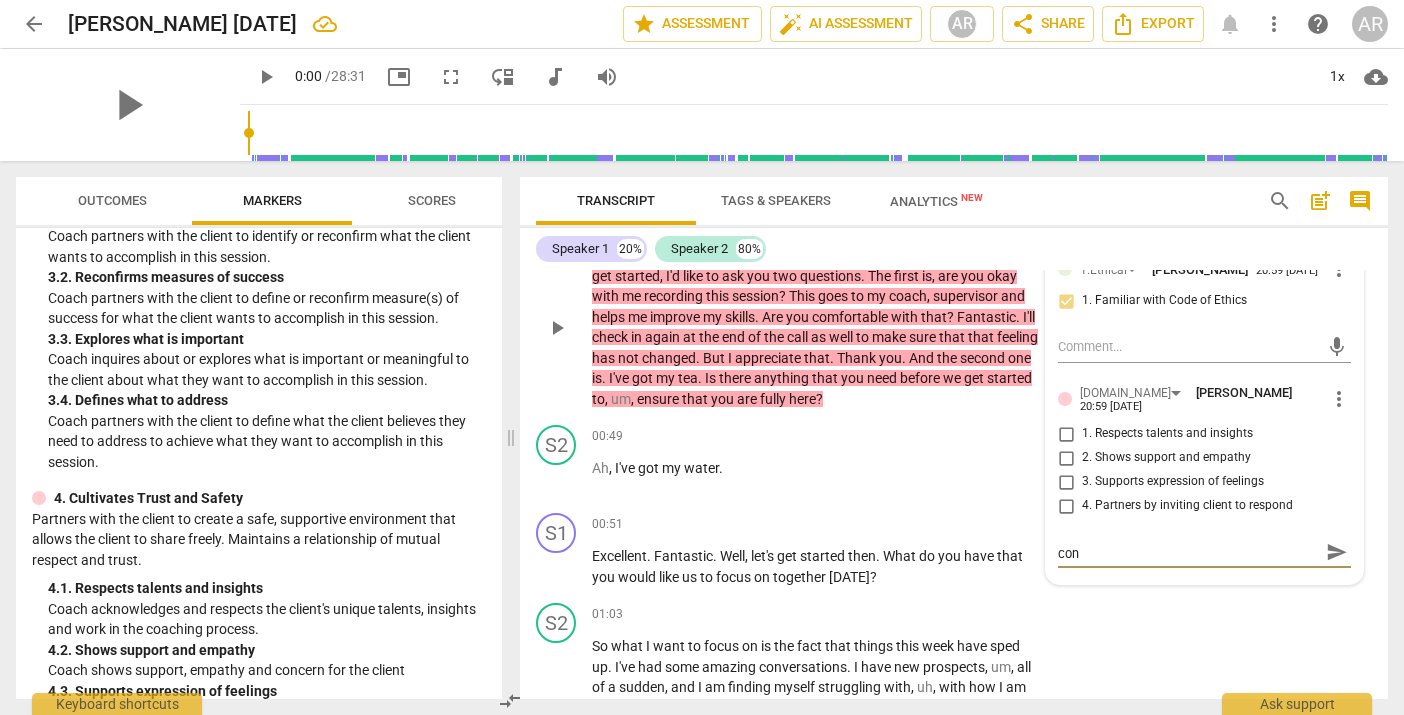 type on "Checing in with the cleint to make sure they're conf" 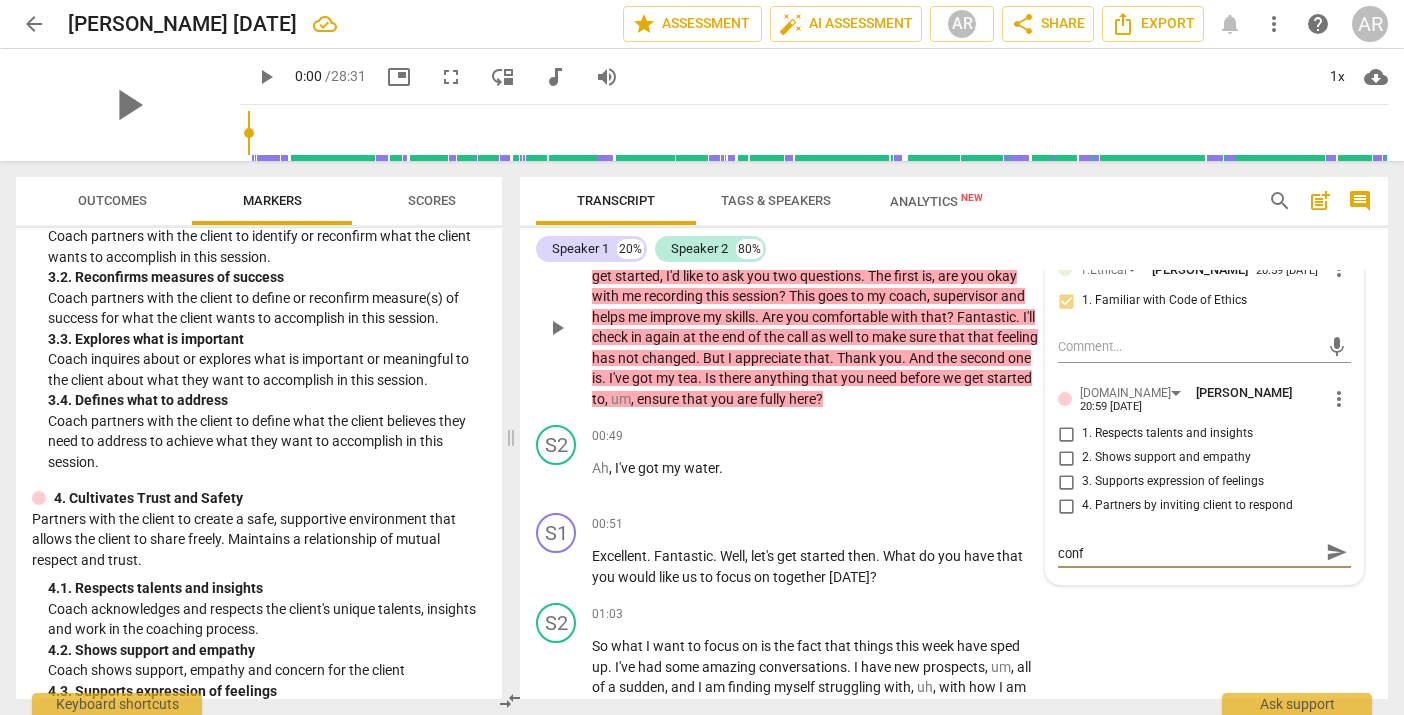 type on "Checing in with the cleint to make sure they're confr" 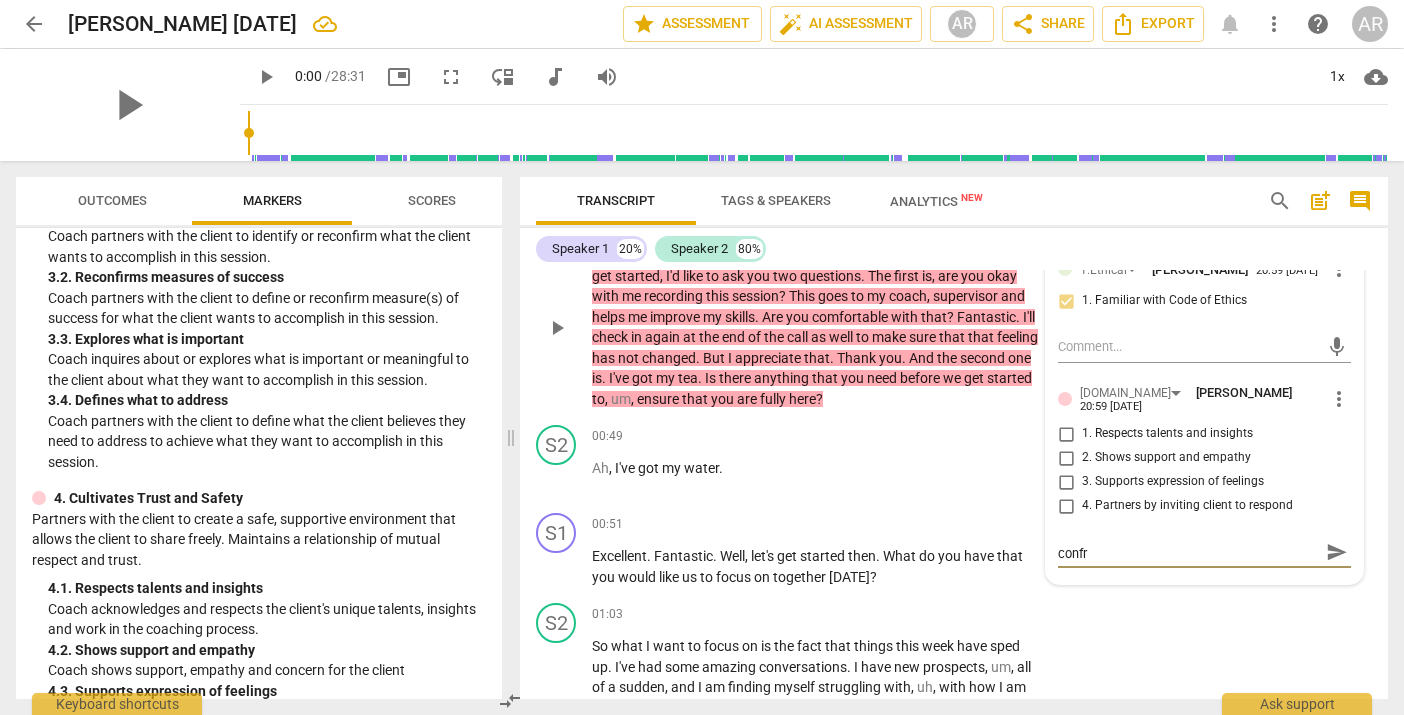 type on "Checing in with the cleint to make sure they're confro" 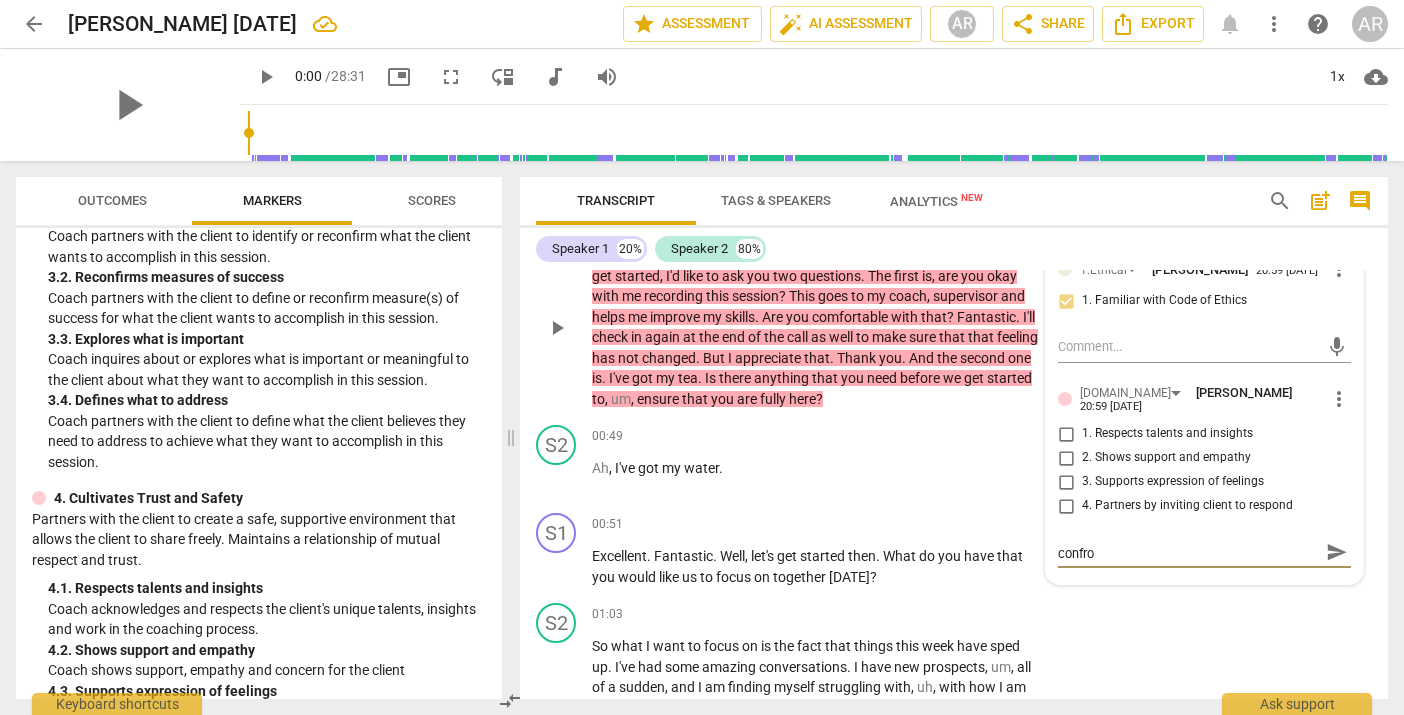 scroll, scrollTop: 0, scrollLeft: 0, axis: both 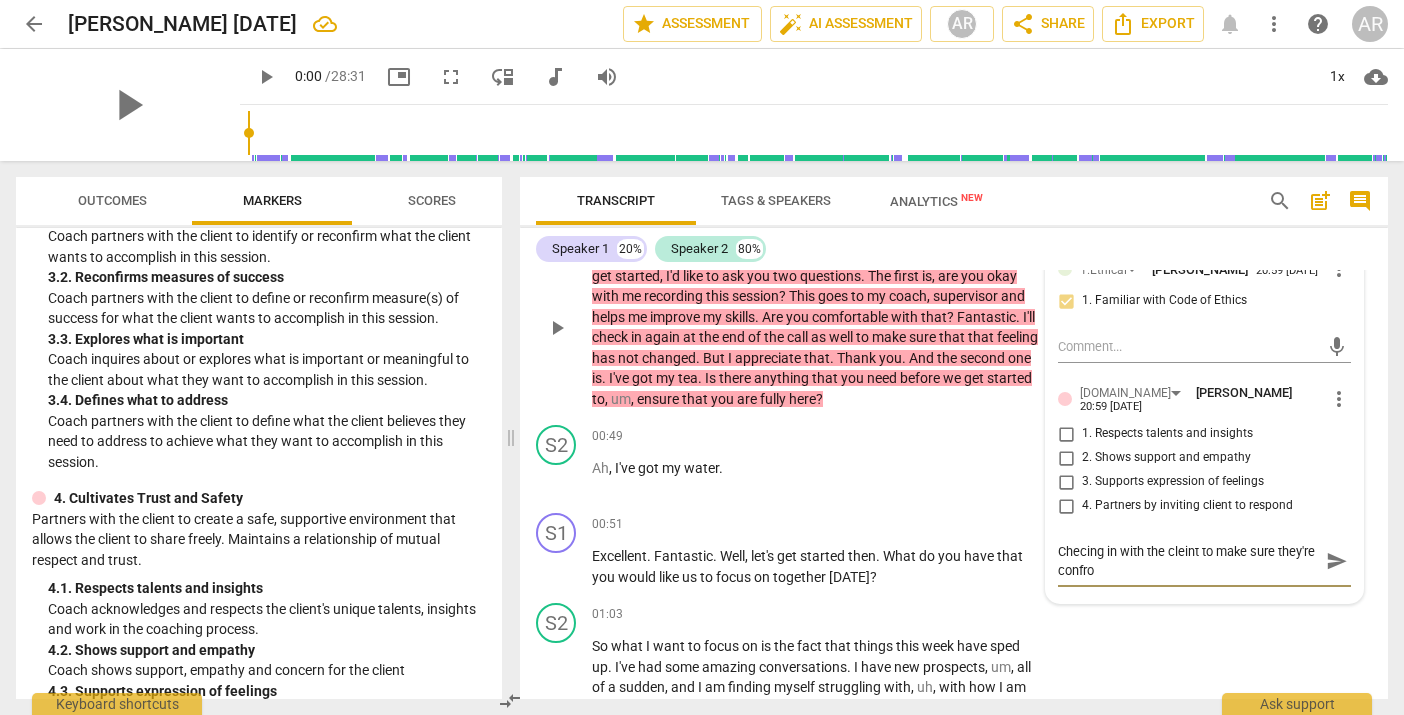 type on "Checing in with the cleint to make sure they're confrot" 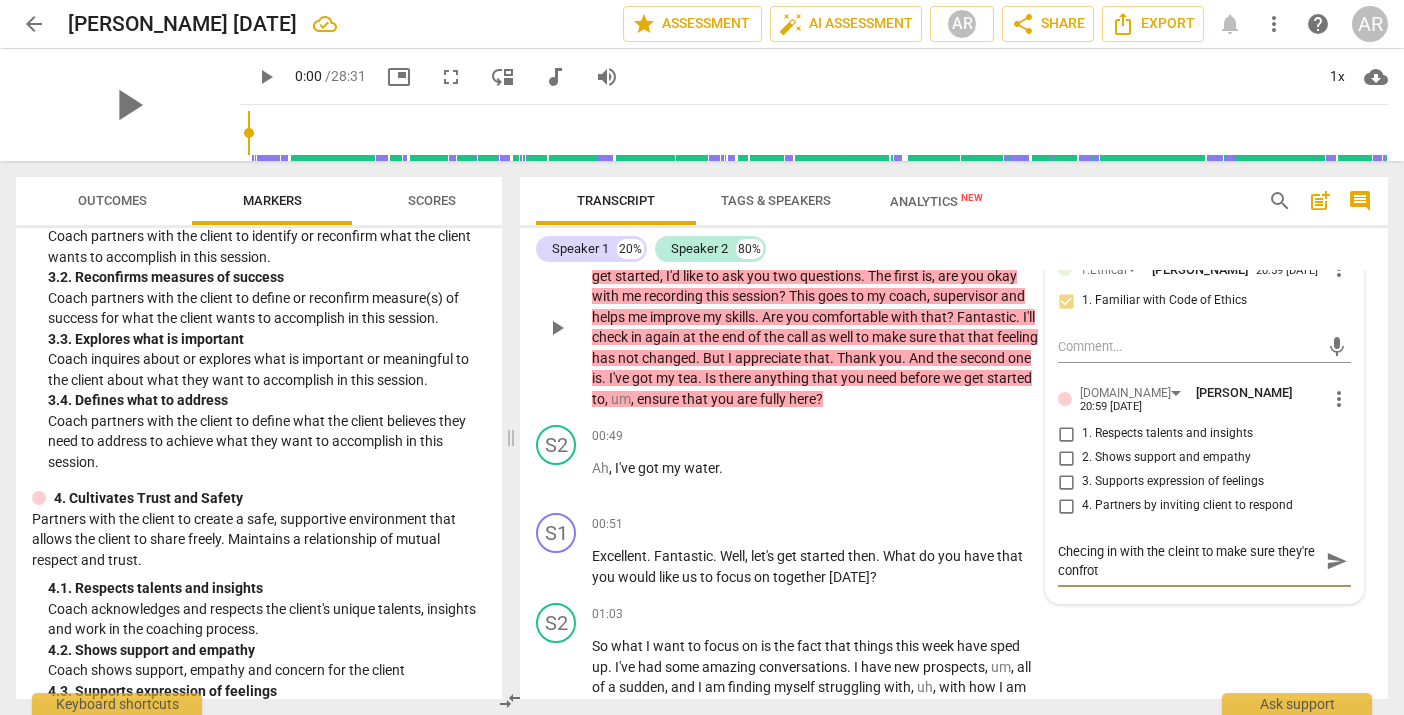 type on "Checing in with the cleint to make sure they're confrota" 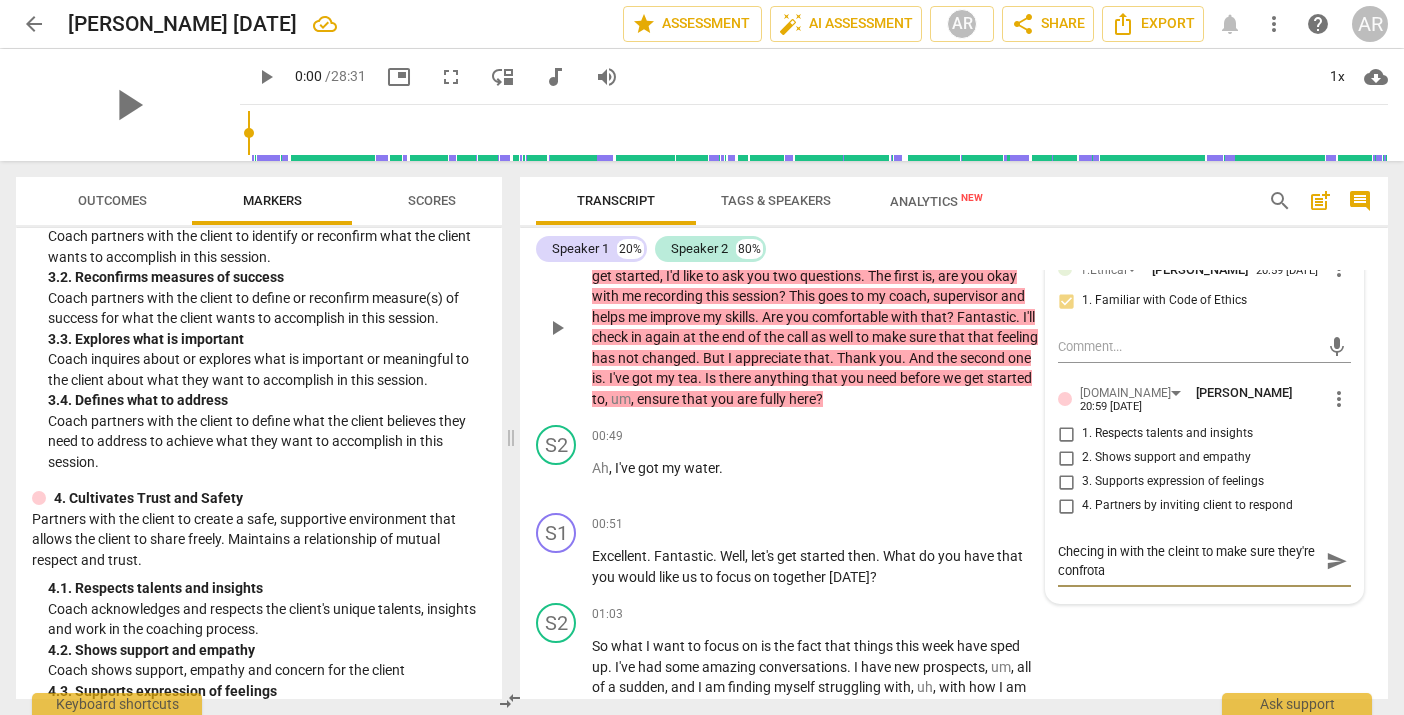 type on "Checing in with the cleint to make sure they're confrotab" 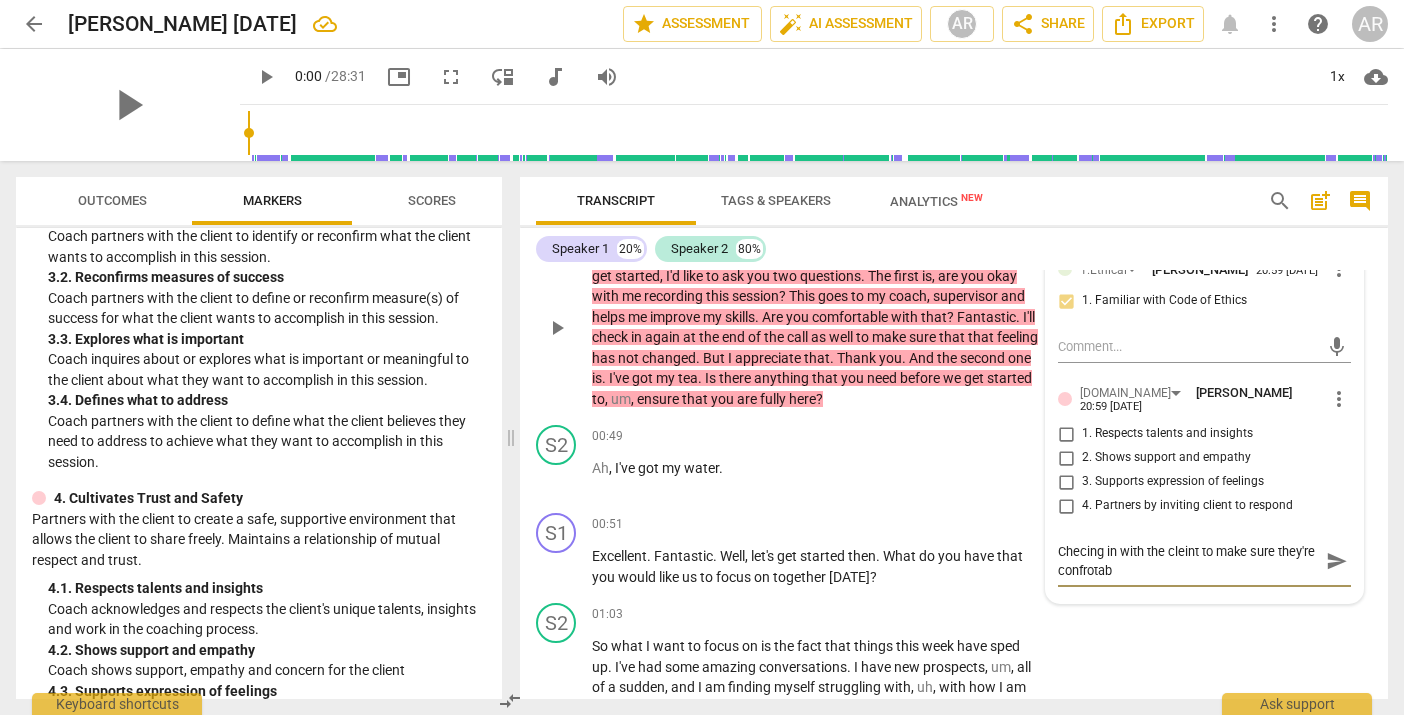 type on "Checing in with the cleint to make sure they're confrotabl" 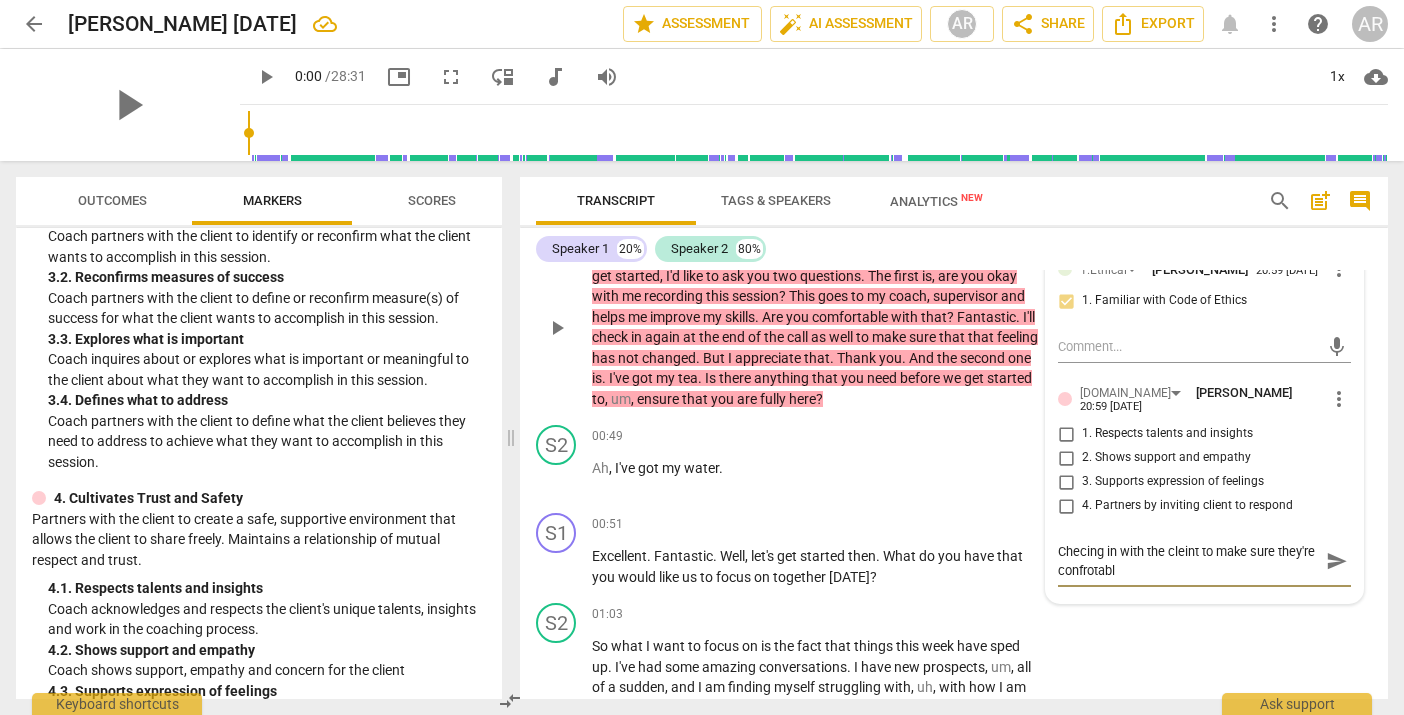 type on "Checing in with the cleint to make sure they're confrotable" 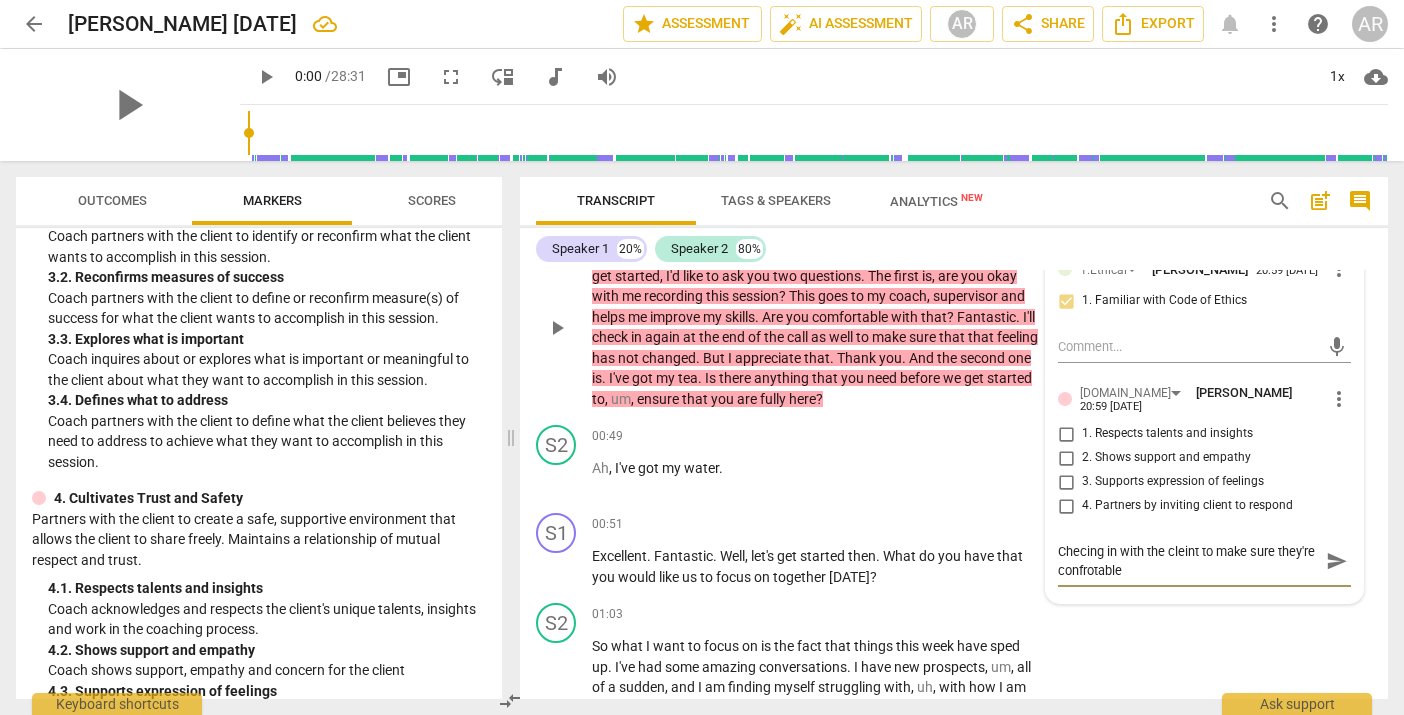 type on "Checing in with the cleint to make sure they're confrotable" 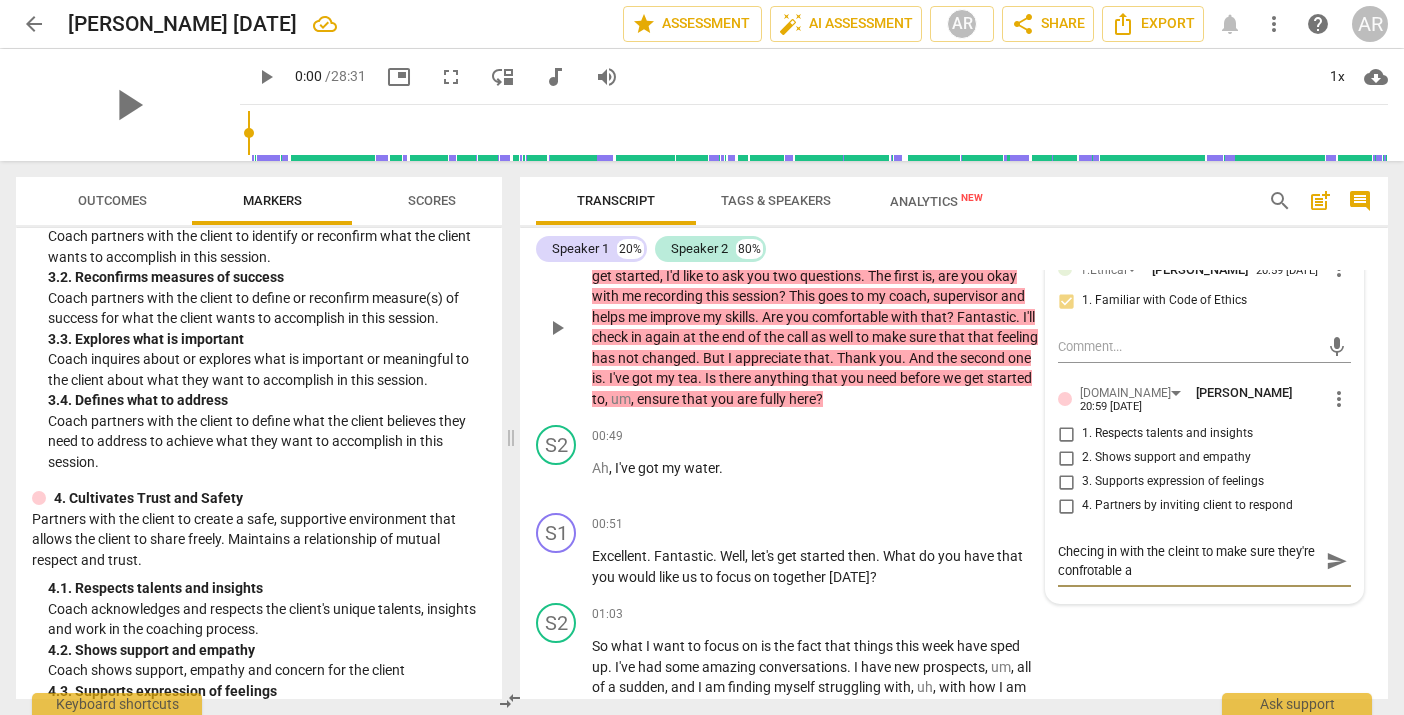 type on "Checing in with the cleint to make sure they're confrotable an" 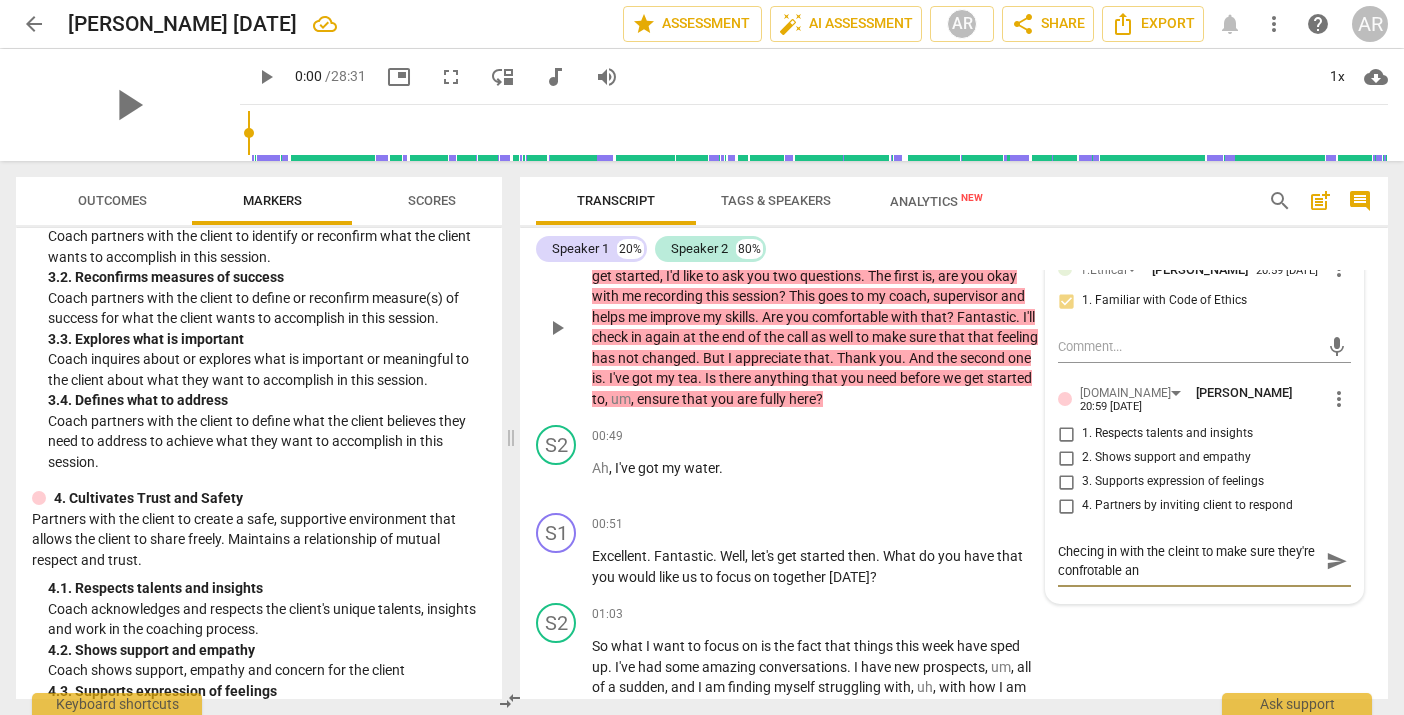 type on "Checing in with the cleint to make sure they're confrotable and" 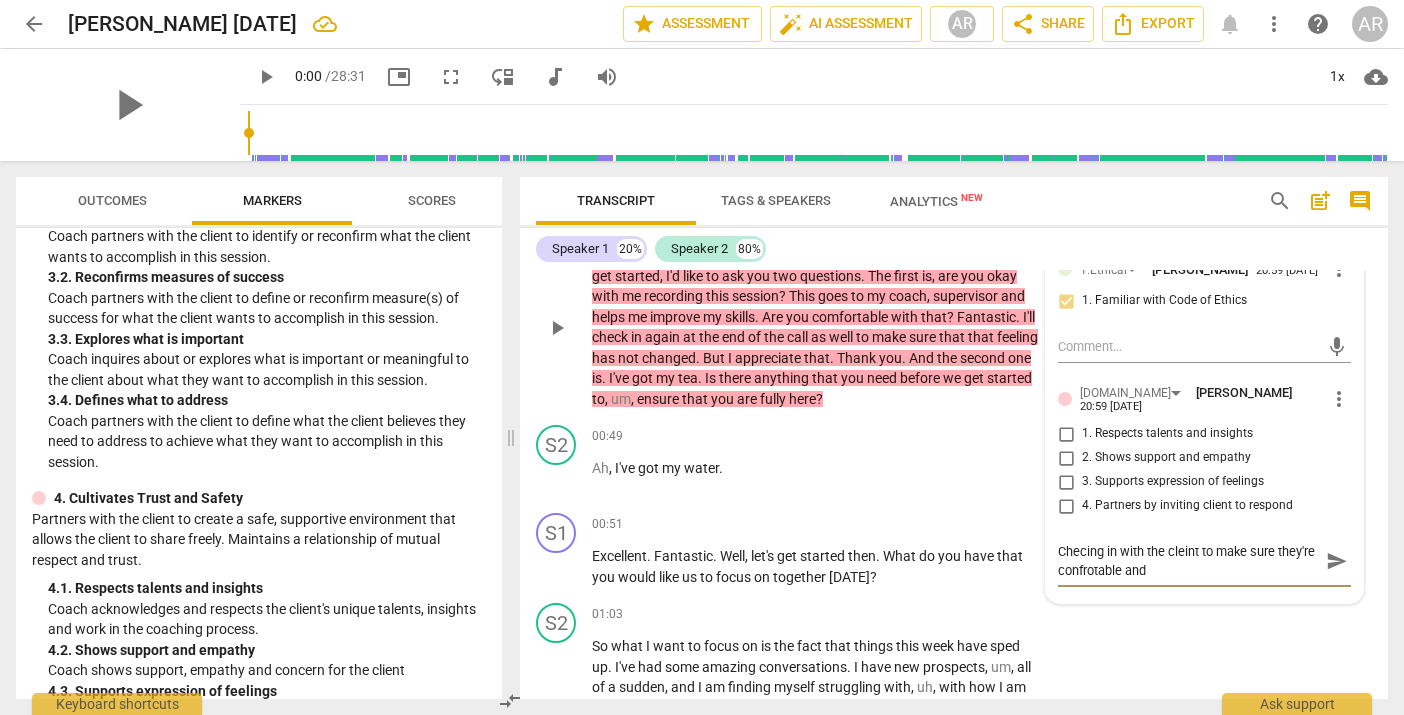 type on "Checing in with the cleint to make sure they're confrotable and" 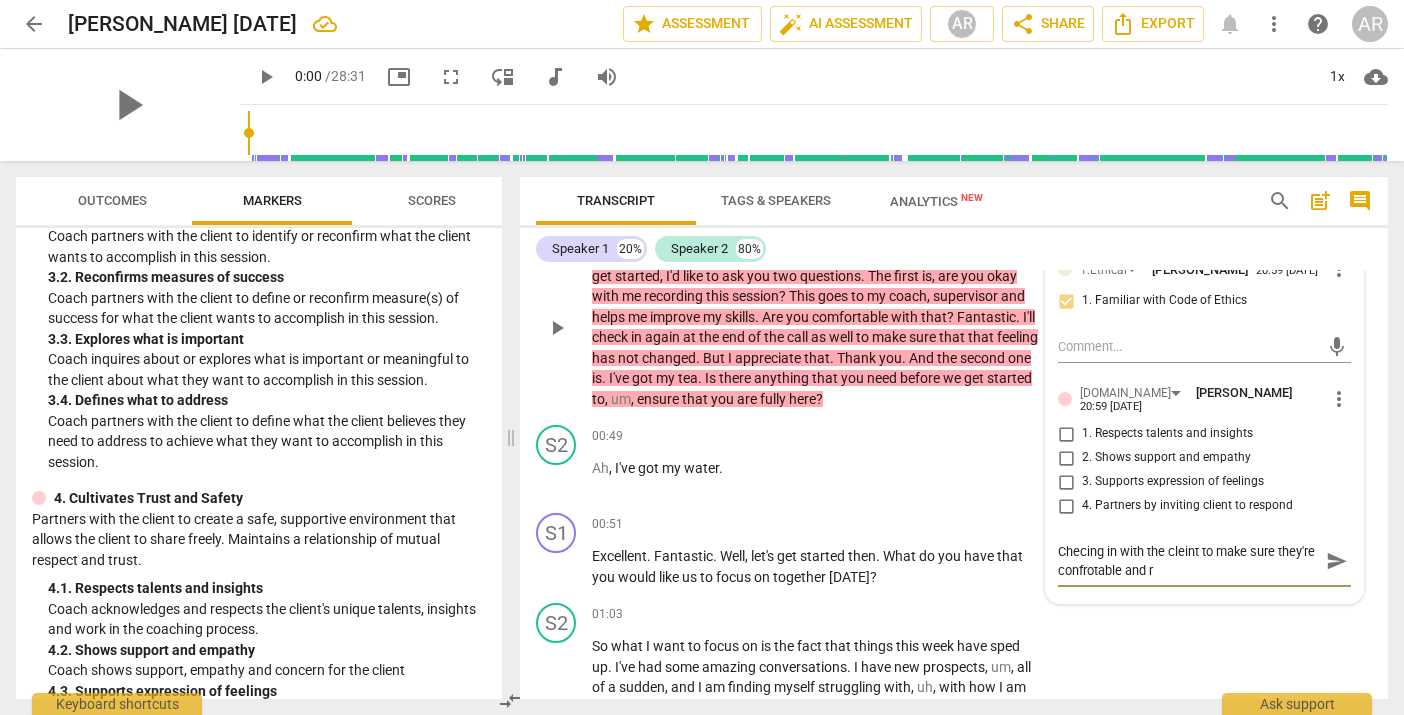 type on "Checing in with the cleint to make sure they're confrotable and re" 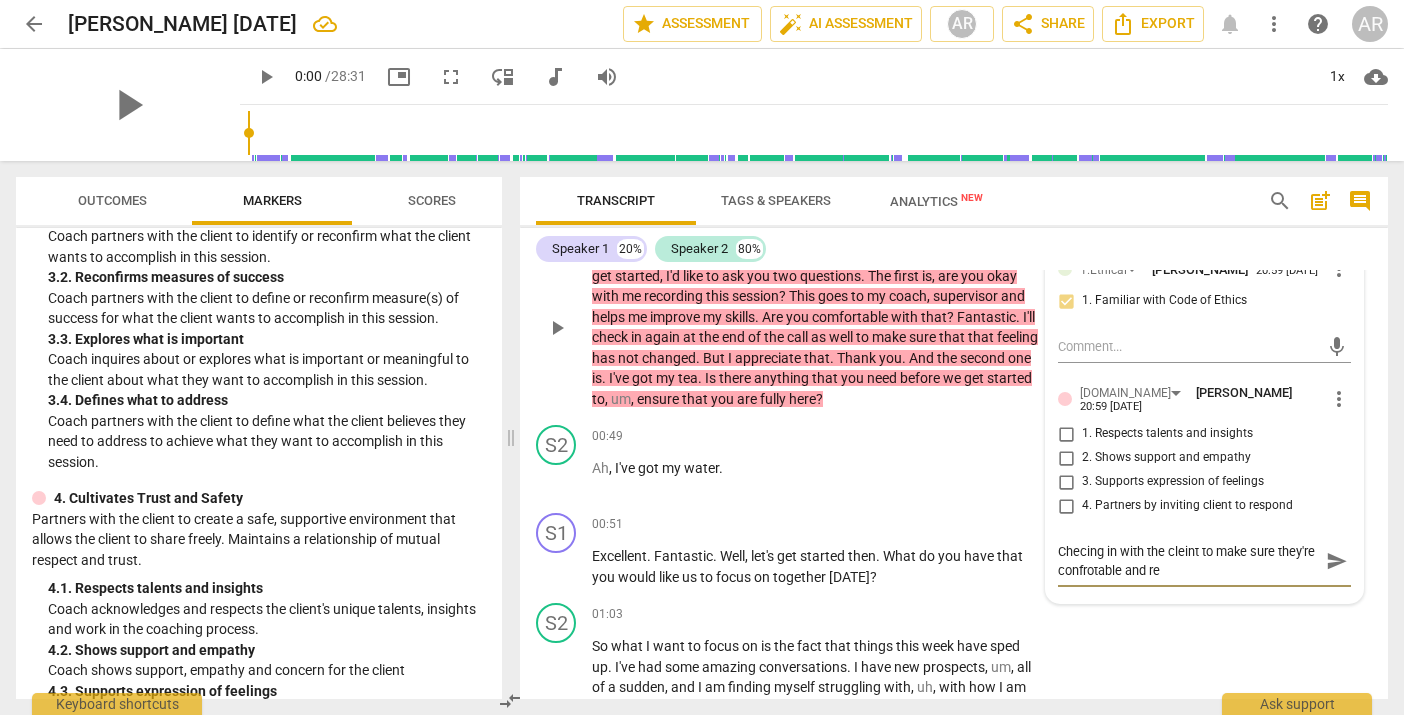 type on "Checing in with the cleint to make sure they're confrotable and rea" 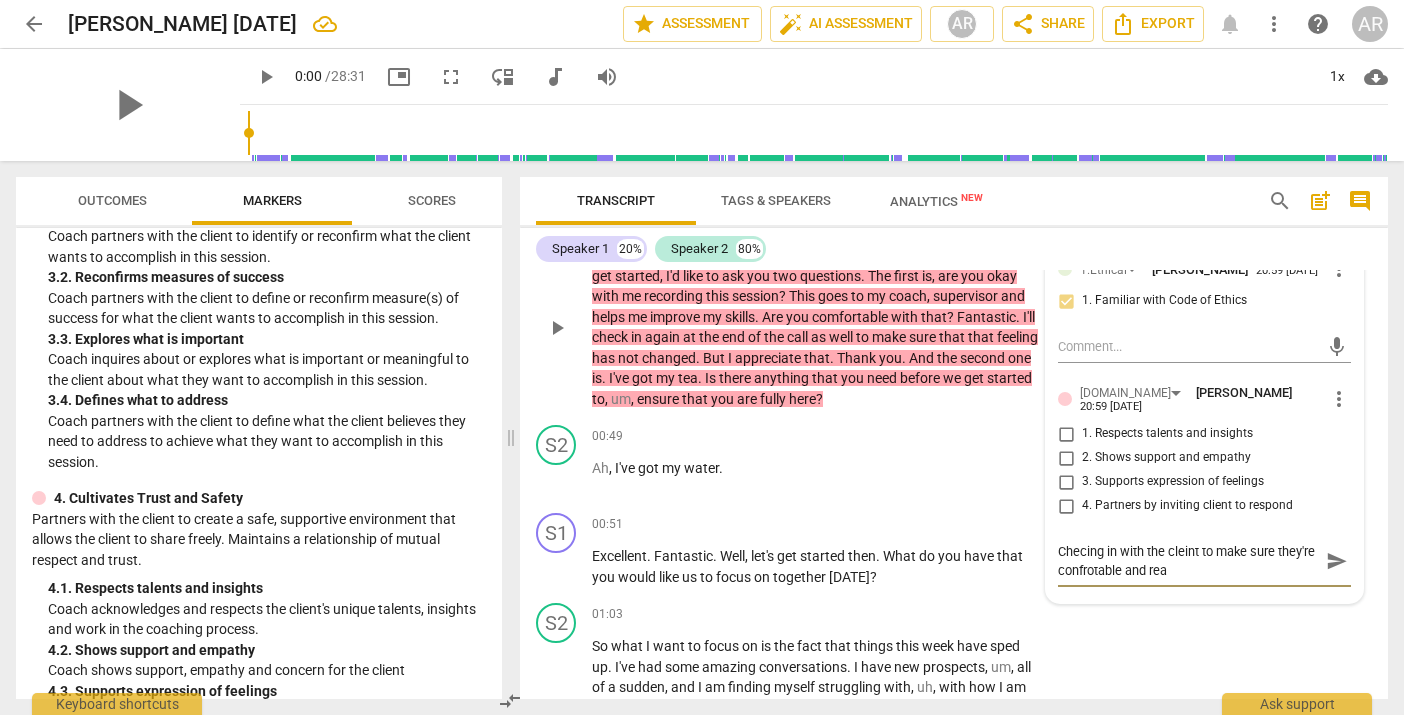 type on "Checing in with the cleint to make sure they're confrotable and read" 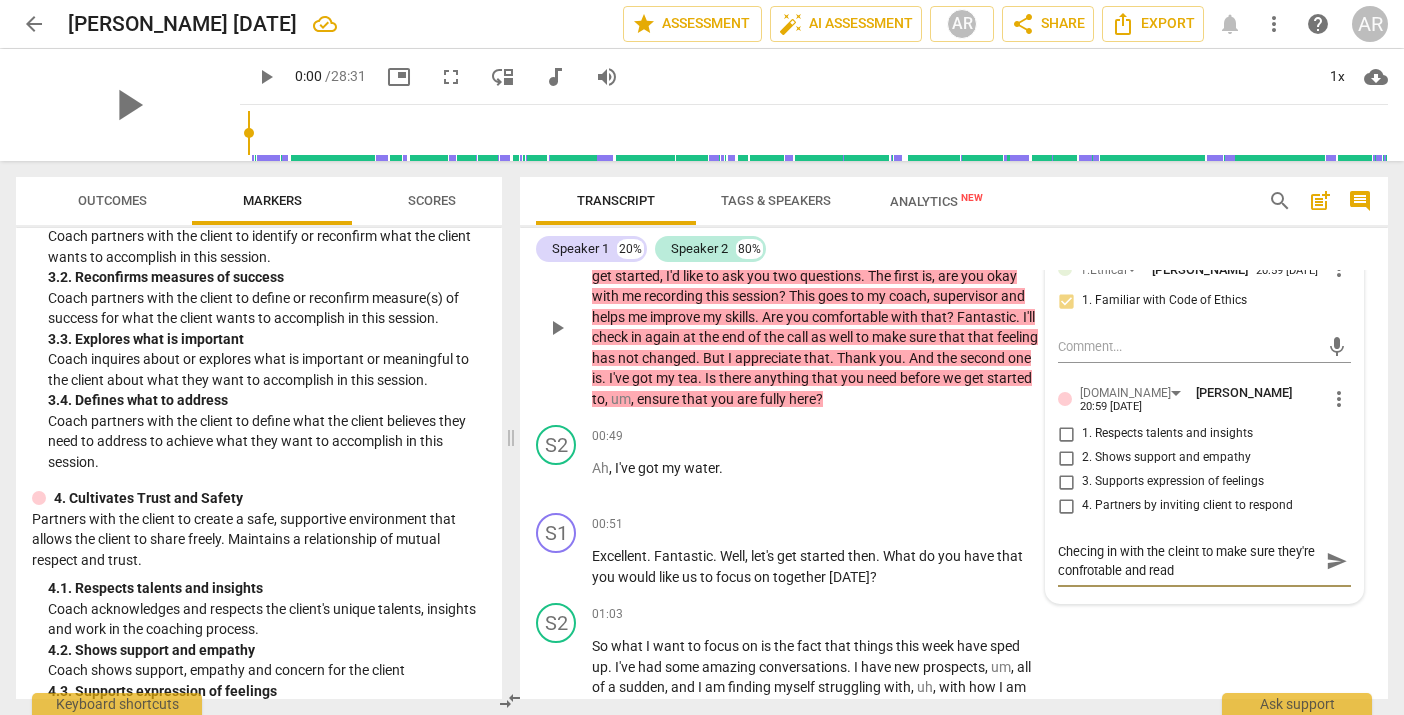 type on "Checing in with the cleint to make sure they're confrotable and ready" 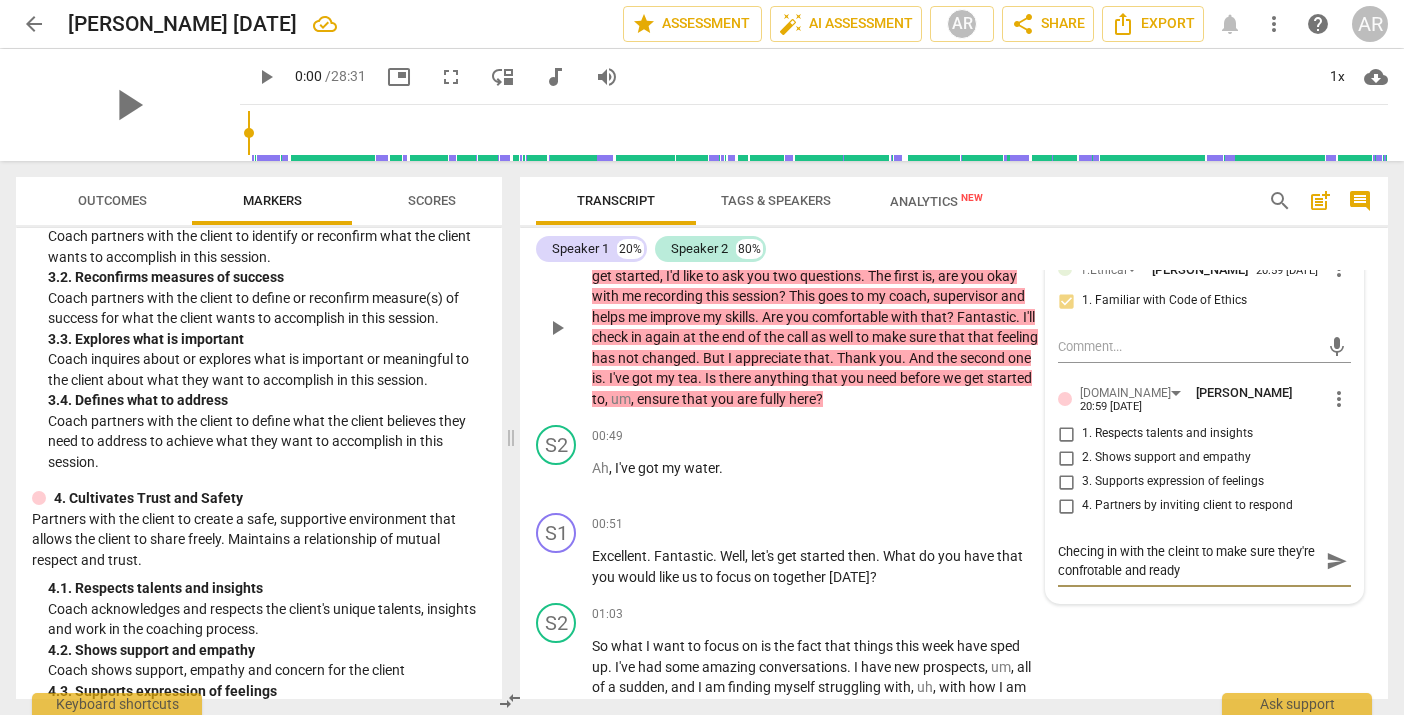 type on "Checing in with the cleint to make sure they're confrotable and ready" 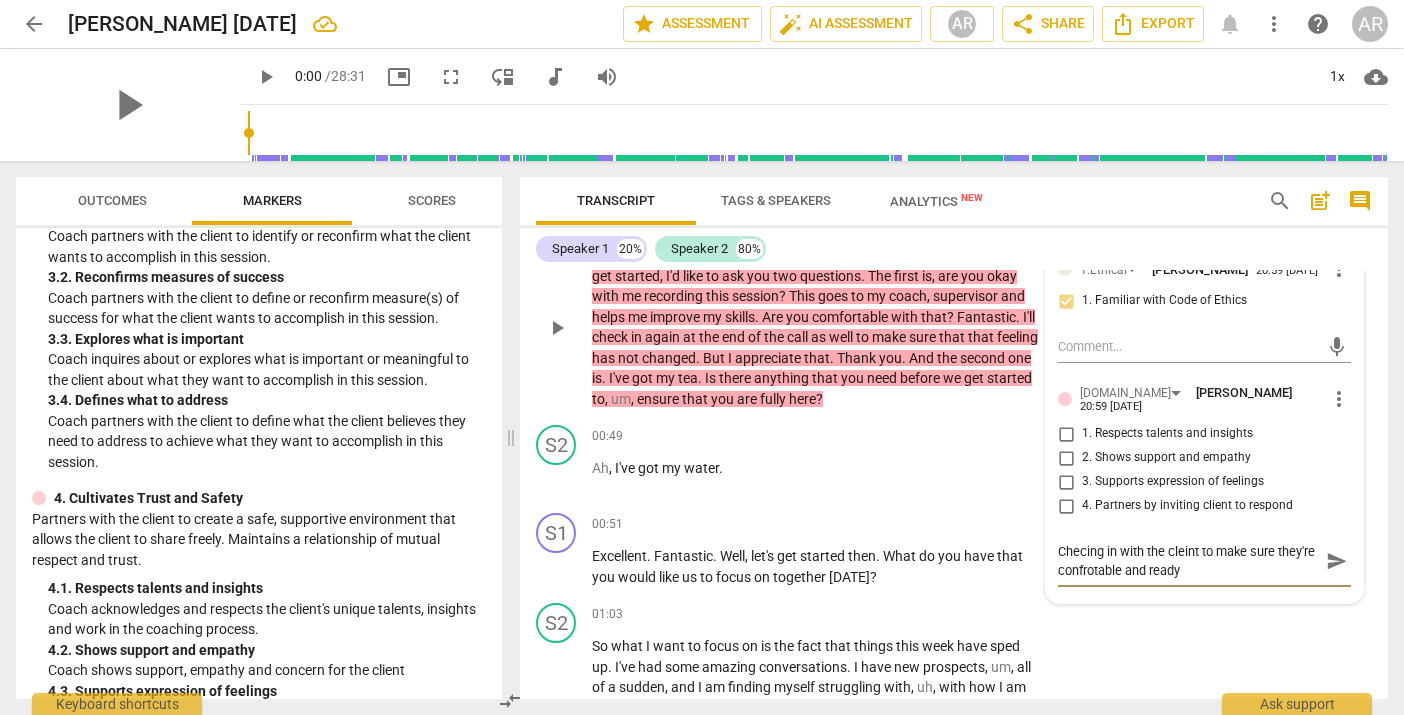 type on "Checing in with the cleint to make sure they're confrotable and ready" 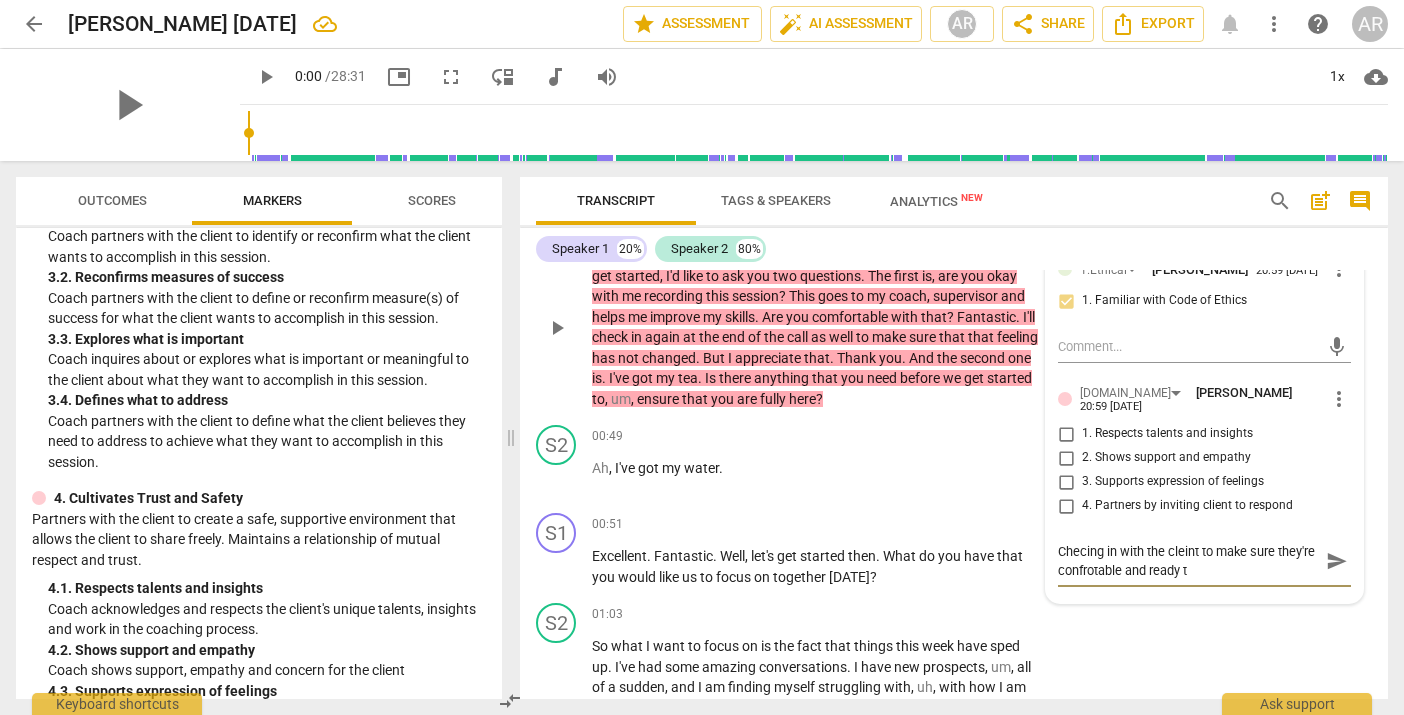 type on "Checing in with the cleint to make sure they're confrotable and ready to" 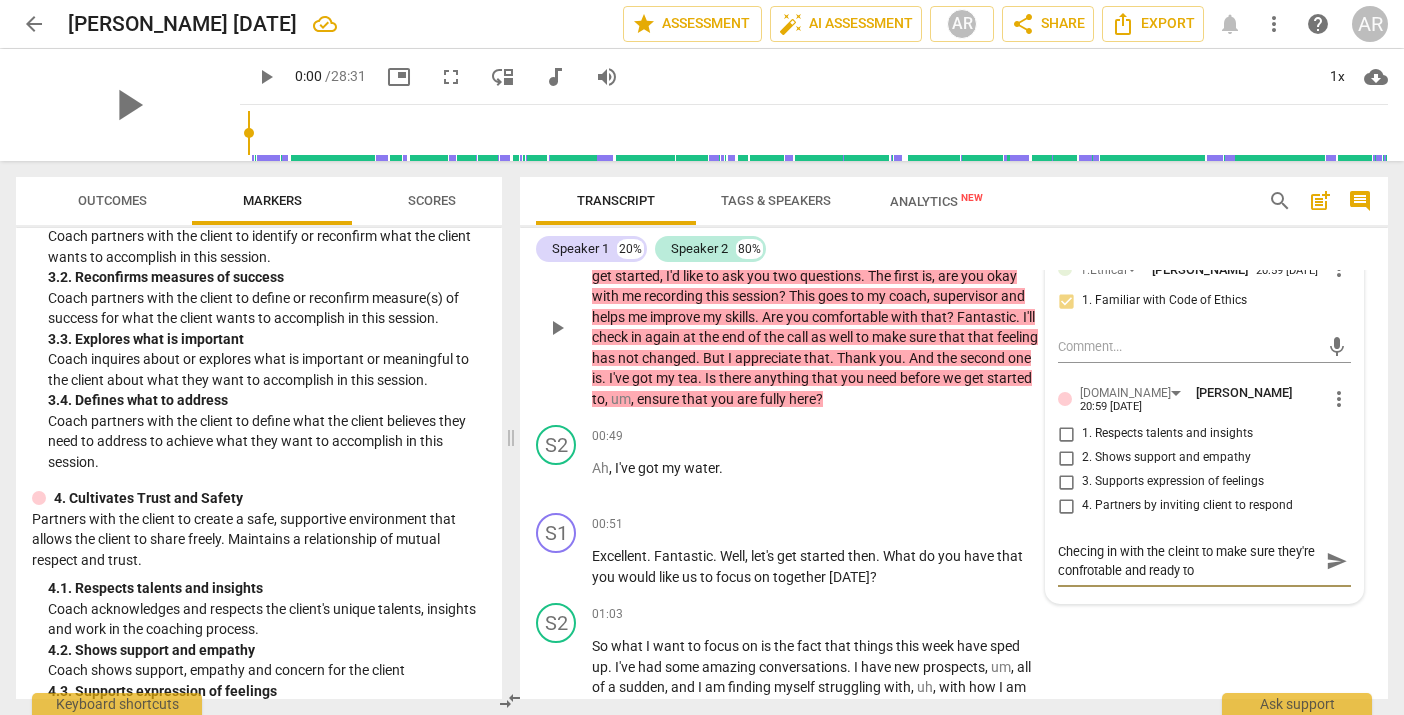 type on "Checing in with the cleint to make sure they're confrotable and ready to" 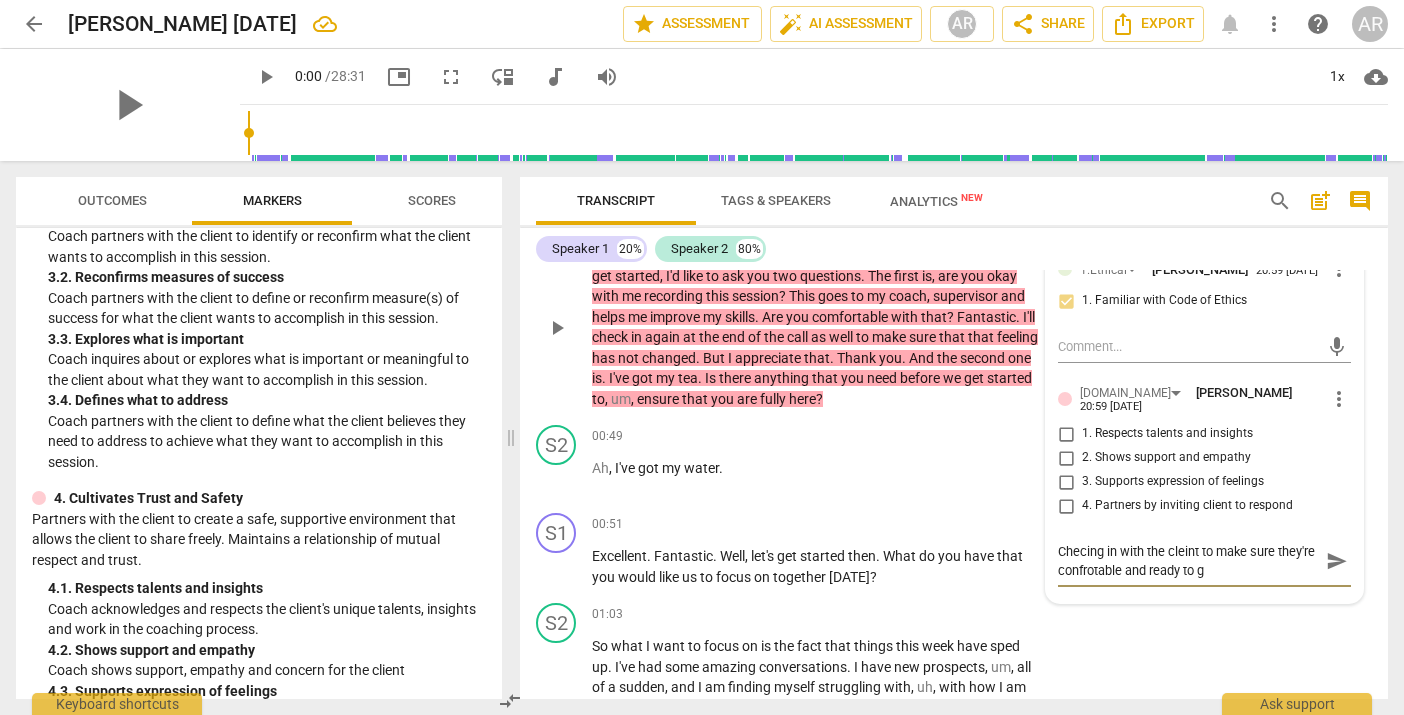 type on "Checing in with the cleint to make sure they're confrotable and ready to go" 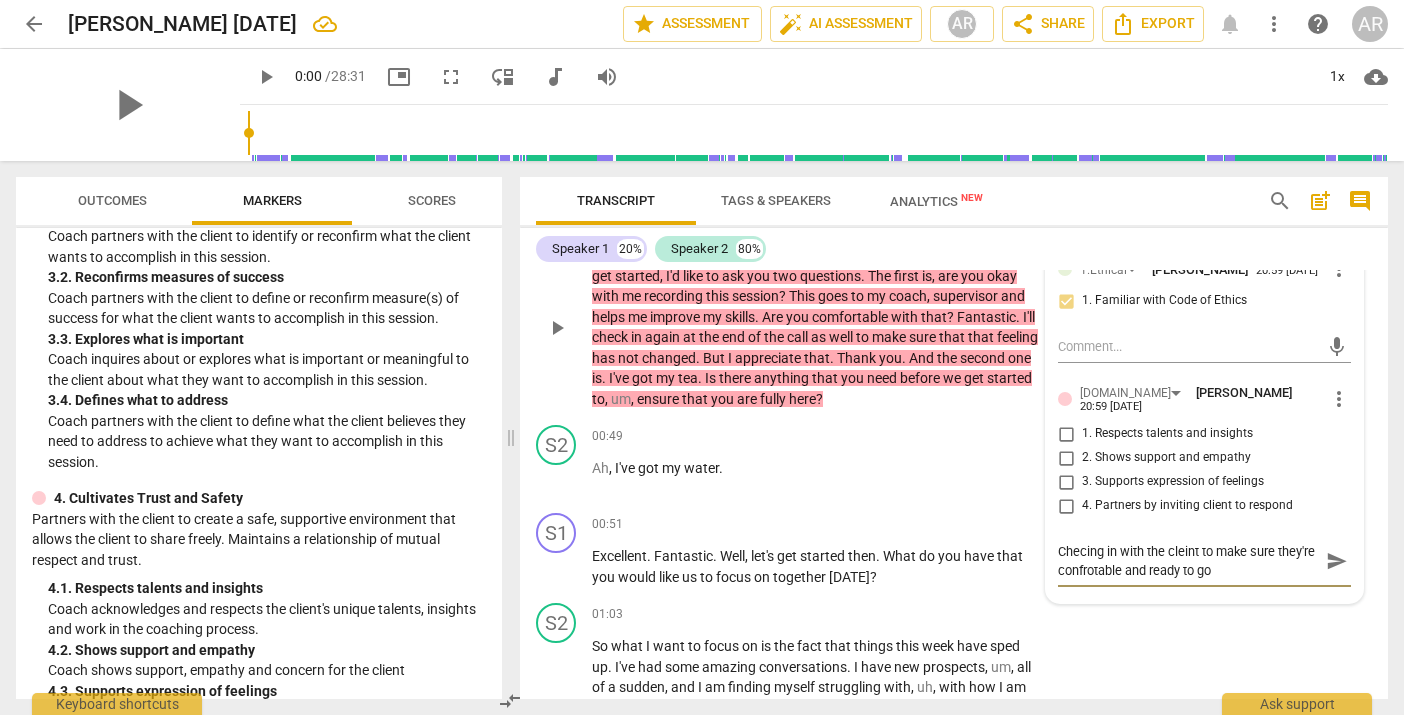 type on "Checing in with the cleint to make sure they're confrotable and ready to go." 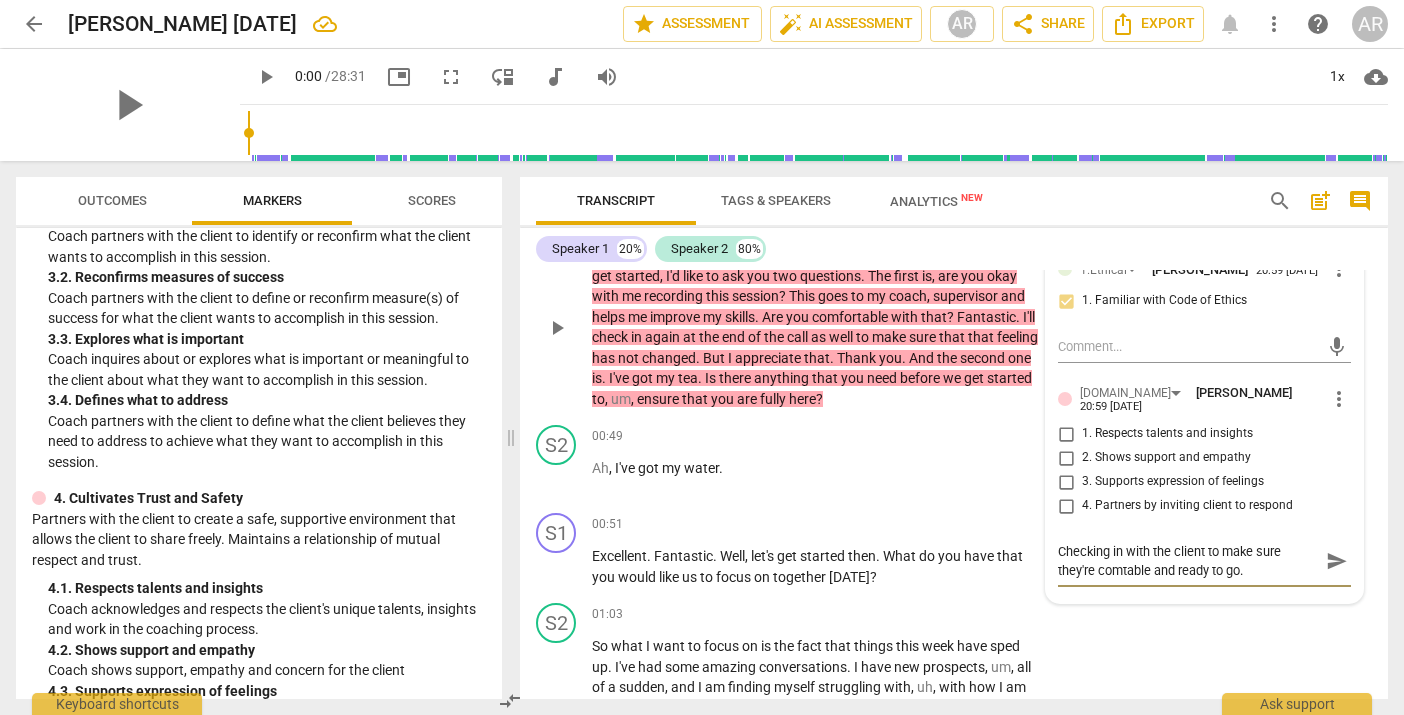 type on "Checking in with the client to make sure they're comfortable and ready to go." 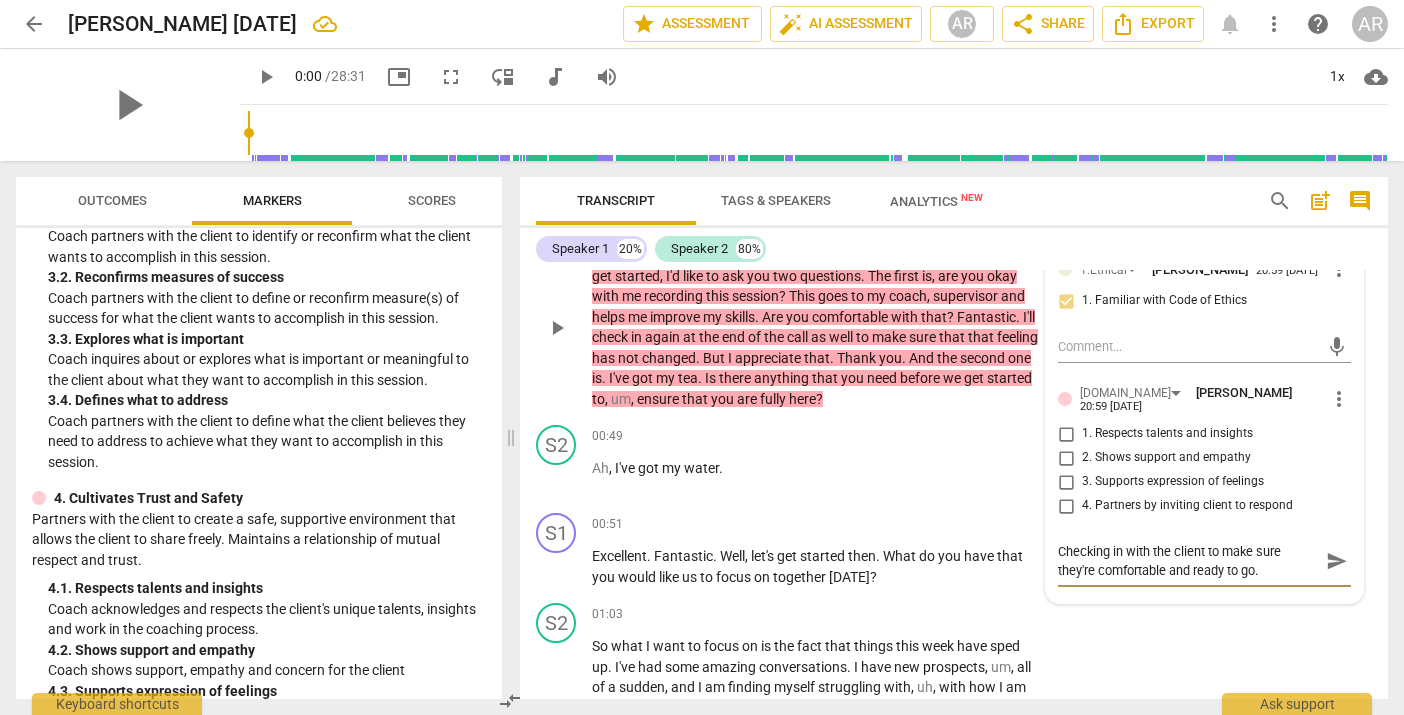 type on "Checking in with the client to make sure they're comfortable and ready to go." 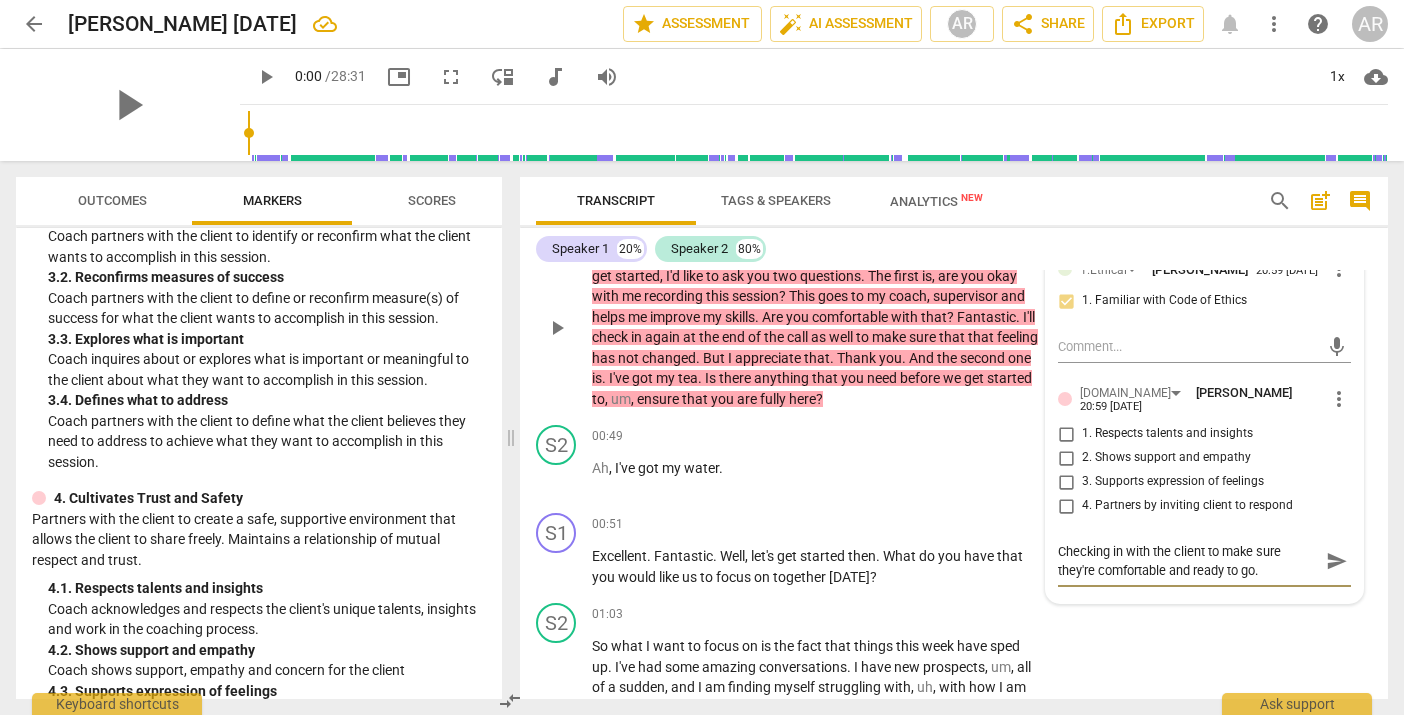 type 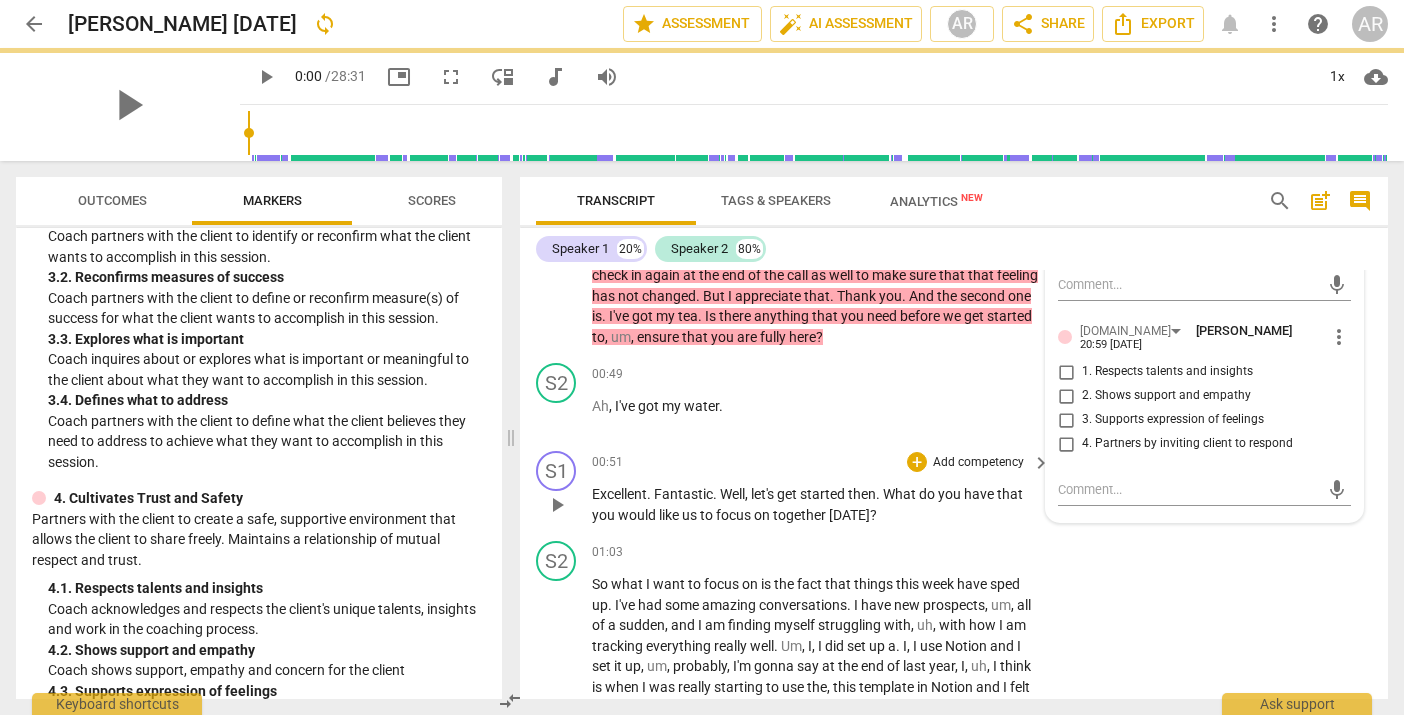 scroll, scrollTop: 323, scrollLeft: 0, axis: vertical 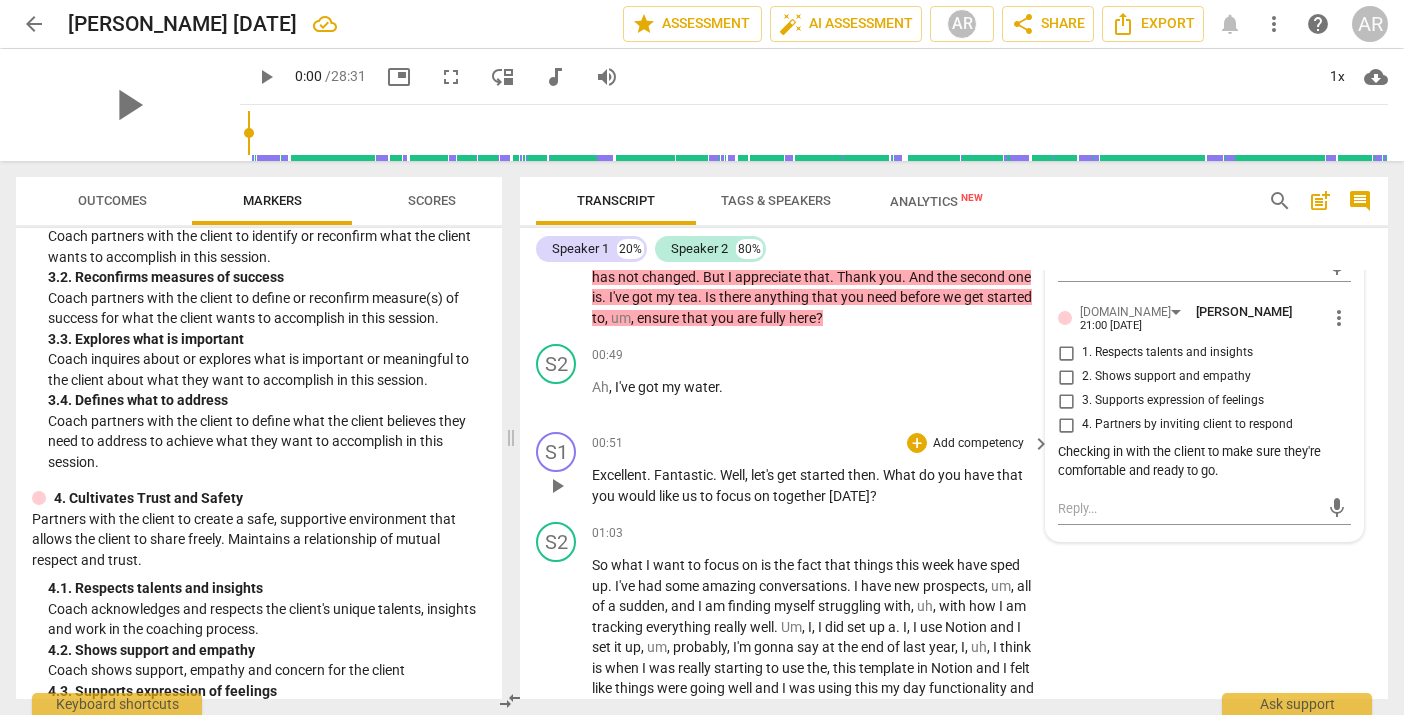 click on "Add competency" at bounding box center (978, 444) 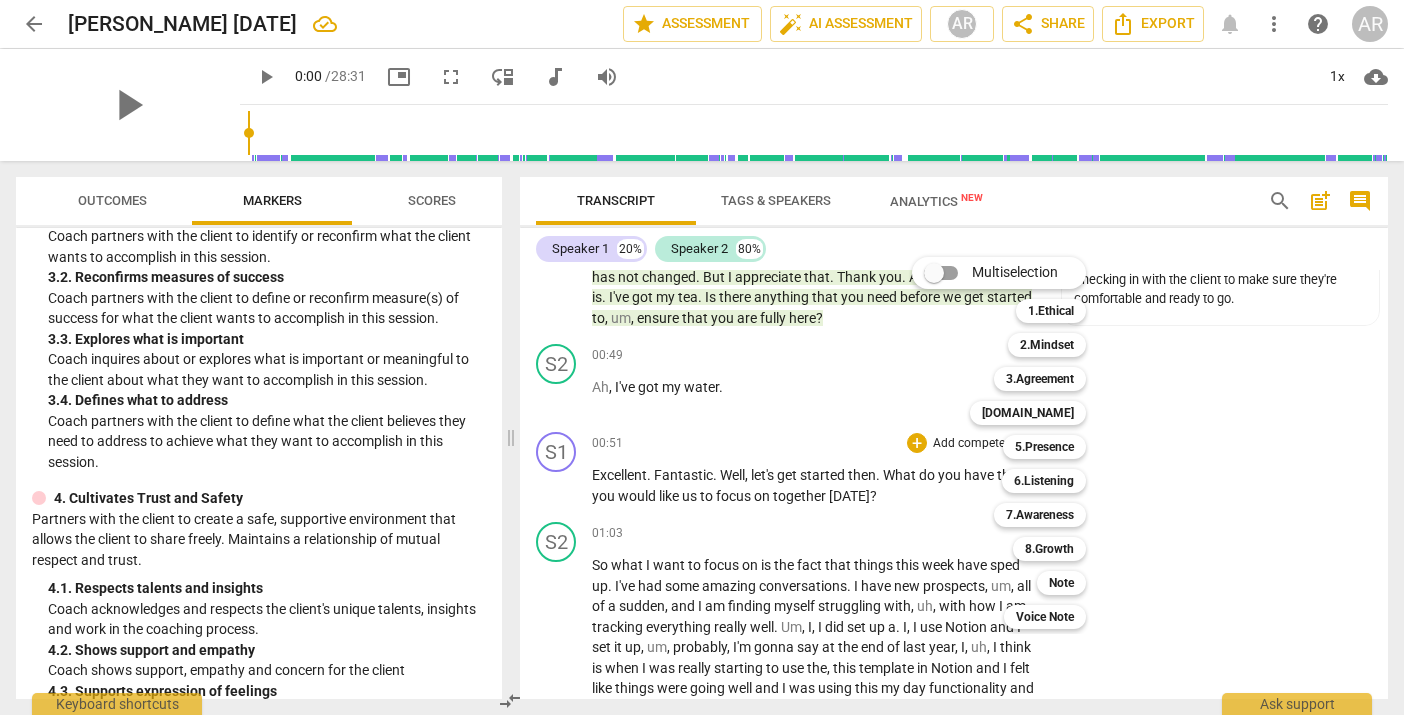 drag, startPoint x: 499, startPoint y: 341, endPoint x: 500, endPoint y: 319, distance: 22.022715 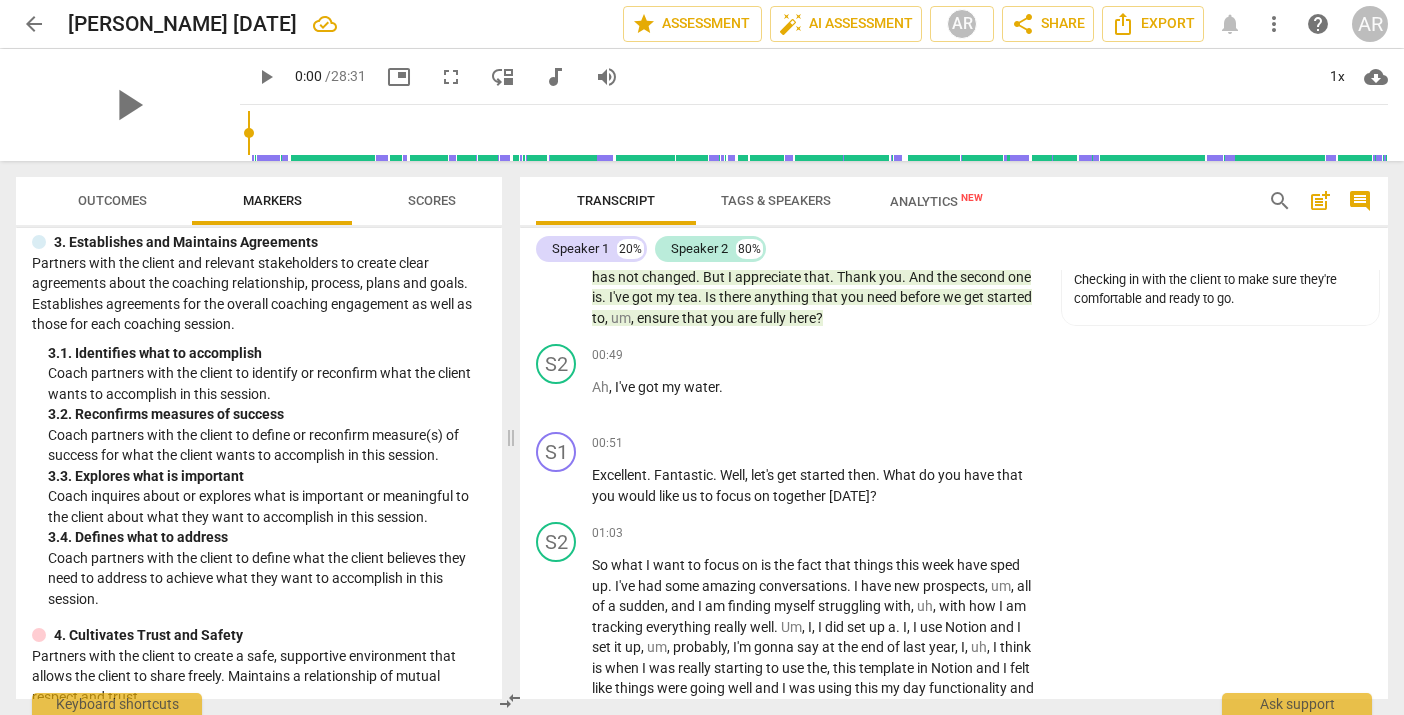 scroll, scrollTop: 344, scrollLeft: 0, axis: vertical 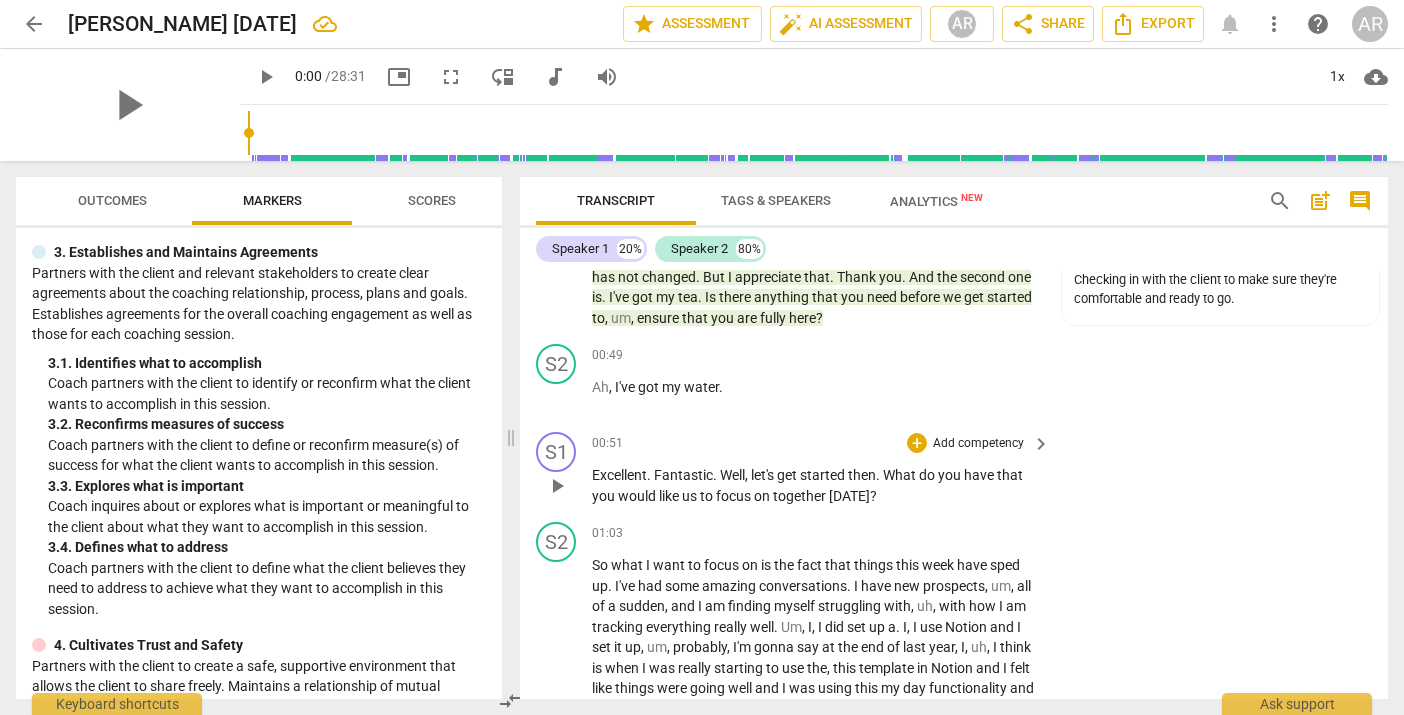click on "Add competency" at bounding box center (978, 444) 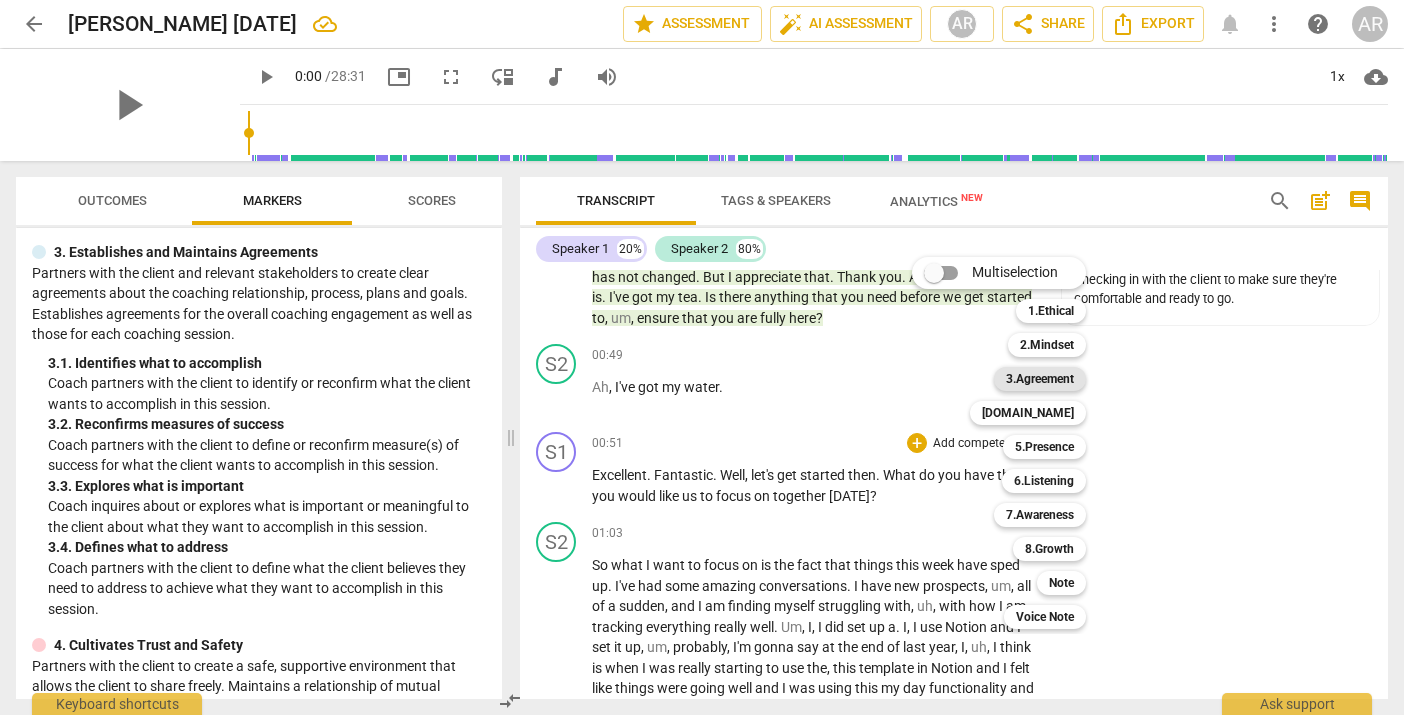 click on "3.Agreement" at bounding box center [1040, 379] 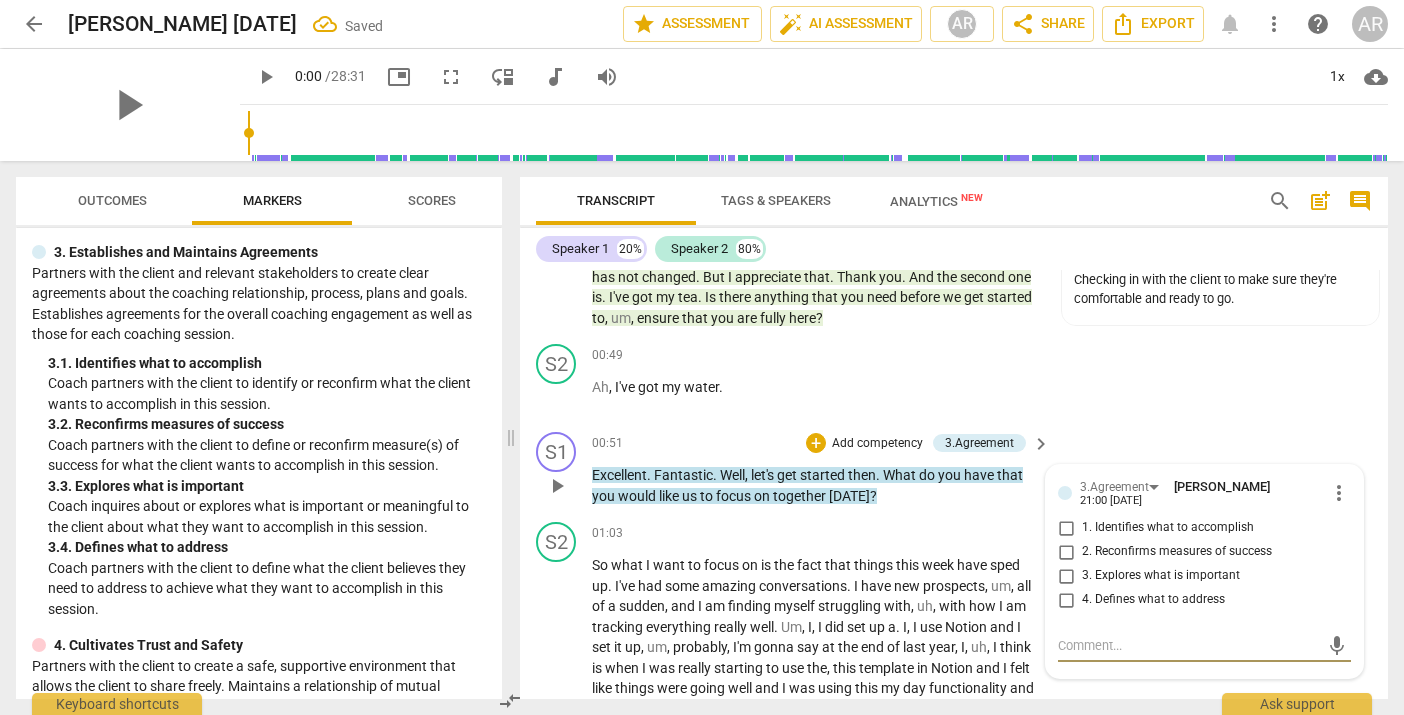click on "1. Identifies what to accomplish" at bounding box center (1066, 528) 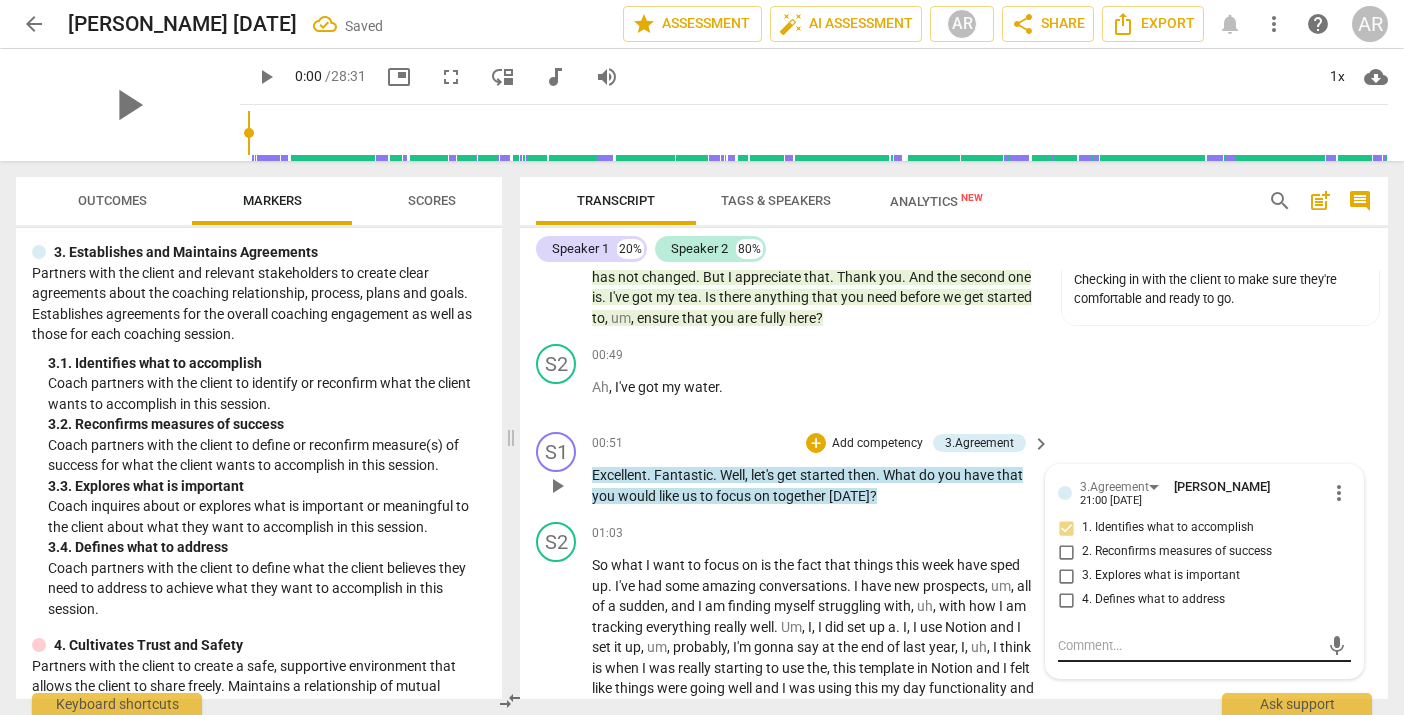 click at bounding box center [1188, 645] 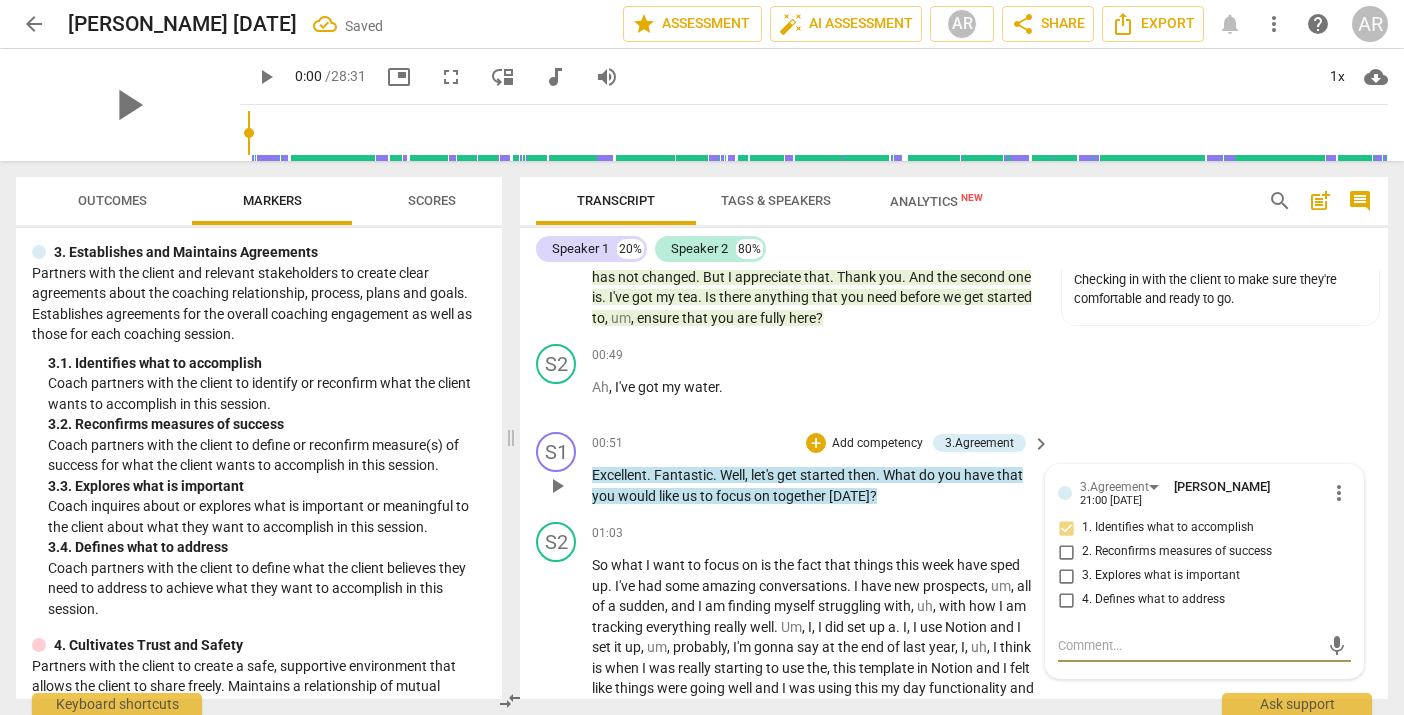 type on "N" 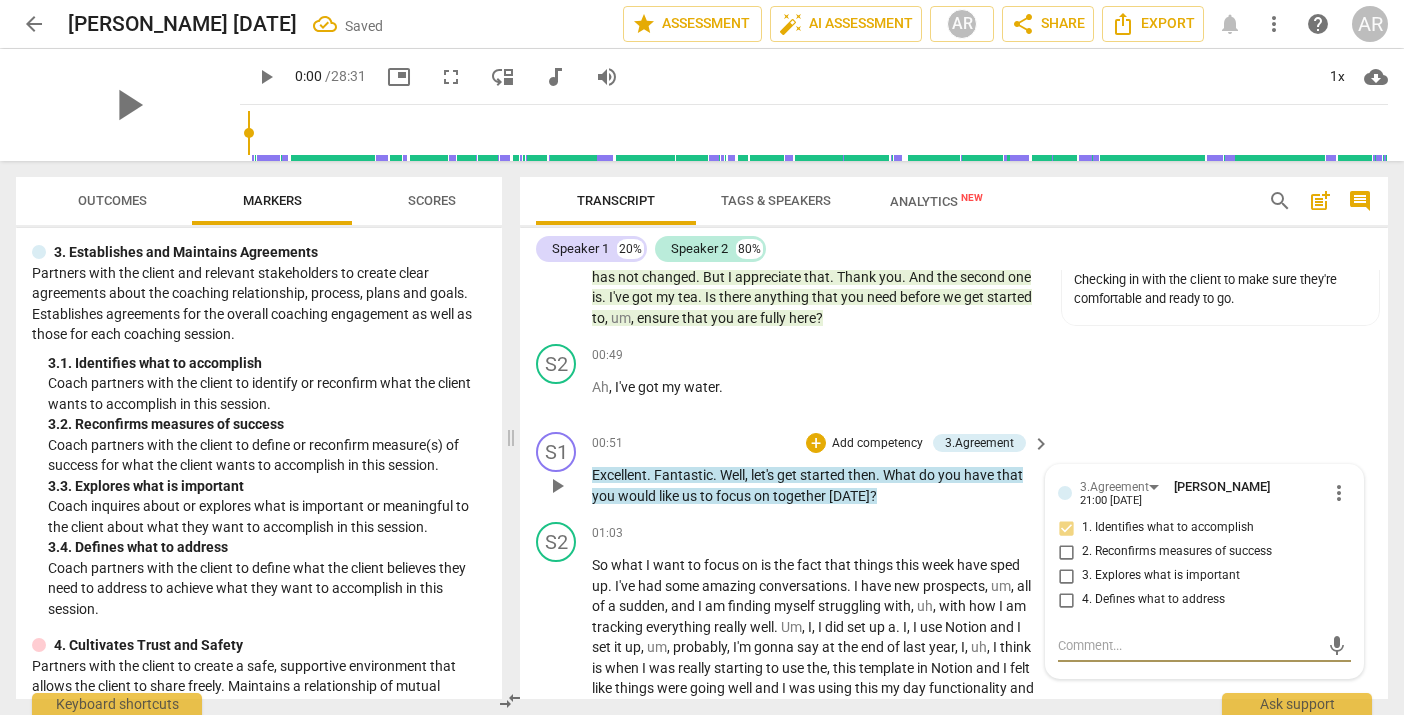type on "N" 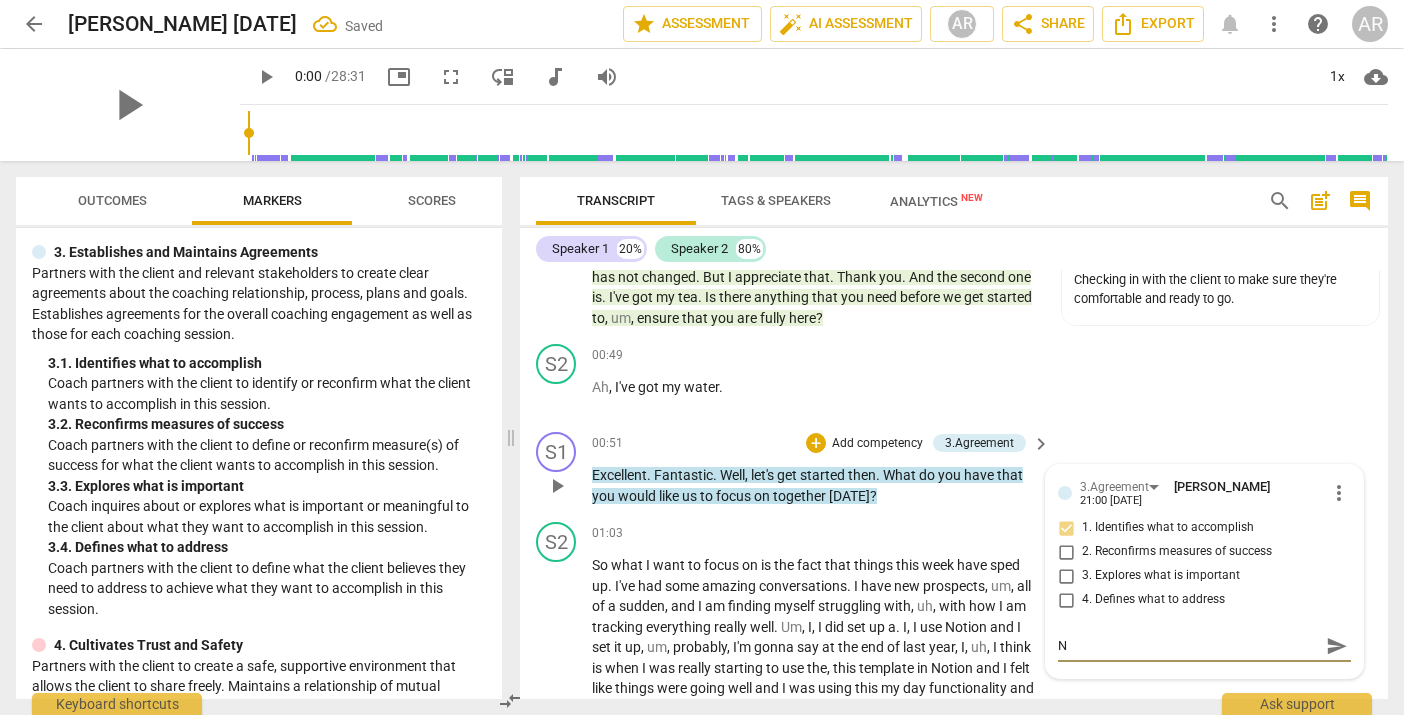 type on "No" 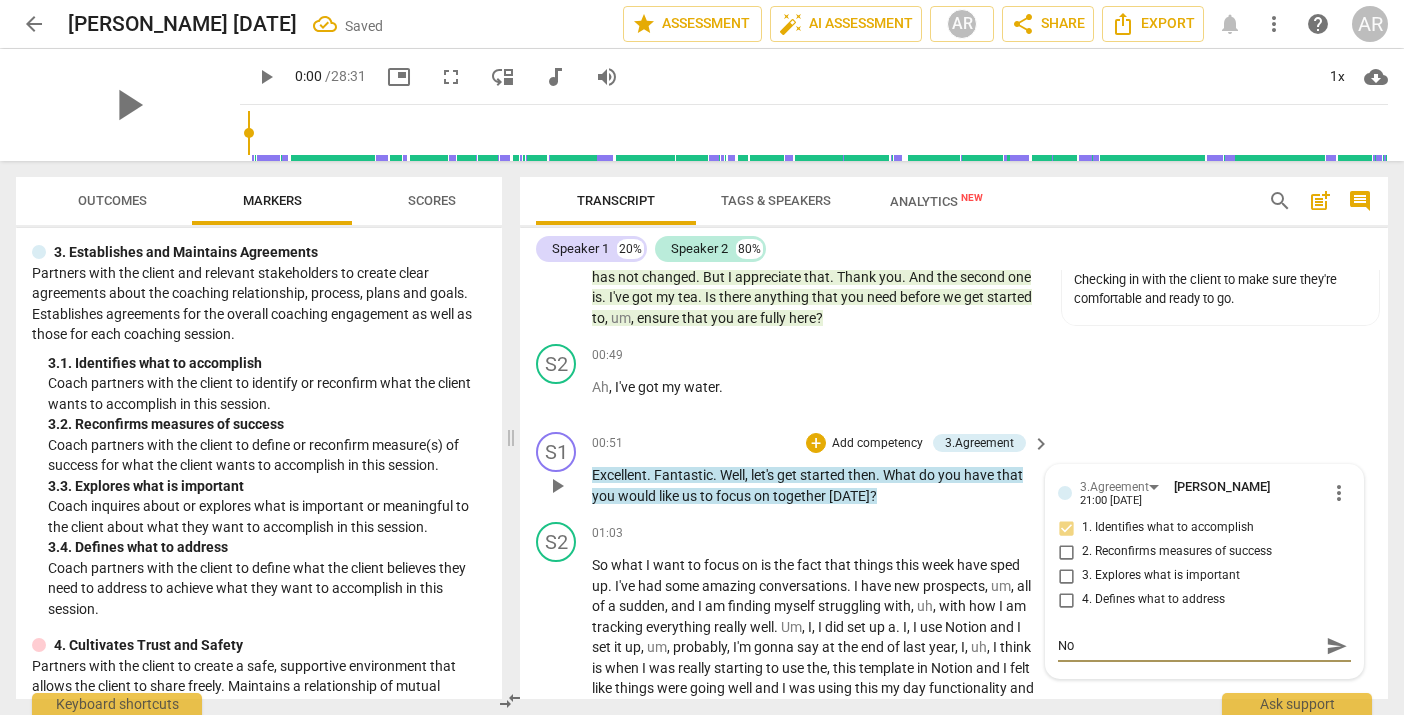 type on "Nog" 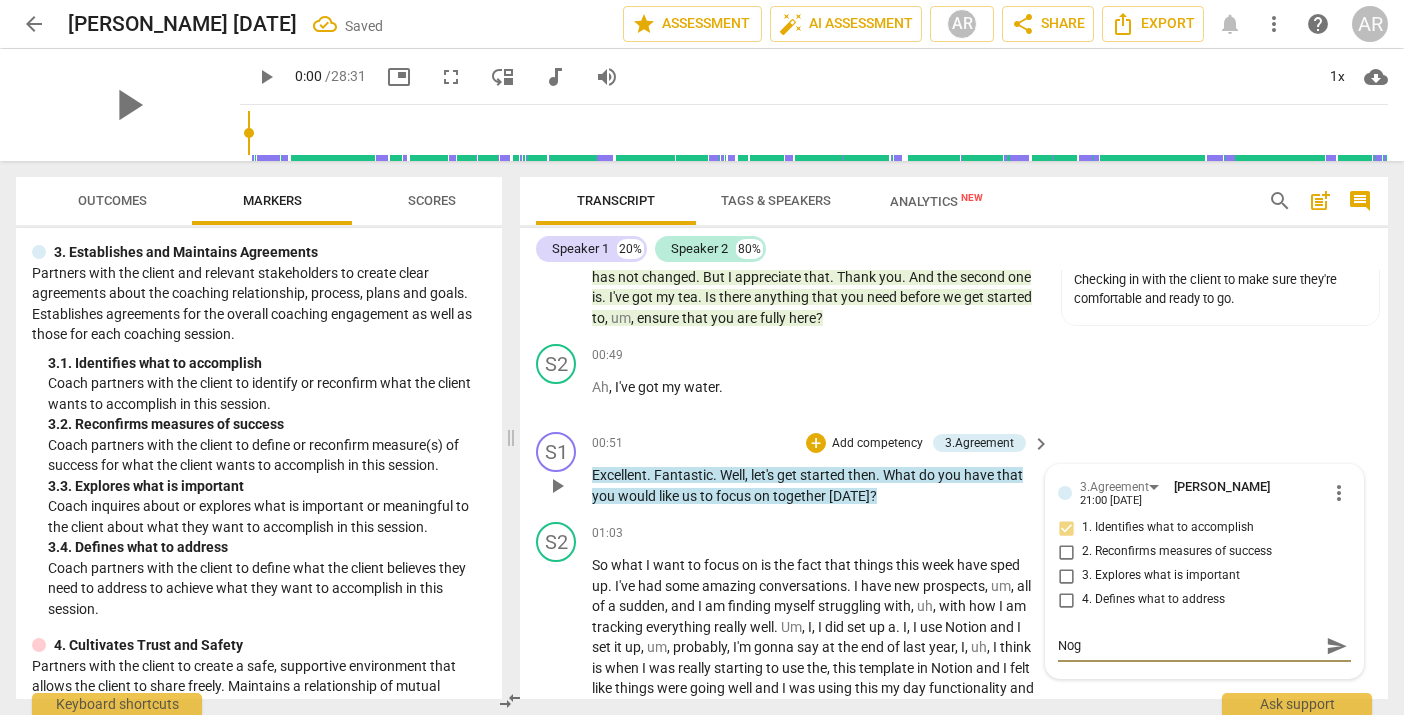 type on "Nogt" 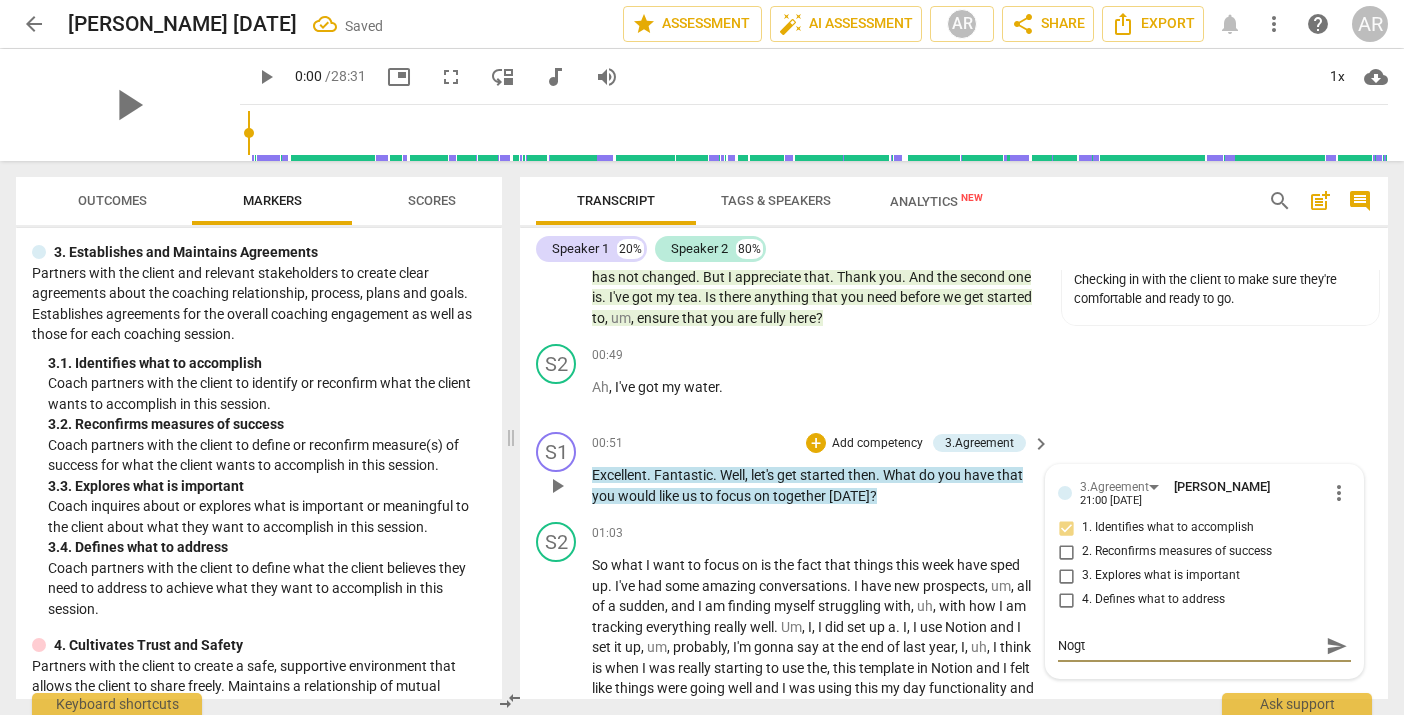 type on "Nogt" 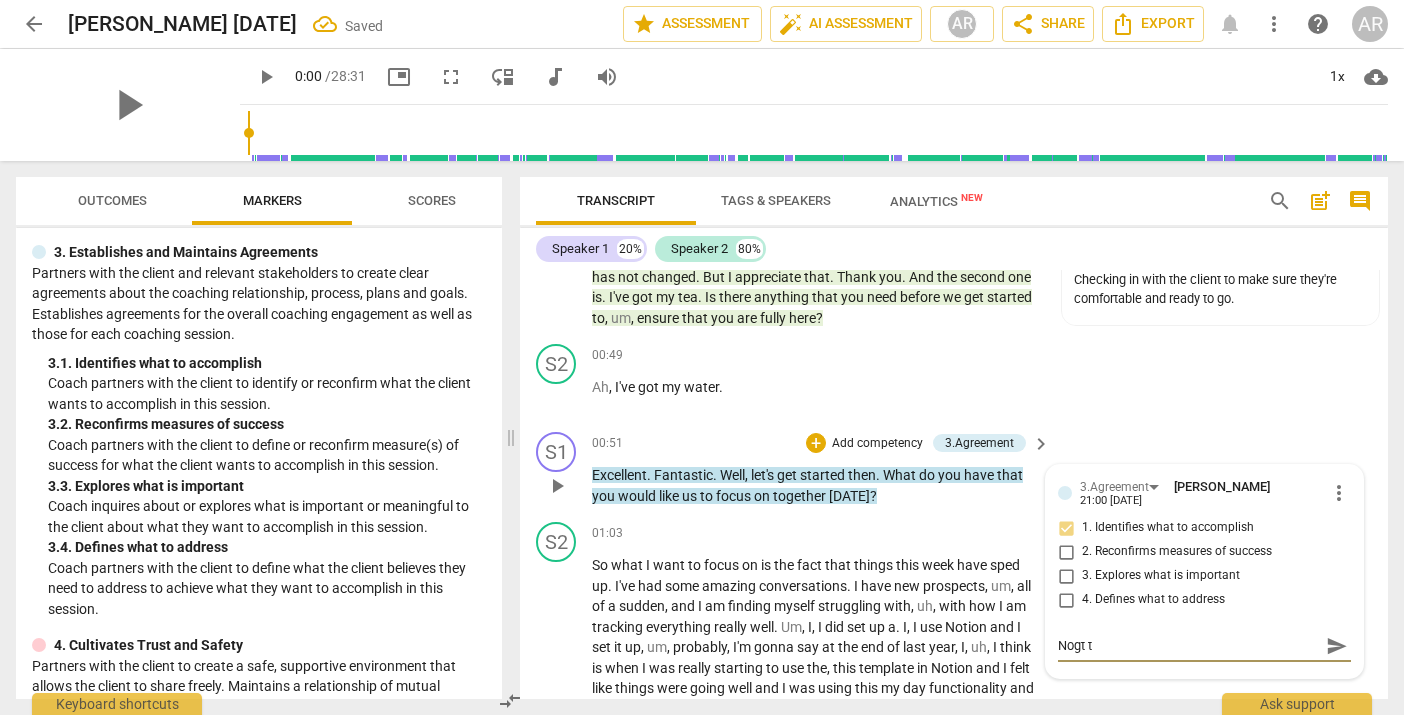 type on "Nogt th" 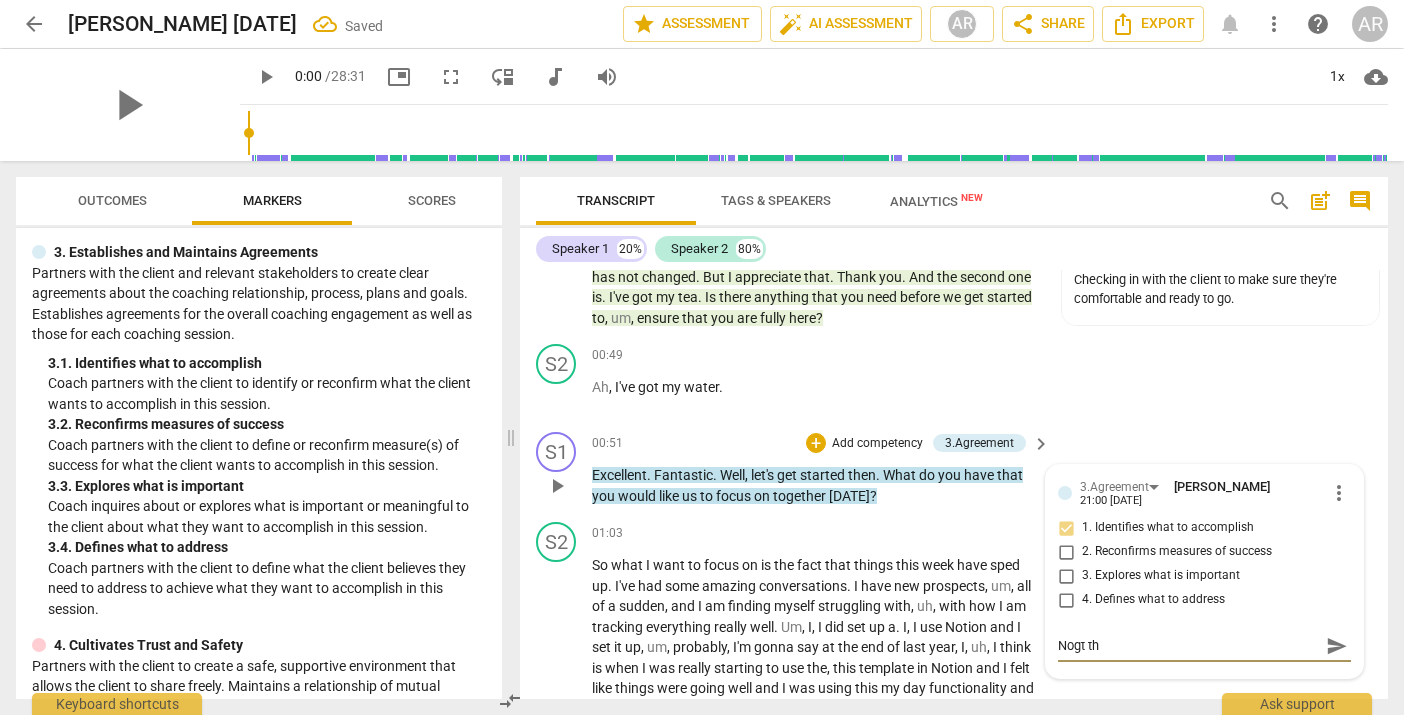 type on "Nogt the" 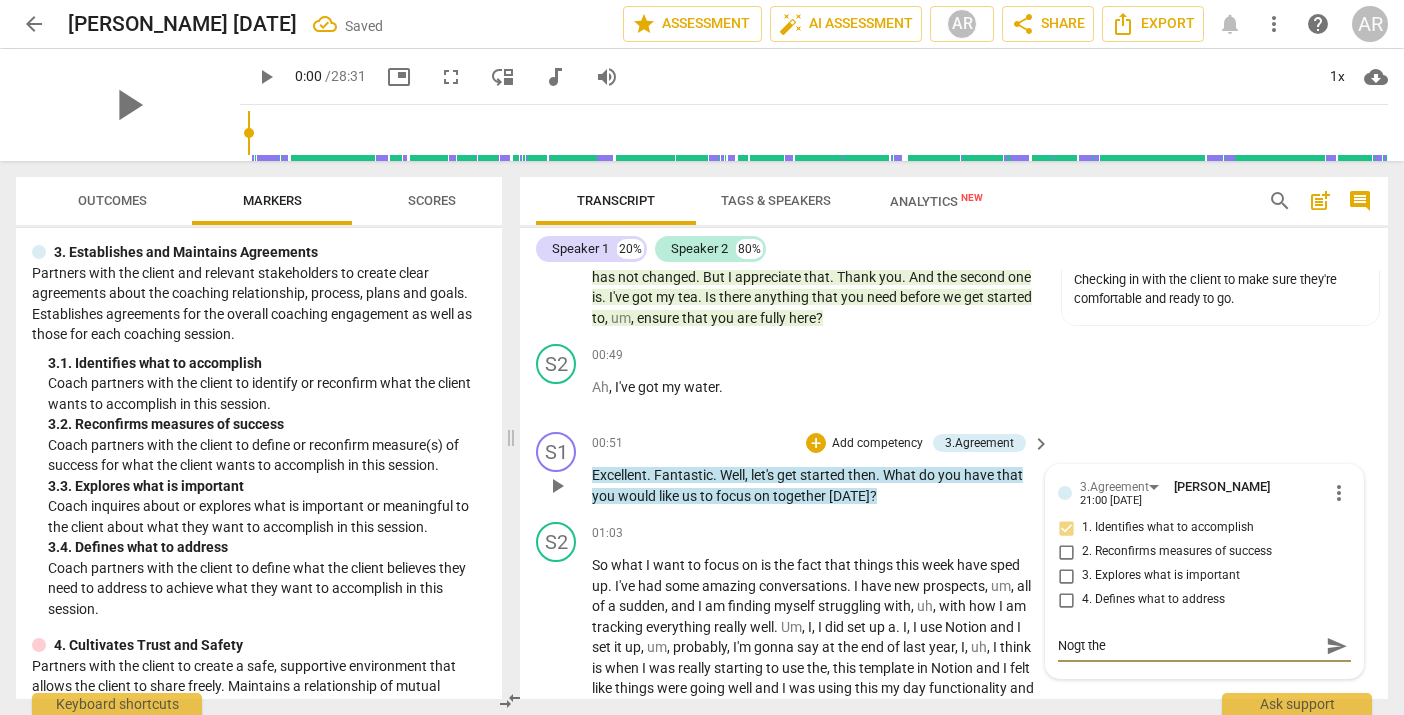 type on "Nogt the" 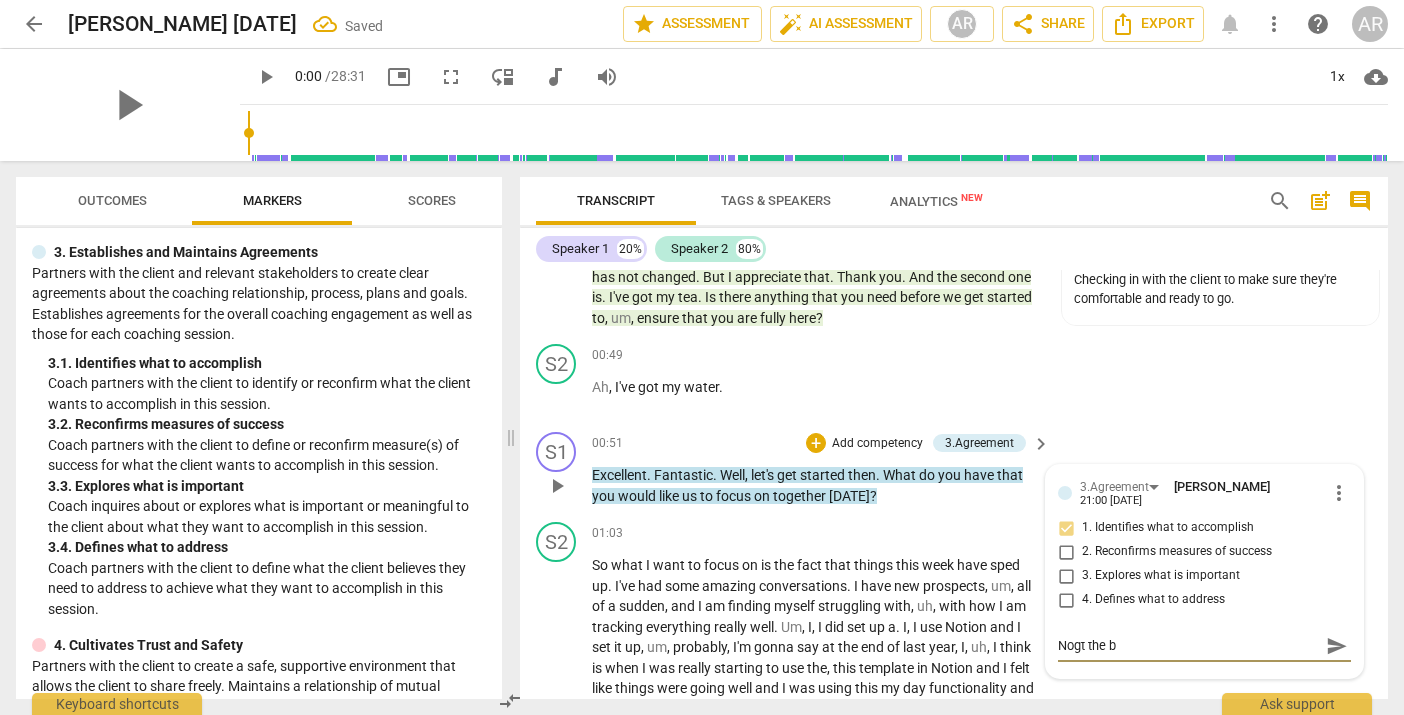 type on "Nogt the be" 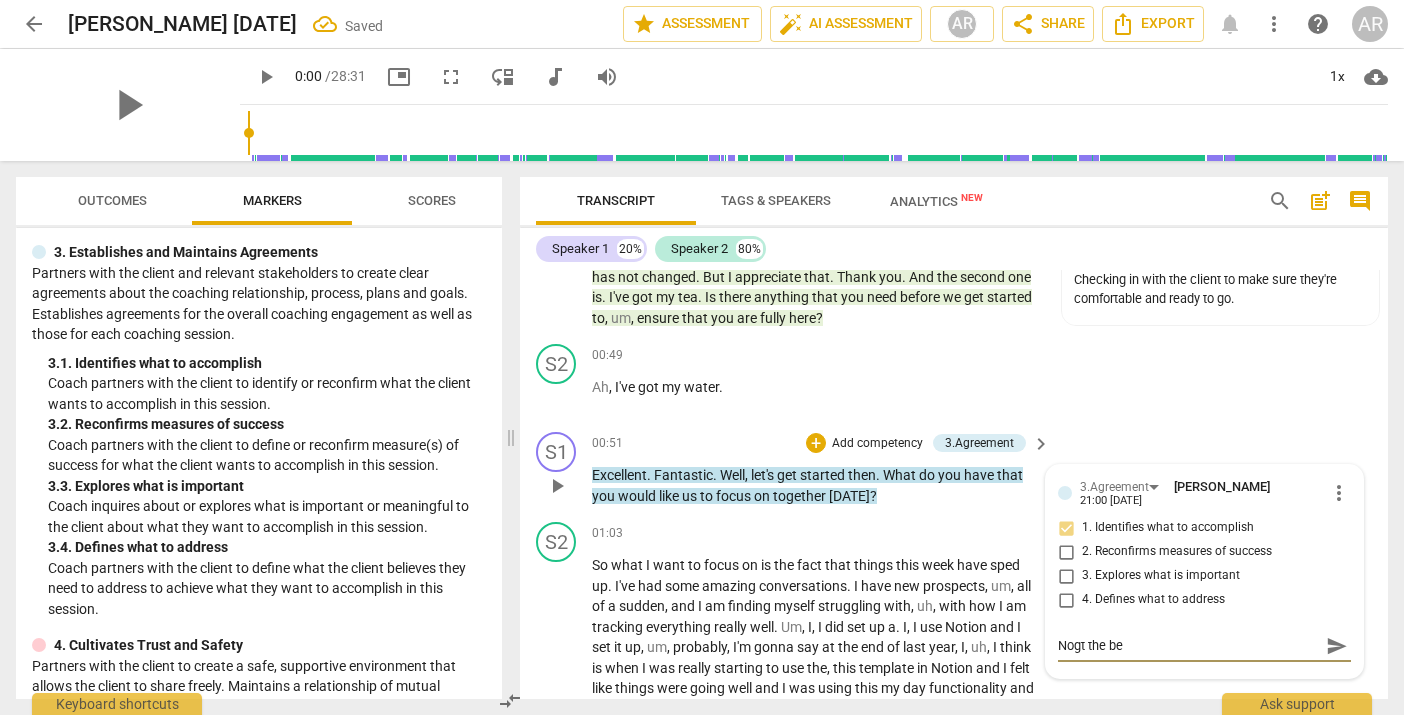 type on "Nogt the bes" 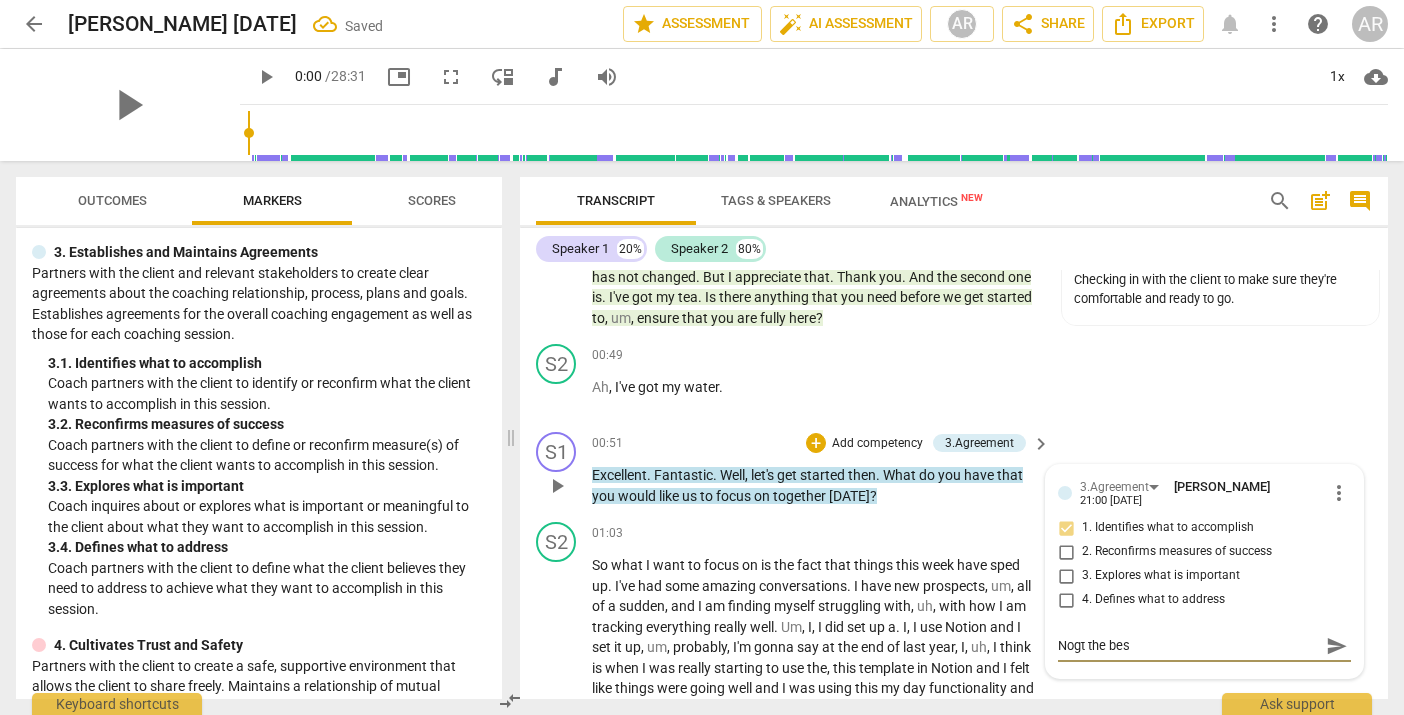 type on "Nogt the best" 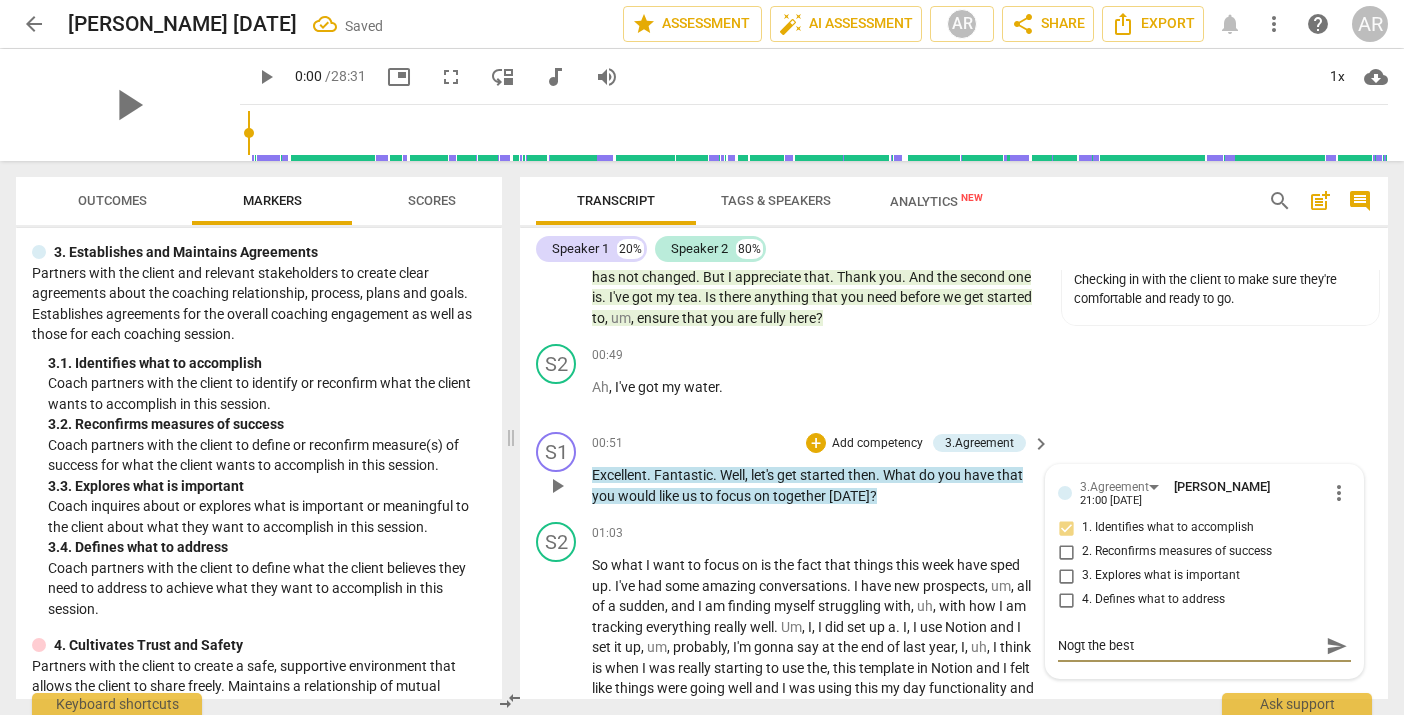 type on "Nogt the best" 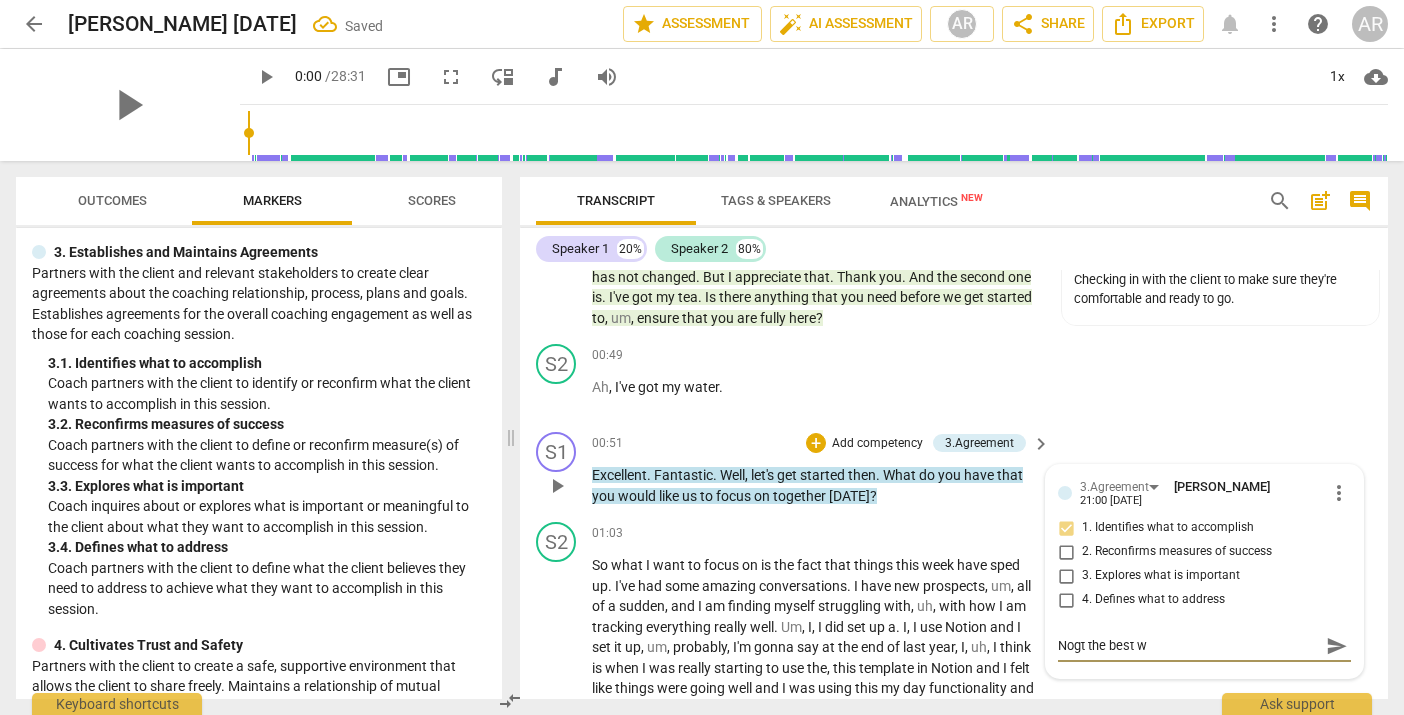 type on "Nogt the best wo" 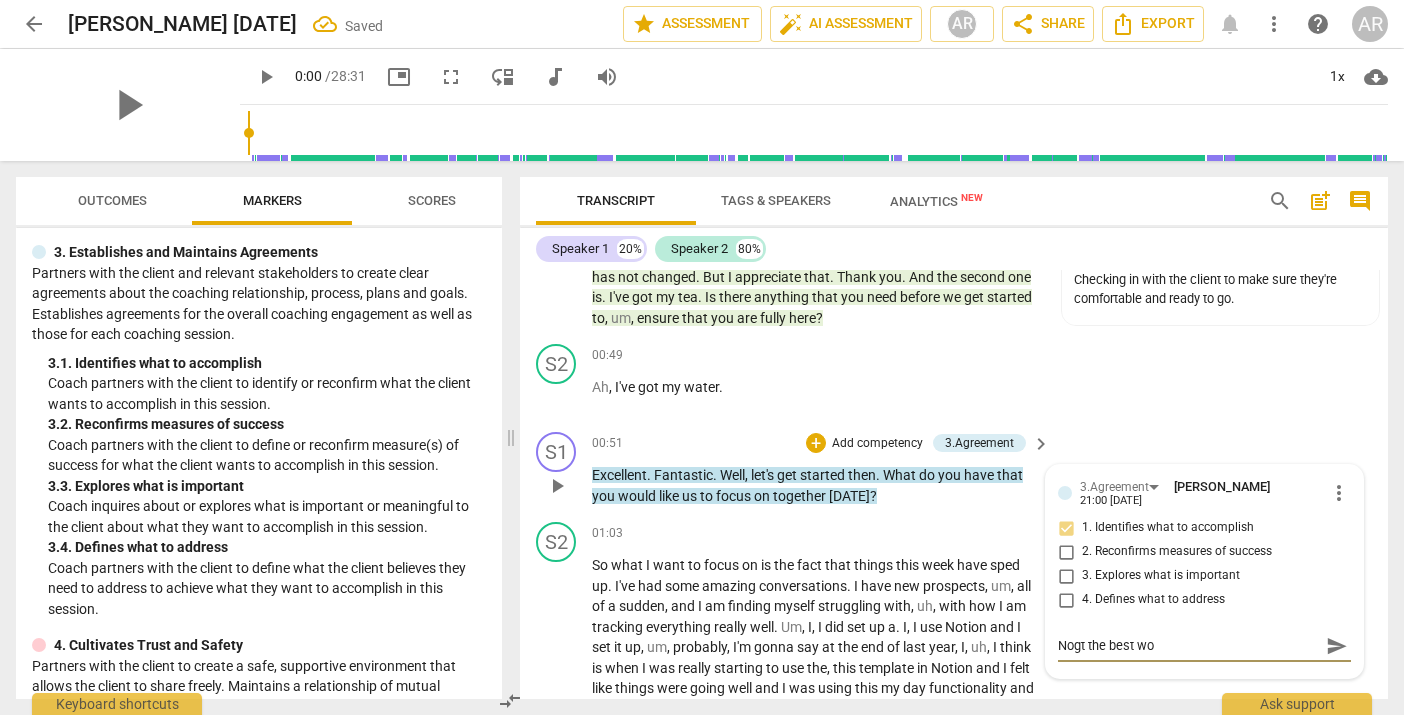 type on "Nogt the best wor" 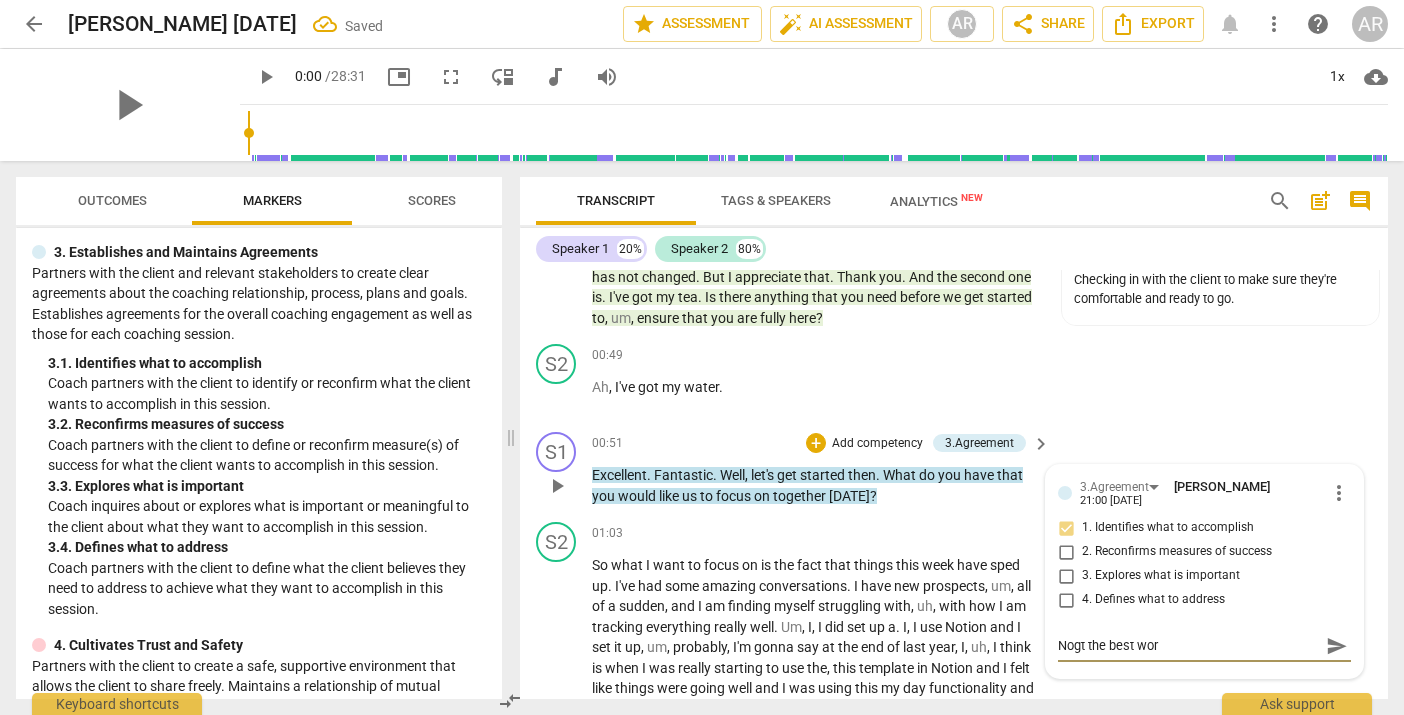 type on "Nogt the best word" 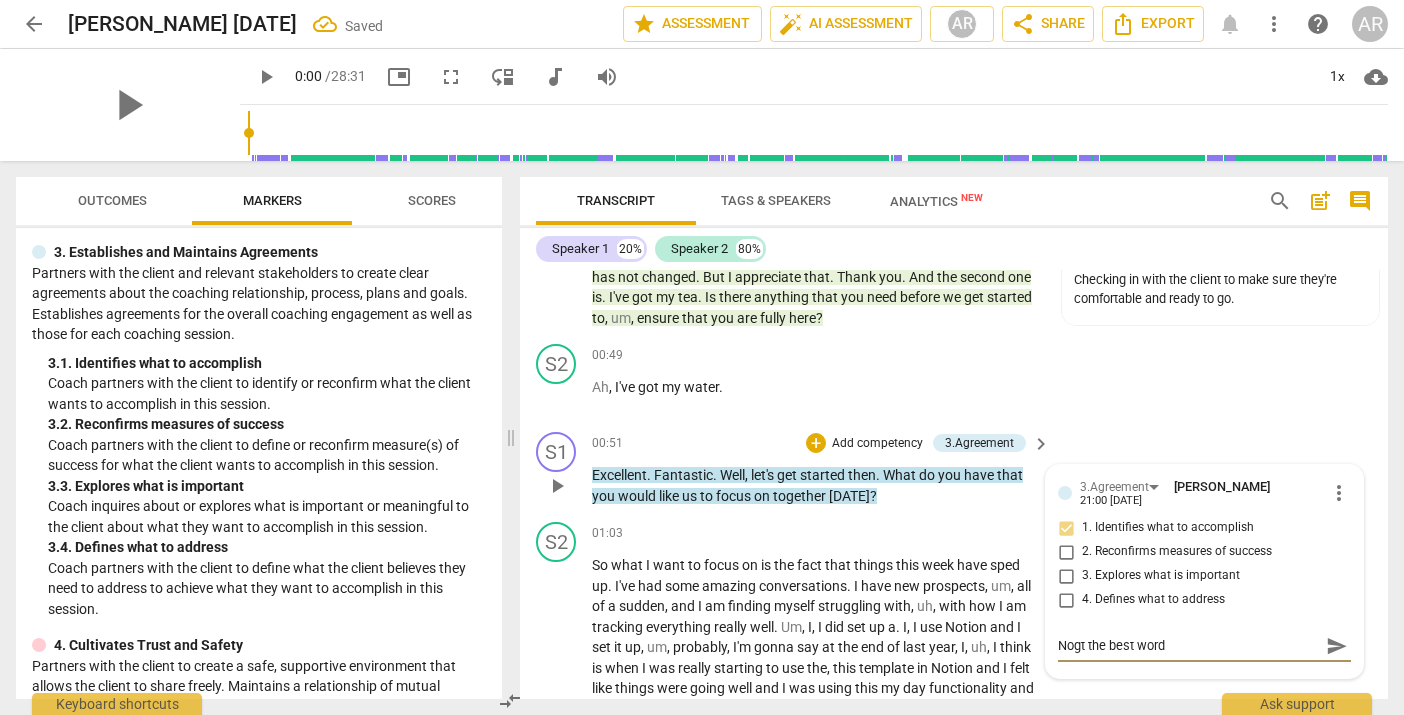 type on "Nogt the best wordi" 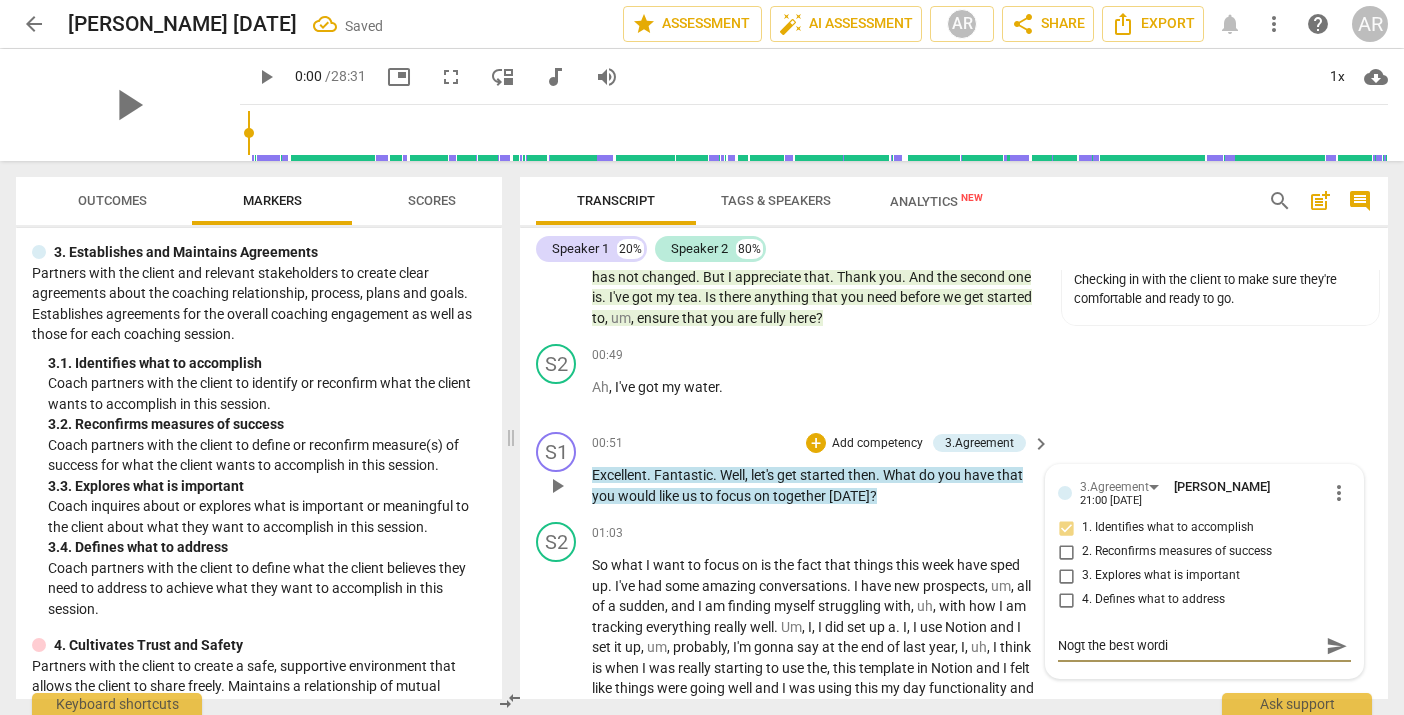 type on "Nogt the best wordin" 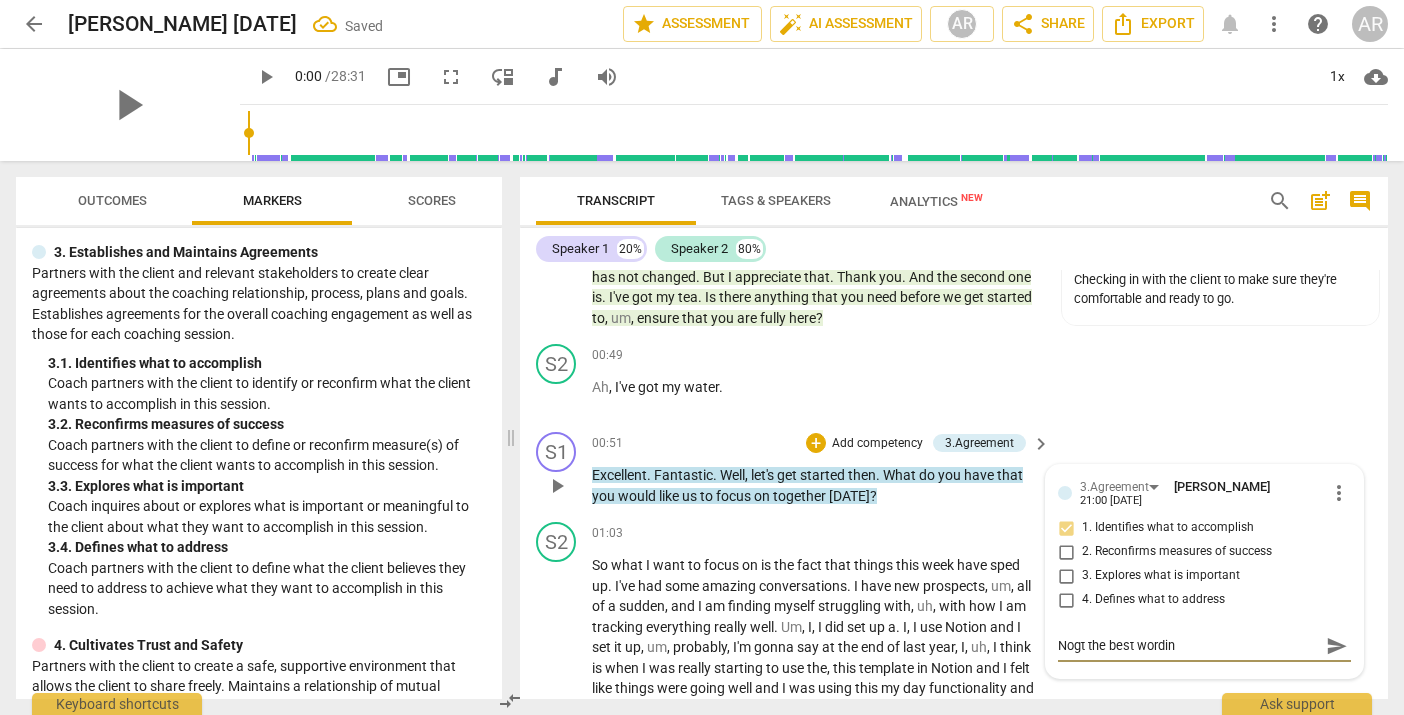 type on "Nogt the best wording" 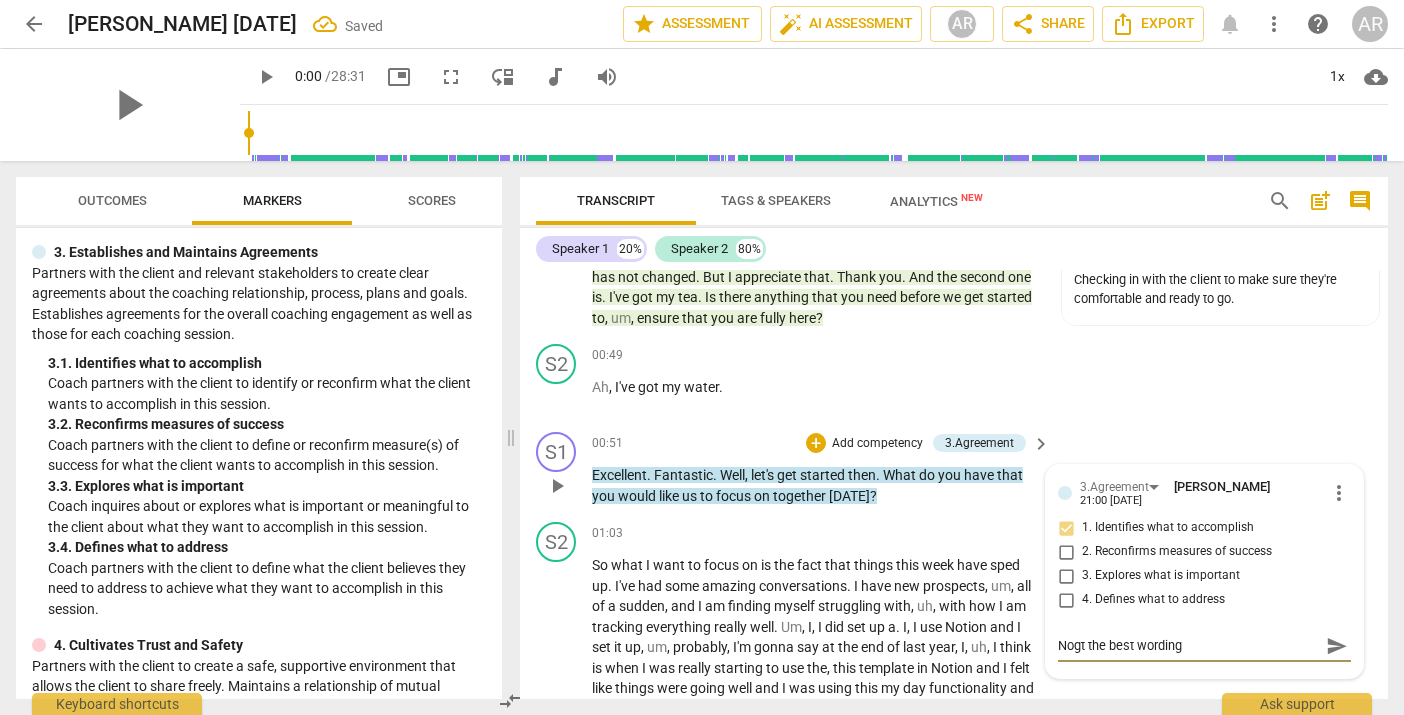 type on "Nogt the best wording." 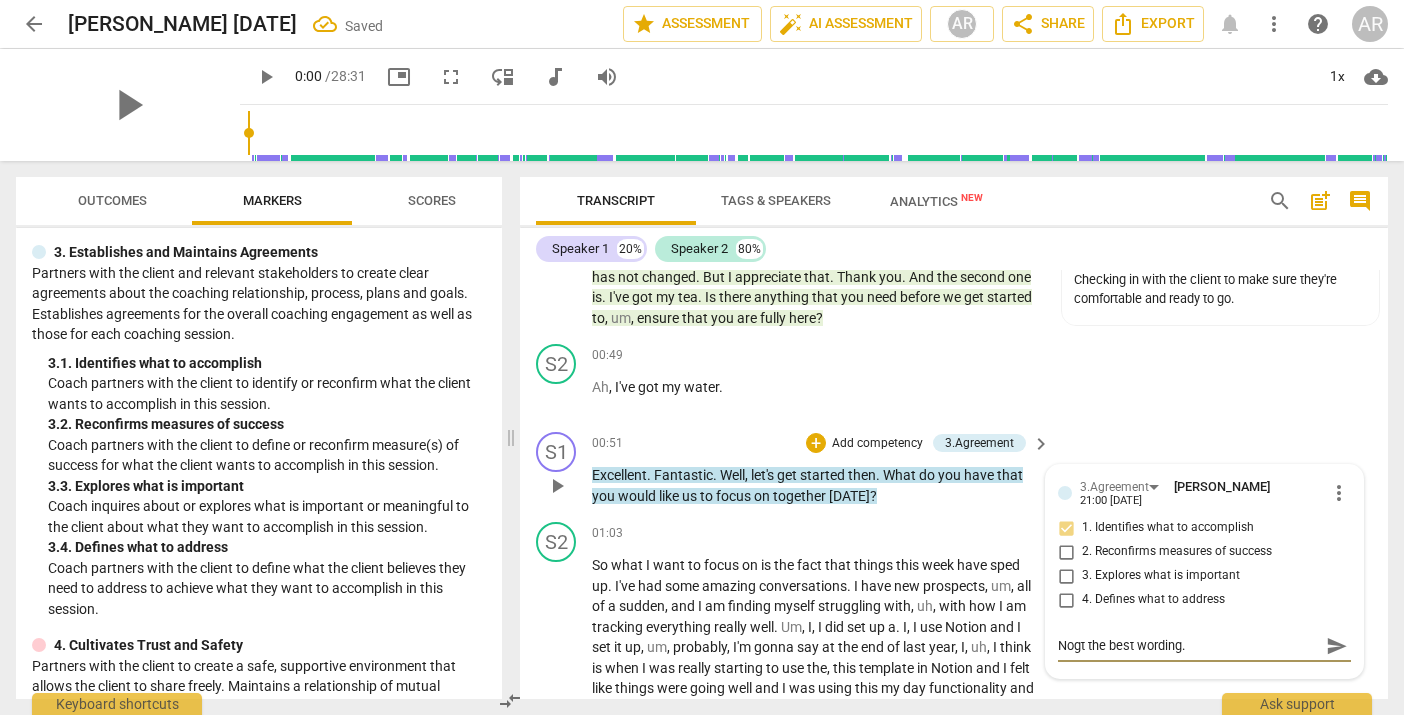 type on "Nogt the best wording.." 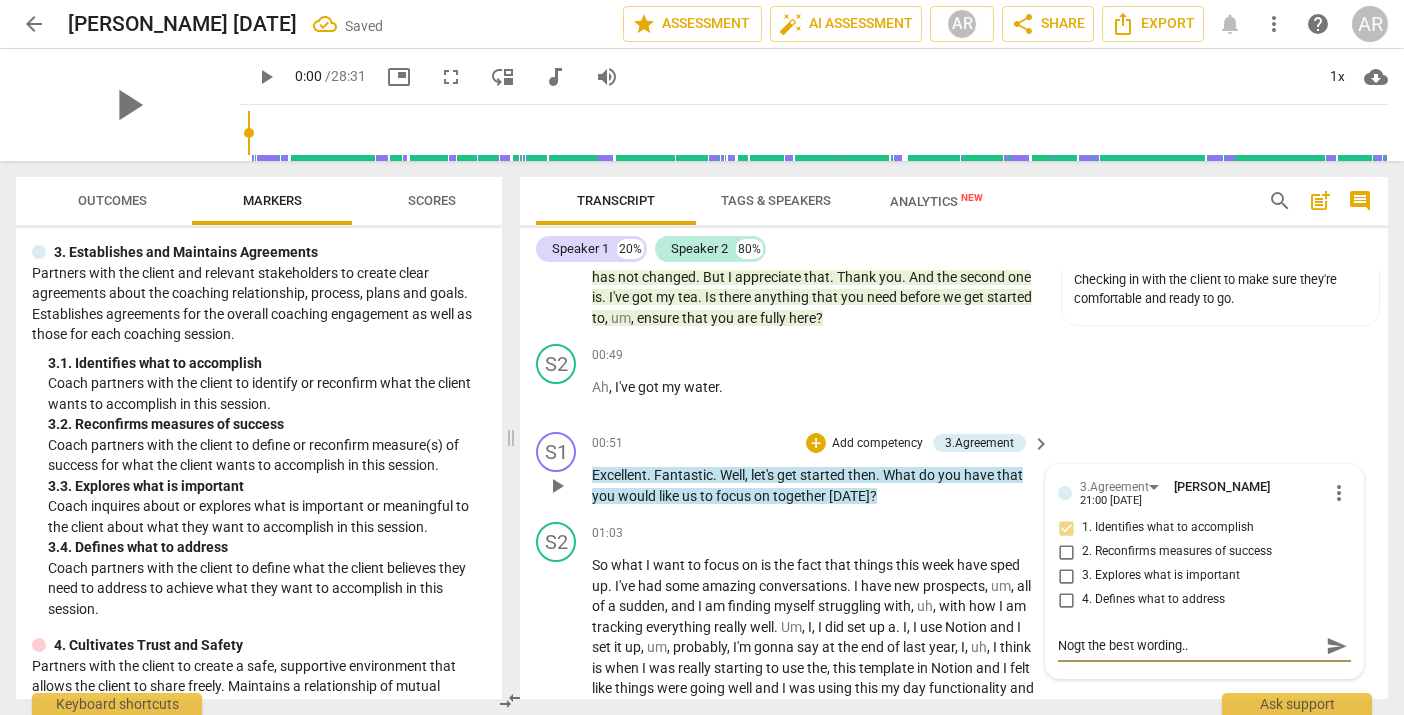 type on "Nogt the best wording..." 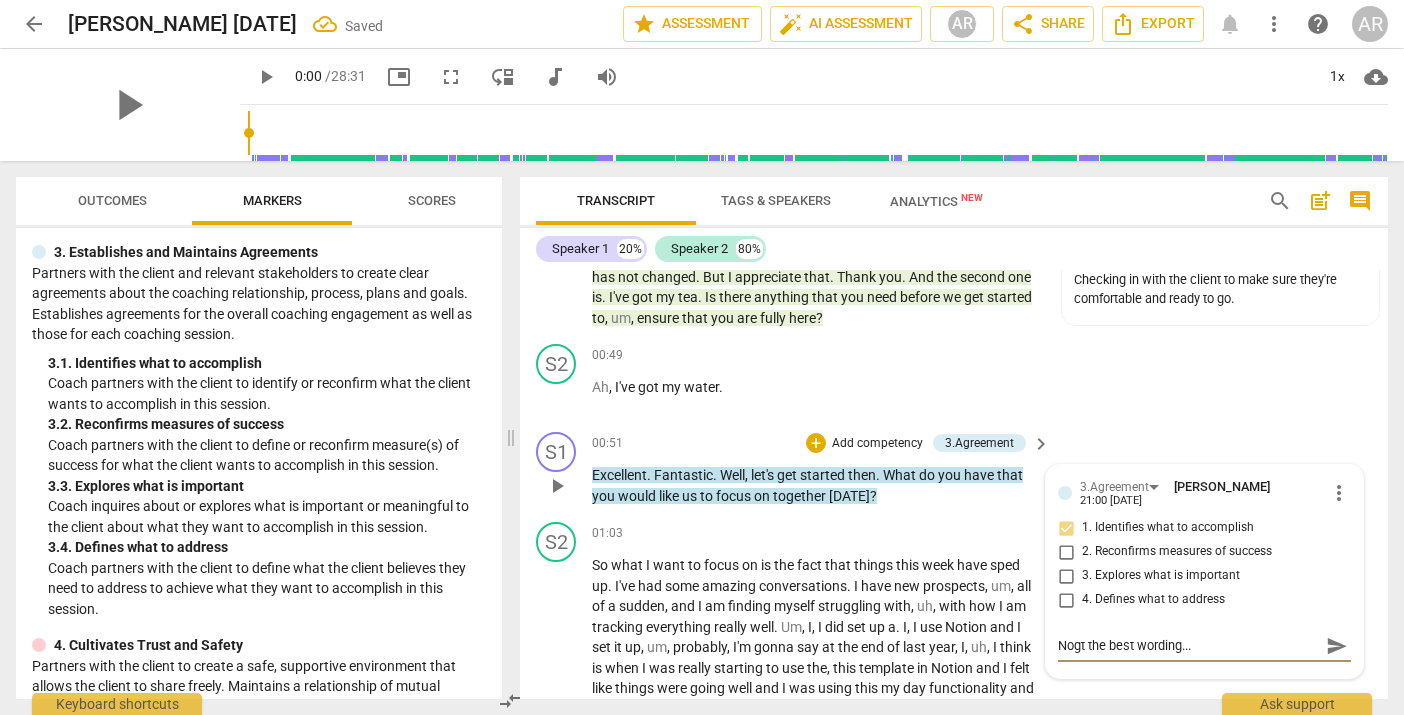 type on "Nogt the best wording..." 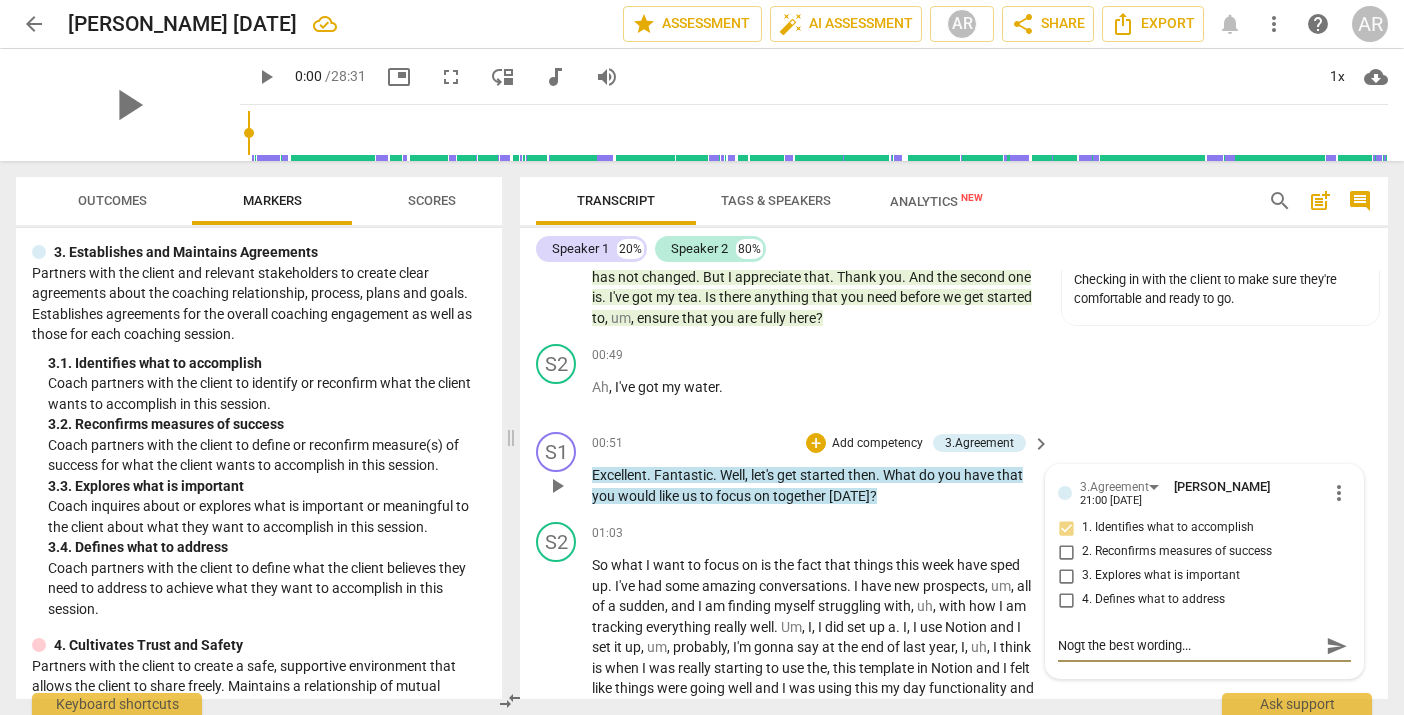 click on "Nogt the best wording..." at bounding box center [1188, 645] 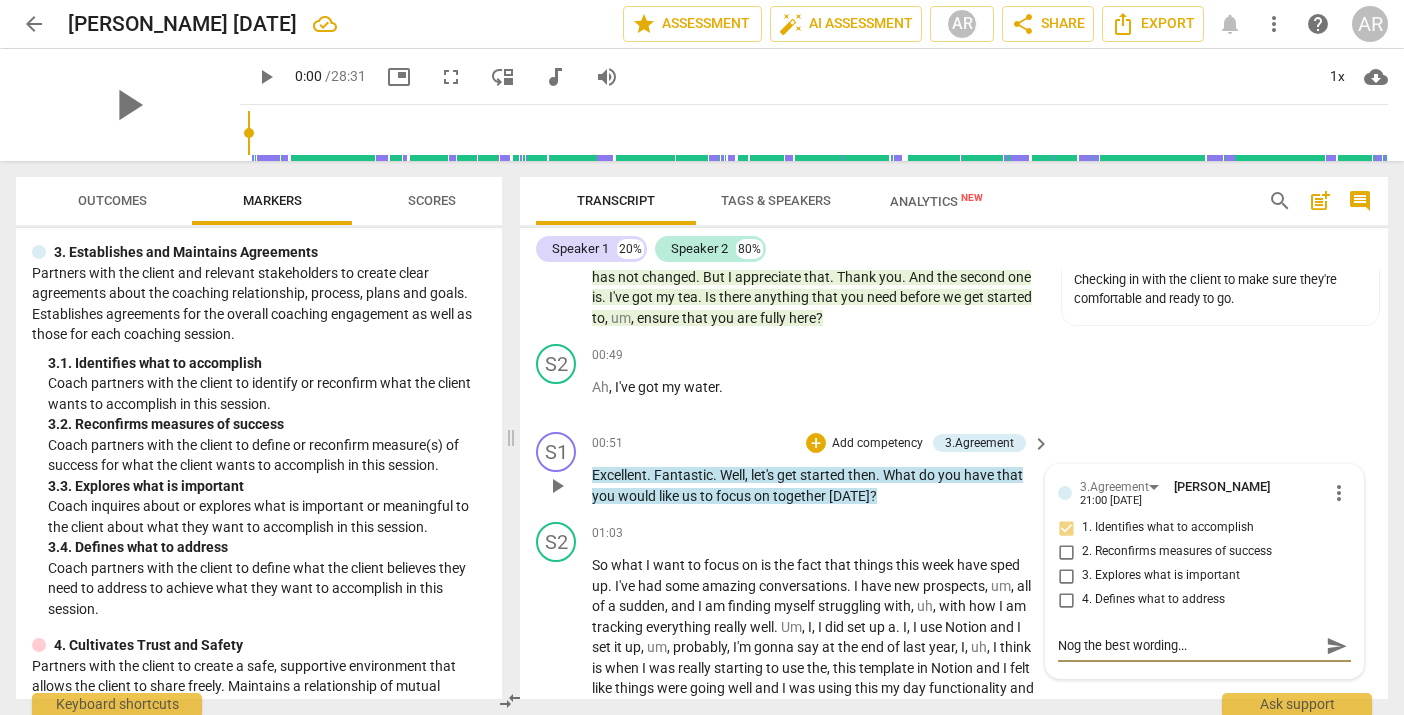 type on "No the best wording..." 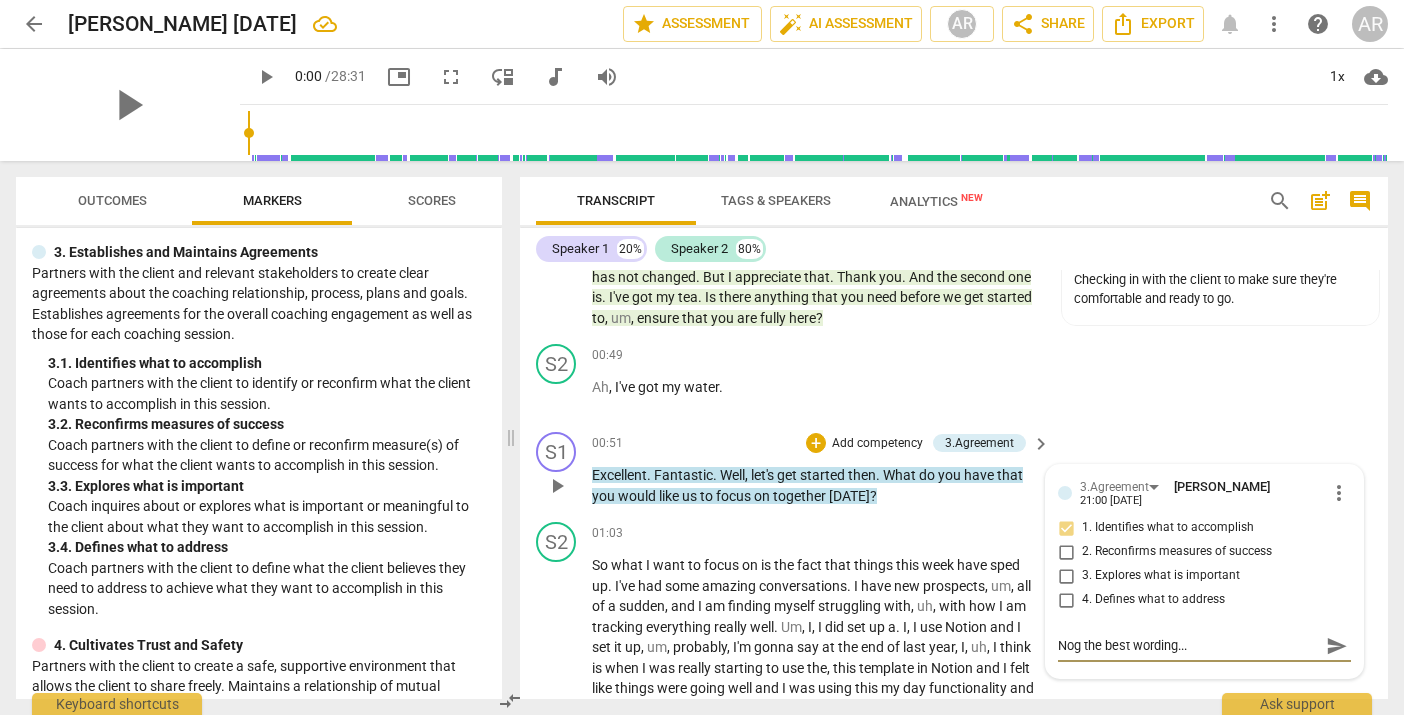 type on "No the best wording..." 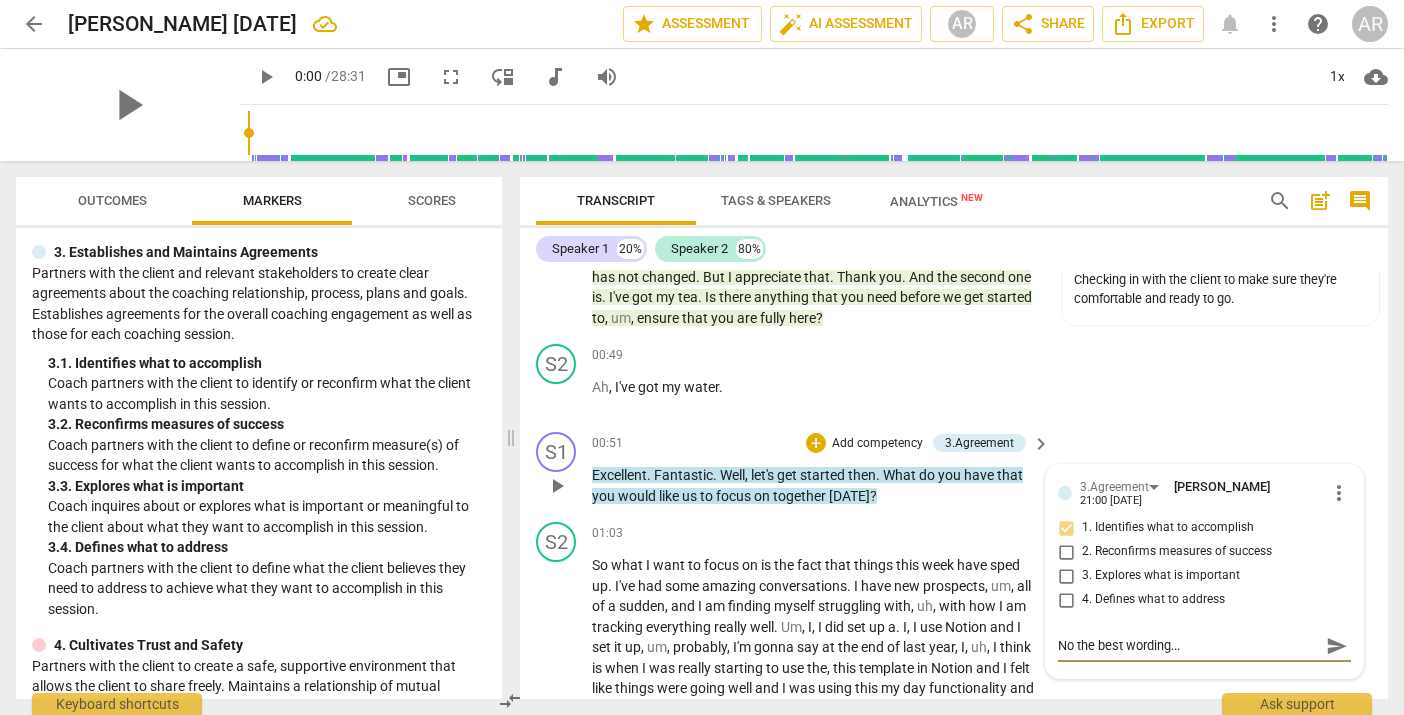 type on "Not the best wording..." 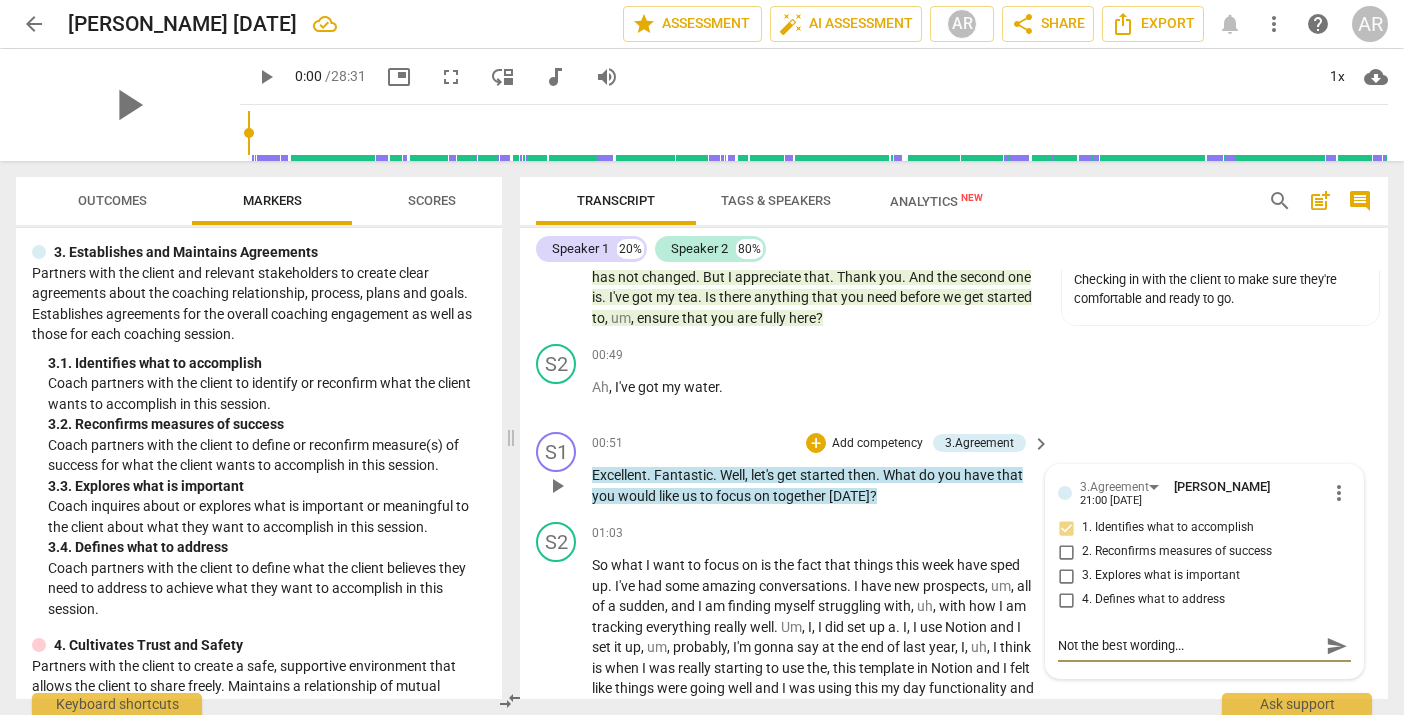 click on "Not the best wording..." at bounding box center (1188, 645) 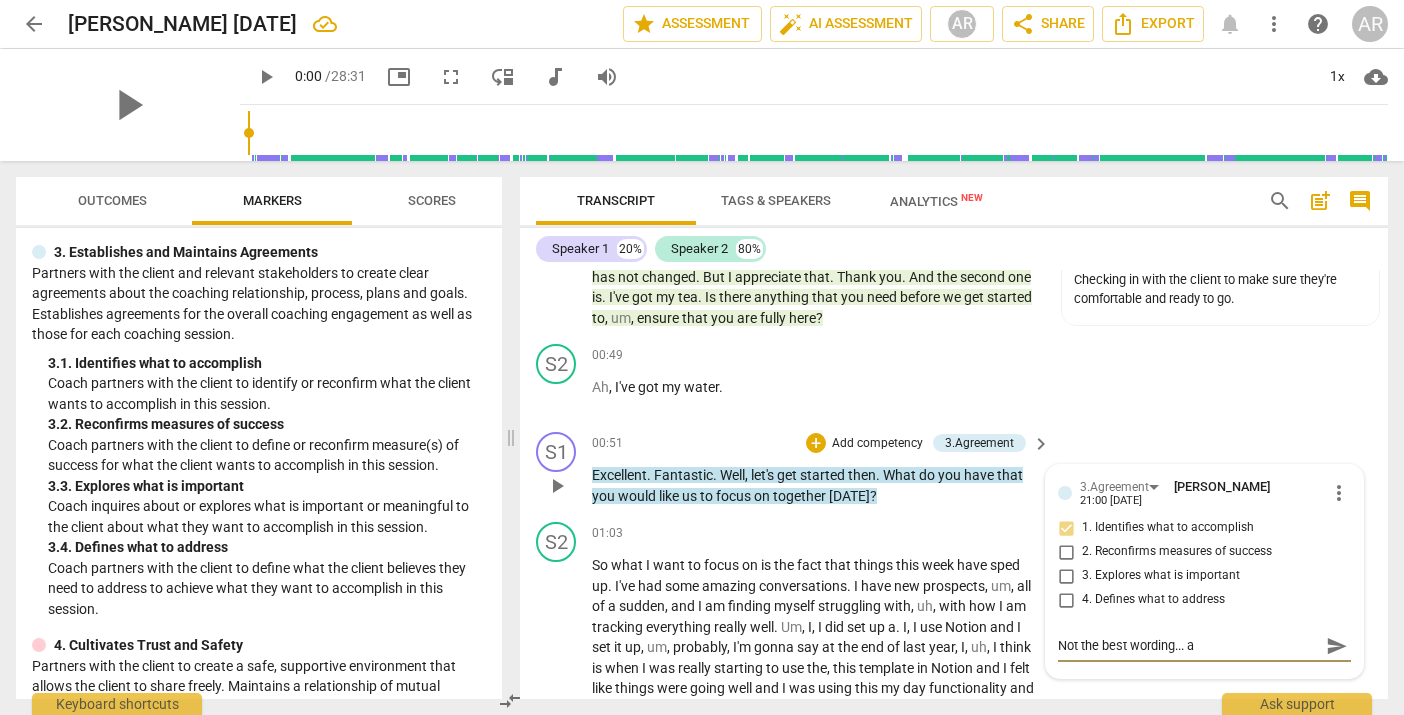 type on "Not the best wording... a" 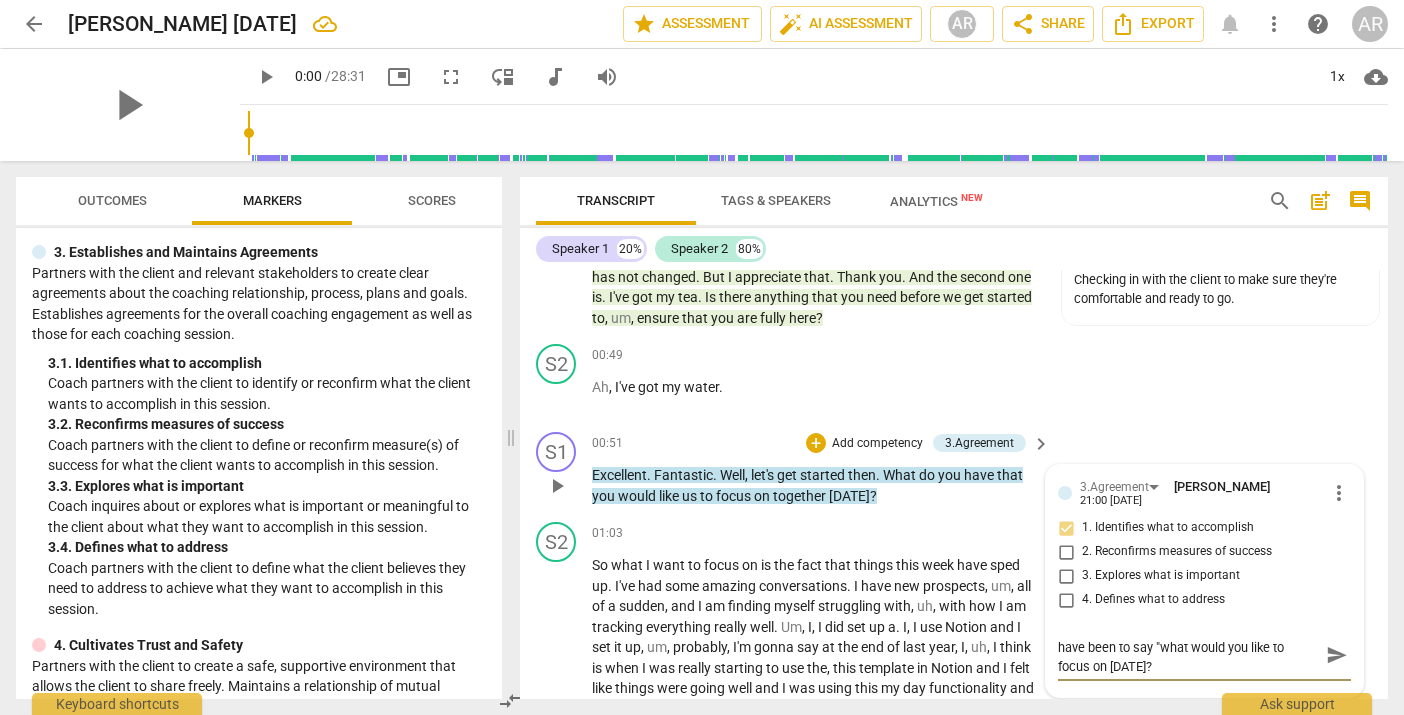 scroll, scrollTop: 0, scrollLeft: 0, axis: both 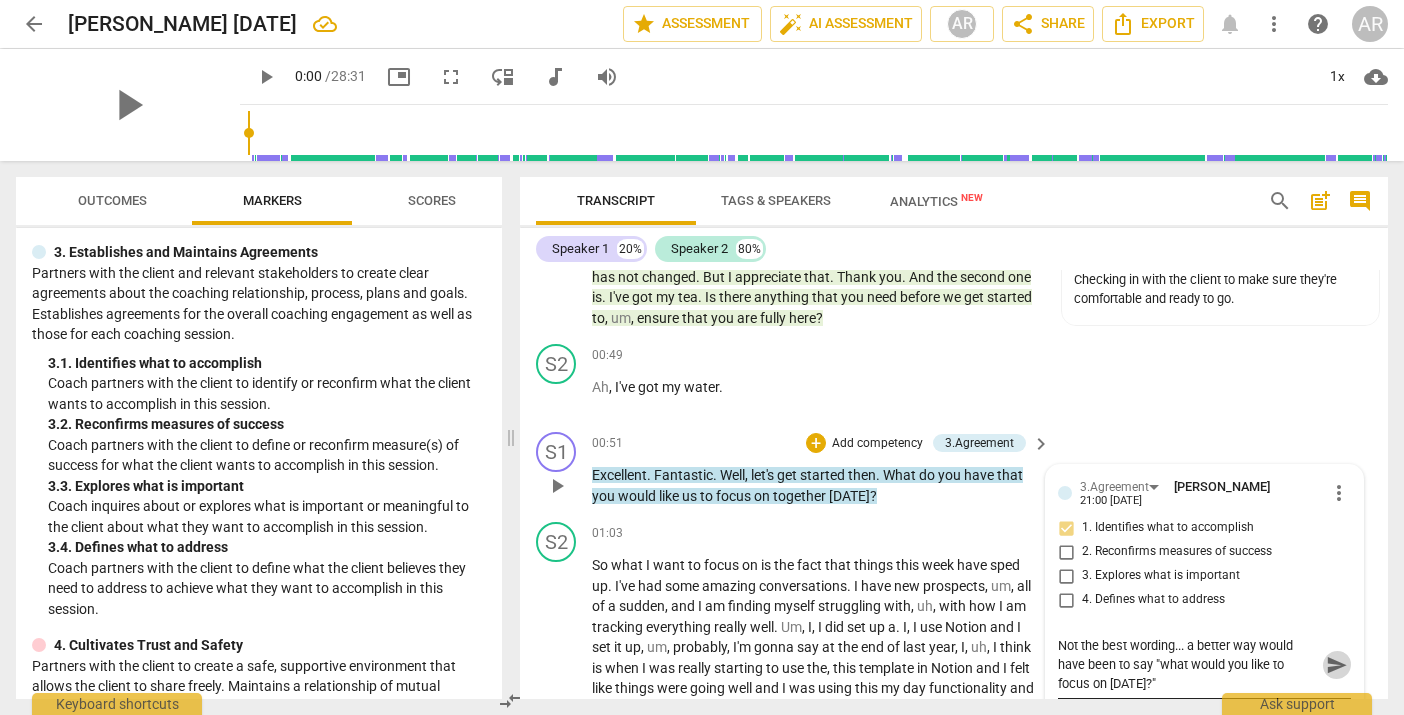 click on "send" at bounding box center (1337, 665) 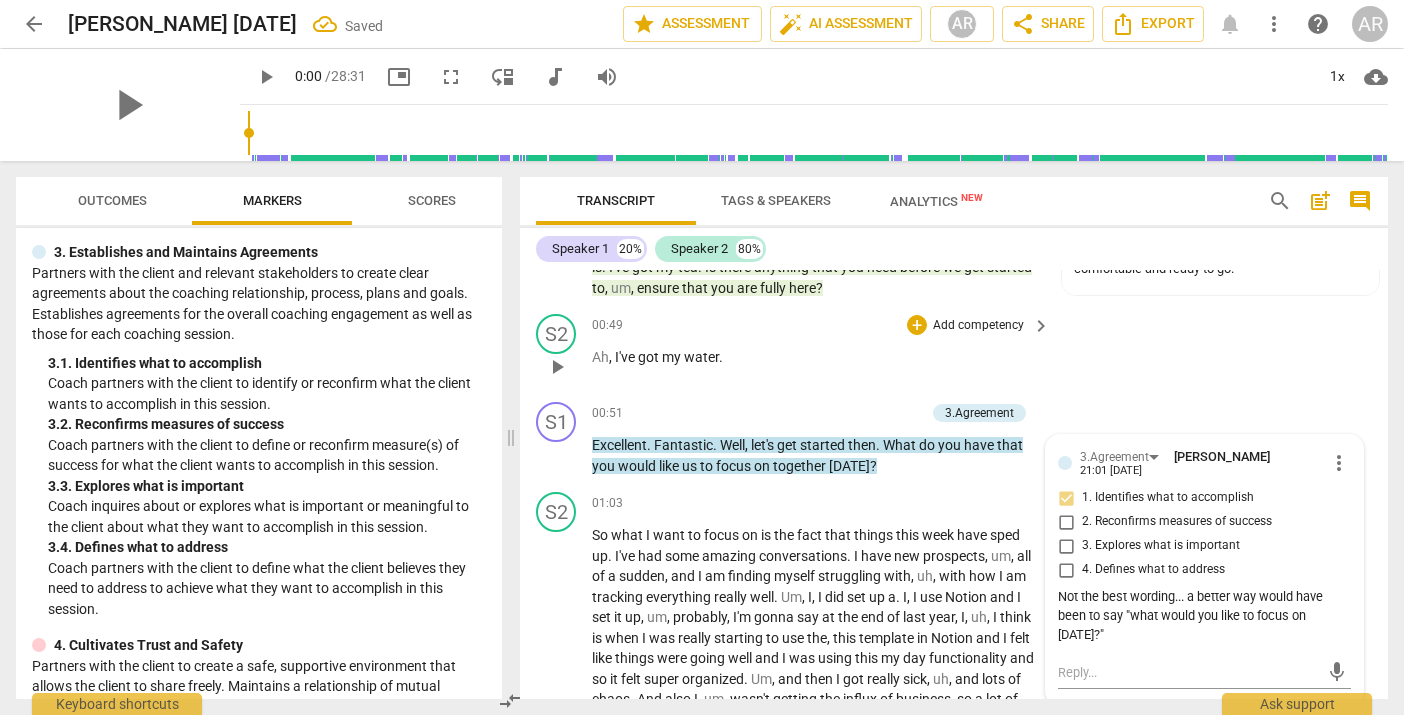 scroll, scrollTop: 672, scrollLeft: 0, axis: vertical 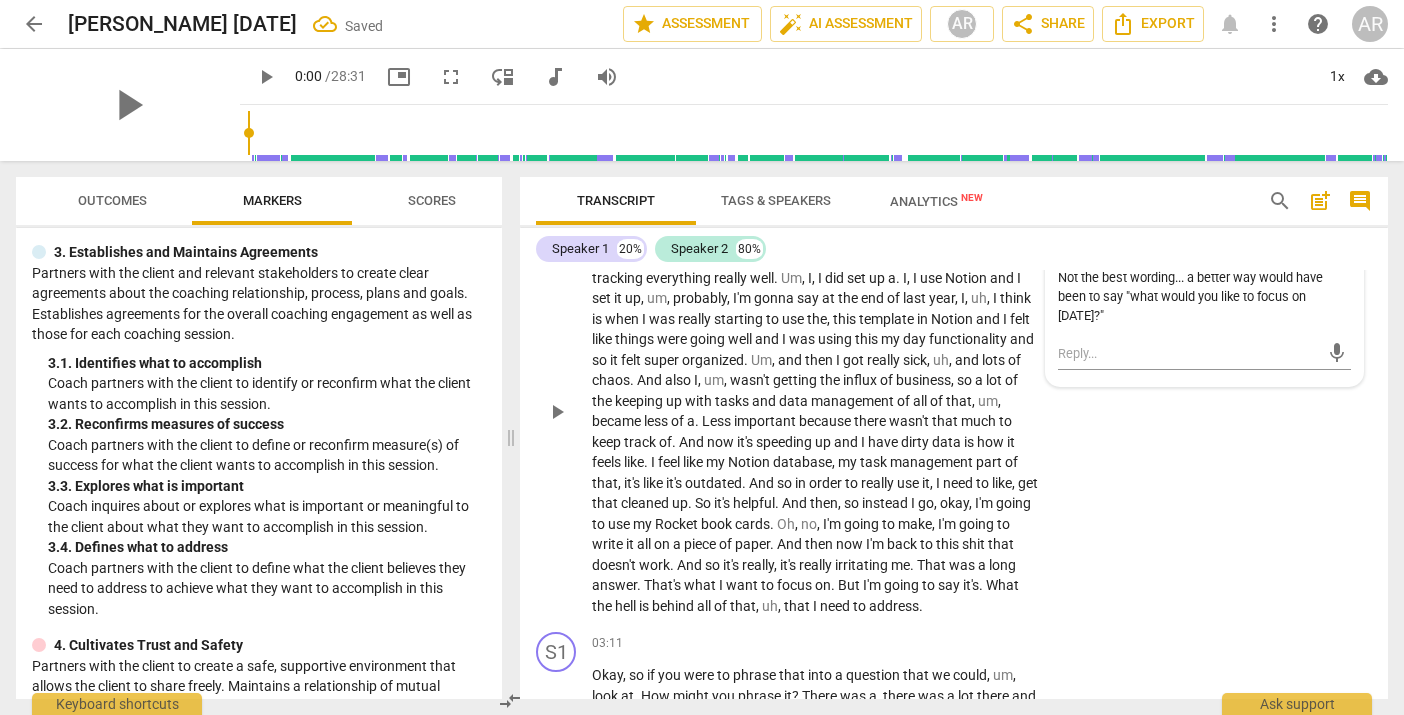 click on "S2 play_arrow pause 01:03 + Add competency keyboard_arrow_right So   what   I   want   to   focus   on   is   the   fact   that   things   this   week   have   sped   up .   I've   had   some   amazing   conversations .   I   have   new   prospects ,   um ,   all   of   a   sudden ,   and   I   am   finding   myself   struggling   with ,   uh ,   with   how   I   am   tracking   everything   really   well .   Um ,   I ,   I   did   set   up   a .   I ,   I   use   Notion   and   I   set   it   up ,   um ,   probably ,   I'm   gonna   say   at   the   end   of   last   year ,   I ,   uh ,   I   think   is   when   I   was   really   starting   to   use   the ,   this   template   in   Notion   and   I   felt   like   things   were   going   well   and   I   was   using   this   my   day   functionality   and   so   it   felt   super   organized .   Um ,   and   then   I   got   really   sick ,   uh ,   and   lots   of   chaos .   And   also   I ,   um ,   wasn't   getting   the   influx   of   business ,   so" at bounding box center [954, 394] 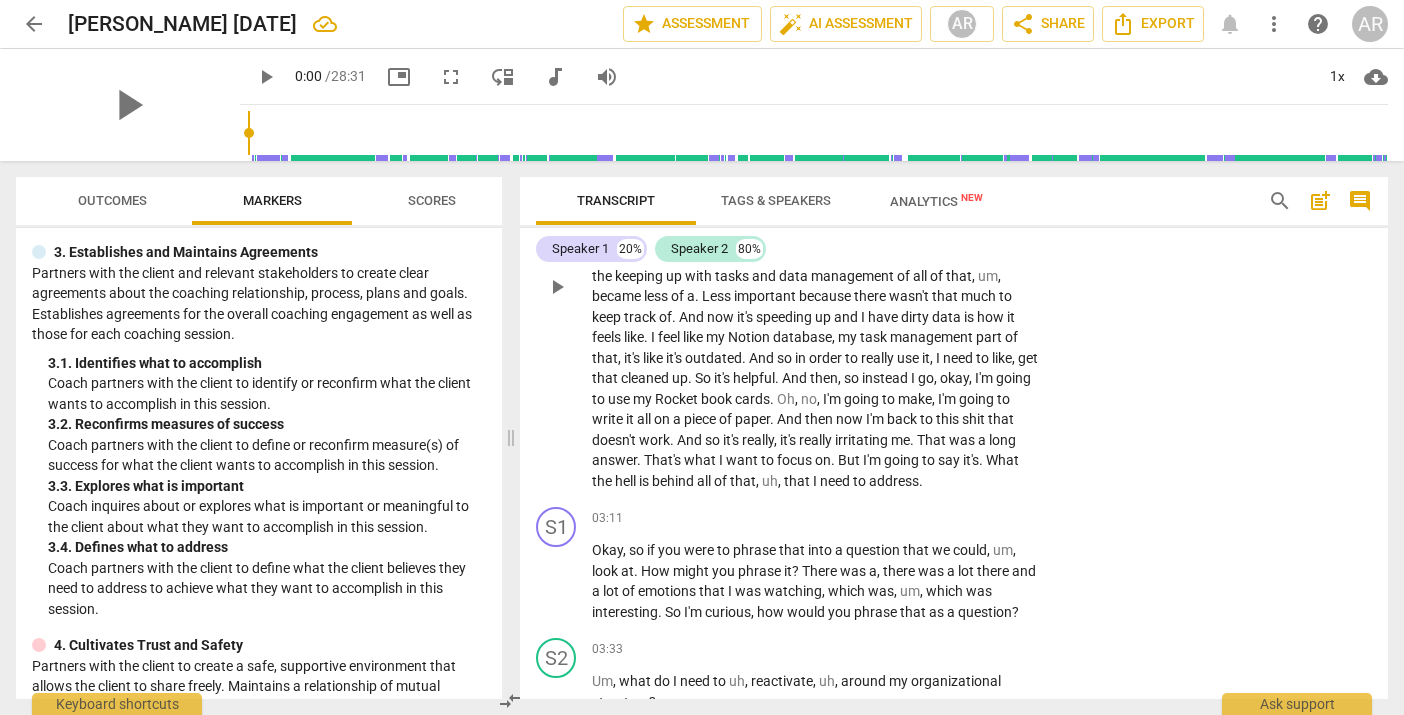 scroll, scrollTop: 814, scrollLeft: 0, axis: vertical 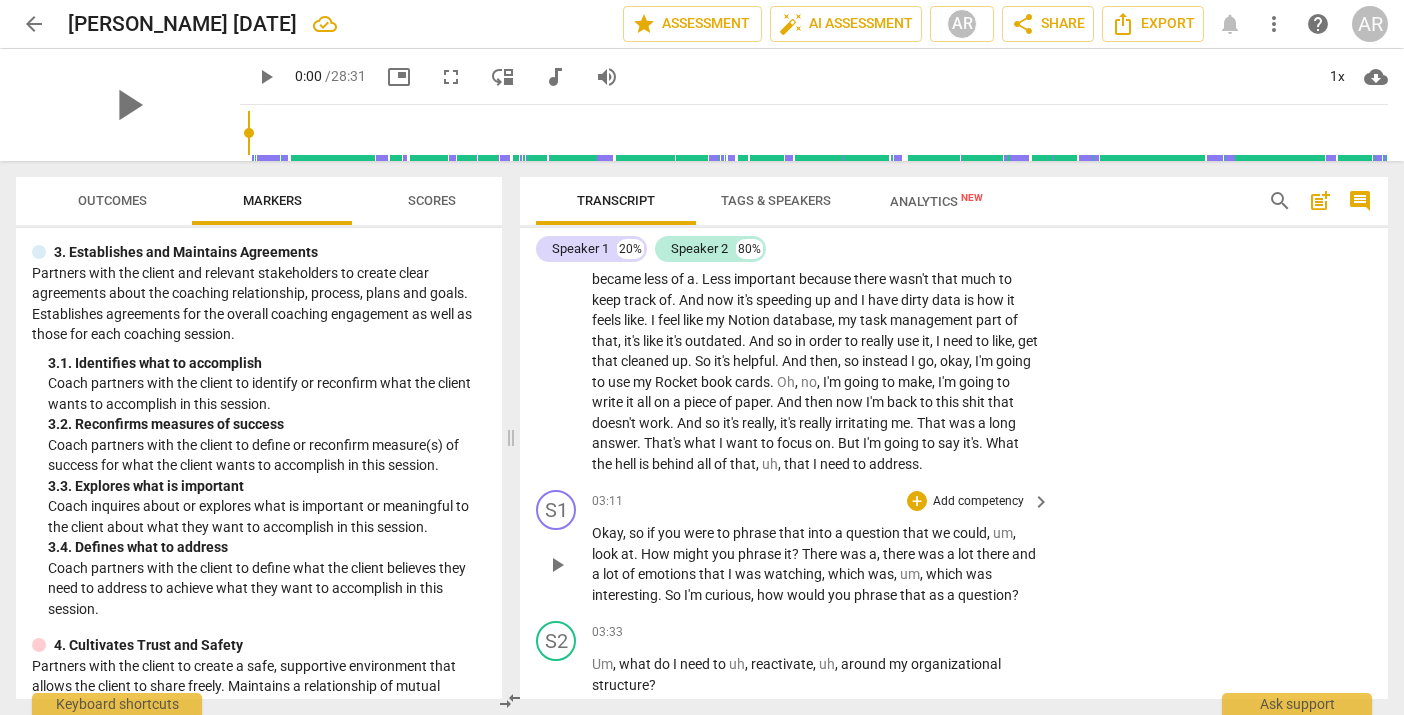 click on "Add competency" at bounding box center [978, 502] 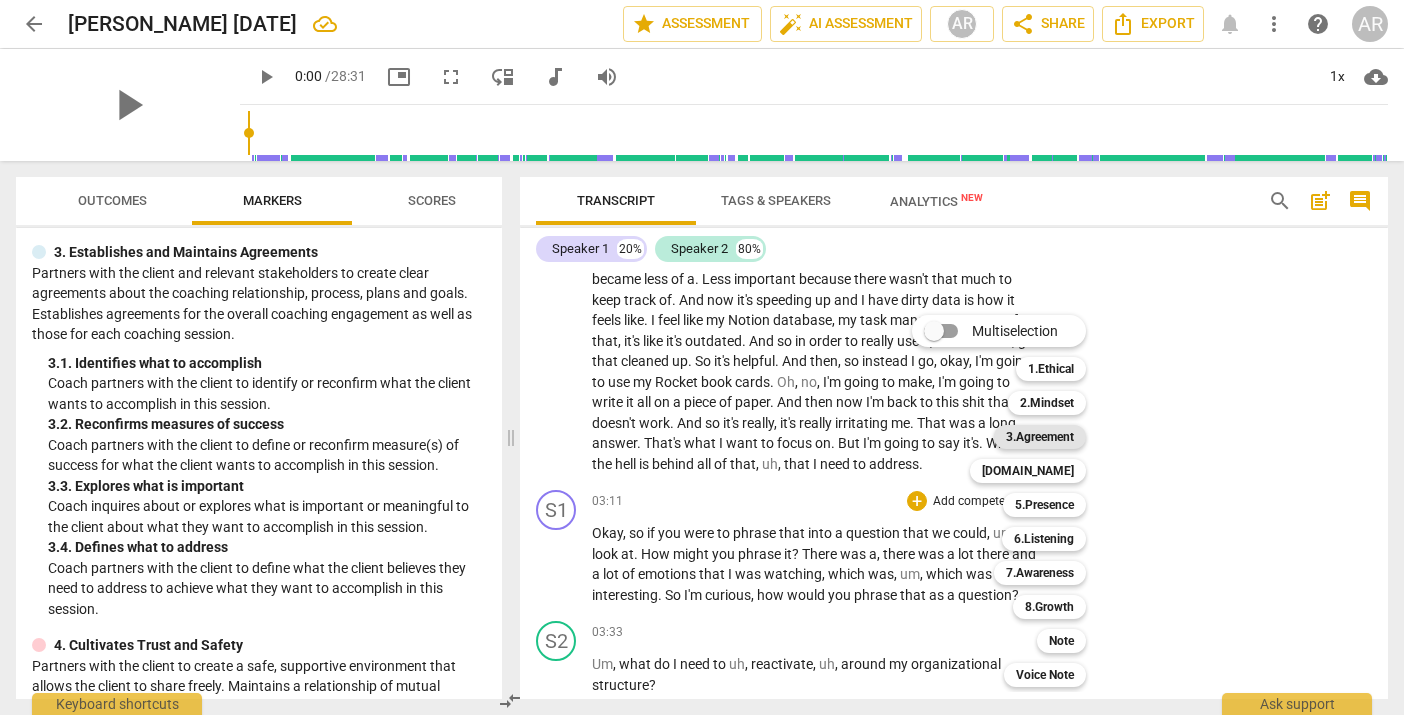 click on "3.Agreement" at bounding box center (1040, 437) 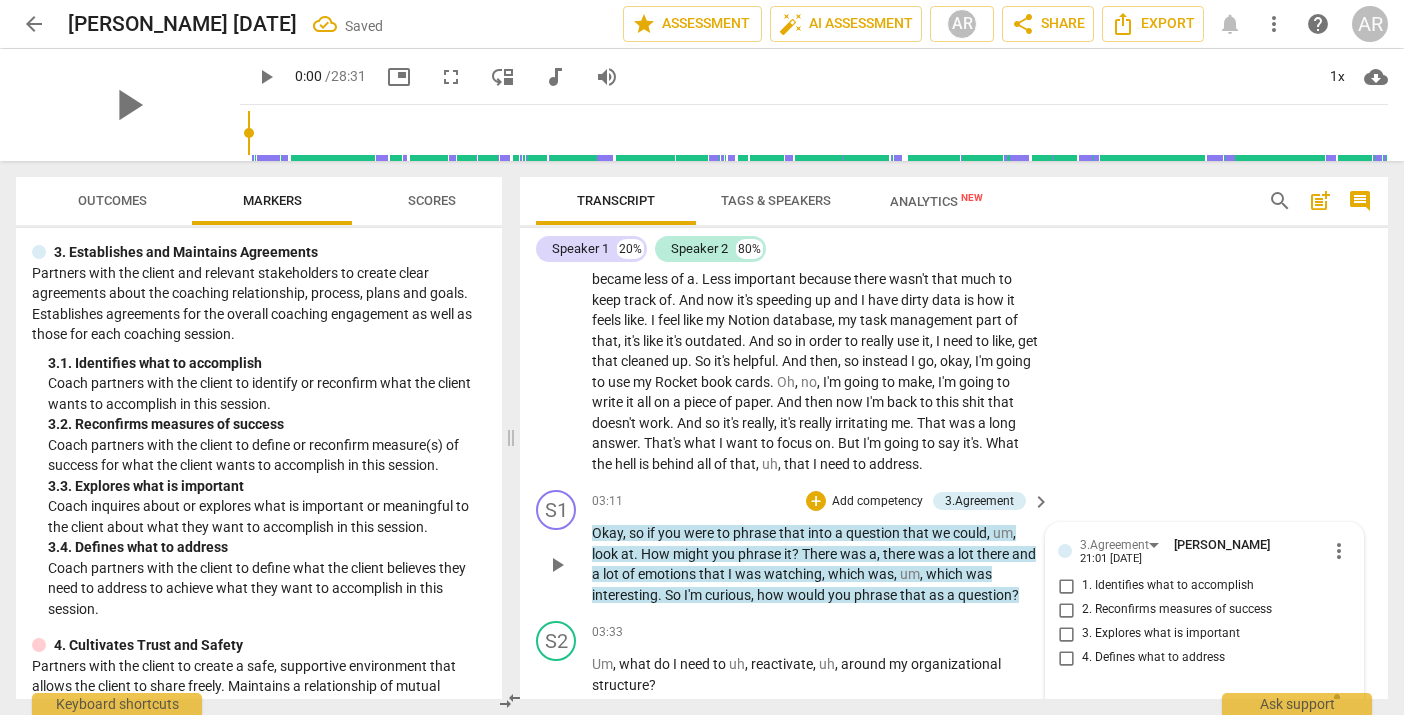 scroll, scrollTop: 826, scrollLeft: 0, axis: vertical 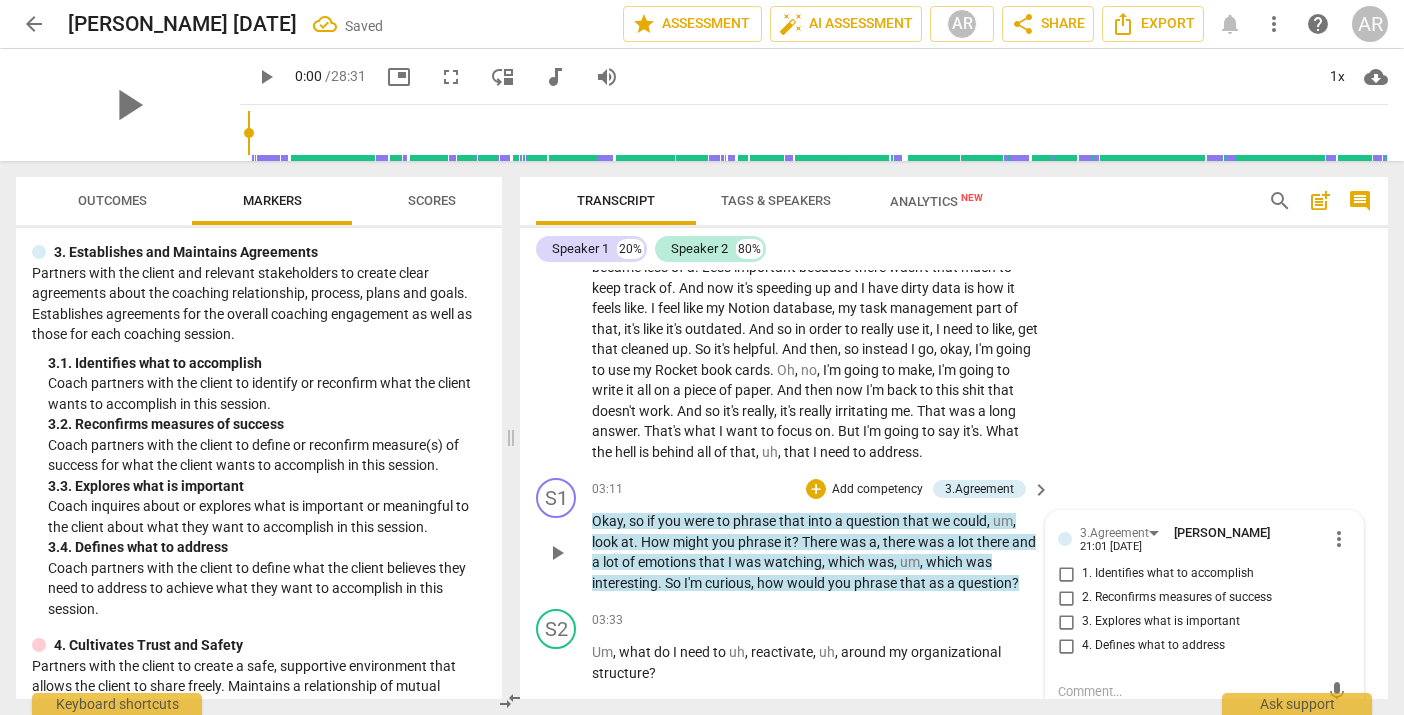 click on "4. Defines what to address" at bounding box center (1066, 646) 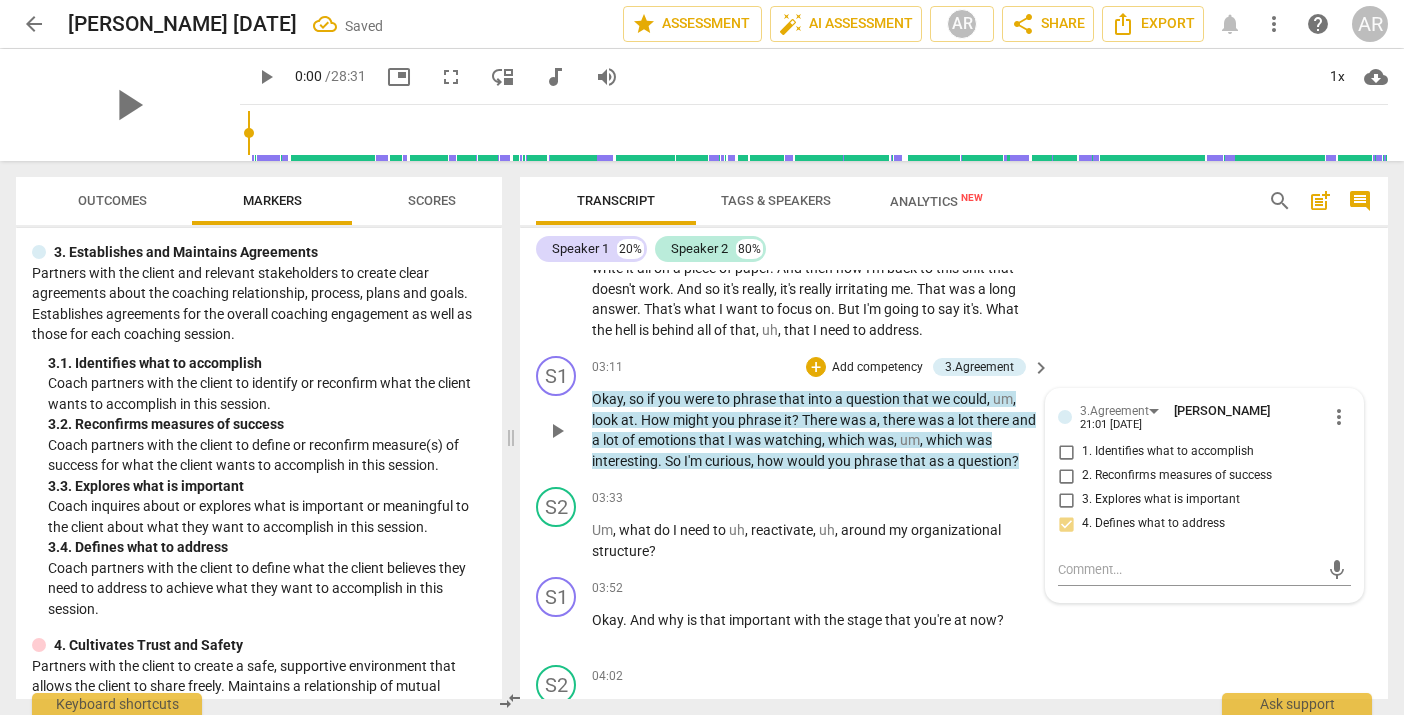 scroll, scrollTop: 964, scrollLeft: 0, axis: vertical 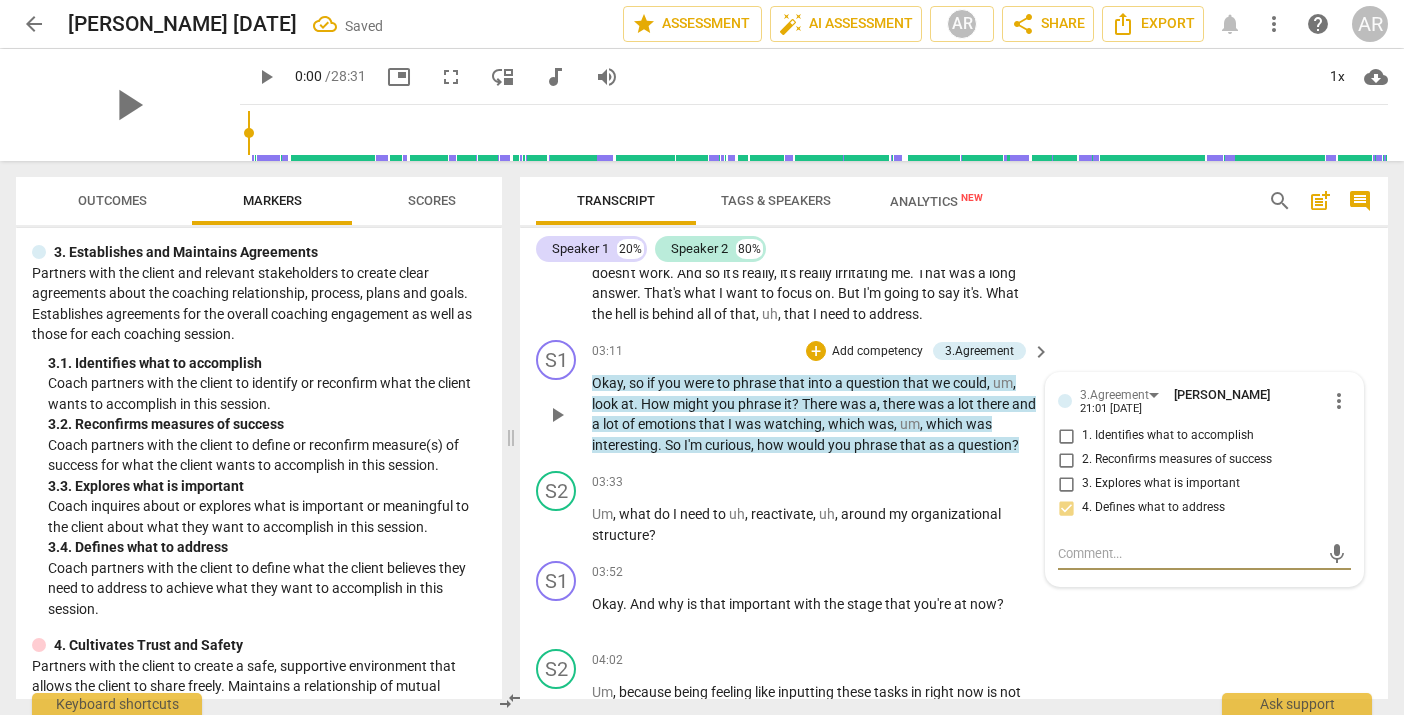 click at bounding box center (1188, 553) 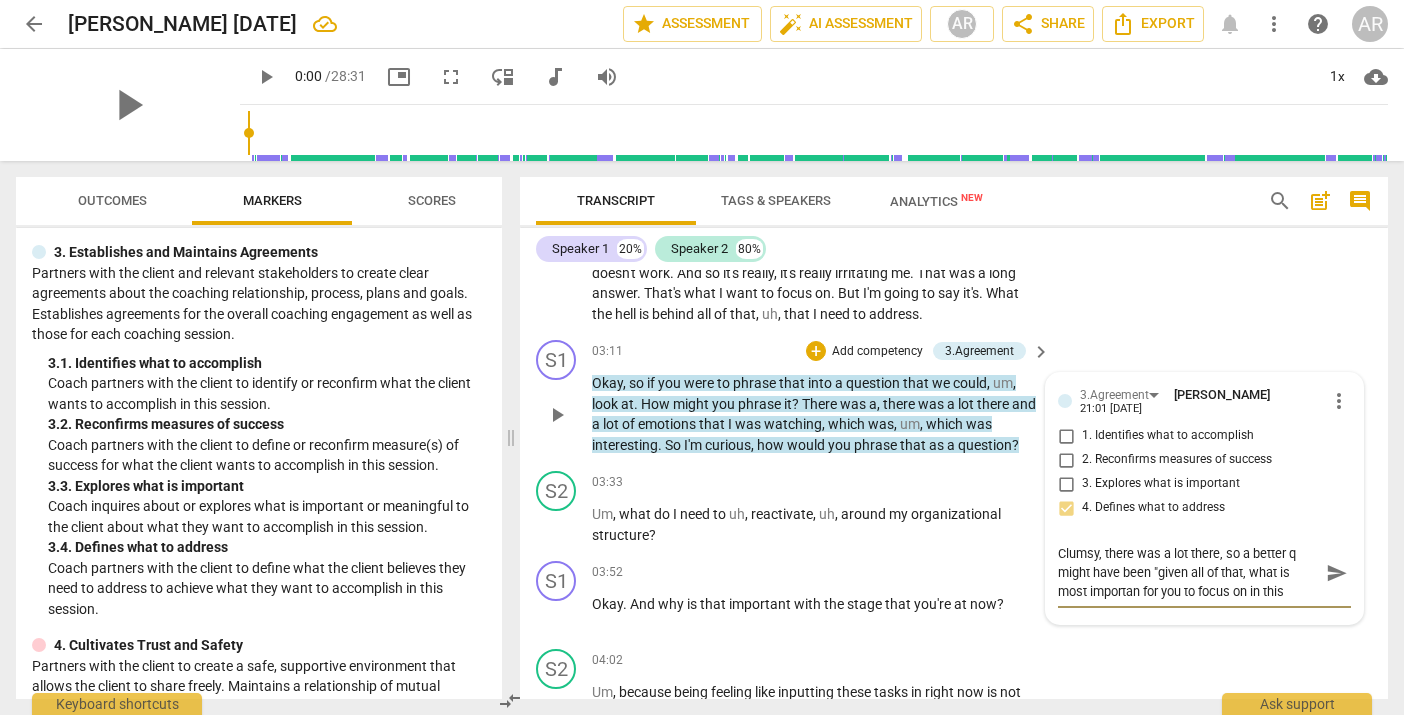 scroll, scrollTop: 17, scrollLeft: 0, axis: vertical 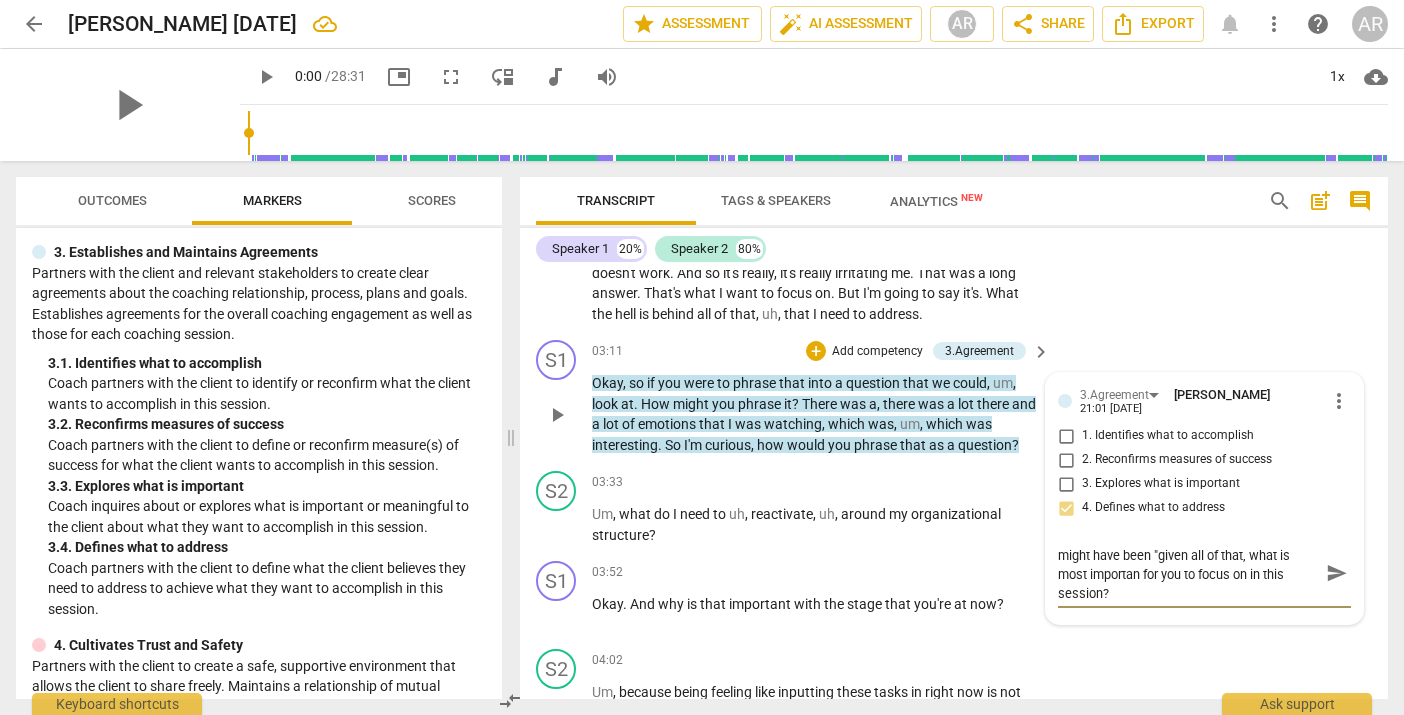 click on "Clumsy, there was a lot there, so a better q might have been "given all of that, what is most importan for you to focus on in this session?" at bounding box center (1188, 572) 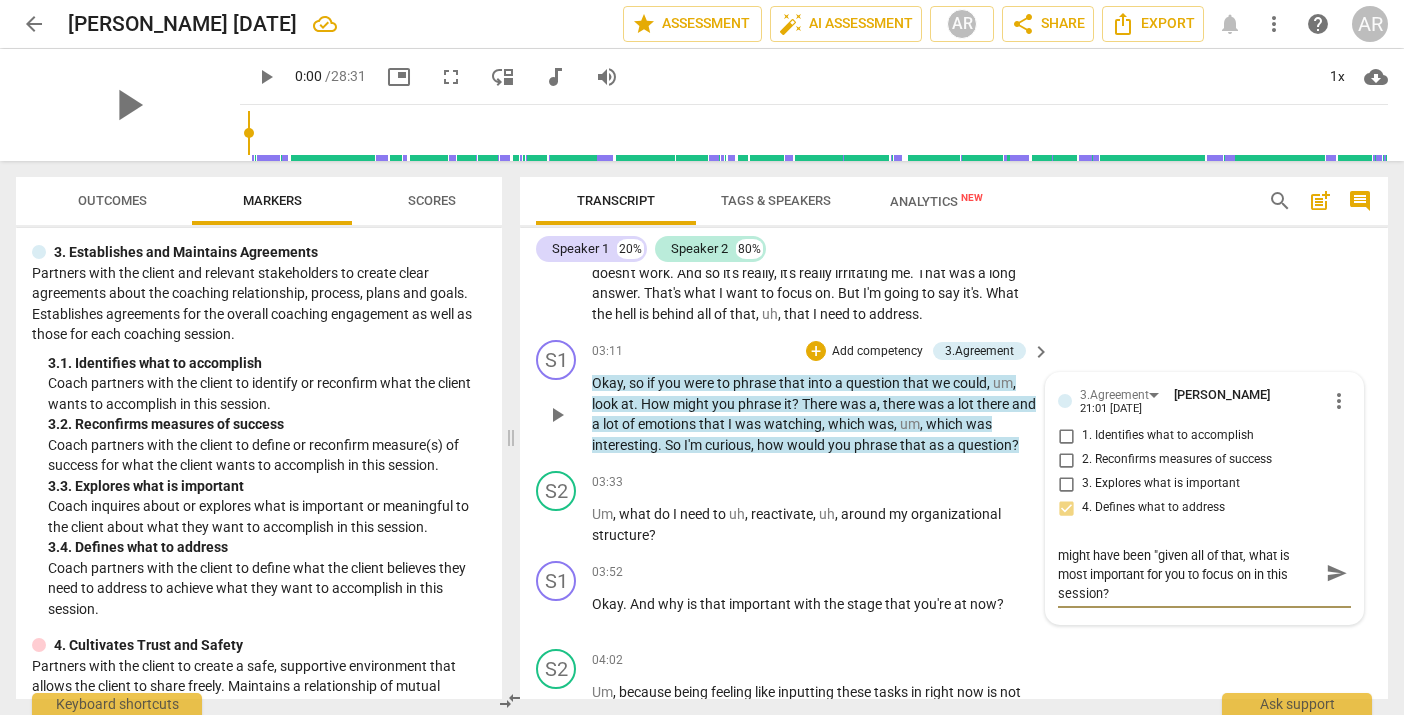 click on "Clumsy, there was a lot there, so a better q might have been "given all of that, what is most important for you to focus on in this session?" at bounding box center (1188, 572) 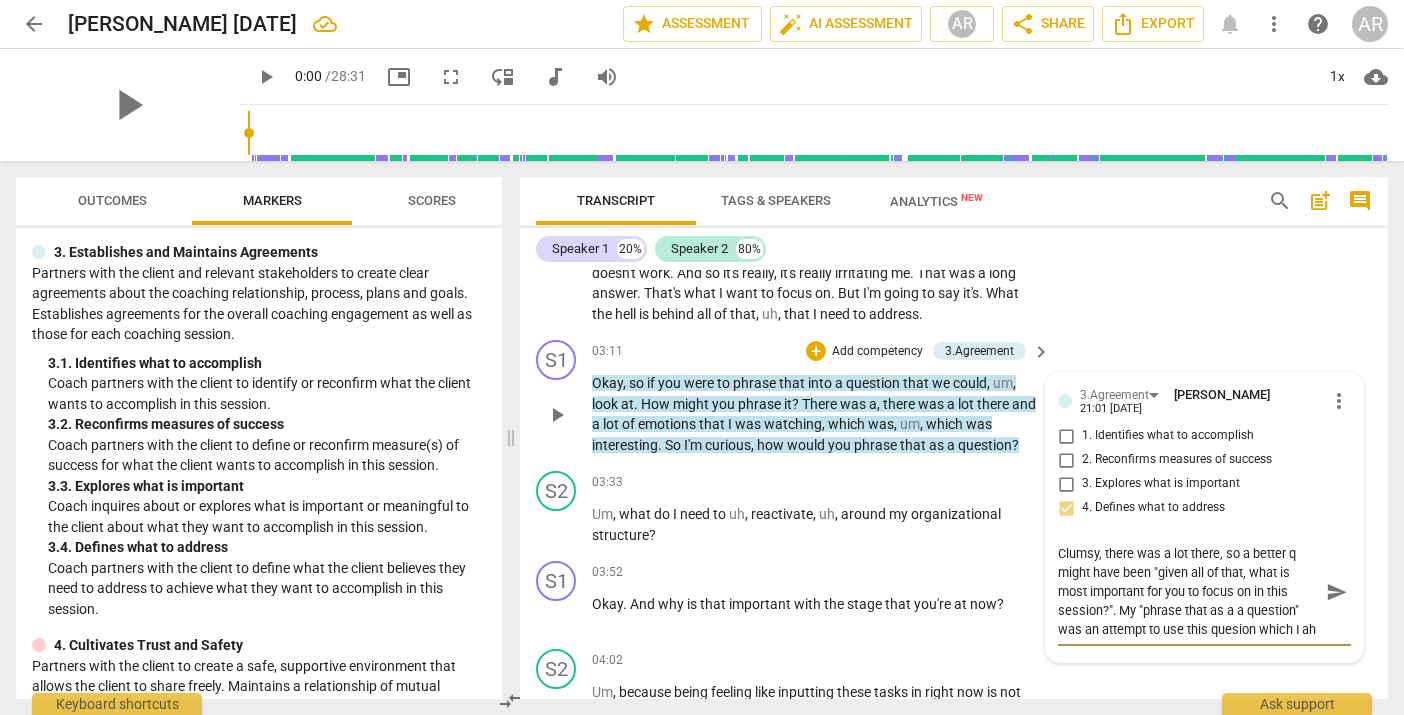 scroll, scrollTop: 17, scrollLeft: 0, axis: vertical 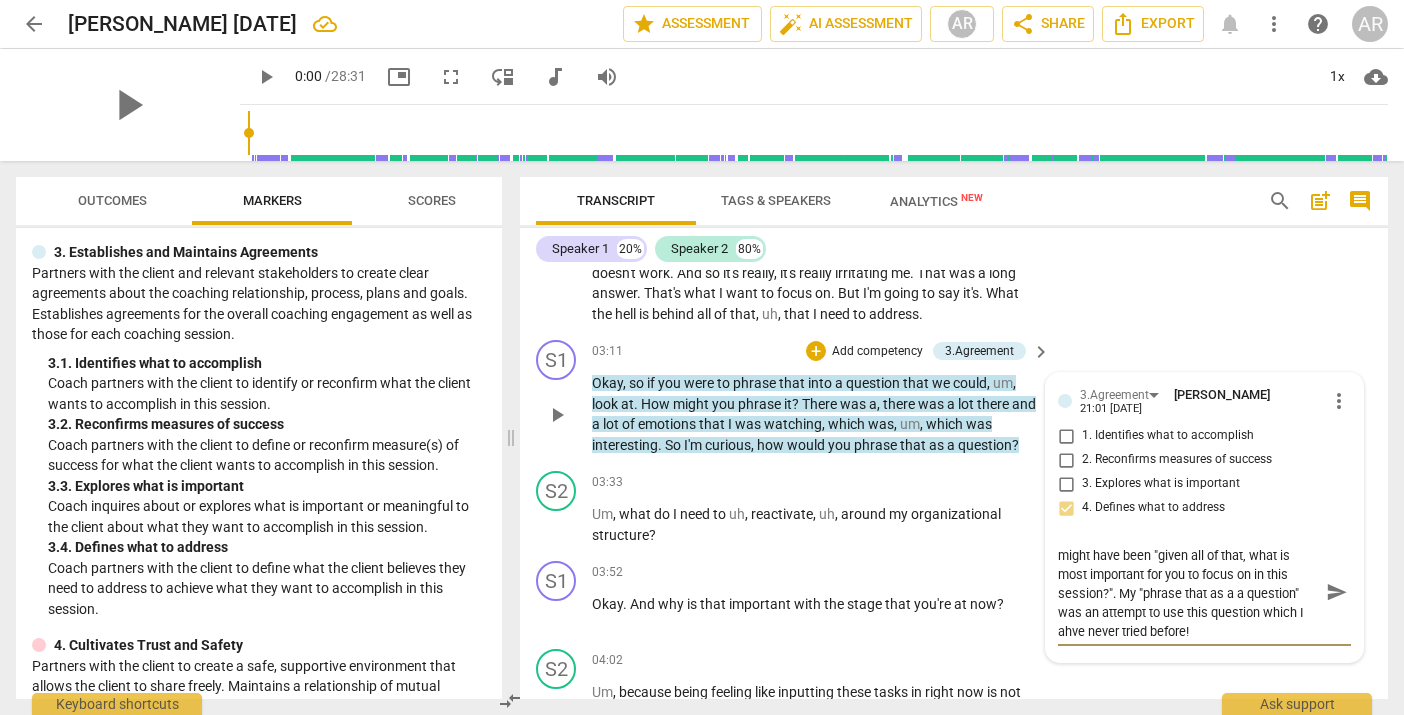 click on "Clumsy, there was a lot there, so a better q might have been "given all of that, what is most important for you to focus on in this session?". My "phrase that as a a question" was an attempt to use this question which I ahve never tried before!" at bounding box center (1188, 591) 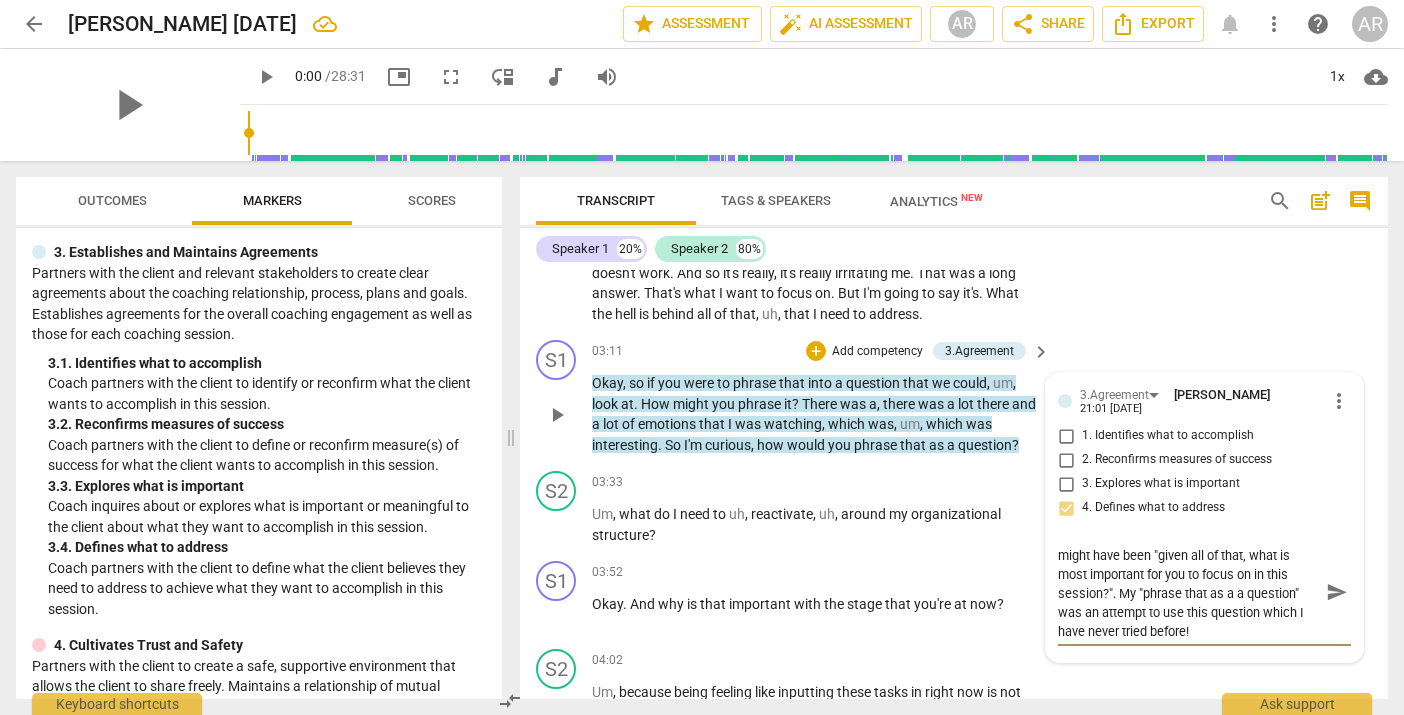 click on "Clumsy, there was a lot there, so a better q might have been "given all of that, what is most important for you to focus on in this session?". My "phrase that as a a question" was an attempt to use this question which I have never tried before!" at bounding box center (1188, 591) 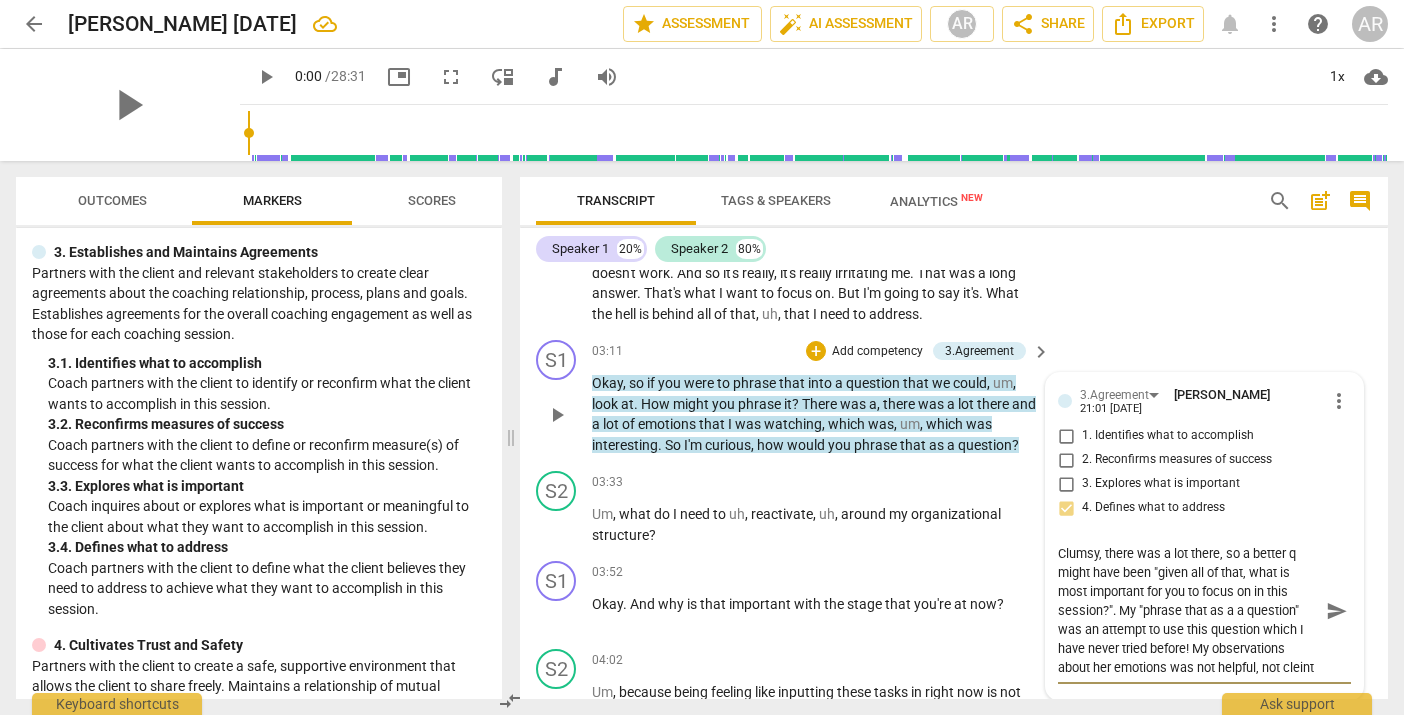 scroll, scrollTop: 17, scrollLeft: 0, axis: vertical 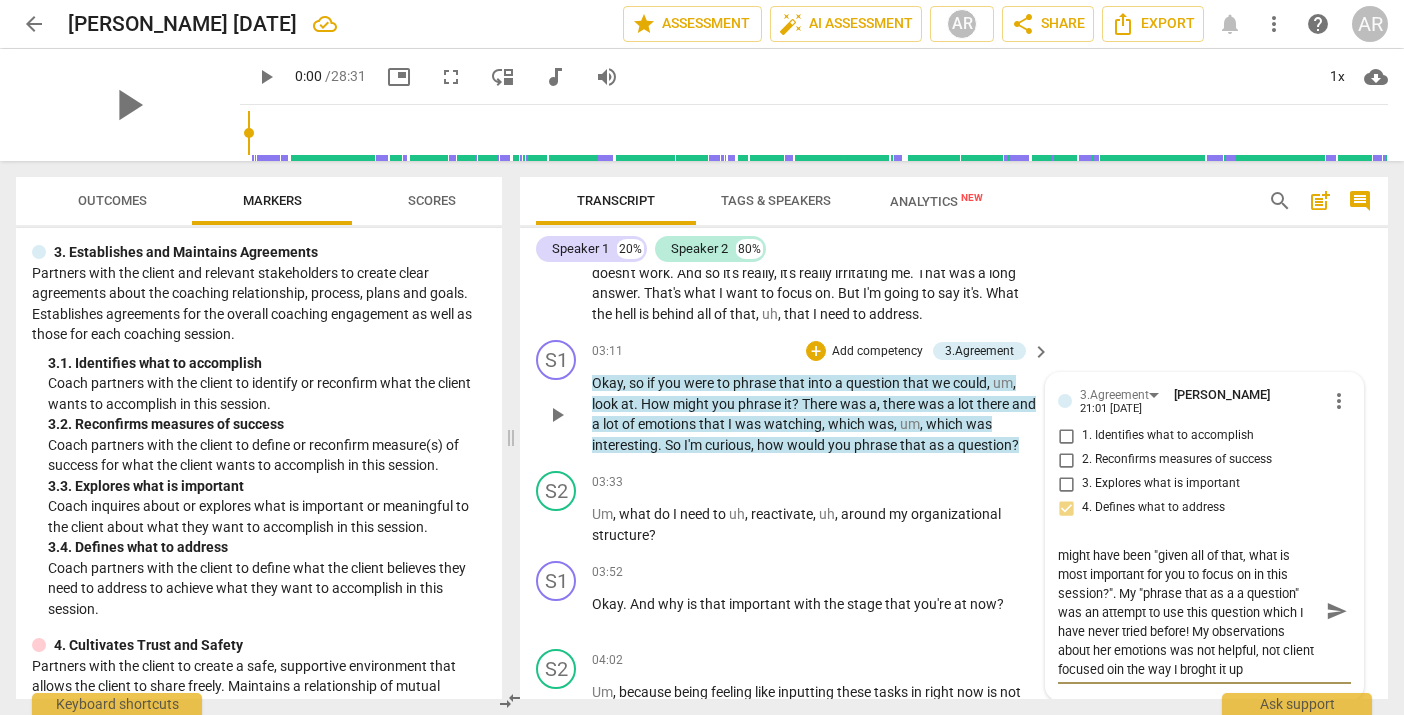 click on "Clumsy, there was a lot there, so a better q might have been "given all of that, what is most important for you to focus on in this session?". My "phrase that as a a question" was an attempt to use this question which I have never tried before! My observations about her emotions was not helpful, not client focused oin the way I broght it up" at bounding box center [1188, 610] 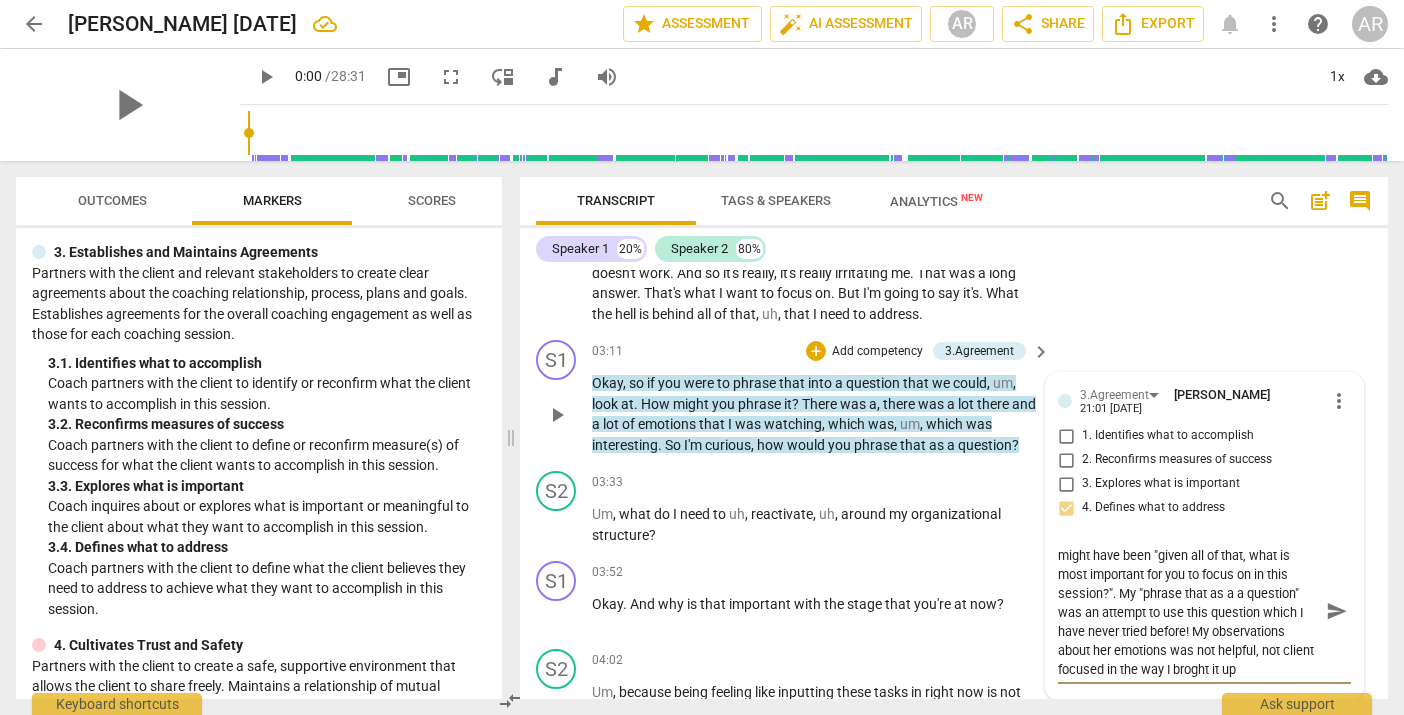 click on "Clumsy, there was a lot there, so a better q might have been "given all of that, what is most important for you to focus on in this session?". My "phrase that as a a question" was an attempt to use this question which I have never tried before! My observations about her emotions was not helpful, not client focused in the way I broght it up" at bounding box center [1188, 610] 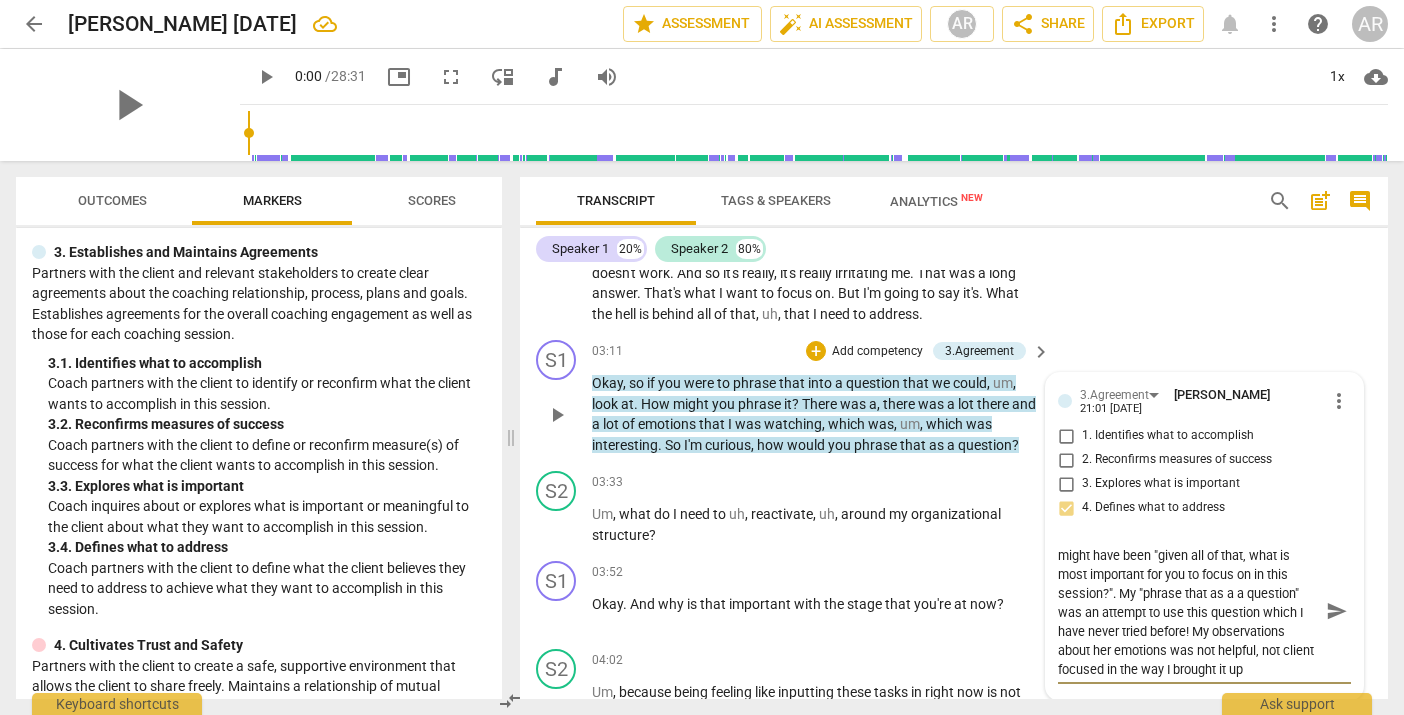 click on "Clumsy, there was a lot there, so a better q might have been "given all of that, what is most important for you to focus on in this session?". My "phrase that as a a question" was an attempt to use this question which I have never tried before! My observations about her emotions was not helpful, not client focused in the way I brought it up" at bounding box center [1188, 610] 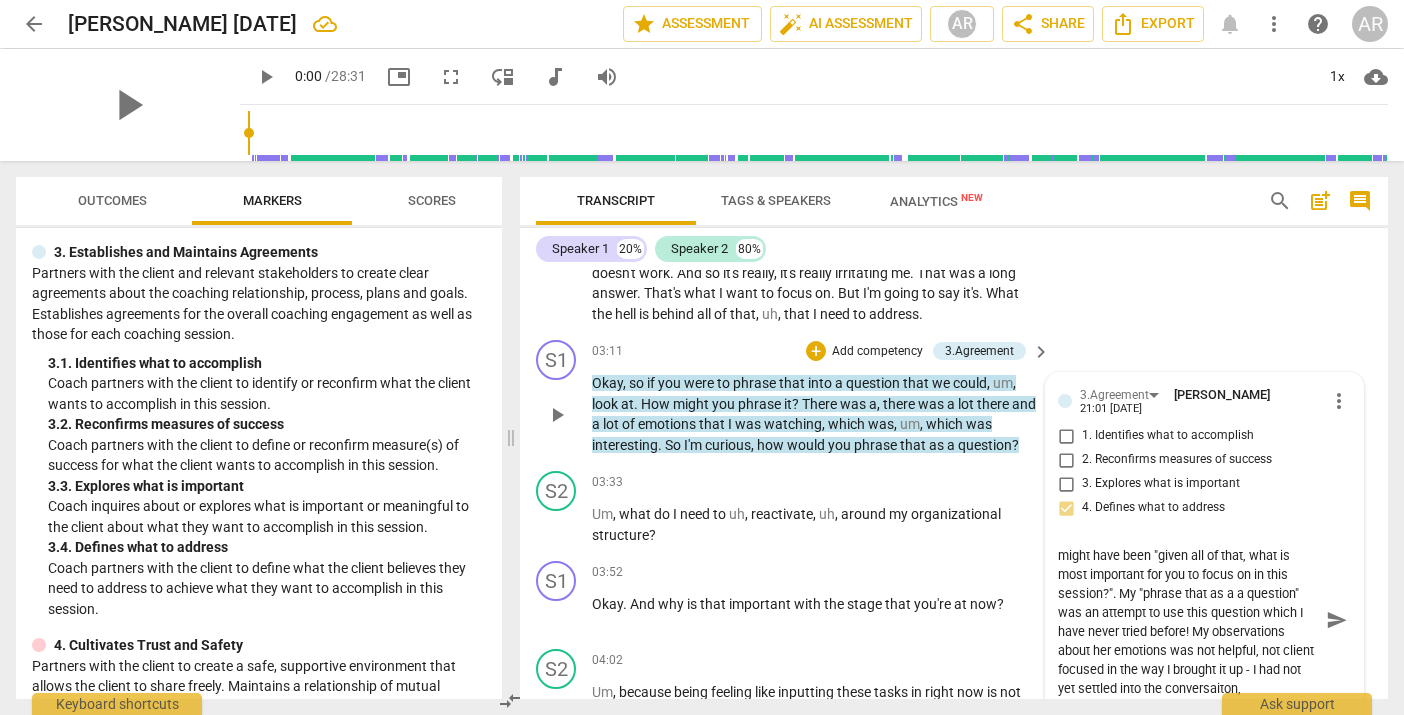 scroll, scrollTop: 19, scrollLeft: 0, axis: vertical 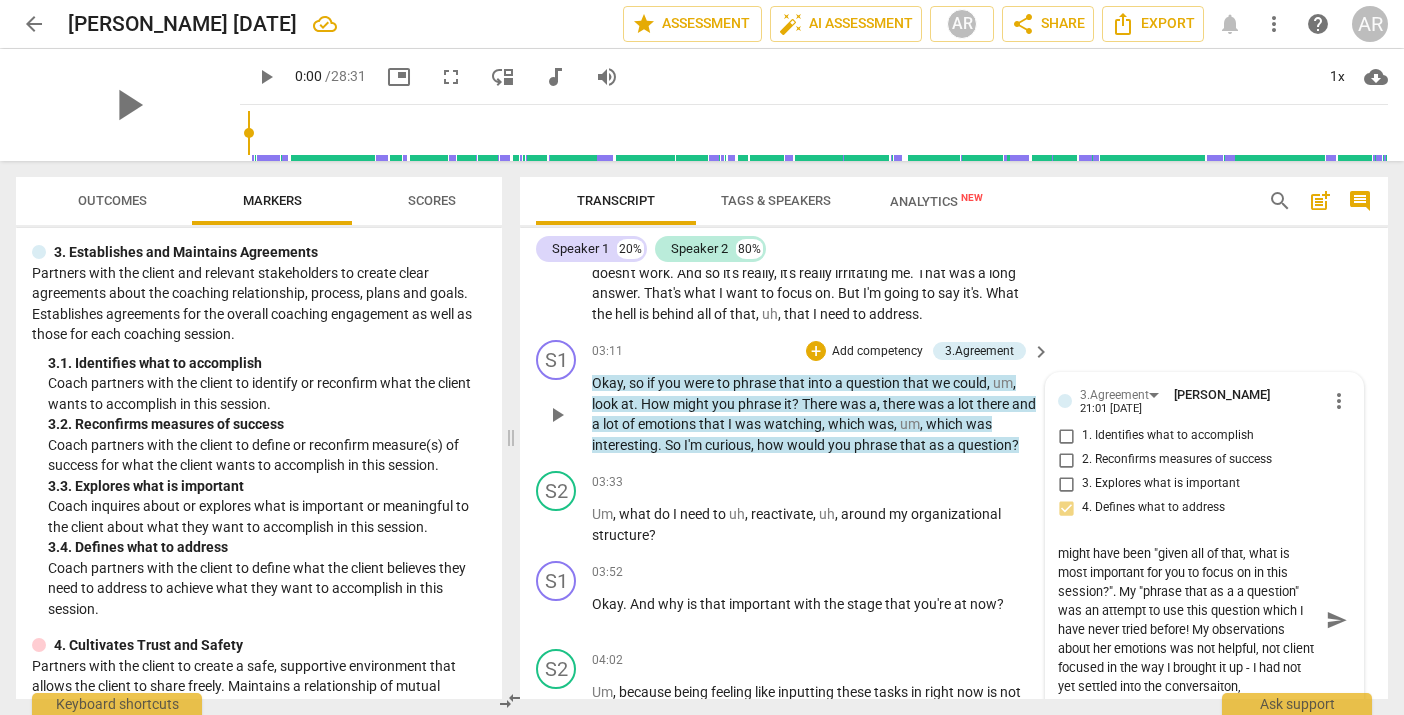 click on "Clumsy, there was a lot there, so a better q might have been "given all of that, what is most important for you to focus on in this session?". My "phrase that as a a question" was an attempt to use this question which I have never tried before! My observations about her emotions was not helpful, not client focused in the way I brought it up - I had not yet settled into the conversaiton," at bounding box center (1188, 620) 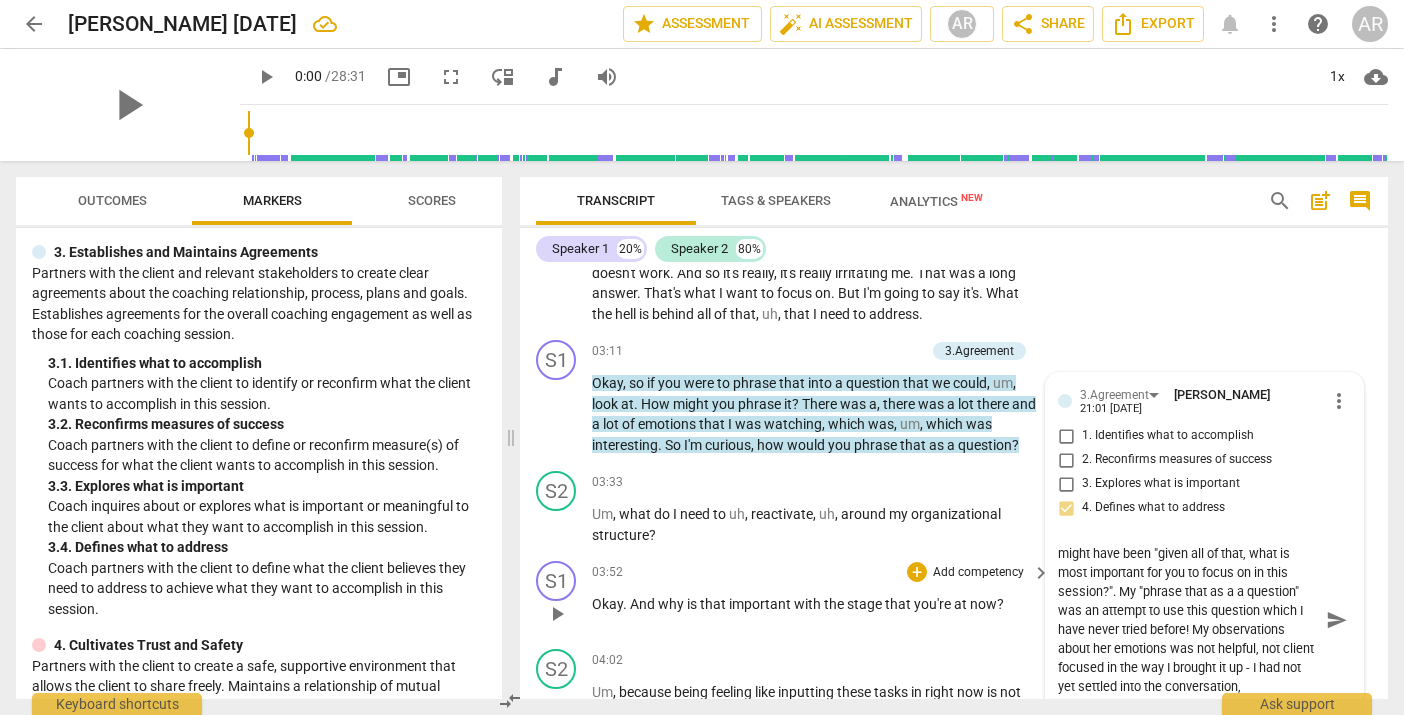 click on "send" at bounding box center [1337, 620] 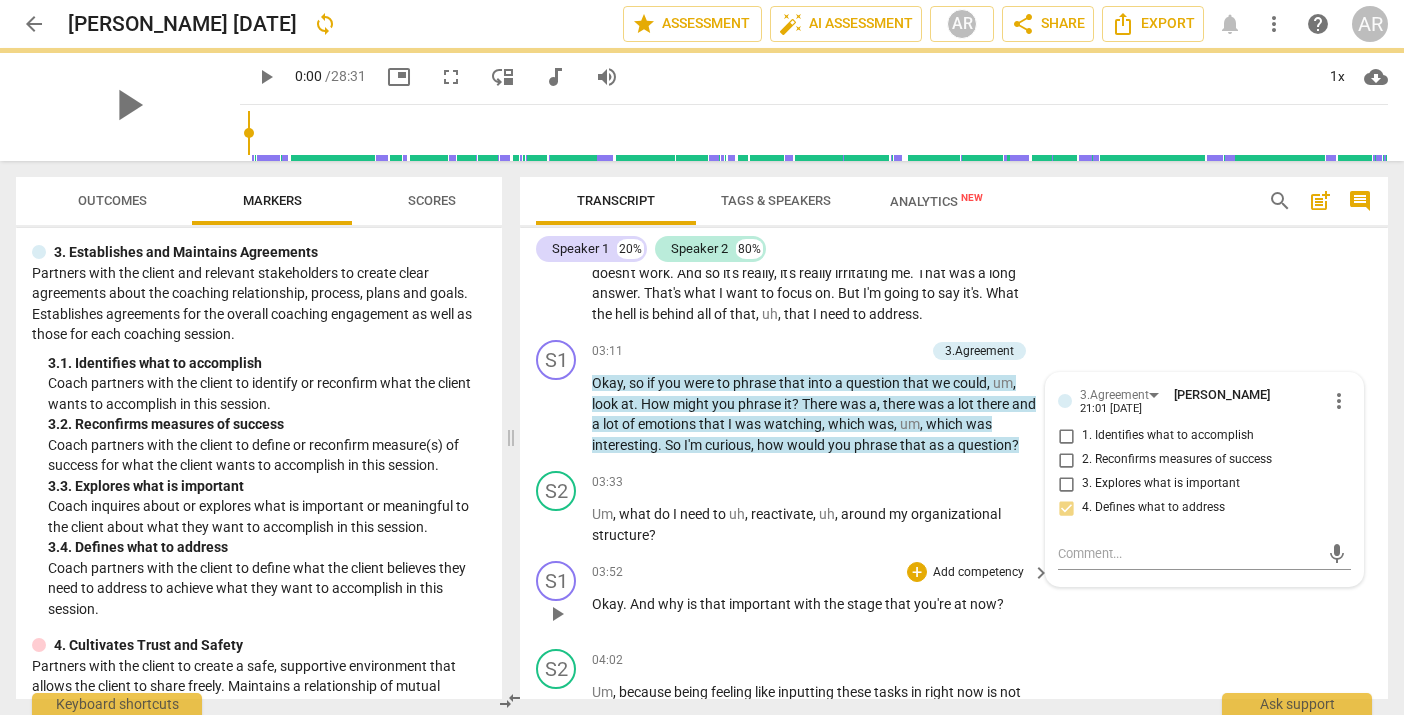 scroll, scrollTop: 0, scrollLeft: 0, axis: both 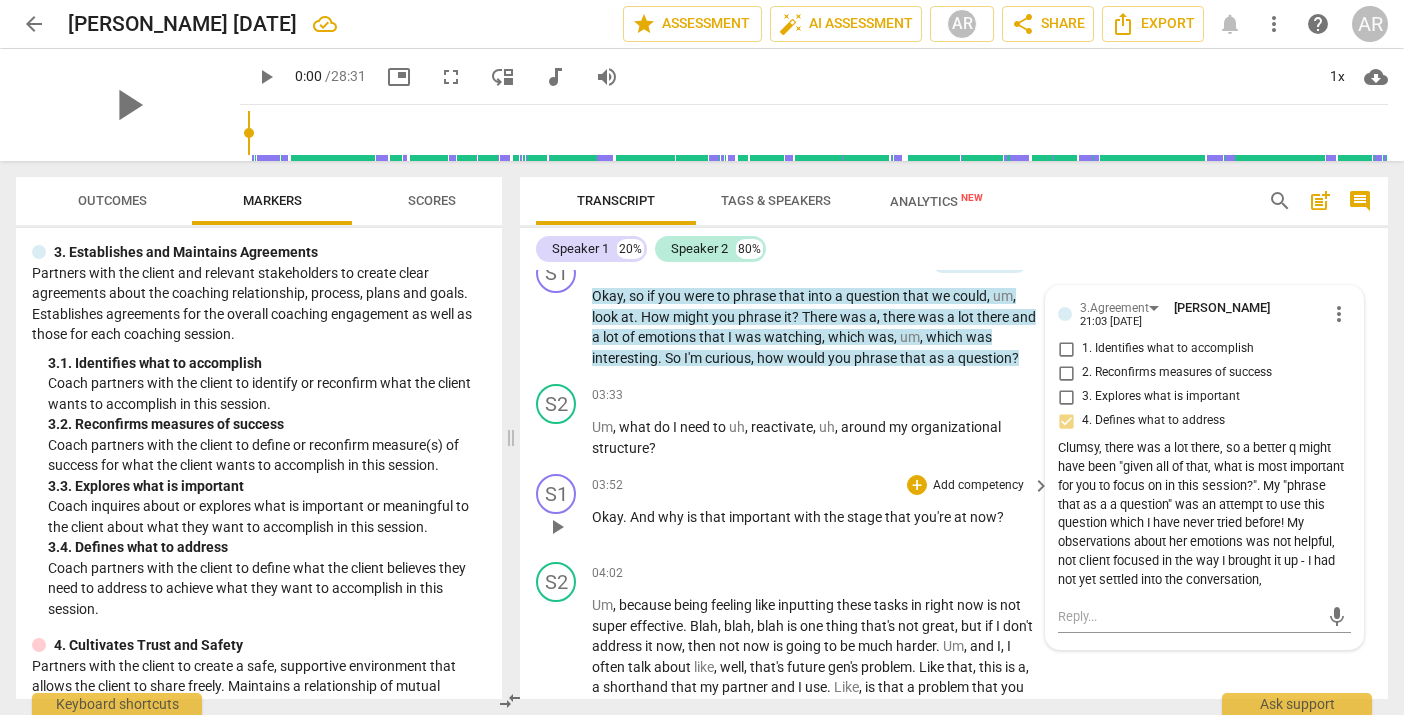 click on "Add competency" at bounding box center [978, 486] 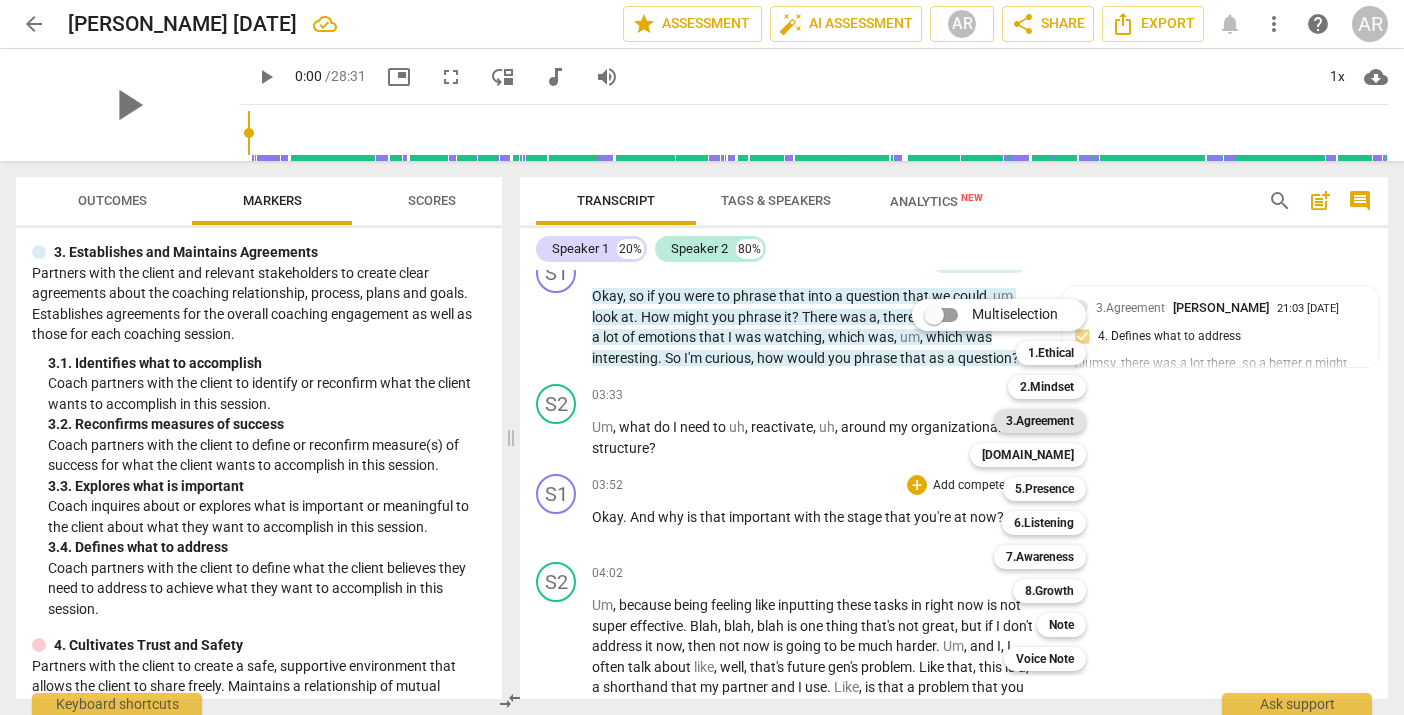 click on "3.Agreement" at bounding box center (1040, 421) 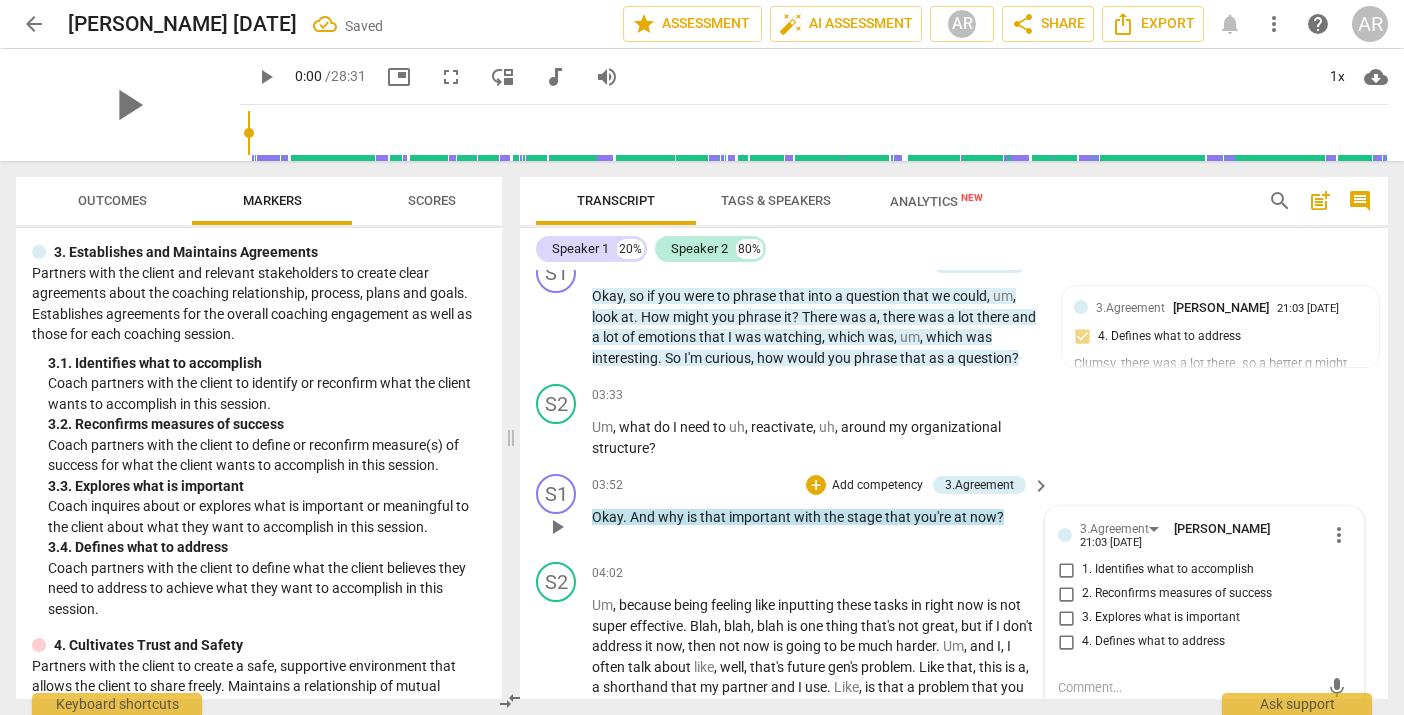 click on "3. Explores what is important" at bounding box center (1066, 618) 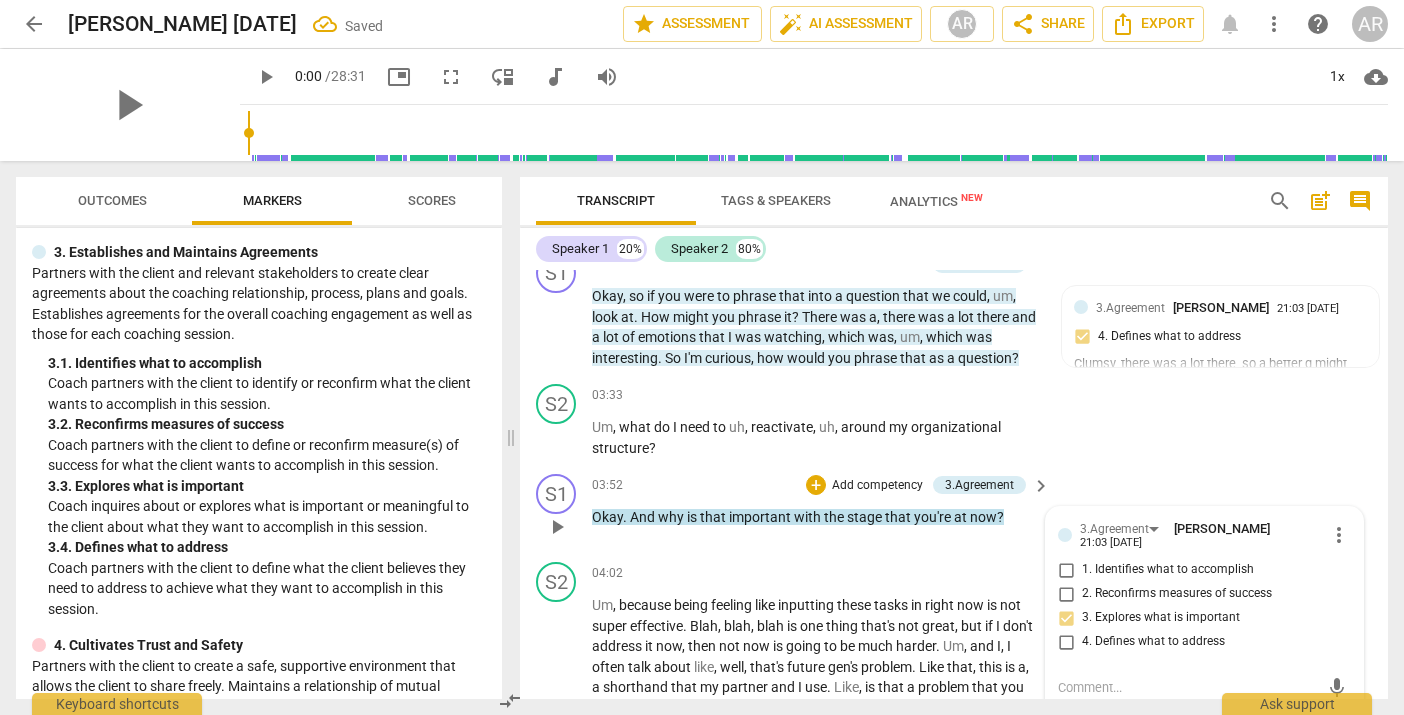 click at bounding box center [1188, 687] 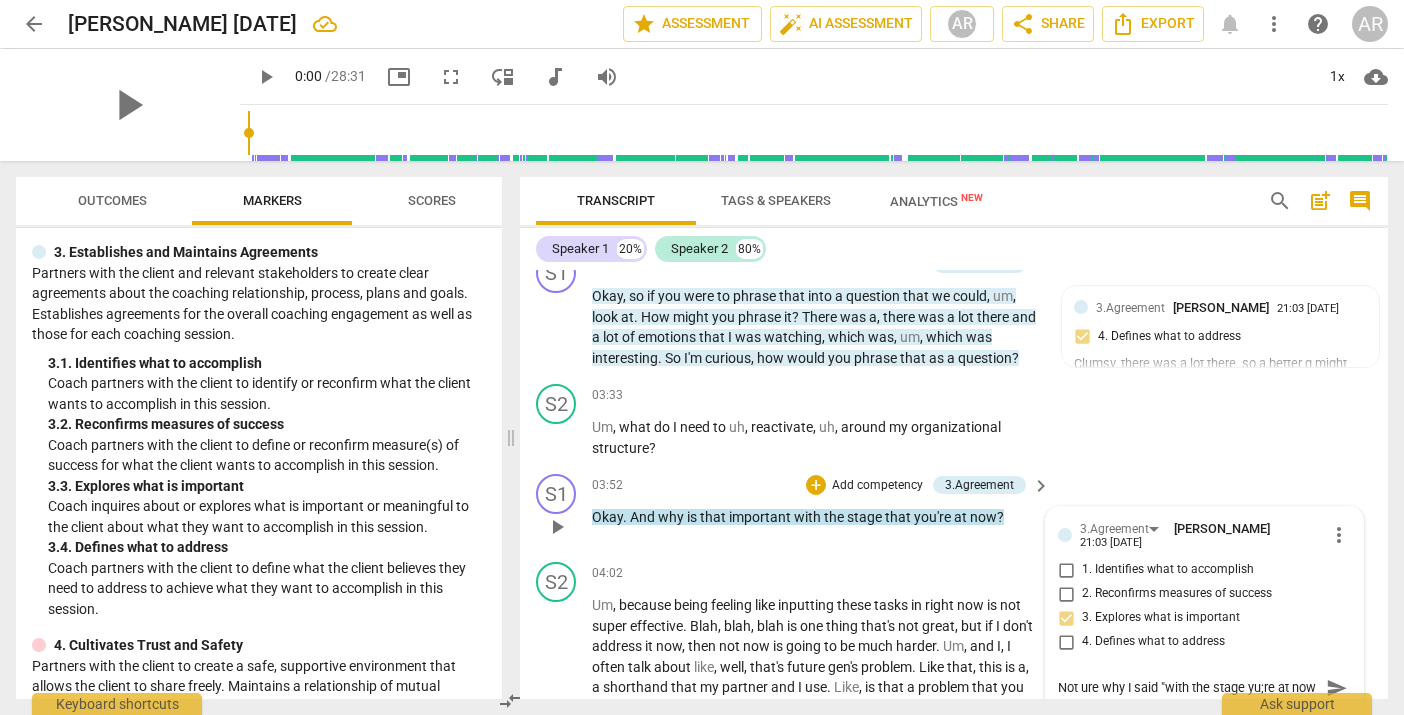 scroll, scrollTop: 17, scrollLeft: 0, axis: vertical 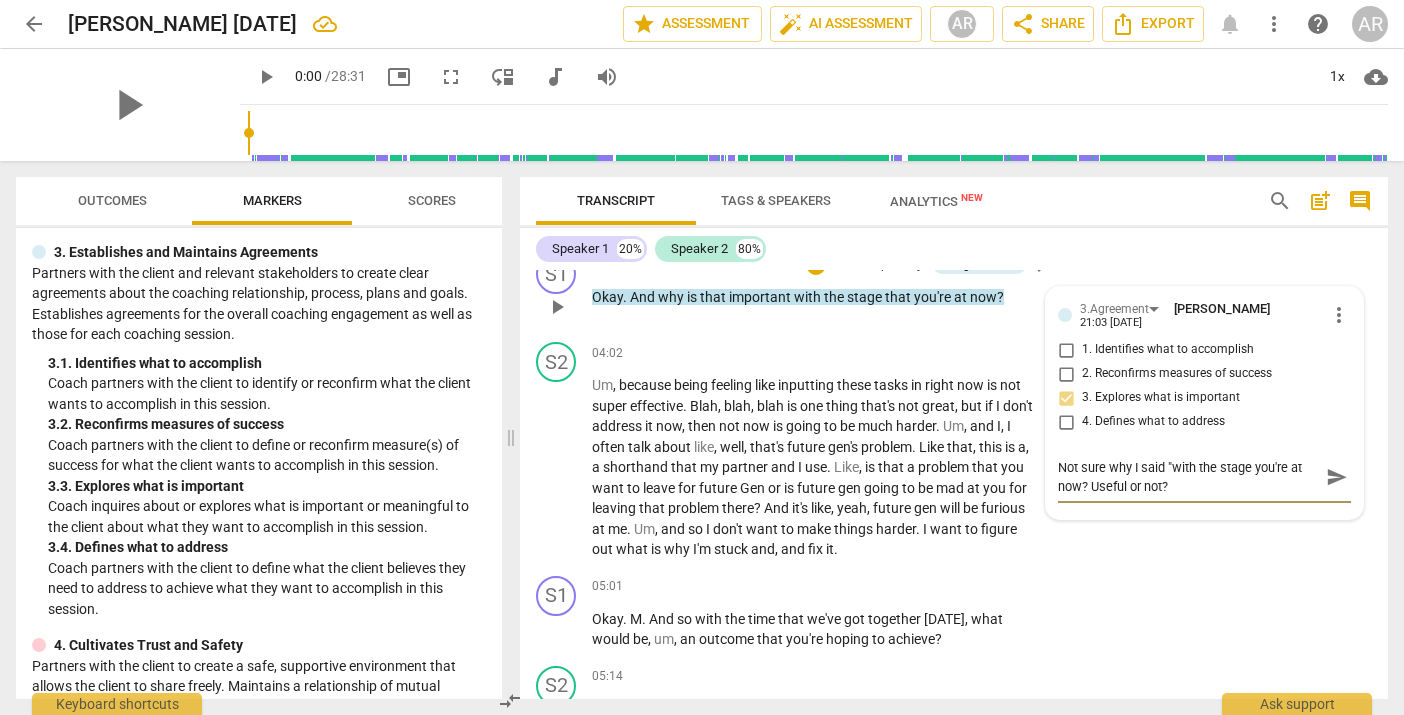 click on "send" at bounding box center [1337, 477] 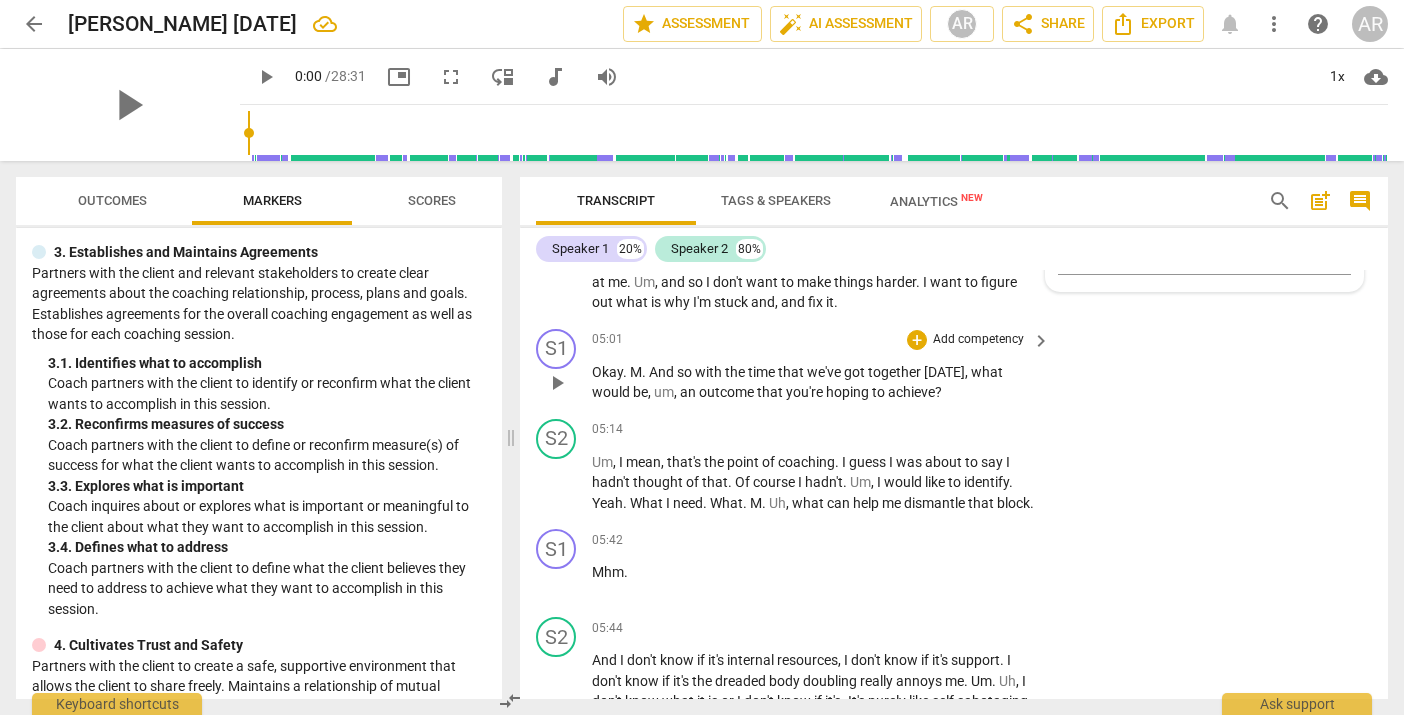 scroll, scrollTop: 1523, scrollLeft: 0, axis: vertical 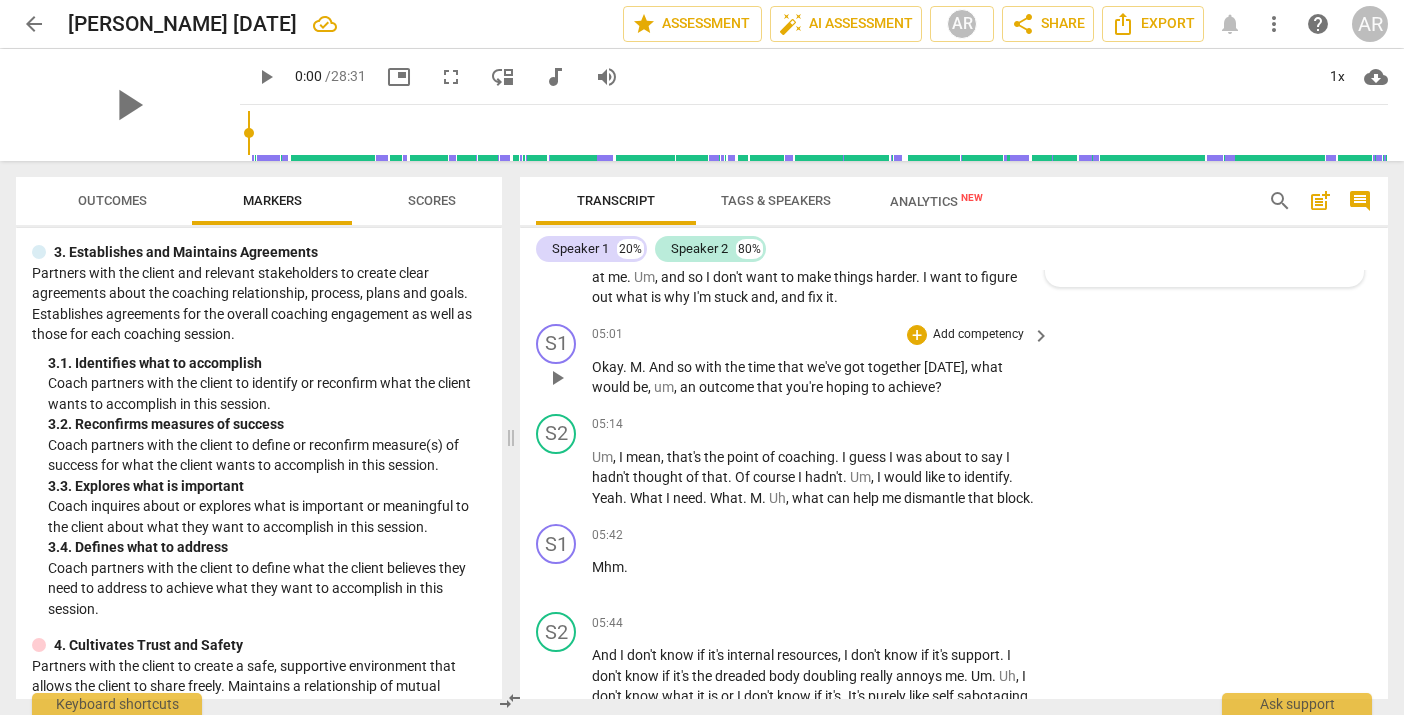 click on "together" at bounding box center (896, 367) 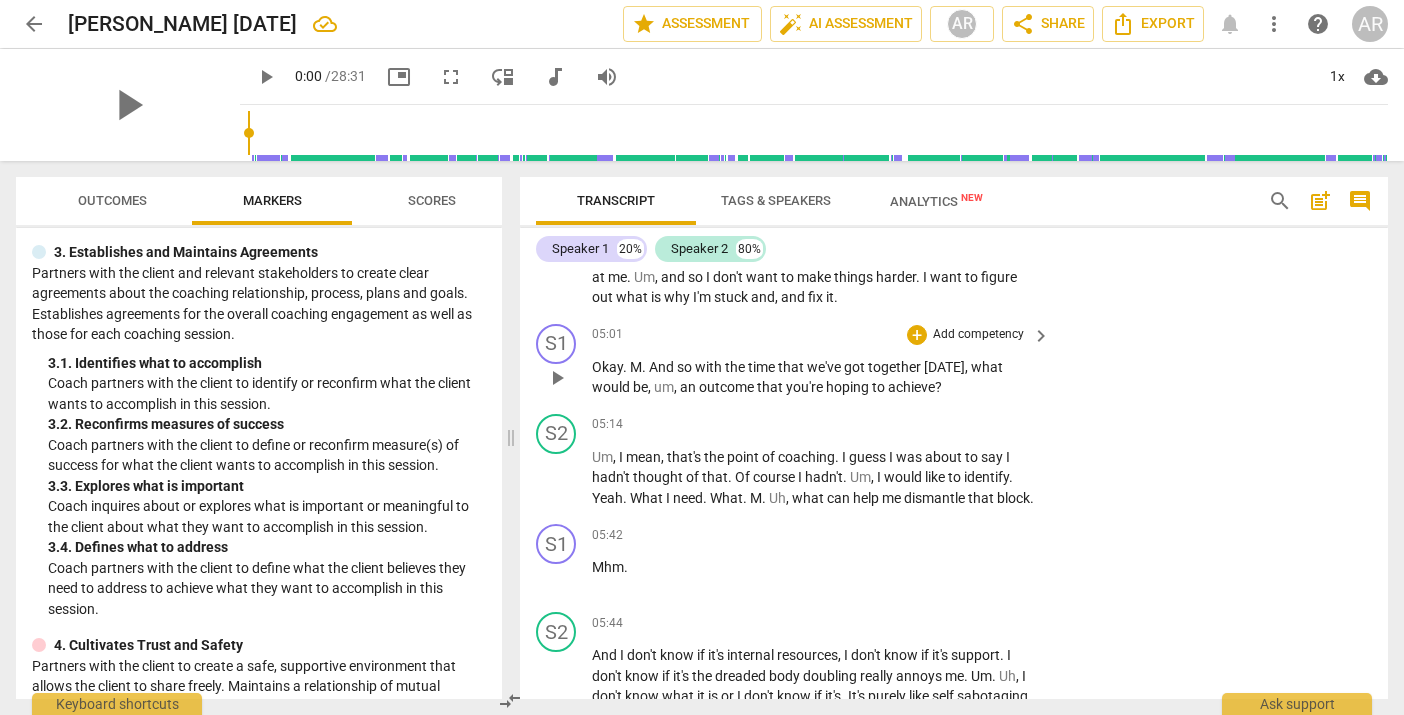 click on "Add competency" at bounding box center (978, 335) 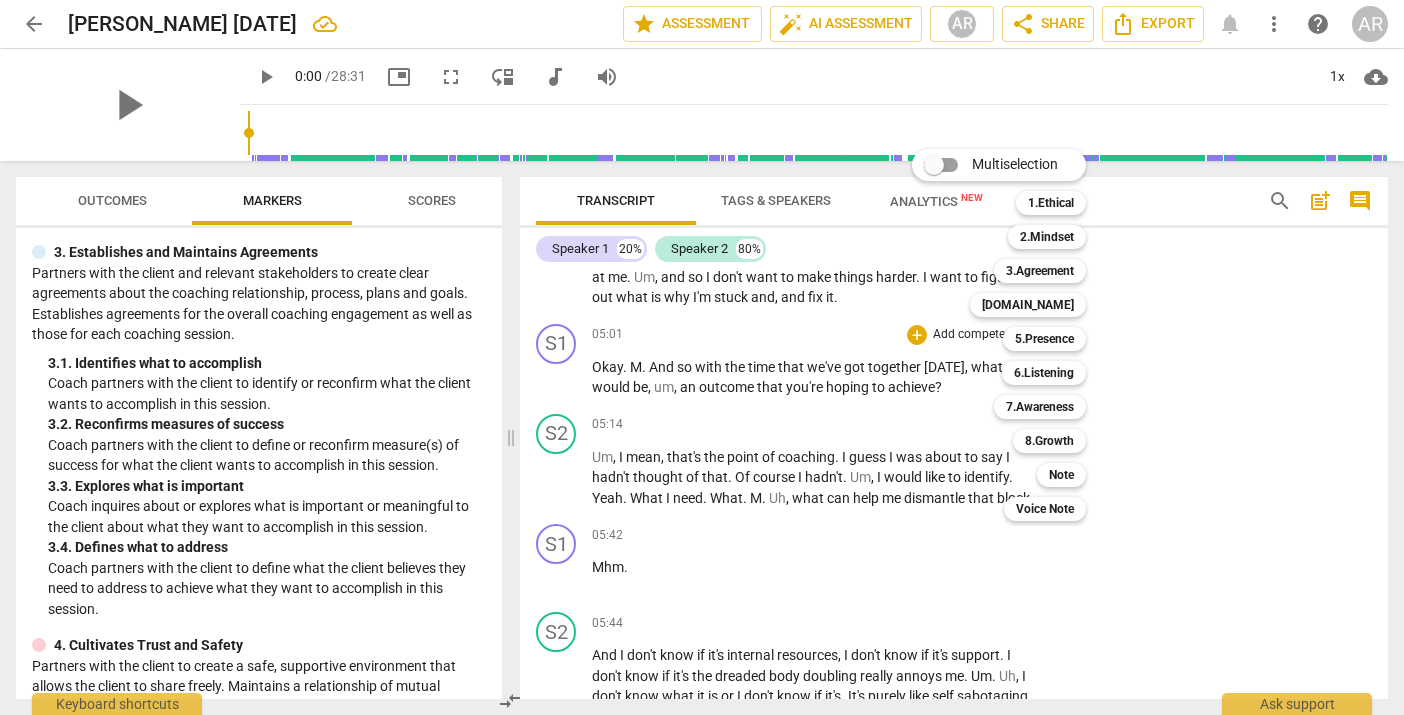 click at bounding box center [702, 357] 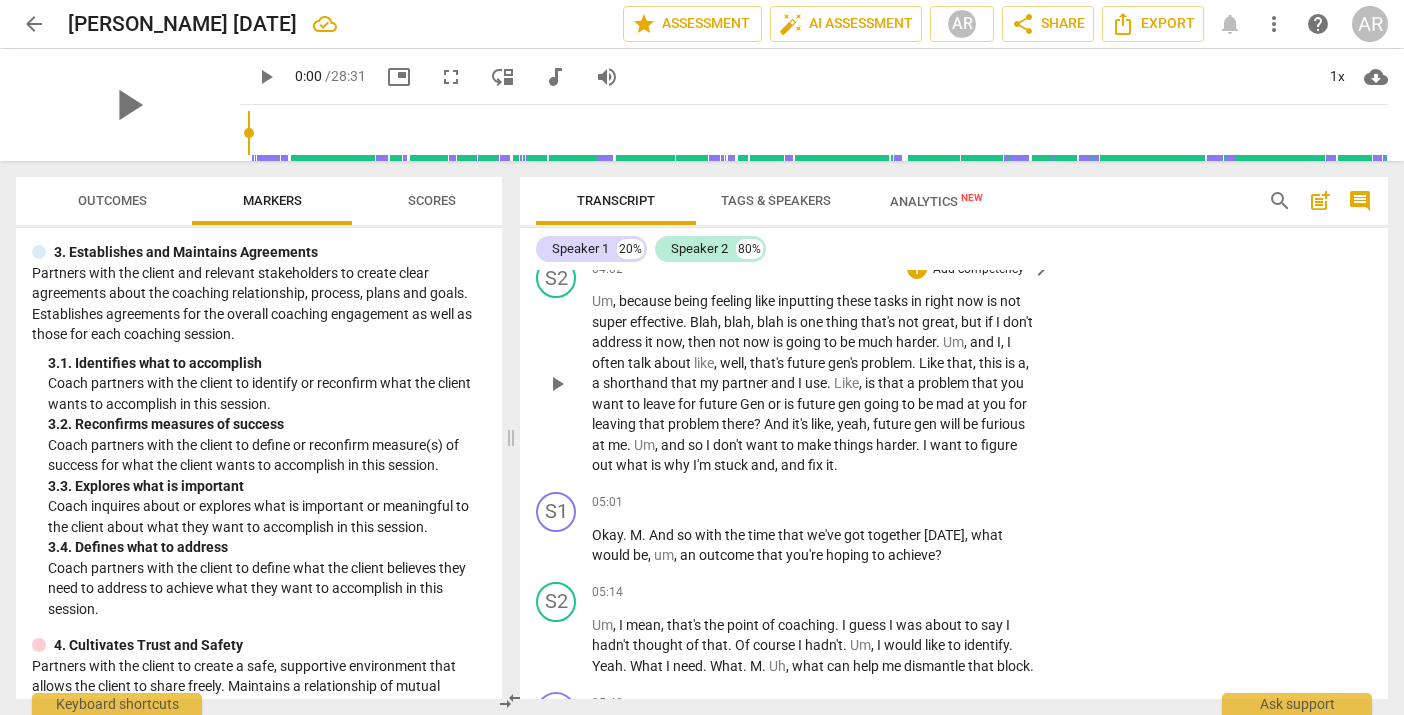 scroll, scrollTop: 1444, scrollLeft: 0, axis: vertical 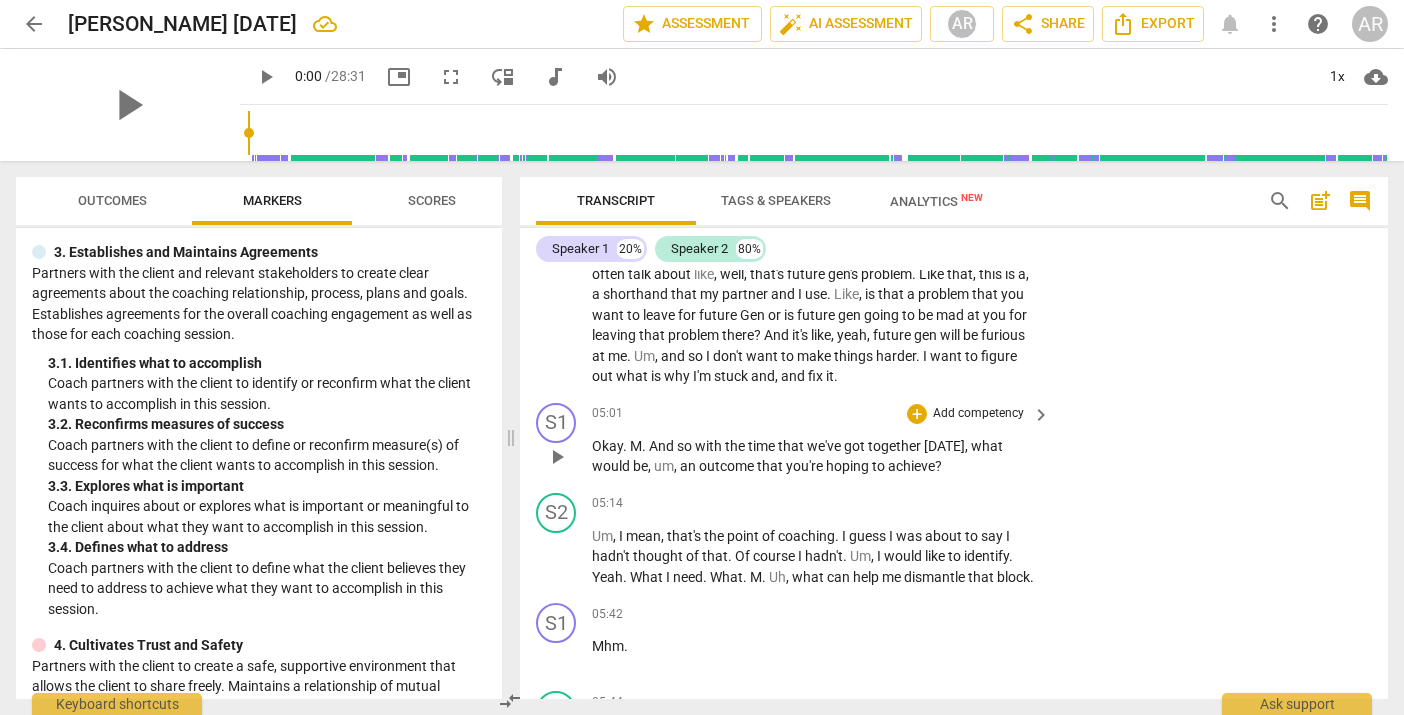 click on "Okay .   M .   And   so   with   the   time   that   we've   got   together   [DATE] ,   what   would   be ,   um ,   an   outcome   that   you're   hoping   to   achieve ?" at bounding box center (816, 456) 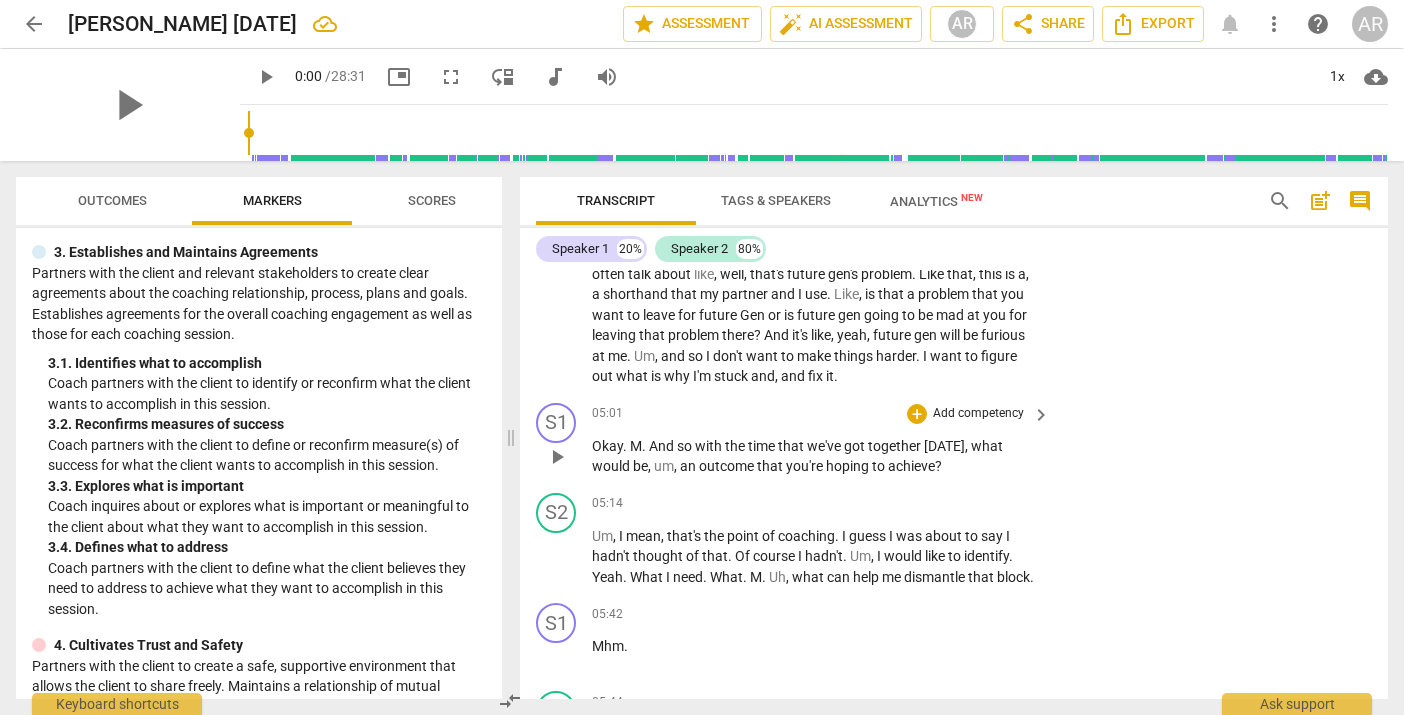 click on "Add competency" at bounding box center (978, 414) 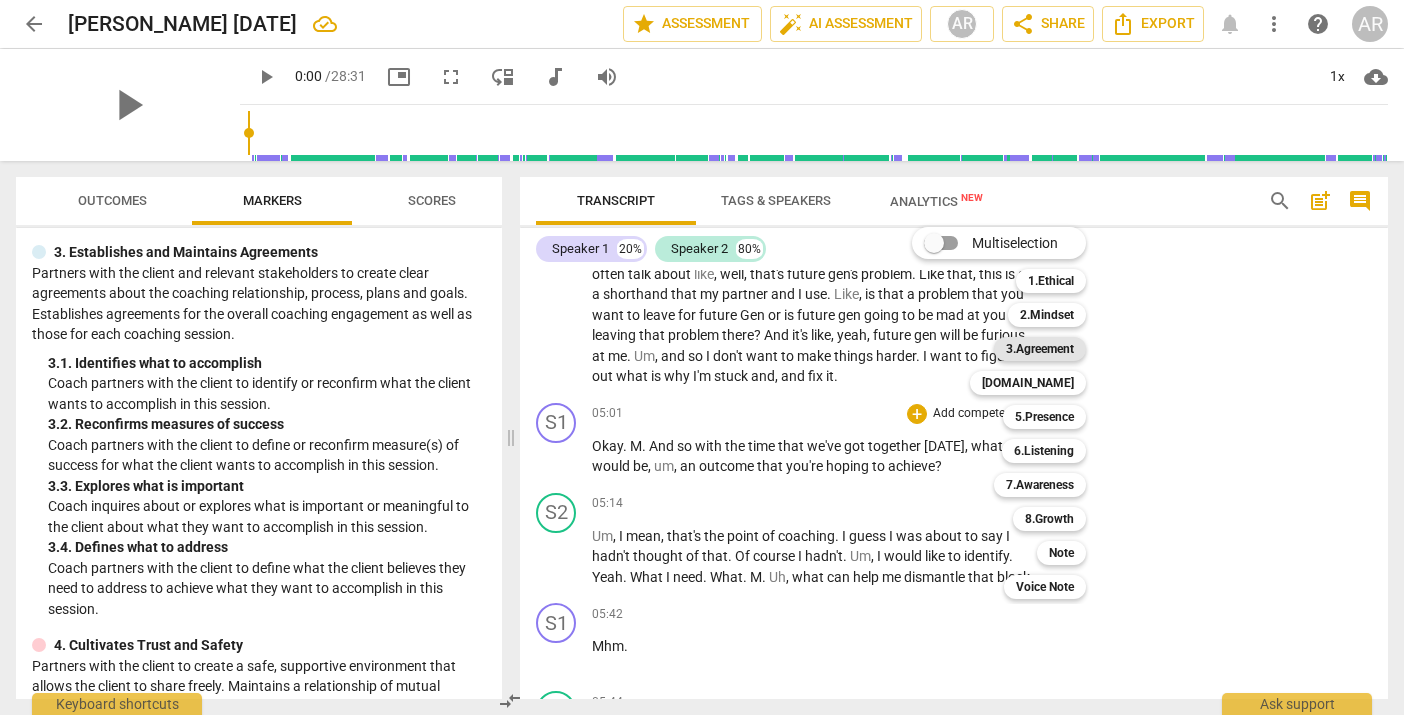 click on "3.Agreement" at bounding box center (1040, 349) 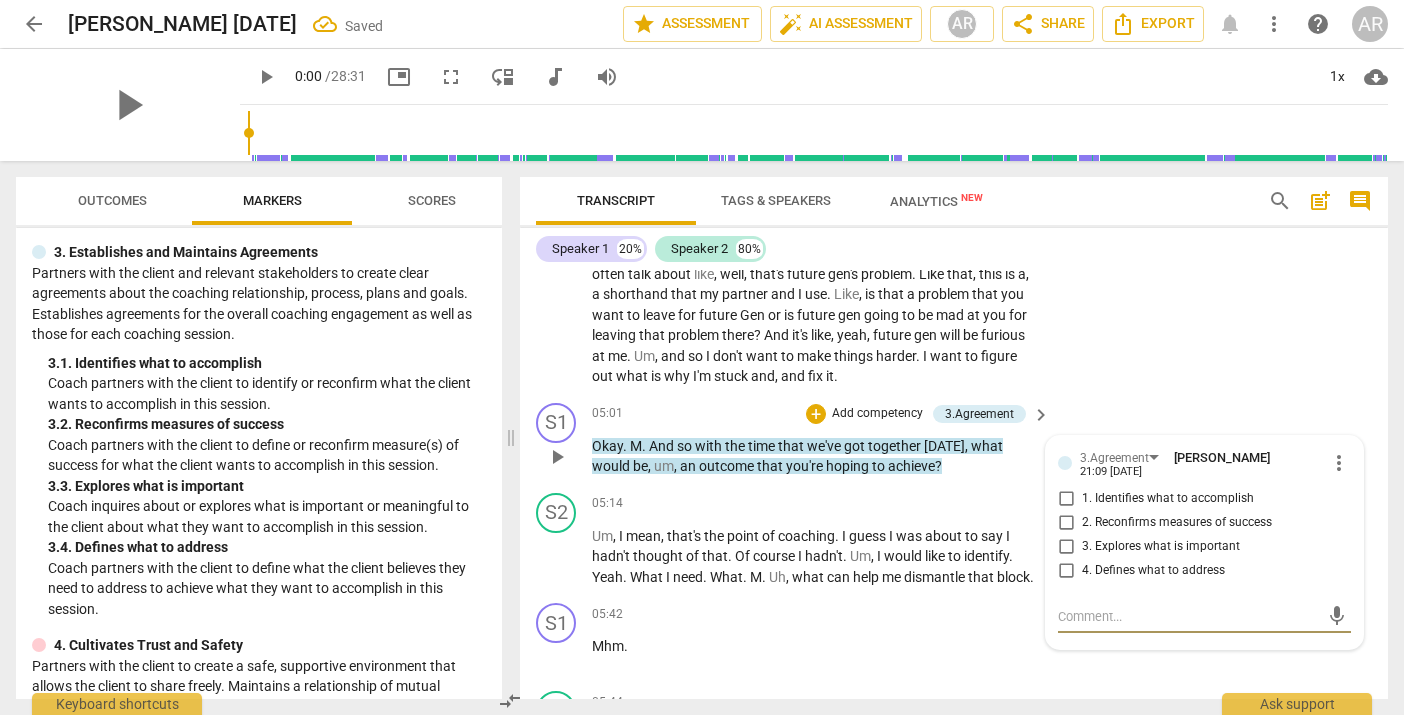click on "2. Reconfirms measures of success" at bounding box center [1066, 523] 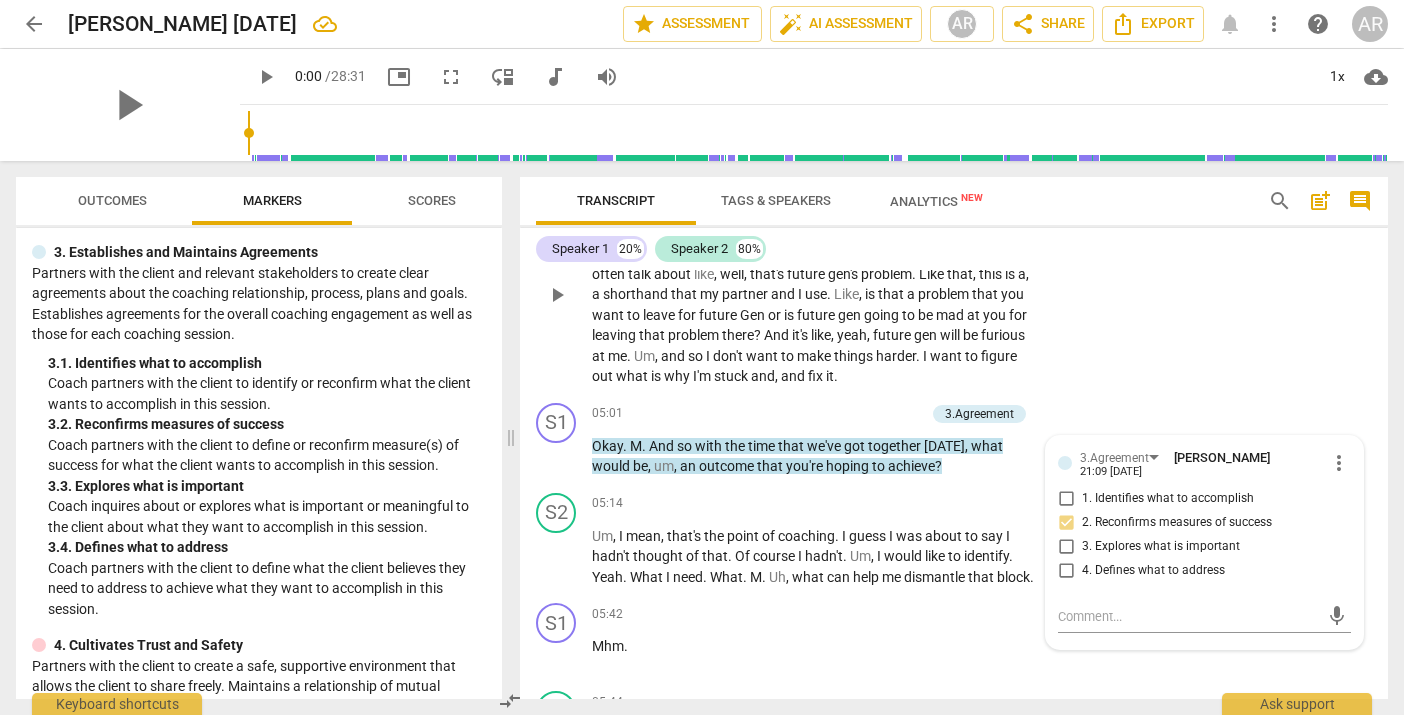 click on "S2 play_arrow pause 04:02 + Add competency keyboard_arrow_right Um ,   because   being   feeling   like   inputting   these   tasks   in   right   now   is   not   super   effective .   Blah ,   blah ,   blah   is   one   thing   that's   not   great ,   but   if   I   don't   address   it   now ,   then   not   now   is   going   to   be   much   harder .   Um ,   and   I ,   I   often   talk   about   like ,   well ,   that's   future   gen's   problem .   Like   that ,   this   is   a ,   a   shorthand   that   my   partner   and   I   use .   Like ,   is   that   a   problem   that   you   want   to   leave   for   future   Gen   or   is   future   gen   going   to   be   mad   at   you   for   leaving   that   problem   there ?   And   it's   like ,   yeah ,   future   gen   will   be   furious   at   me .   Um ,   and   so   I   don't   want   to   make   things   harder .   I   want   to   figure   out   what   is   why   I'm   stuck   and ,   and   fix   it ." at bounding box center [954, 278] 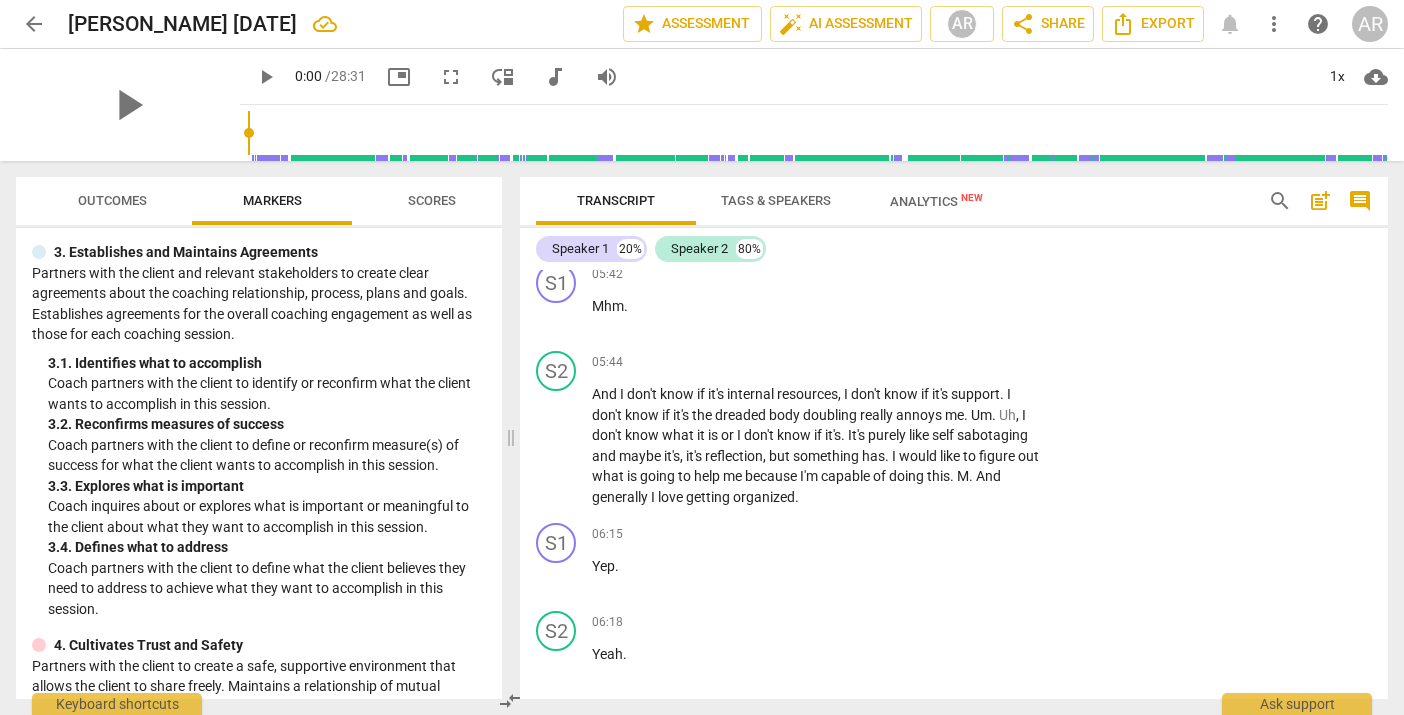 scroll, scrollTop: 1785, scrollLeft: 0, axis: vertical 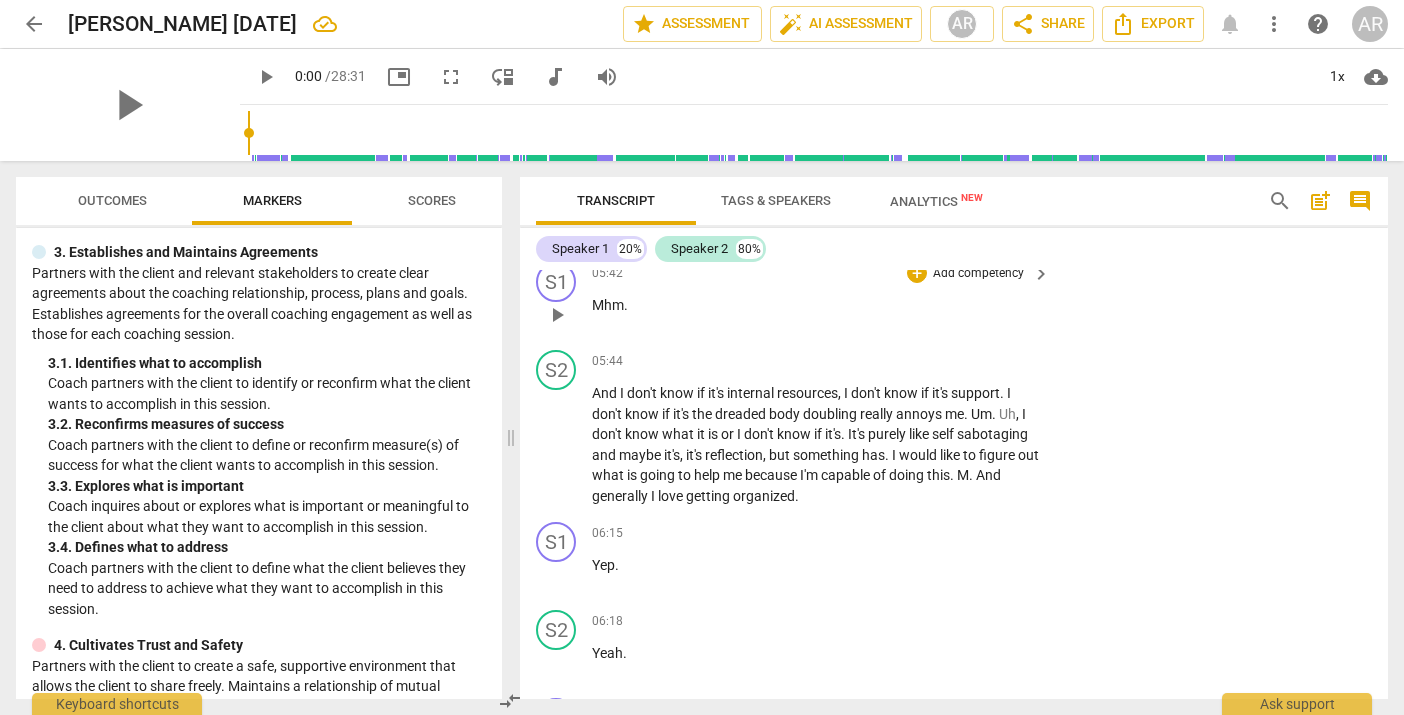 click on "Add competency" at bounding box center (978, 274) 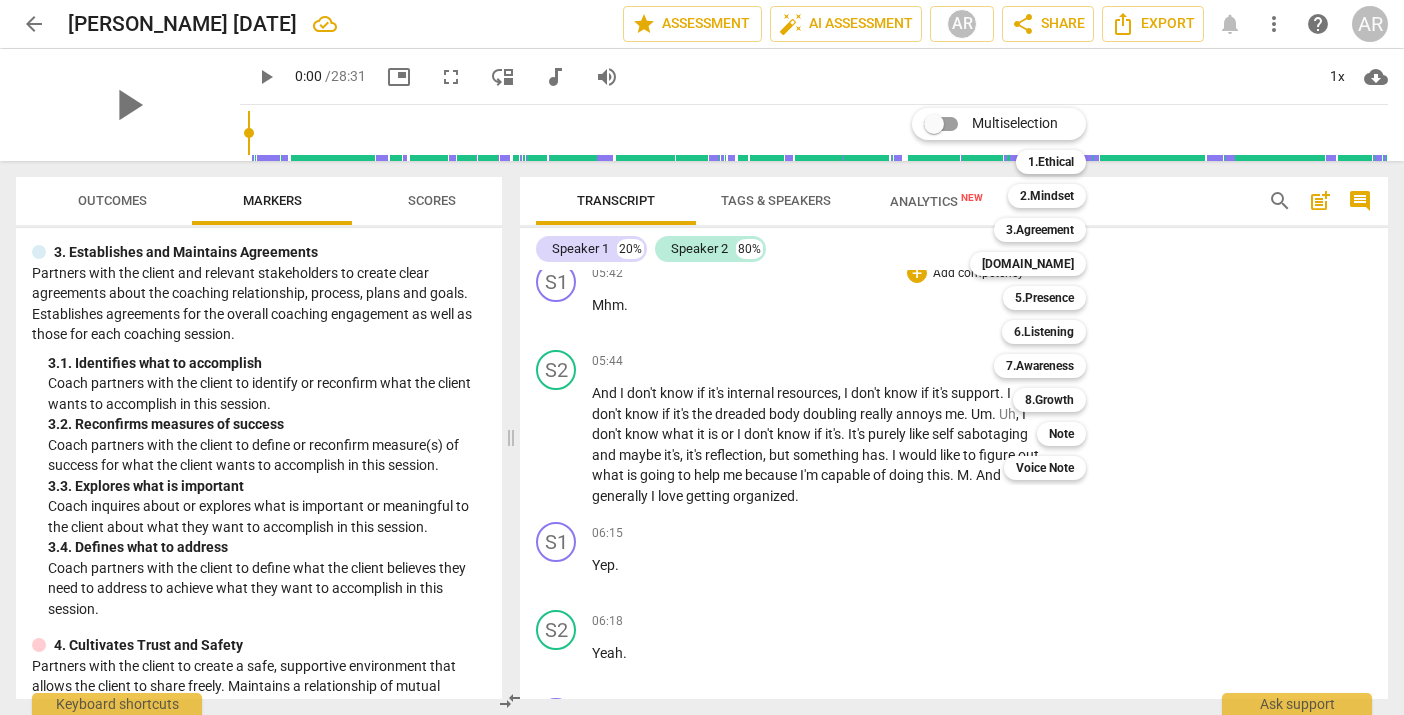 click at bounding box center (702, 357) 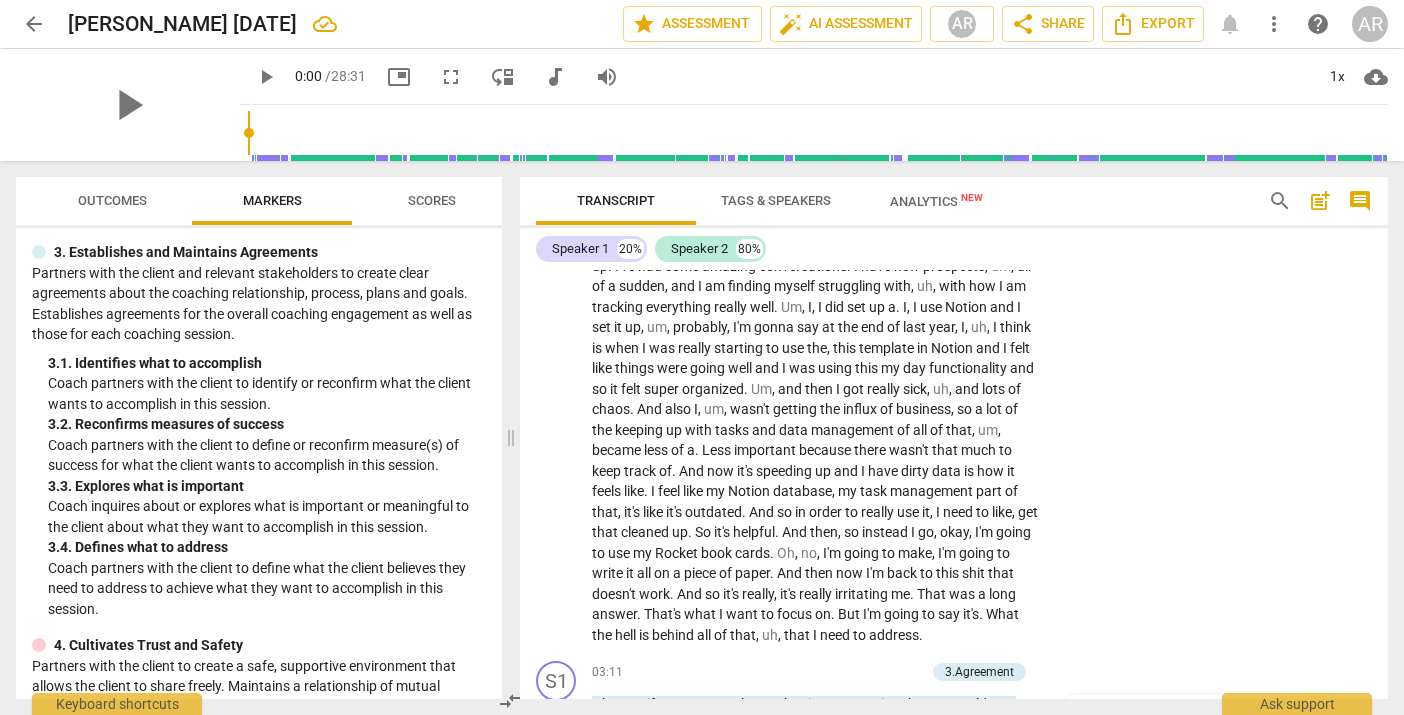scroll, scrollTop: 415, scrollLeft: 0, axis: vertical 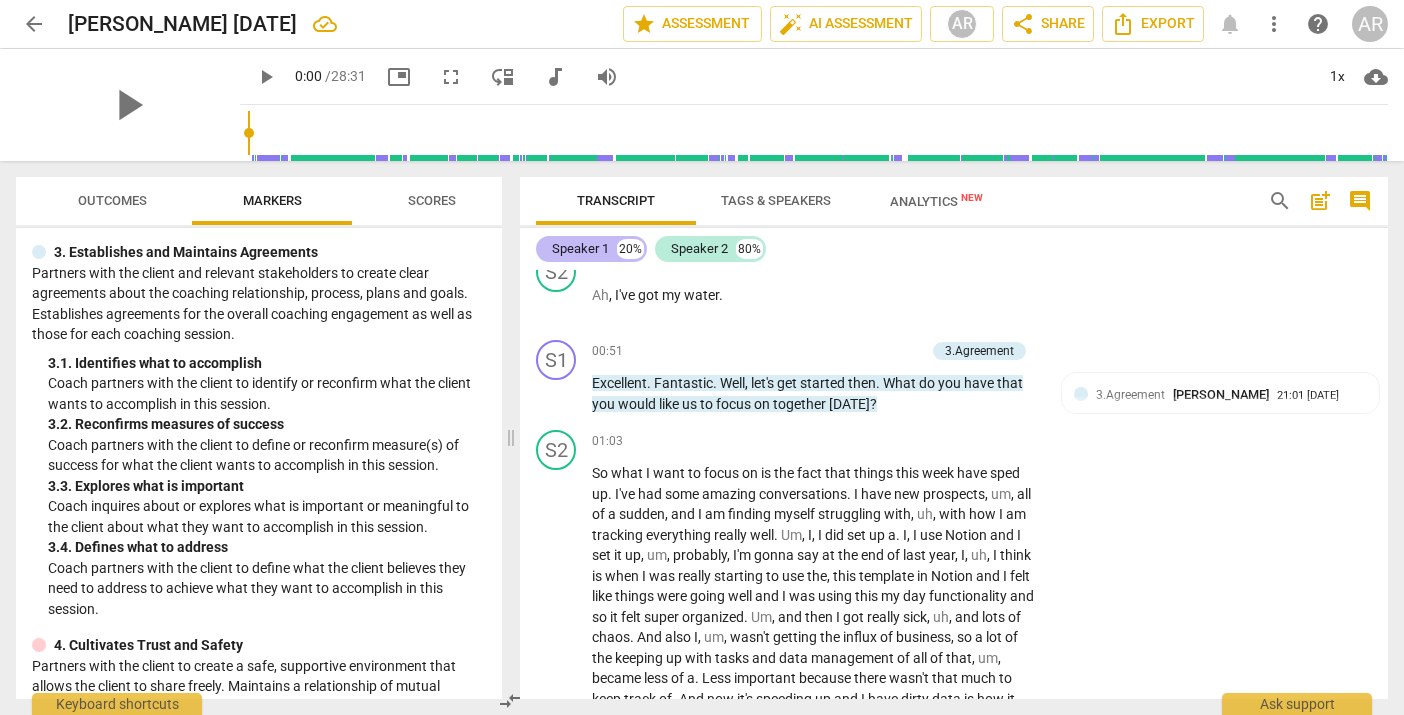 click on "Speaker 1" at bounding box center (580, 249) 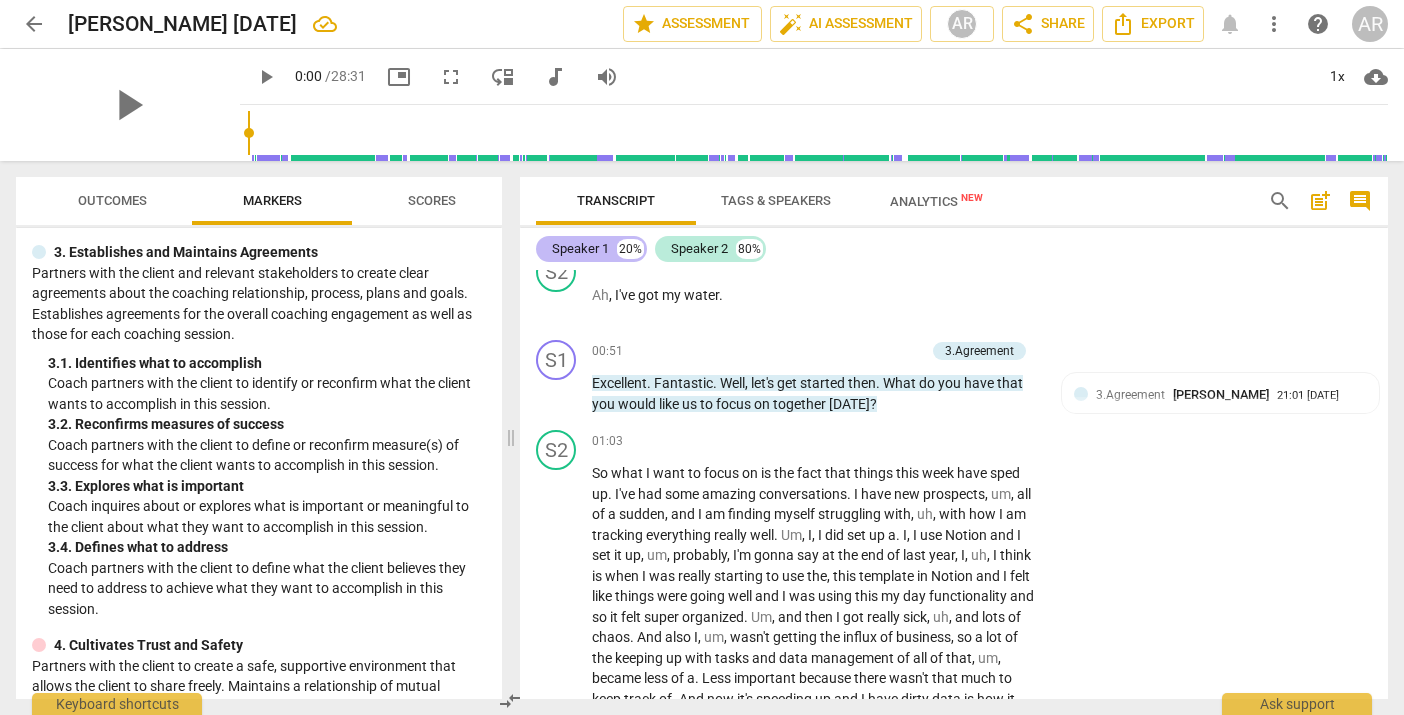 scroll, scrollTop: 239, scrollLeft: 0, axis: vertical 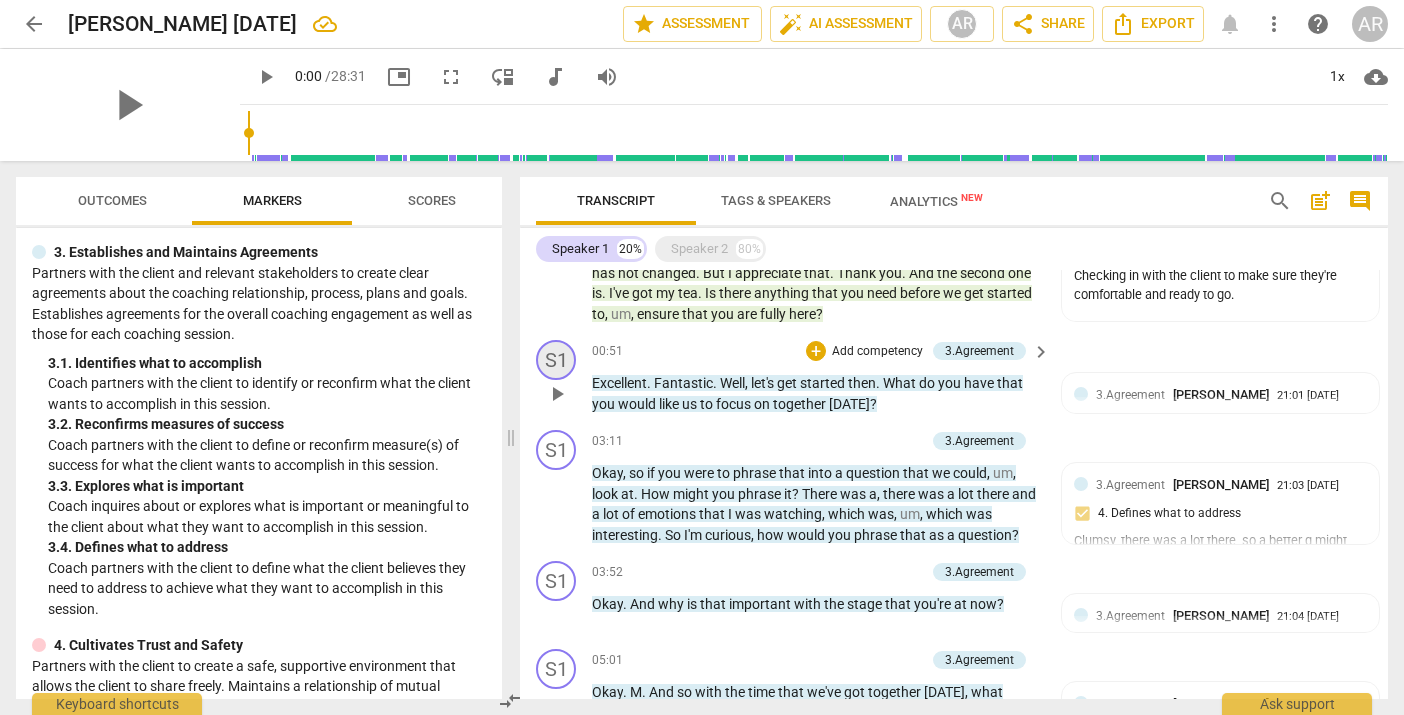 click on "S1" at bounding box center [556, 360] 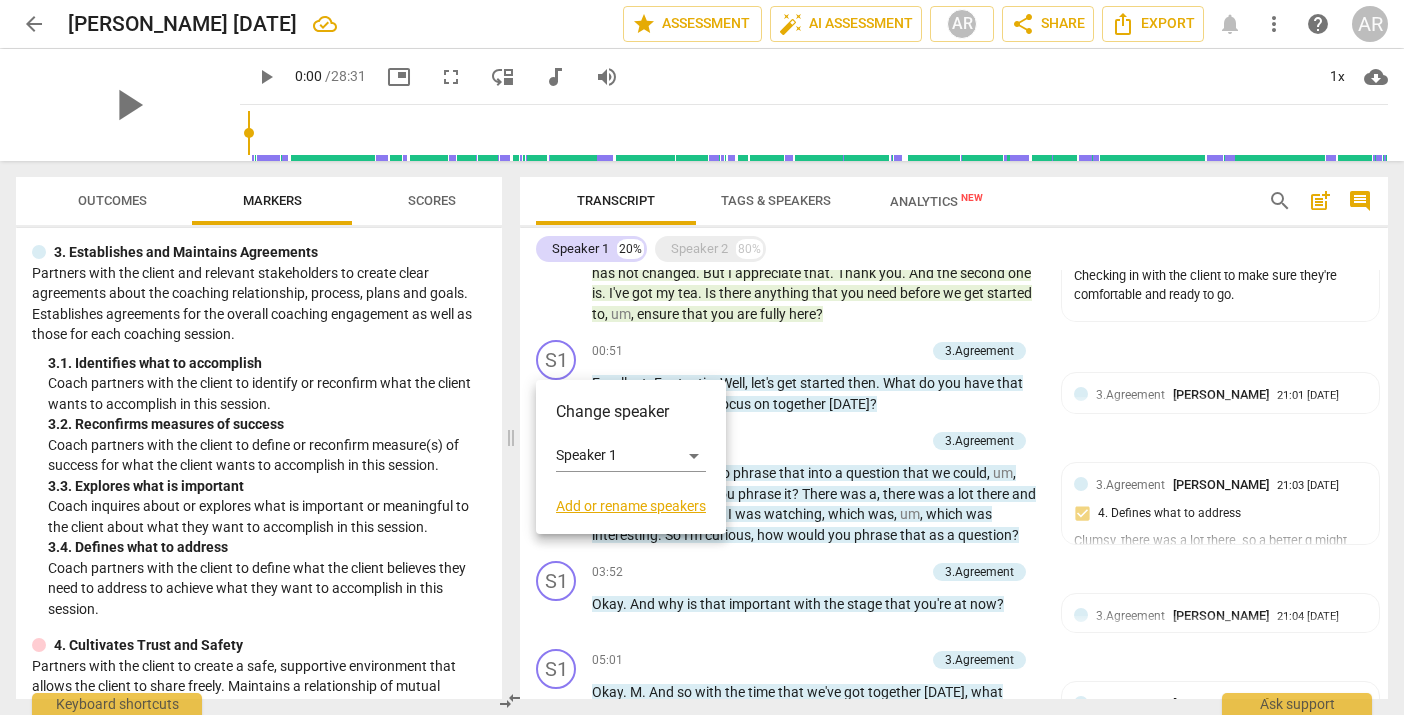 click on "Add or rename speakers" at bounding box center (631, 506) 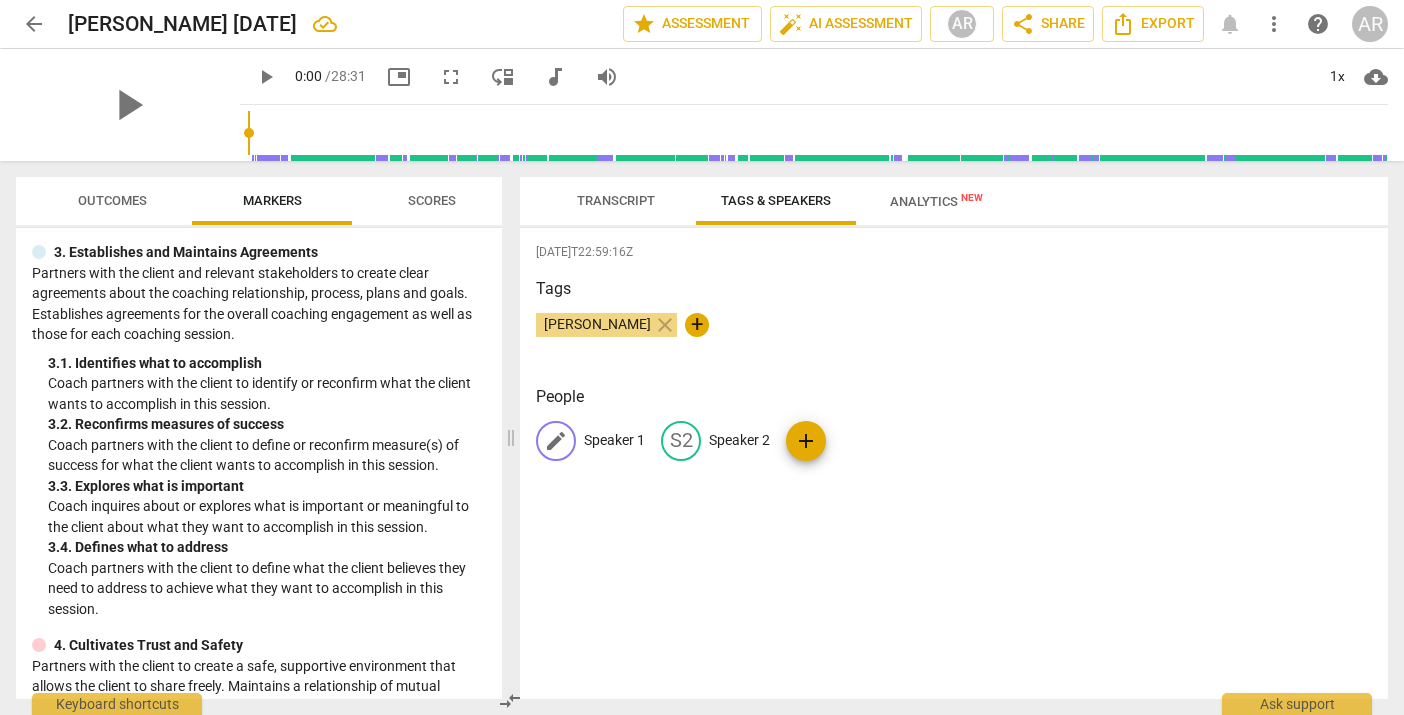 click on "Speaker 1" at bounding box center (614, 440) 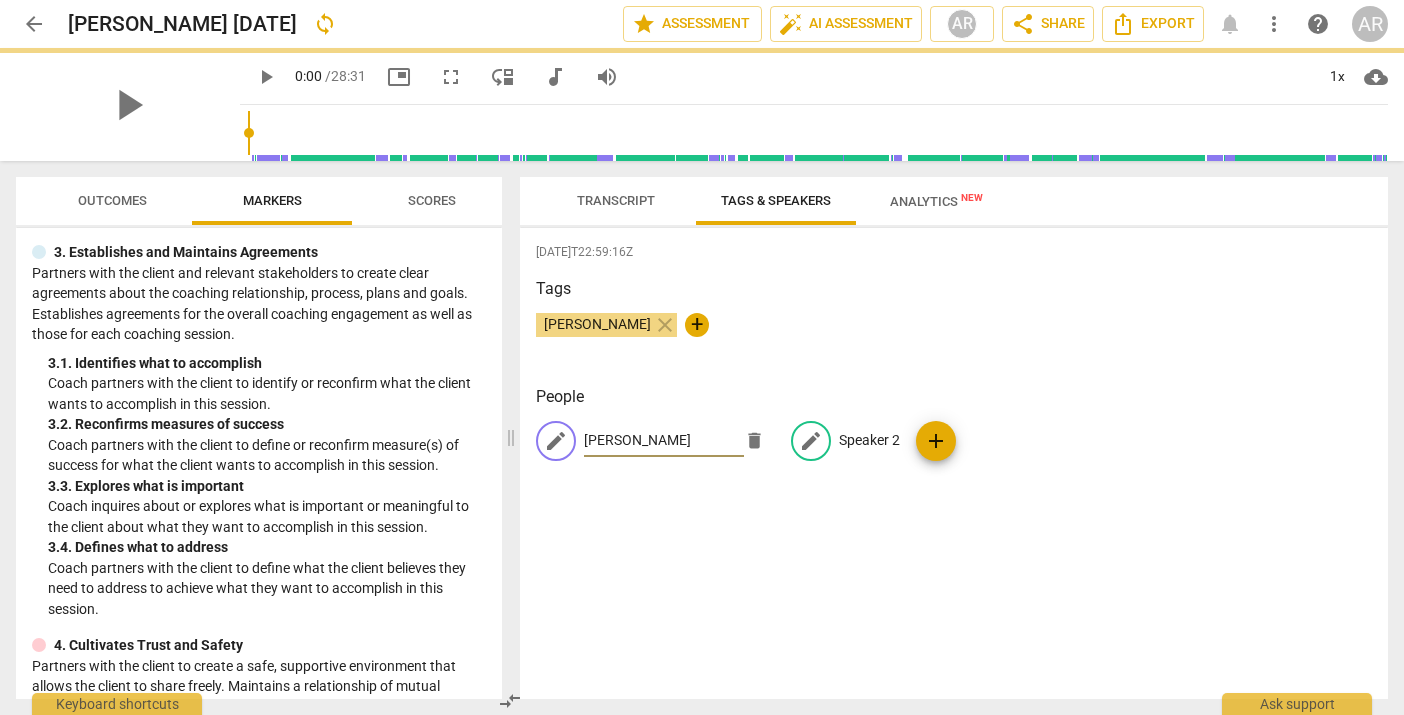 click on "edit [PERSON_NAME] delete edit Speaker 2 add" at bounding box center (954, 449) 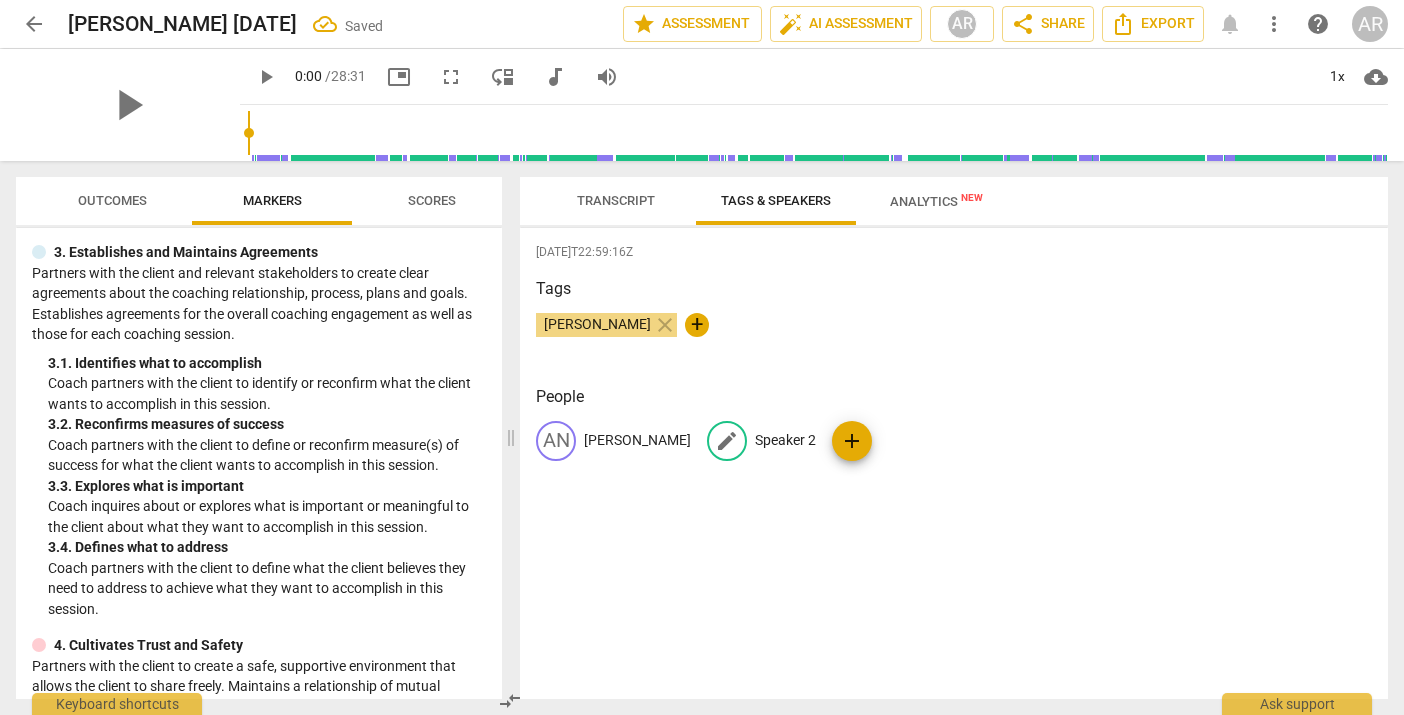 click on "Speaker 2" at bounding box center (785, 440) 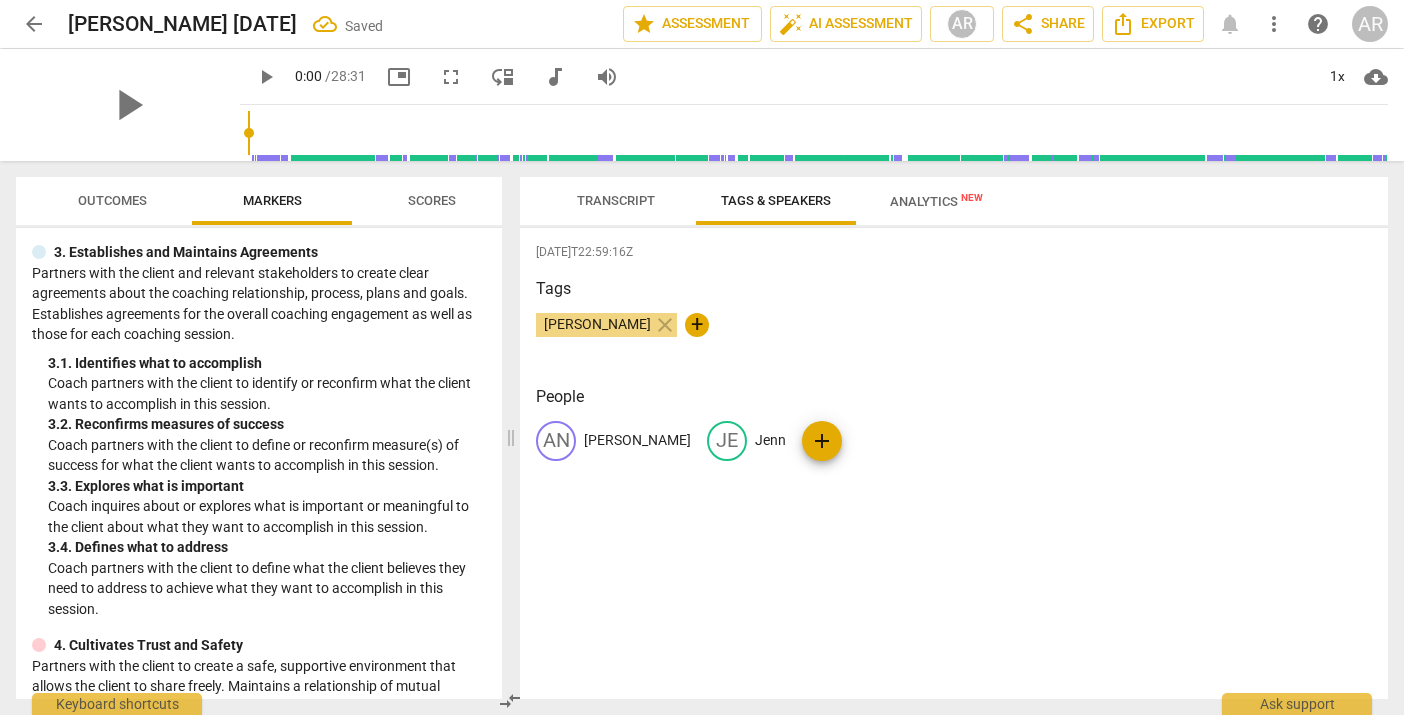 click on "[DATE]T22:59:16Z Tags [PERSON_NAME] close + People AN [PERSON_NAME] JE [PERSON_NAME] add" at bounding box center (954, 463) 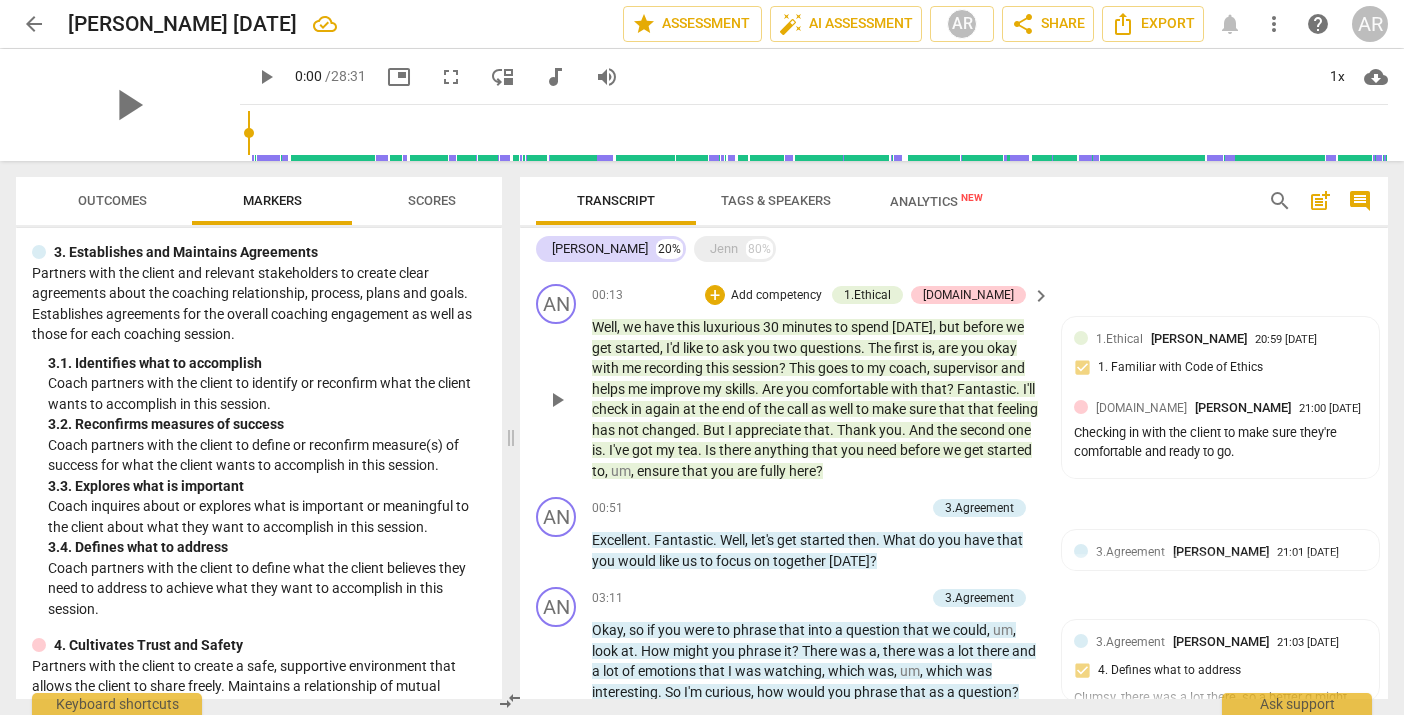 scroll, scrollTop: 26, scrollLeft: 0, axis: vertical 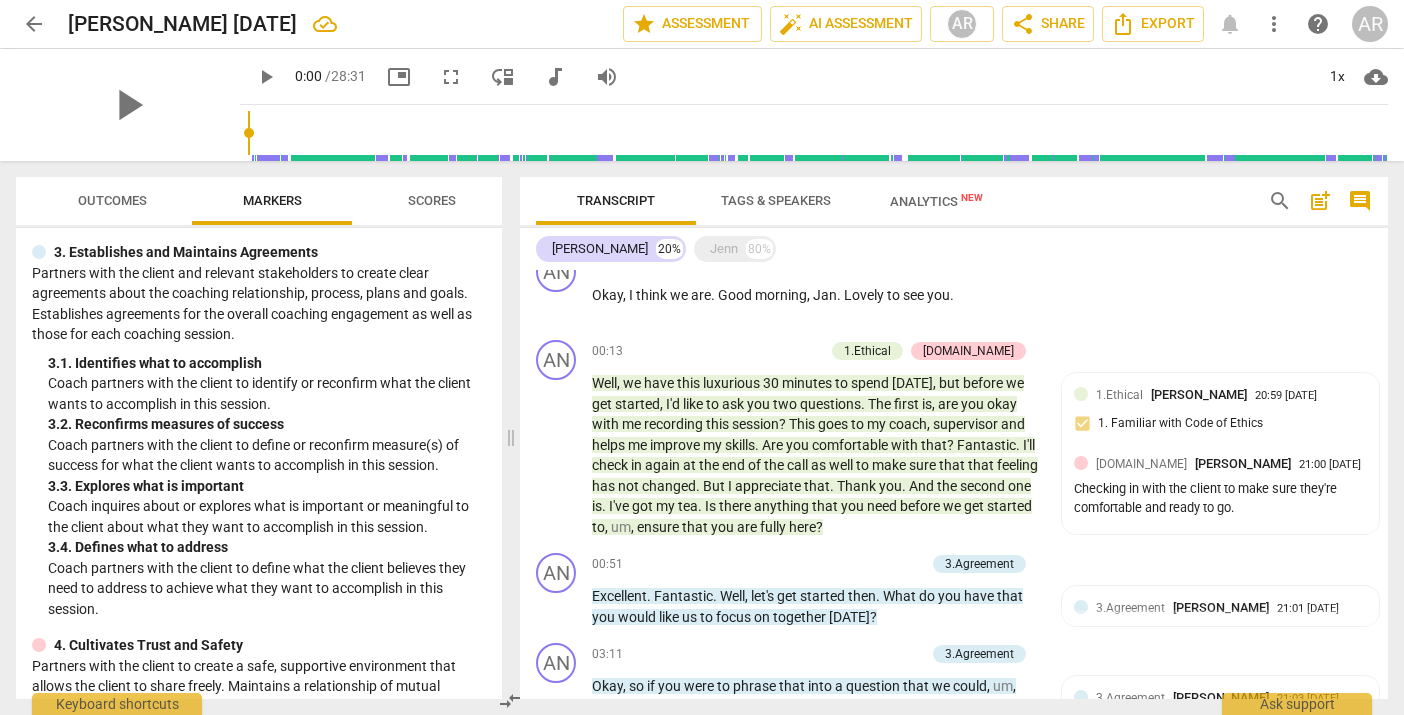 click on "[PERSON_NAME] 20% Jenn 80%" at bounding box center (954, 249) 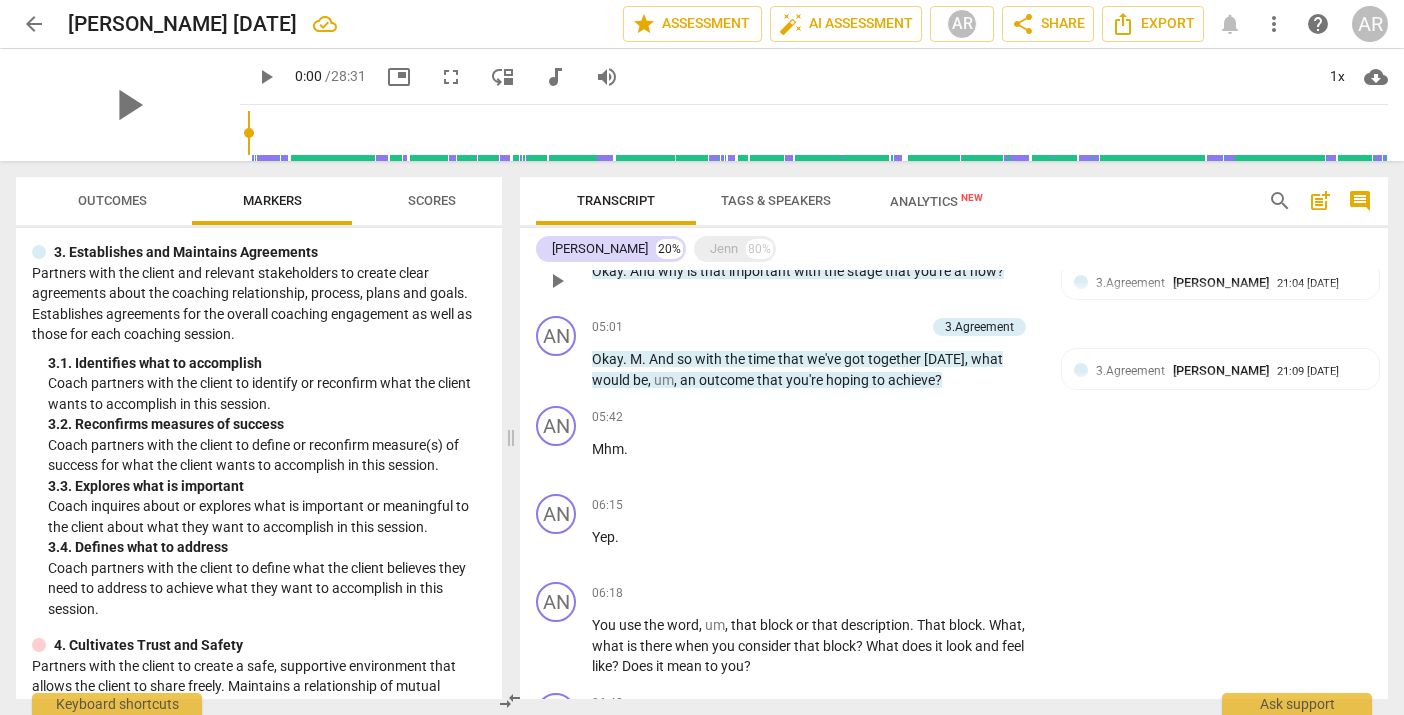 scroll, scrollTop: 275, scrollLeft: 0, axis: vertical 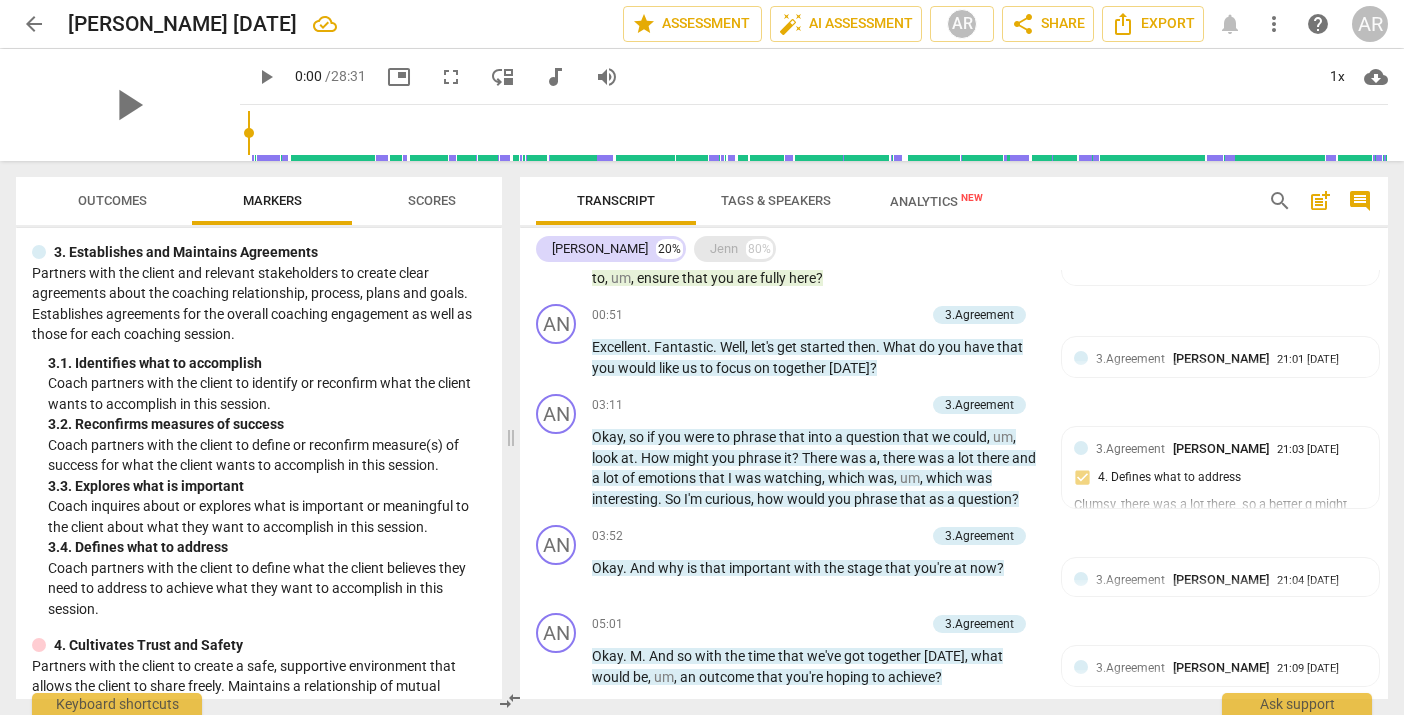 click on "Jenn 80%" at bounding box center [735, 249] 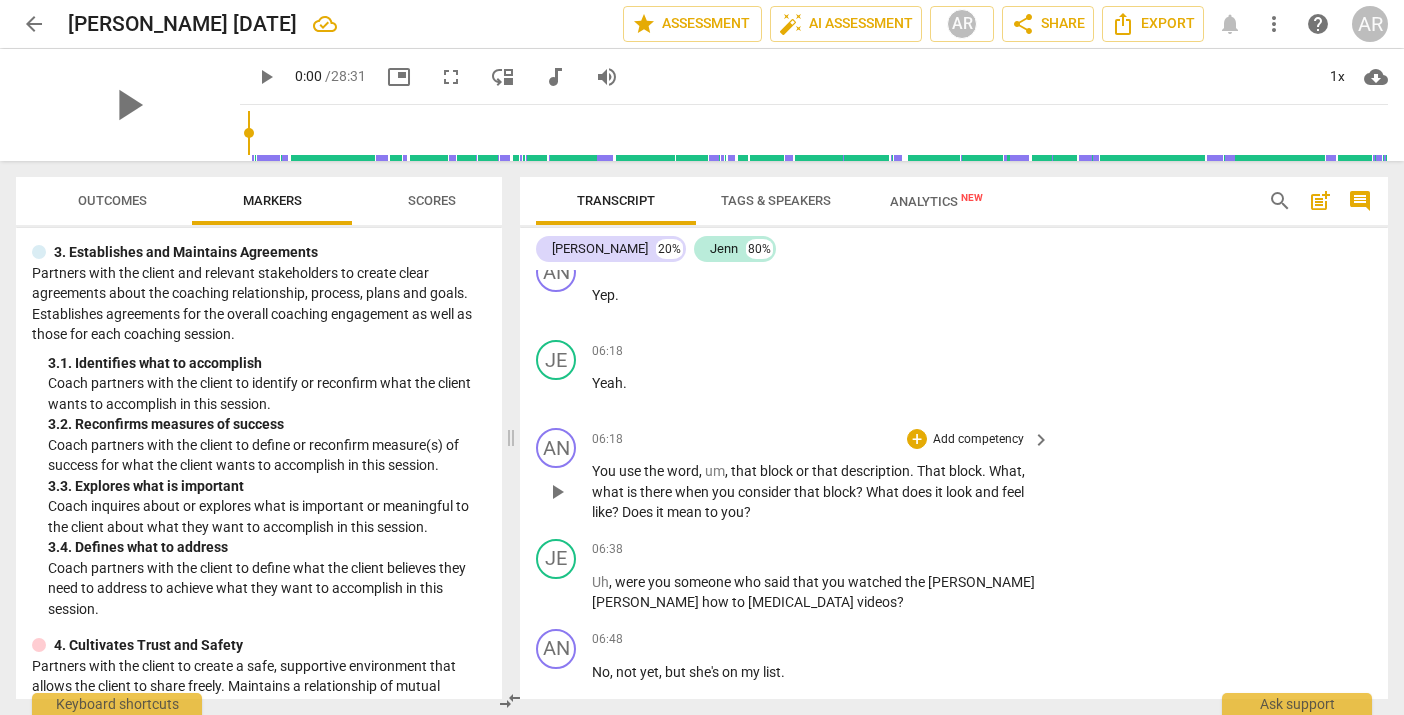 scroll, scrollTop: 2055, scrollLeft: 0, axis: vertical 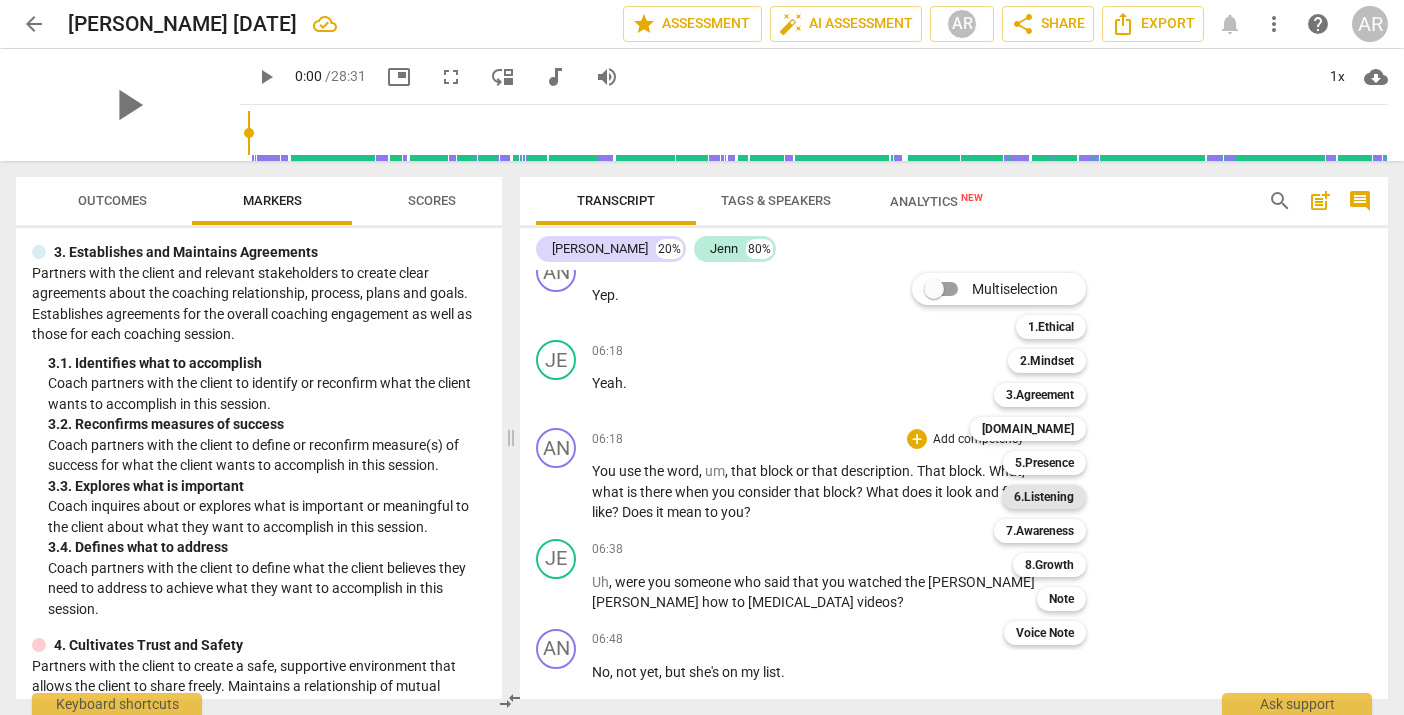 click on "6.Listening" at bounding box center (1044, 497) 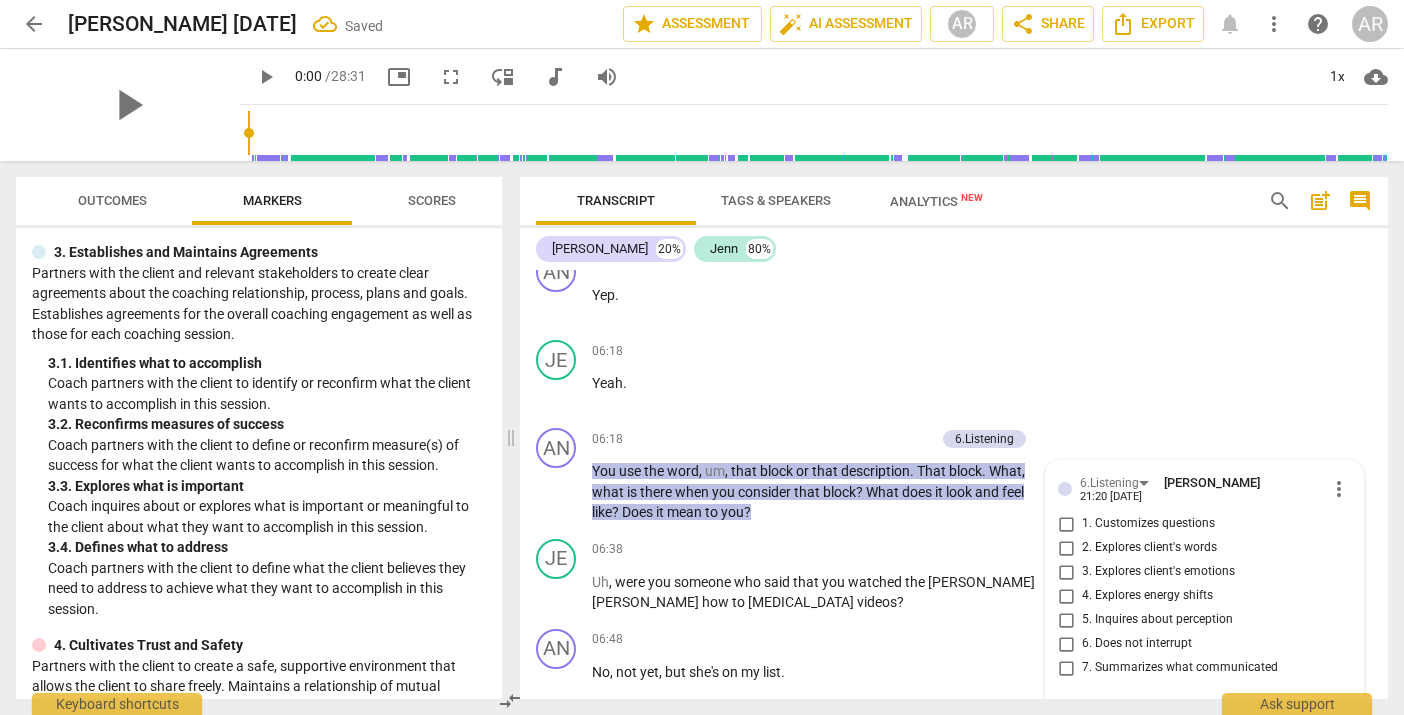 scroll, scrollTop: 2305, scrollLeft: 0, axis: vertical 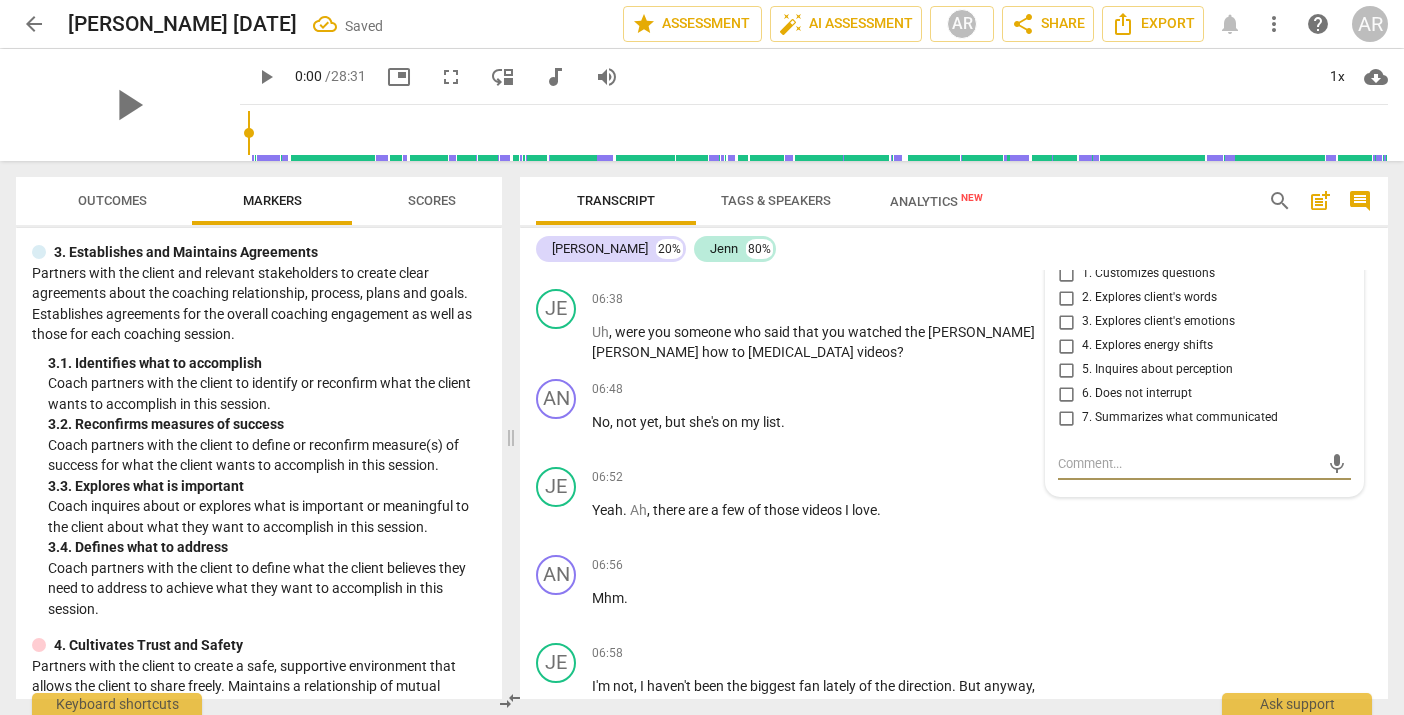 click on "1. Customizes questions" at bounding box center [1066, 274] 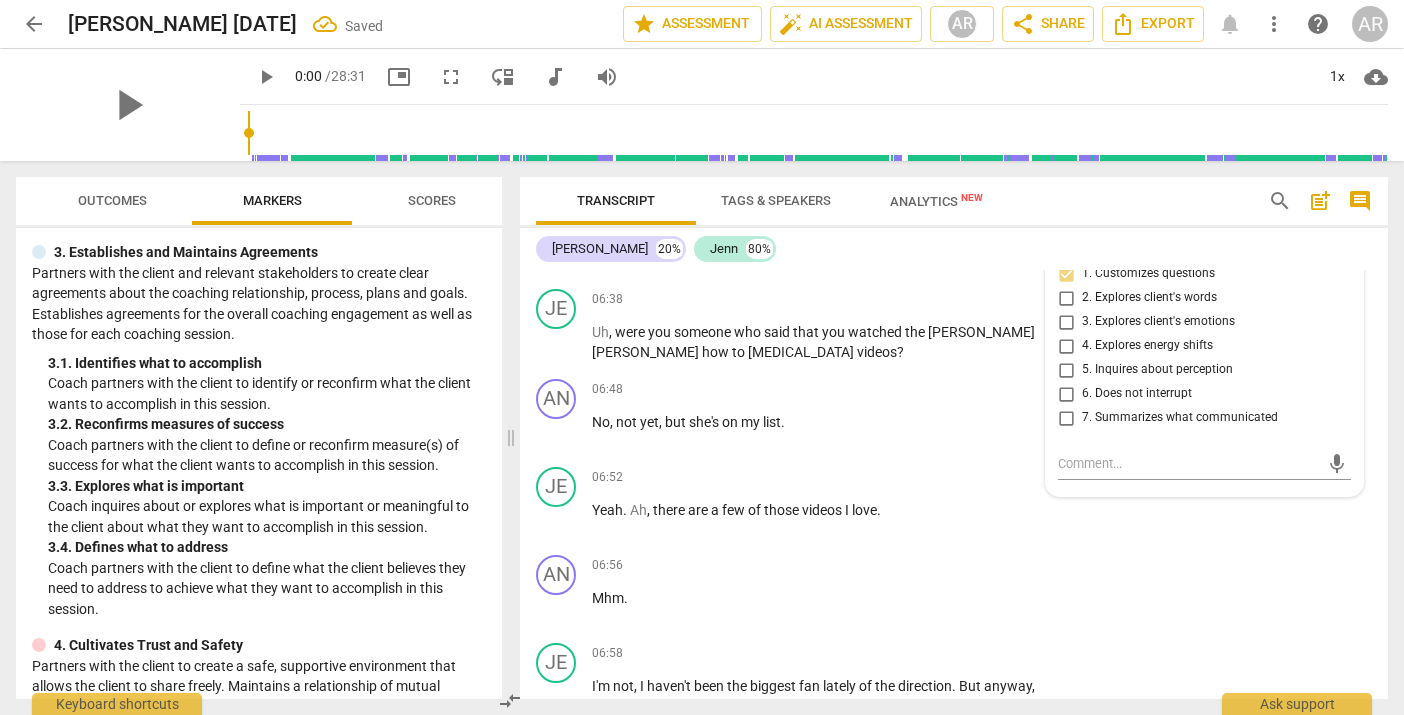 click on "2. Explores client's words" at bounding box center [1066, 298] 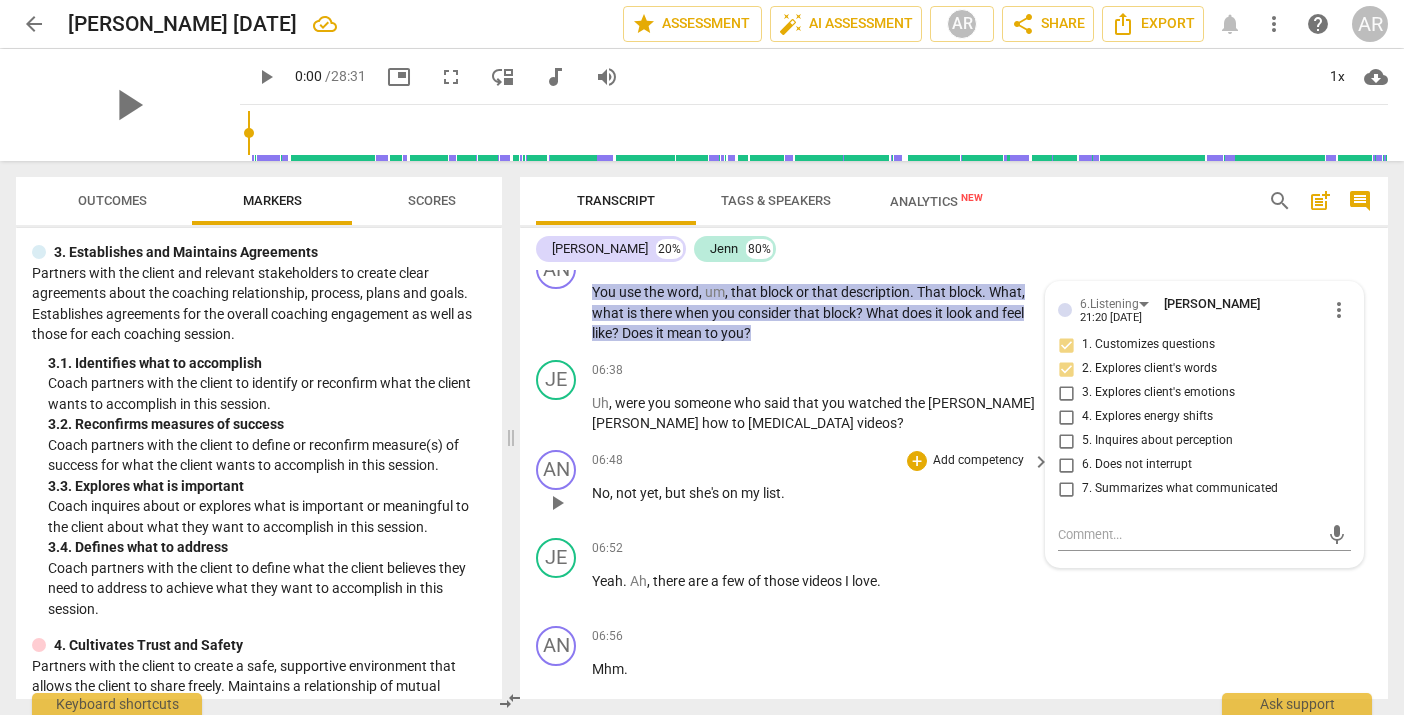 scroll, scrollTop: 2186, scrollLeft: 0, axis: vertical 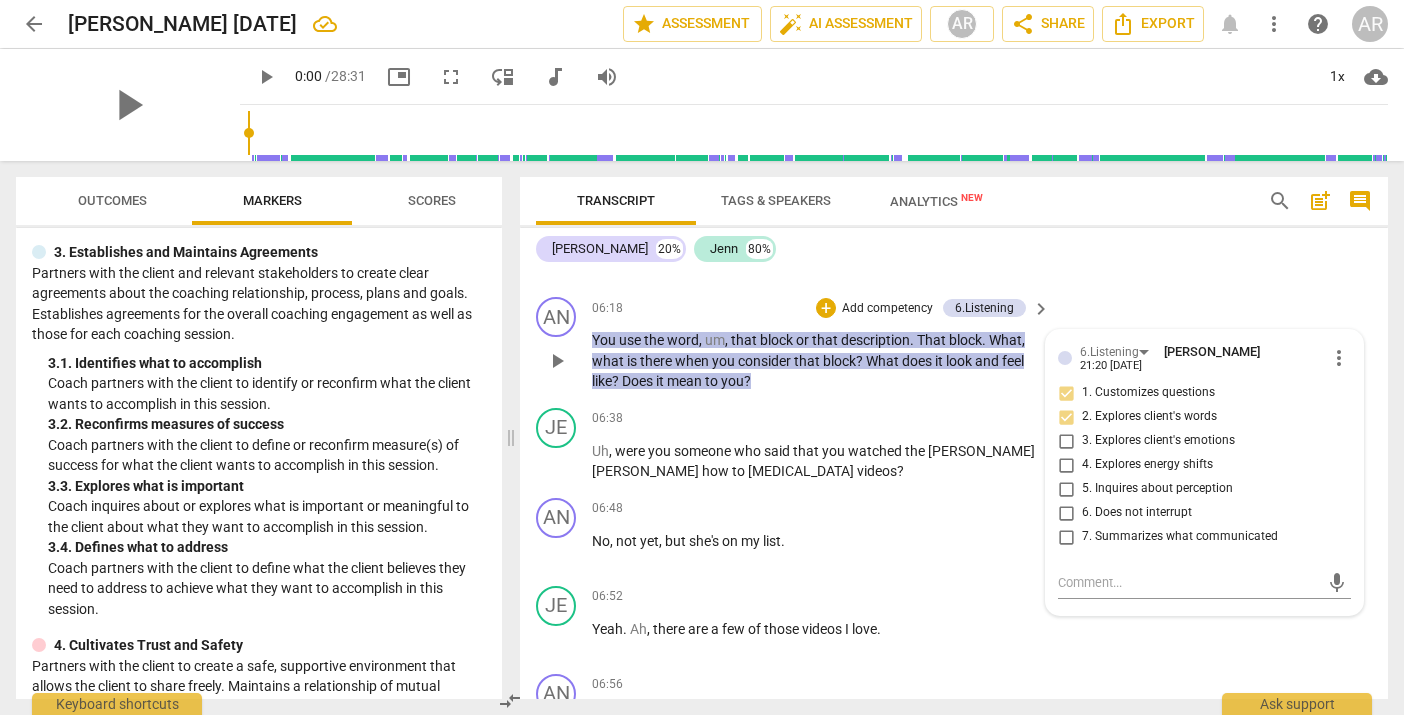 click on "Add competency" at bounding box center [887, 309] 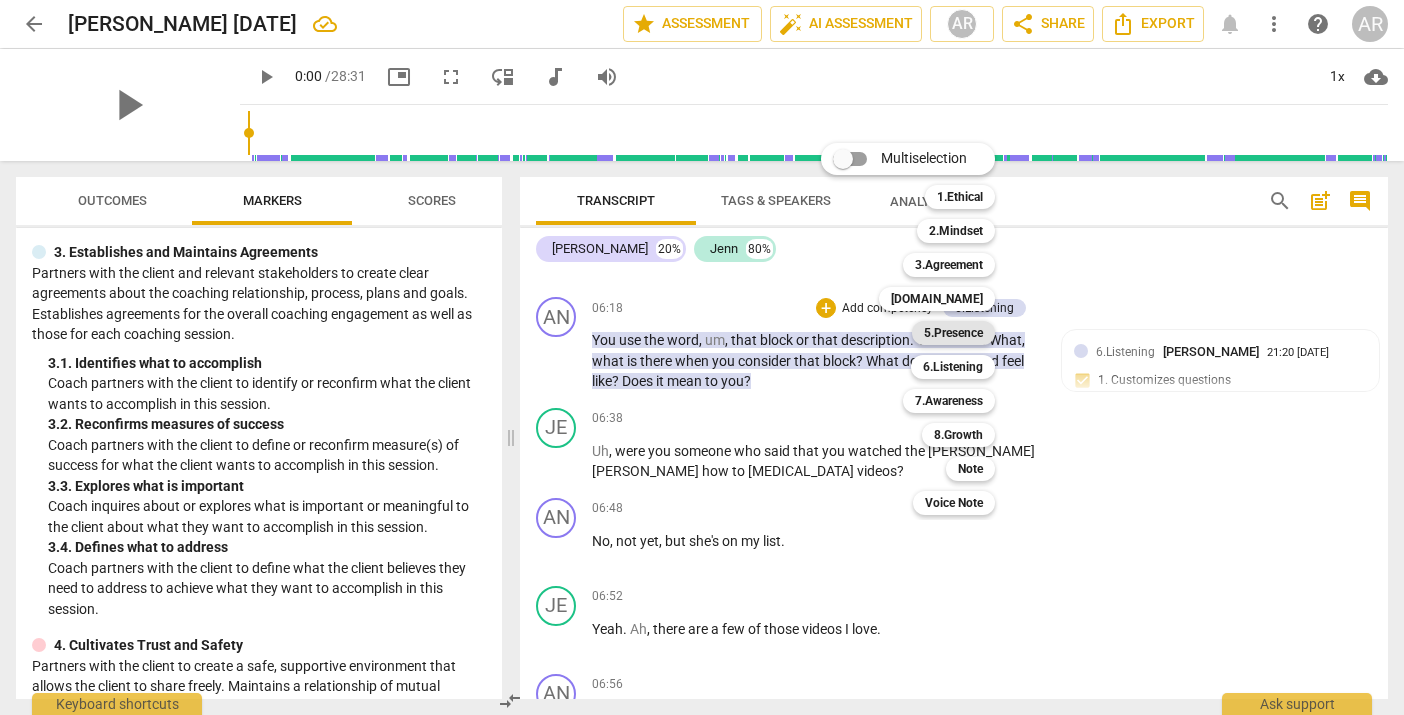click on "5.Presence" at bounding box center (953, 333) 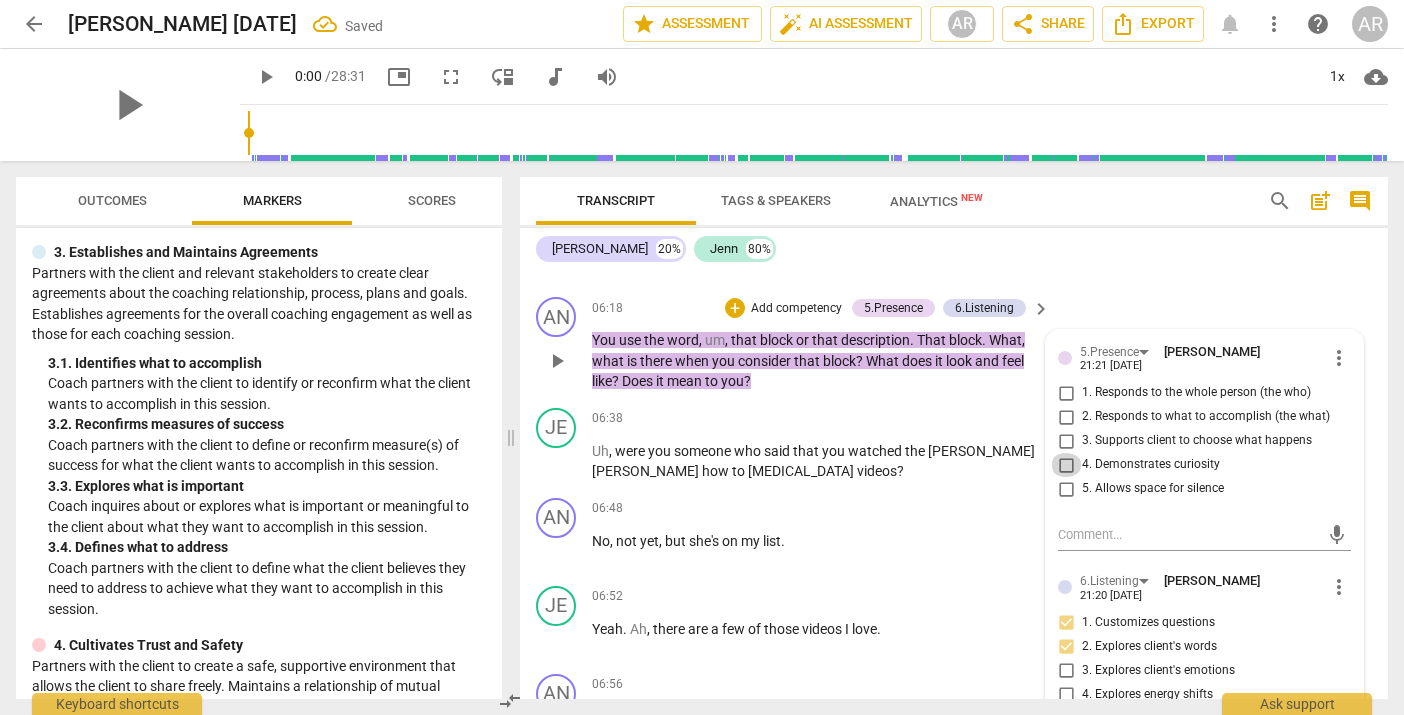click on "4. Demonstrates curiosity" at bounding box center (1066, 465) 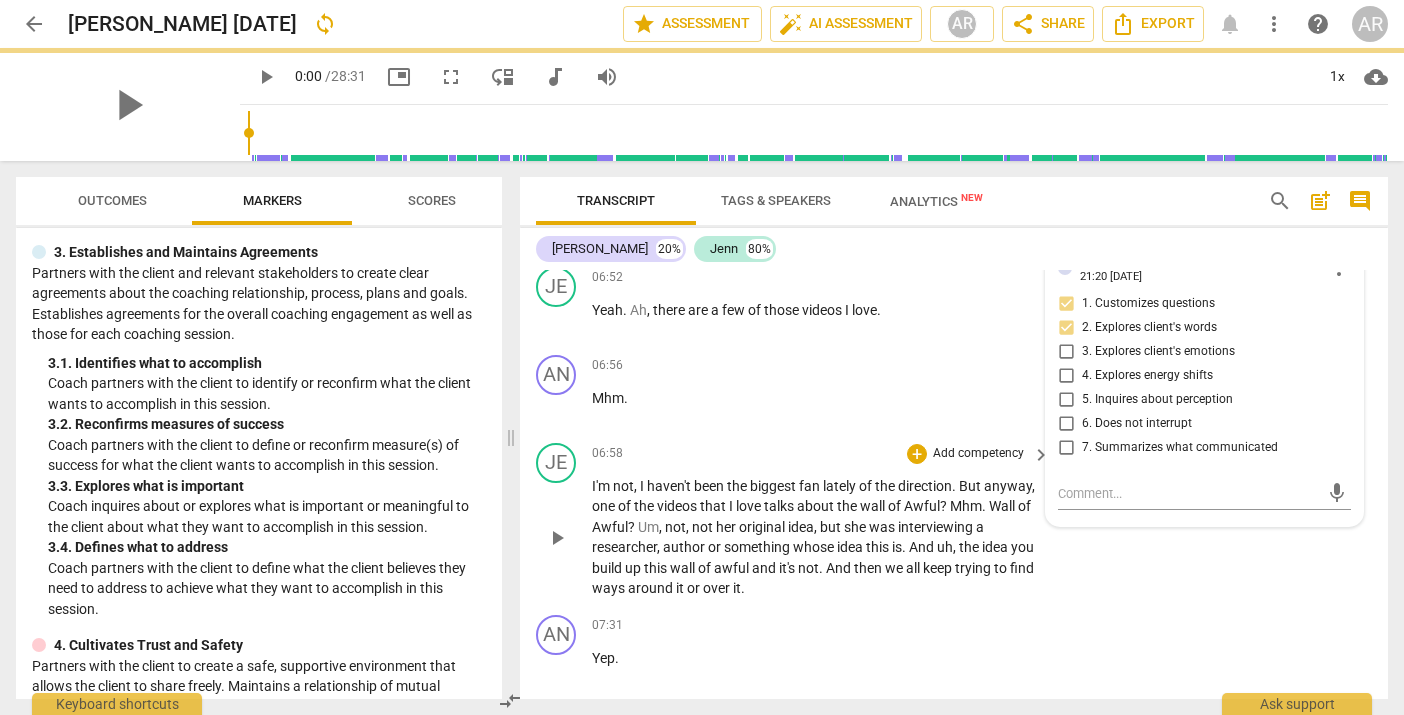 scroll, scrollTop: 2506, scrollLeft: 0, axis: vertical 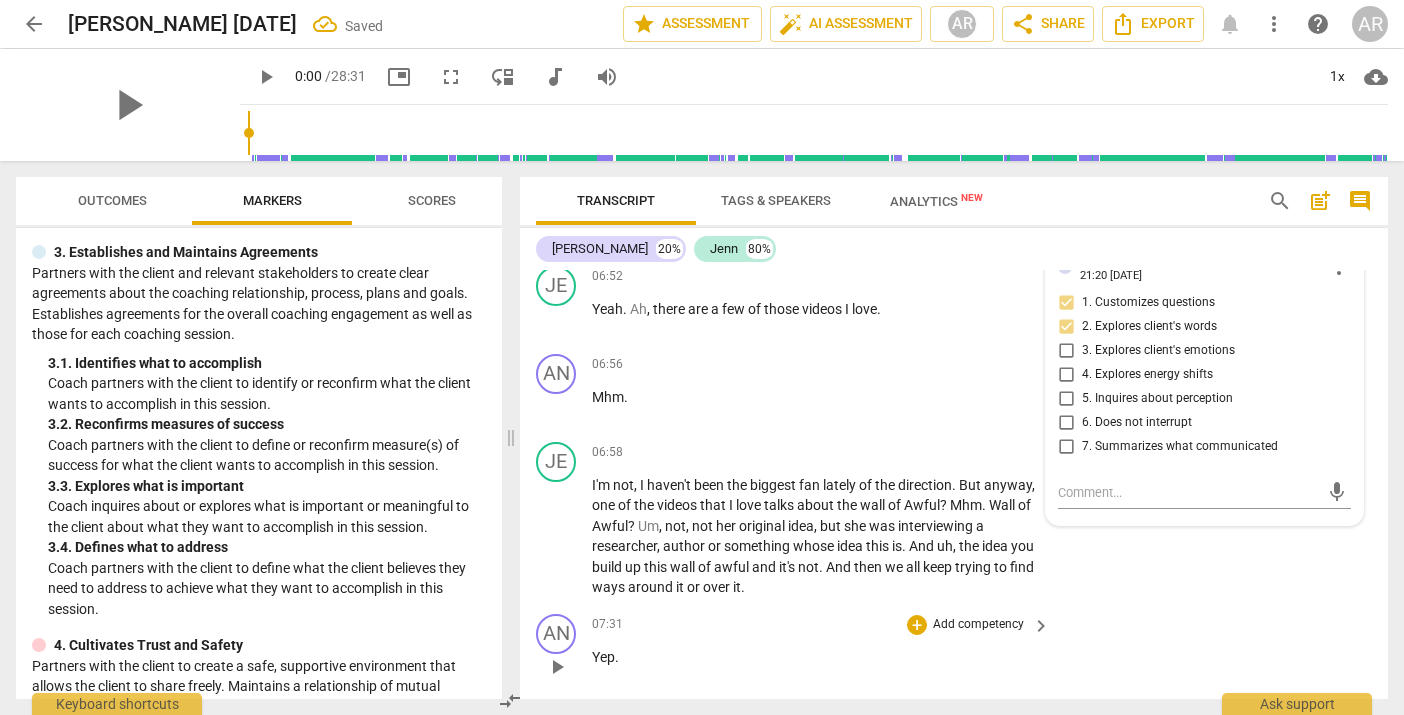 click on "Yep ." at bounding box center (816, 657) 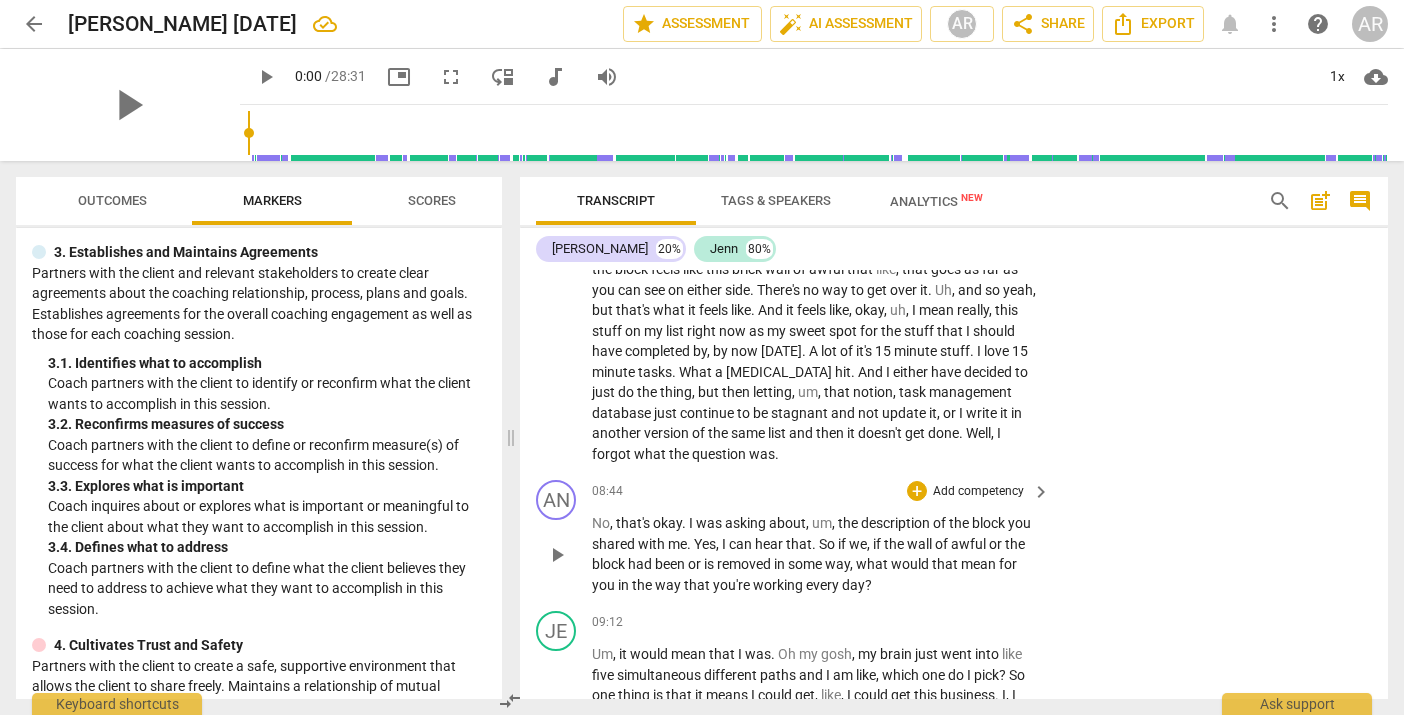 scroll, scrollTop: 3020, scrollLeft: 0, axis: vertical 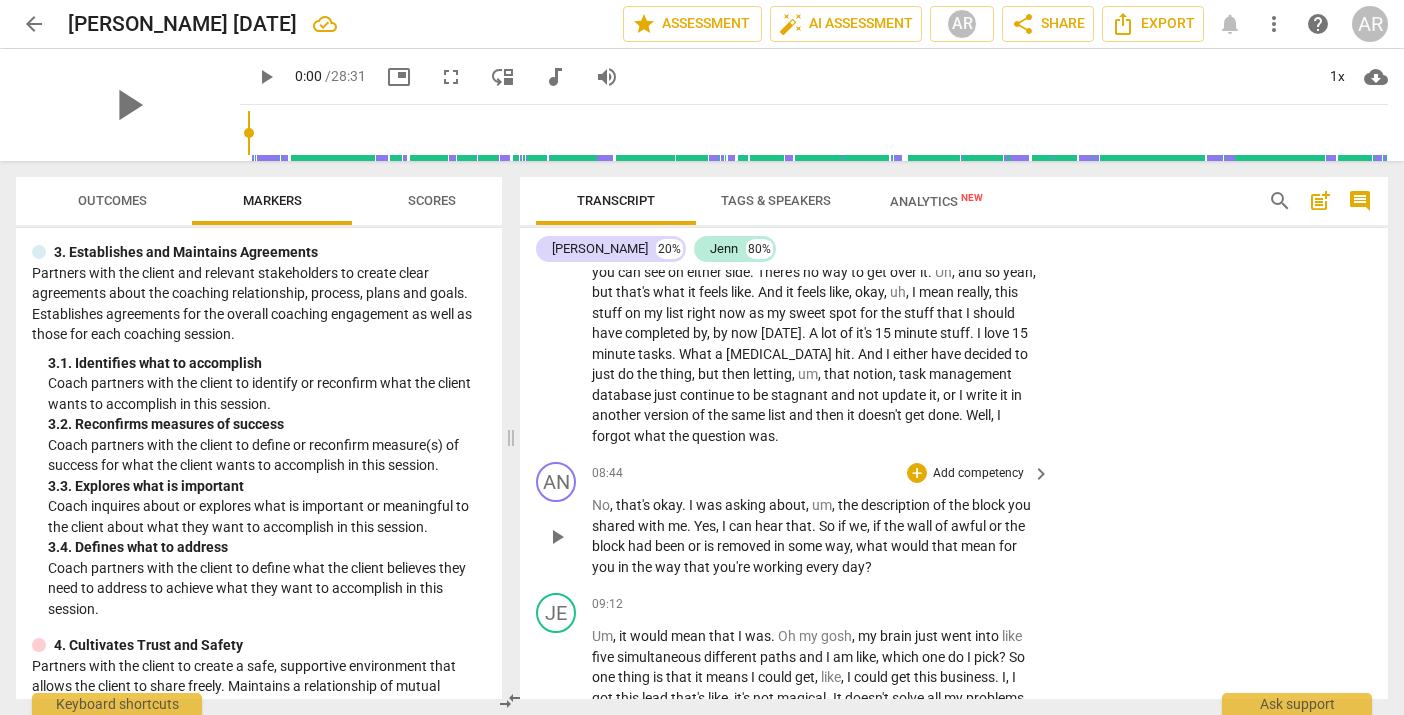 click on "Add competency" at bounding box center [978, 474] 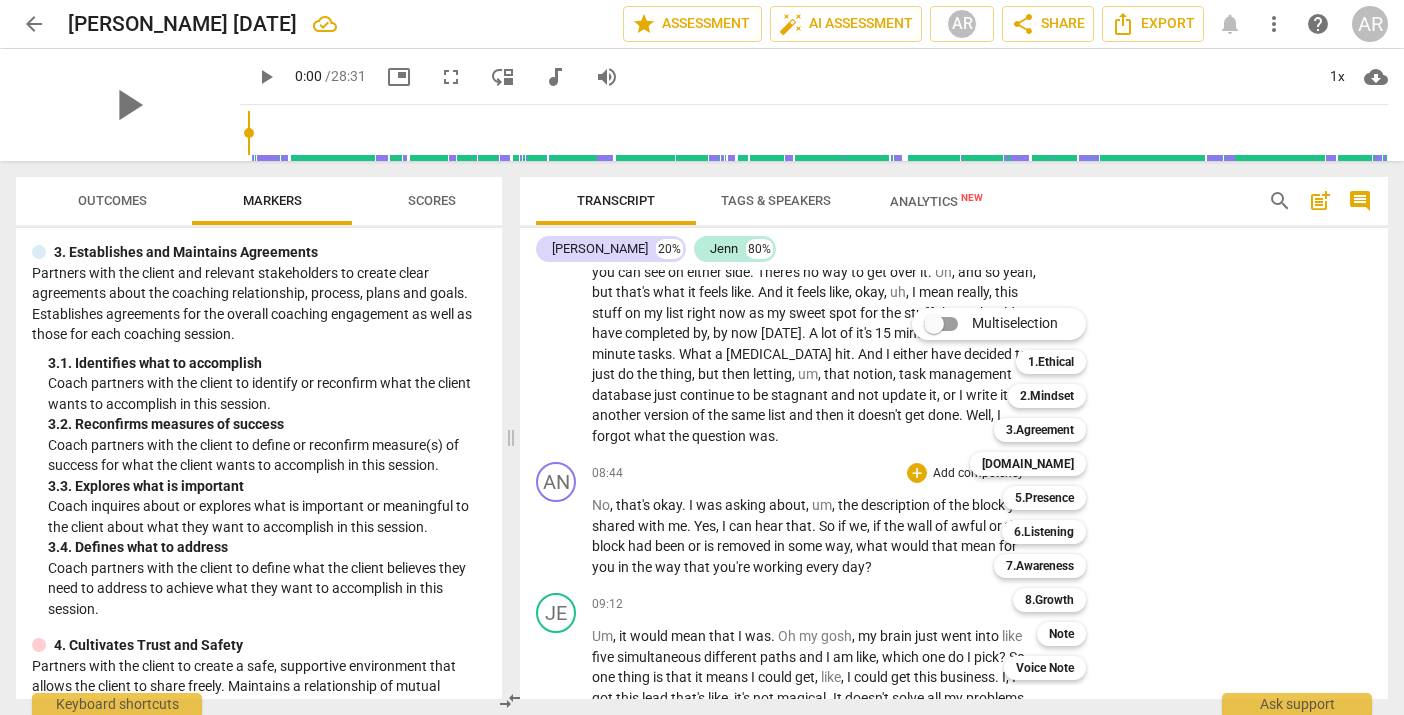 click at bounding box center (702, 357) 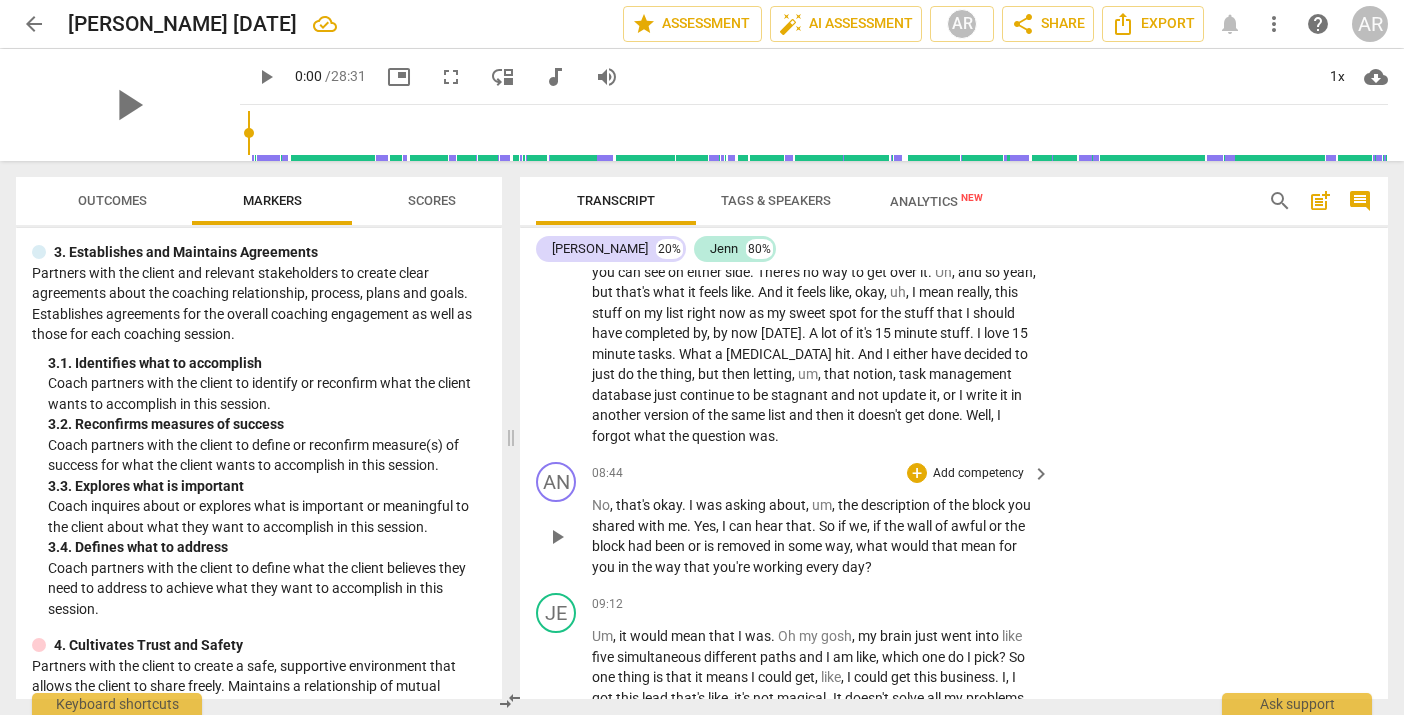 click on "Add competency" at bounding box center [978, 474] 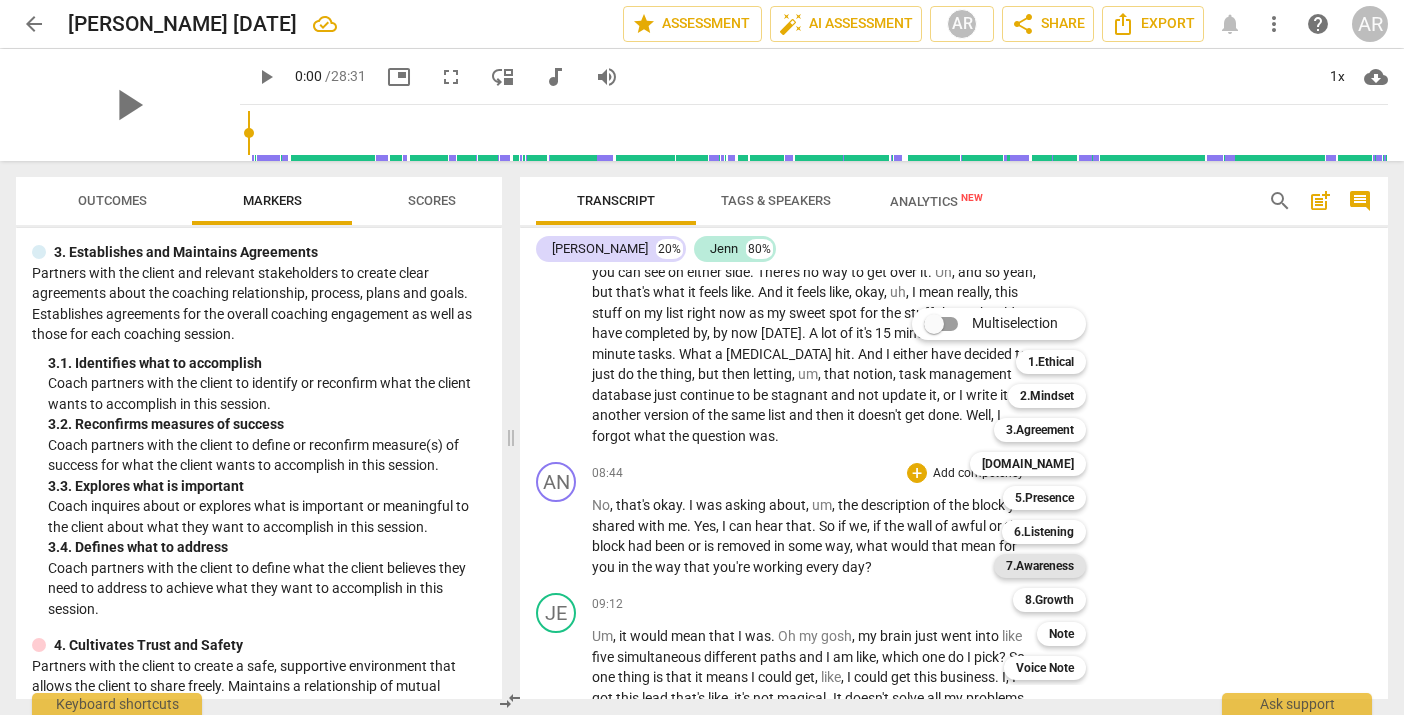 click on "7.Awareness" at bounding box center (1040, 566) 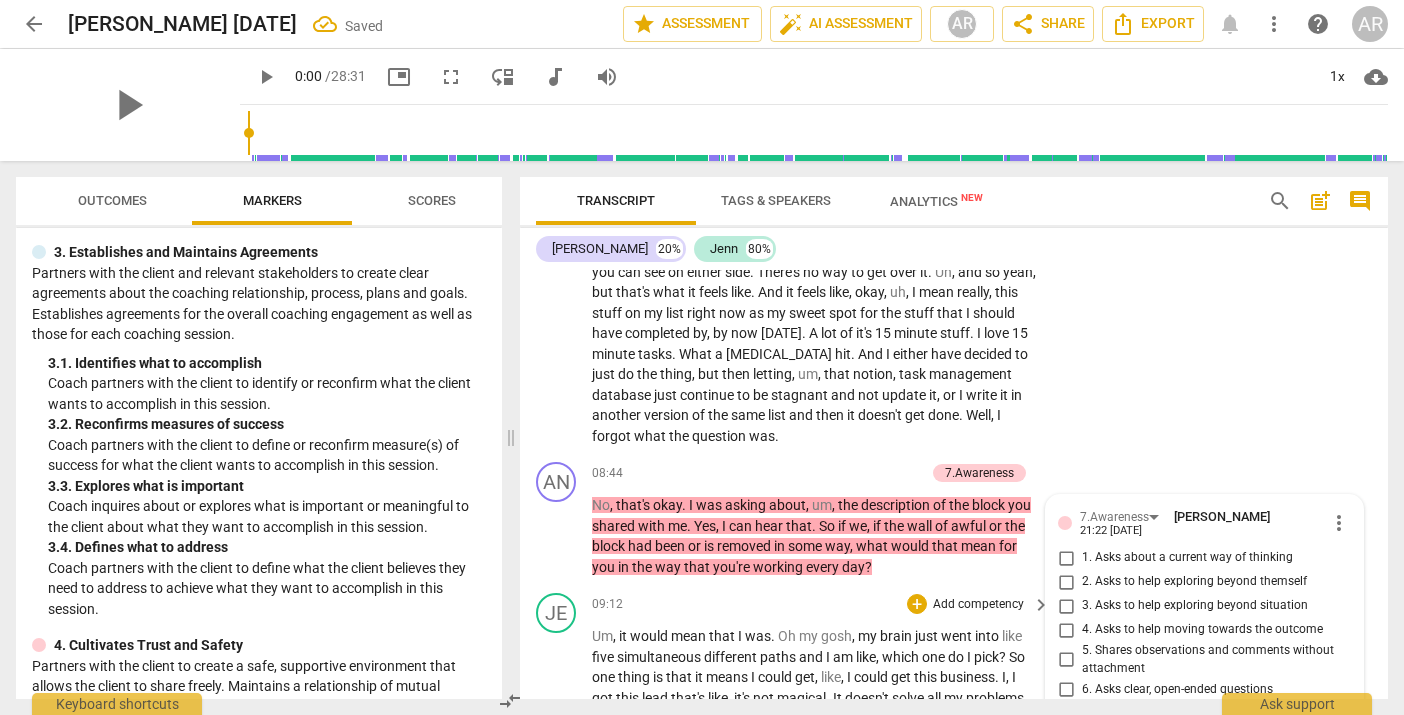 scroll, scrollTop: 3339, scrollLeft: 0, axis: vertical 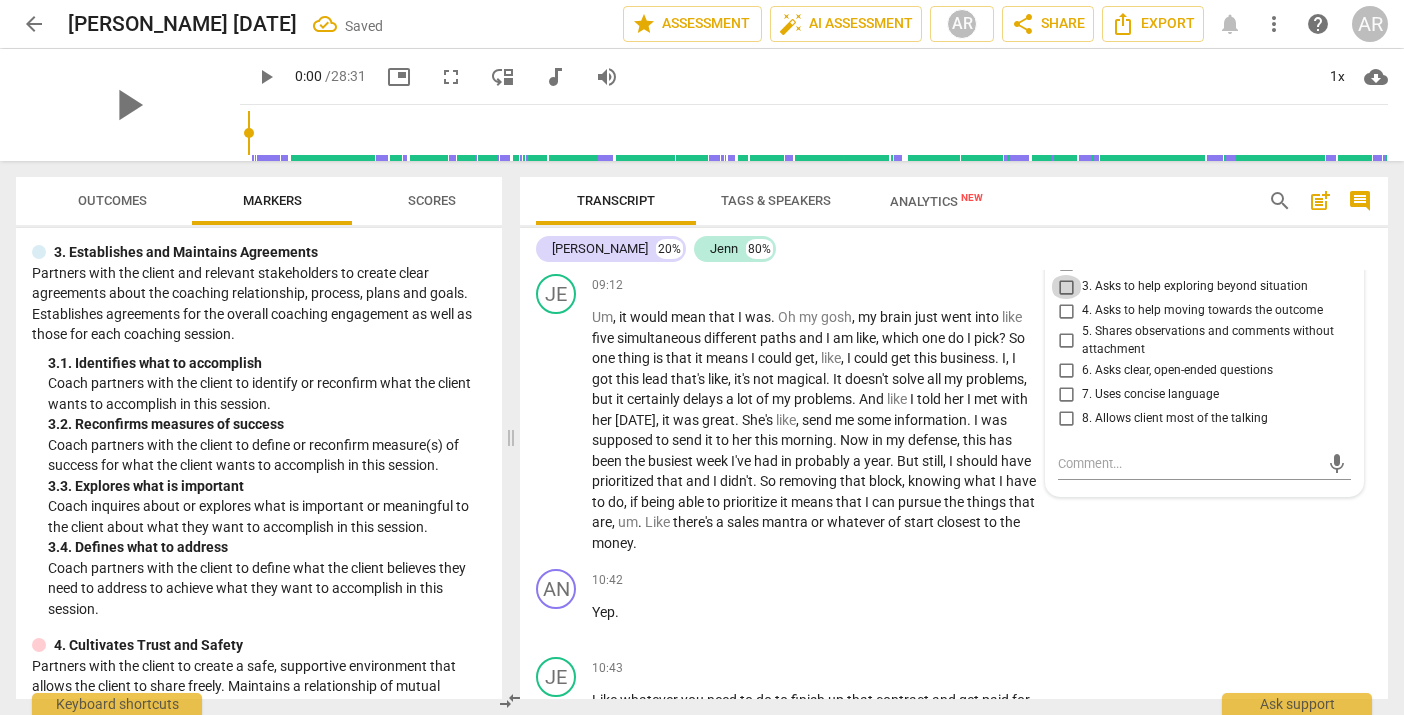 click on "3. Asks to help exploring beyond situation" at bounding box center [1066, 287] 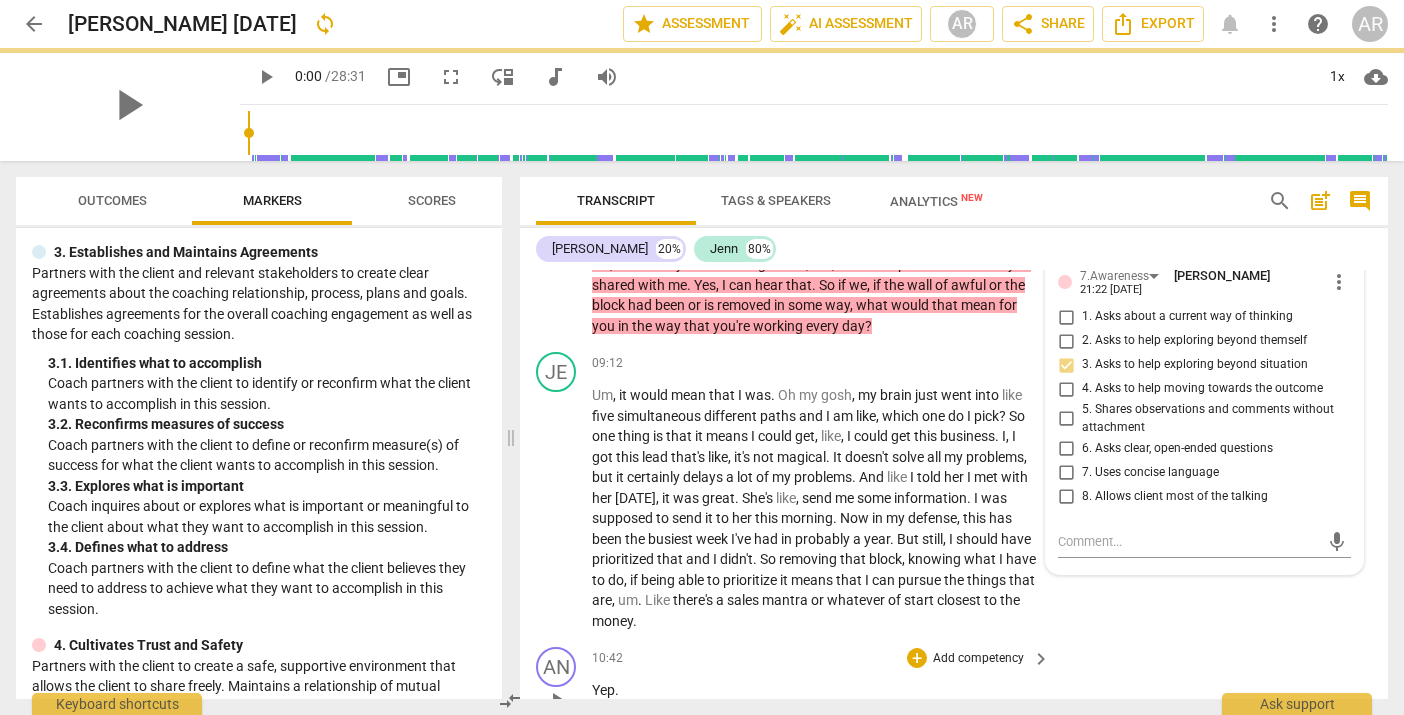 scroll, scrollTop: 3226, scrollLeft: 0, axis: vertical 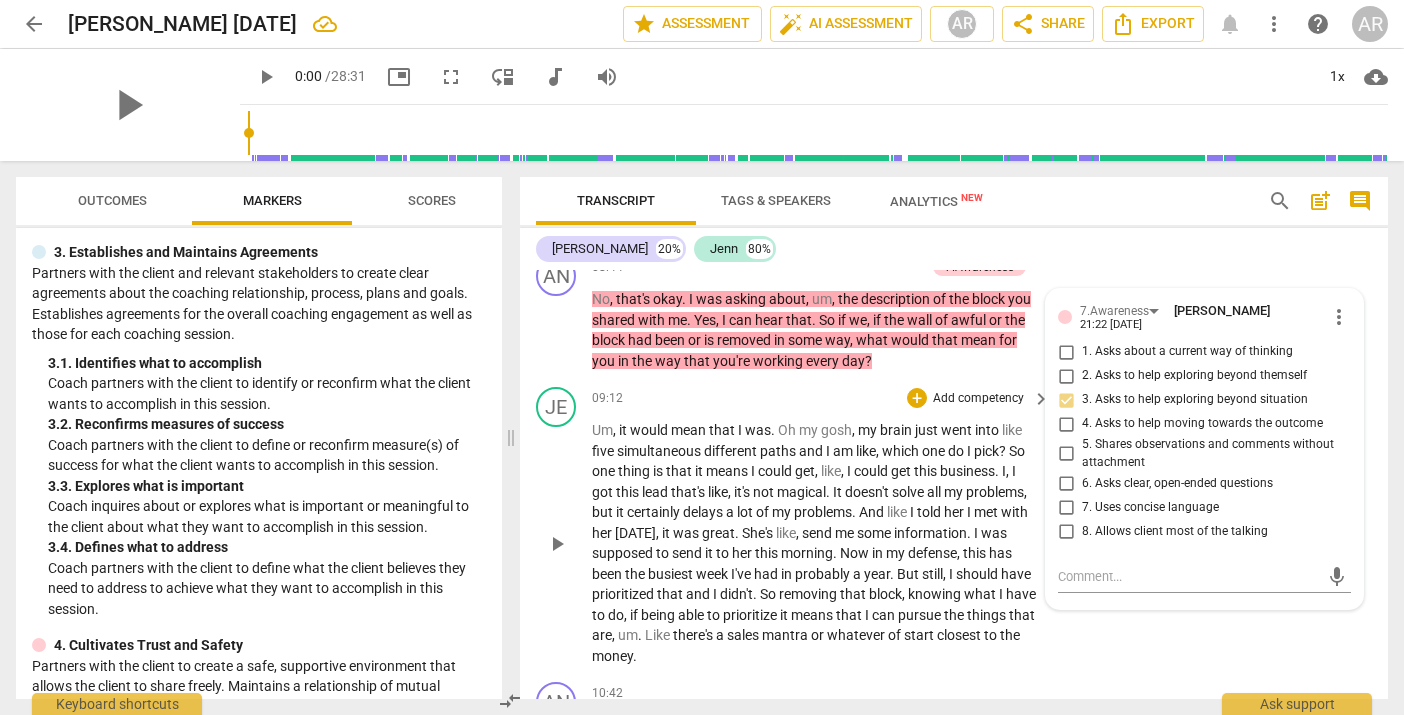 click on "JE play_arrow pause 09:12 + Add competency keyboard_arrow_right Um ,   it   would   mean   that   I   was .   Oh   my   gosh ,   my   brain   just   went   into   like   five   simultaneous   different   paths   and   I   am   like ,   which   one   do   I   pick ?   So   one   thing   is   that   it   means   I   could   get ,   like ,   I   could   get   this   business .   I ,   I   got   this   lead   that's   like ,   it's   not   magical .   It   doesn't   solve   all   my   problems ,   but   it   certainly   delays   a   lot   of   my   problems .   And   like   I   told   her   I   met   with   her   [DATE] ,   it   was   great .   She's   like ,   send   me   some   information .   I   was   supposed   to   send   it   to   her   this   morning .   Now   in   my   defense ,   this   has   been   the   busiest   week   I've   had   in   probably   a   year .   But   still ,   I   should   have   prioritized   that   and   I   didn't .   So   removing   that   block ,   knowing   what   I   have" at bounding box center (954, 526) 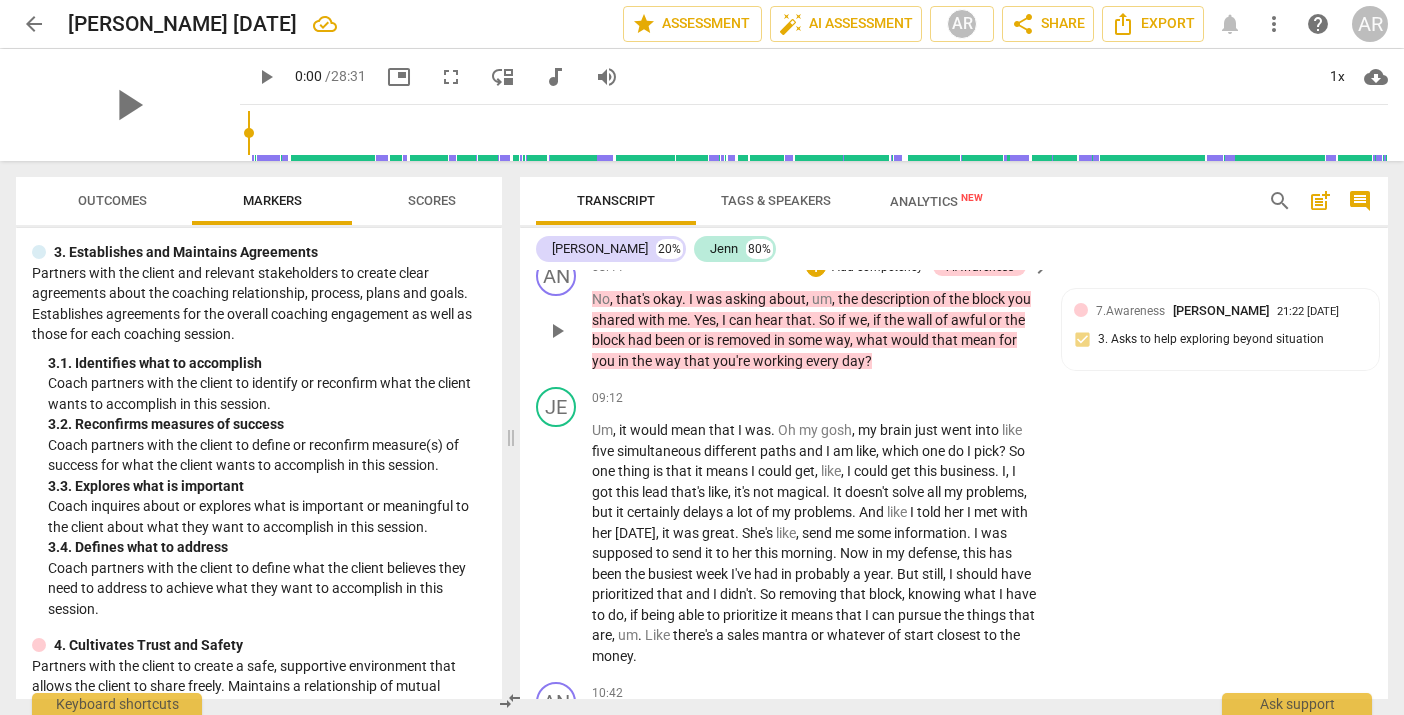 click on "Add competency" at bounding box center (877, 268) 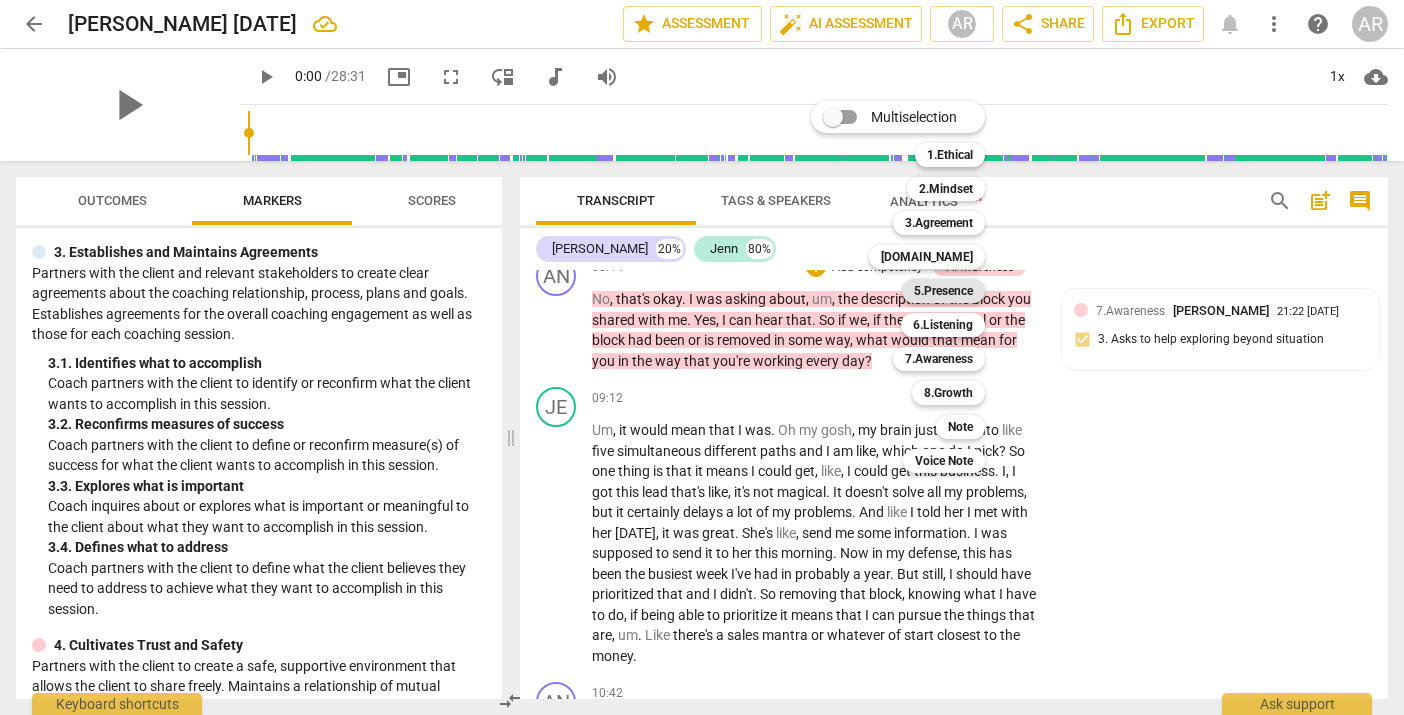 click on "5.Presence" at bounding box center (943, 291) 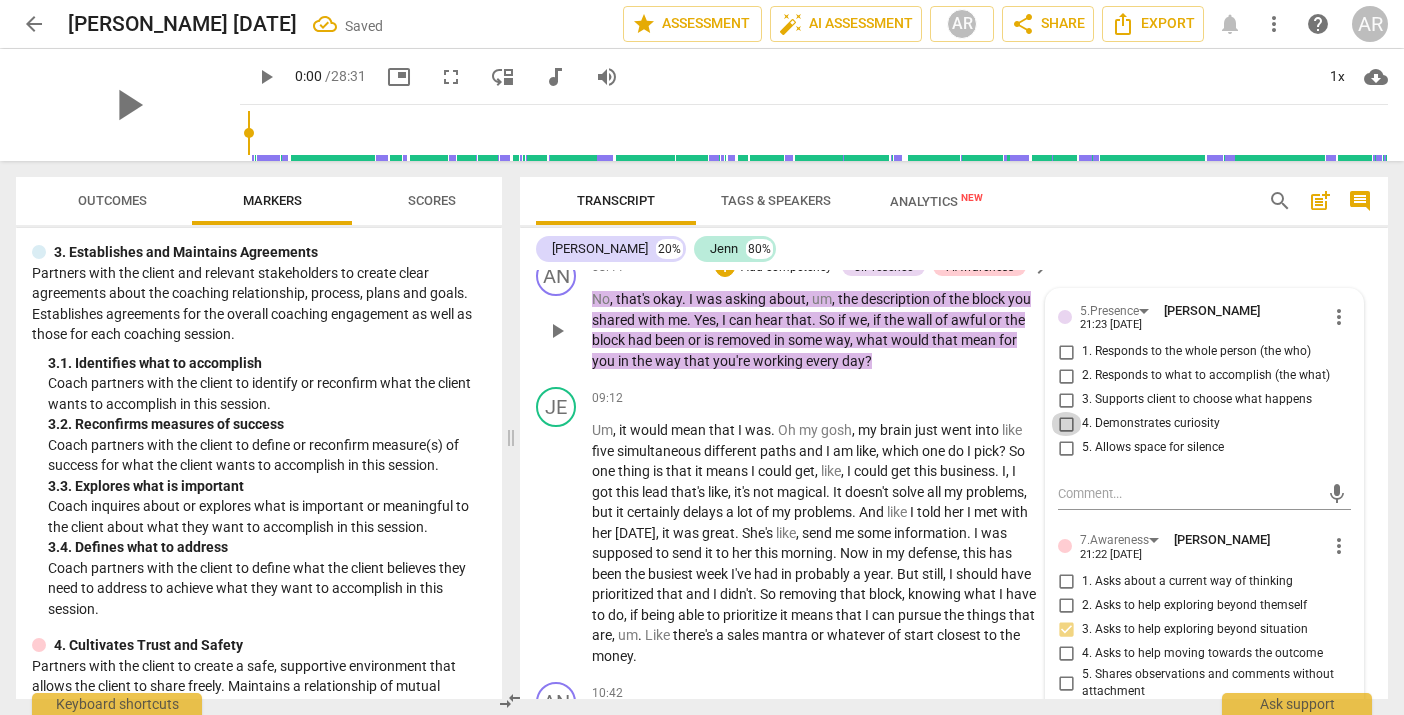 click on "4. Demonstrates curiosity" at bounding box center [1066, 424] 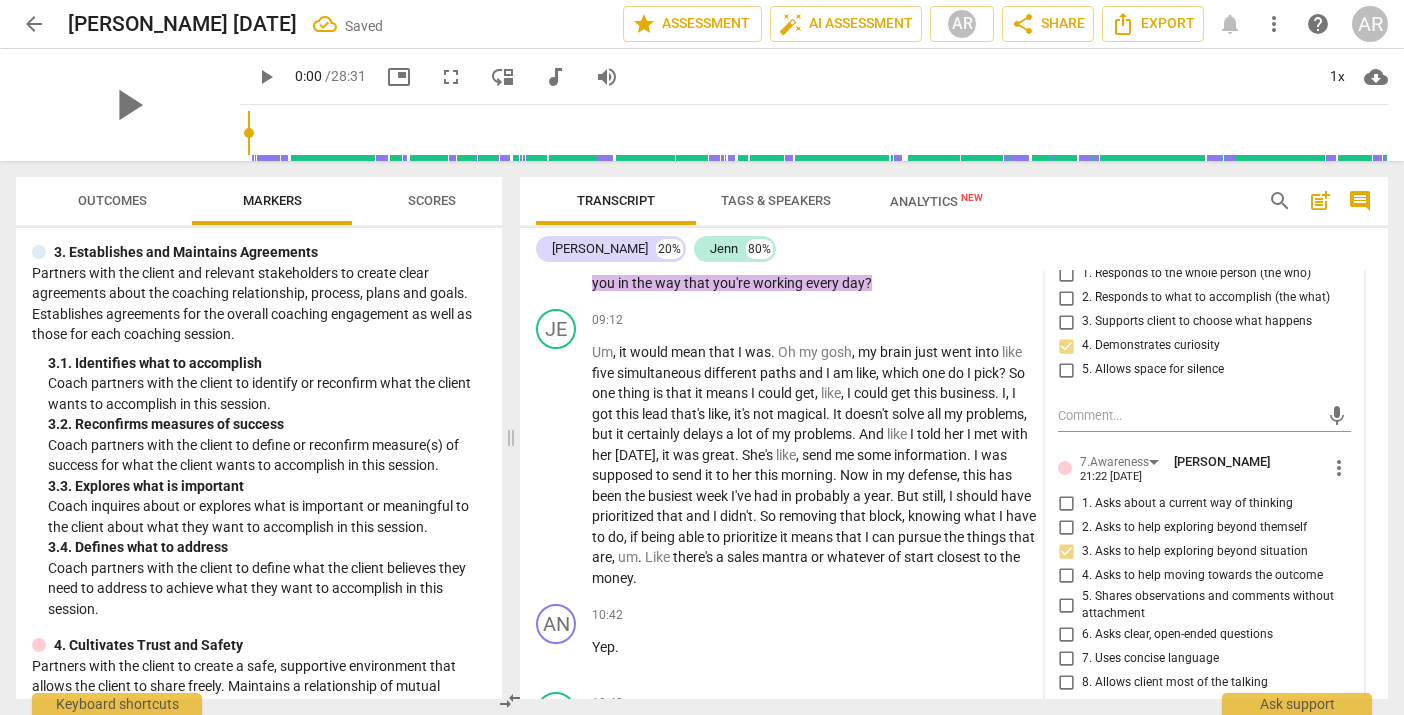 scroll, scrollTop: 3400, scrollLeft: 0, axis: vertical 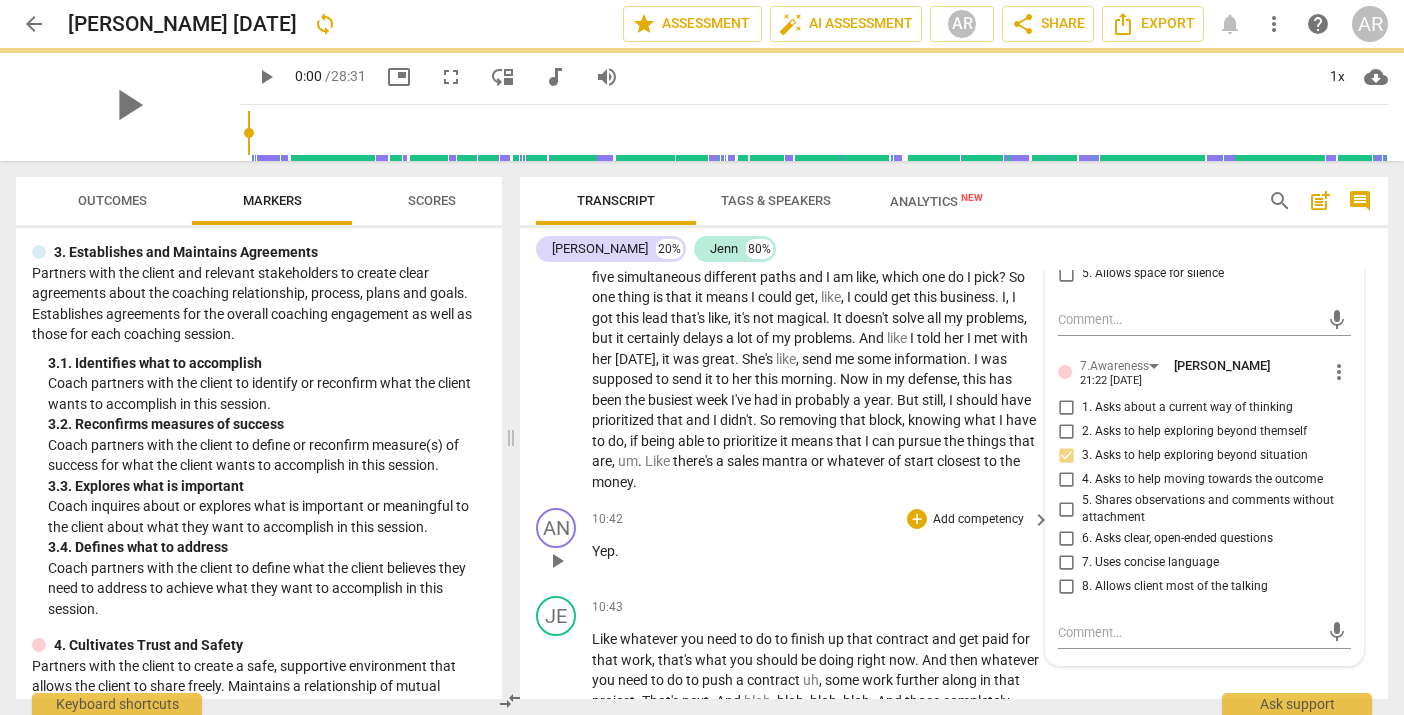 click on "10:42 + Add competency keyboard_arrow_right Yep ." at bounding box center (822, 544) 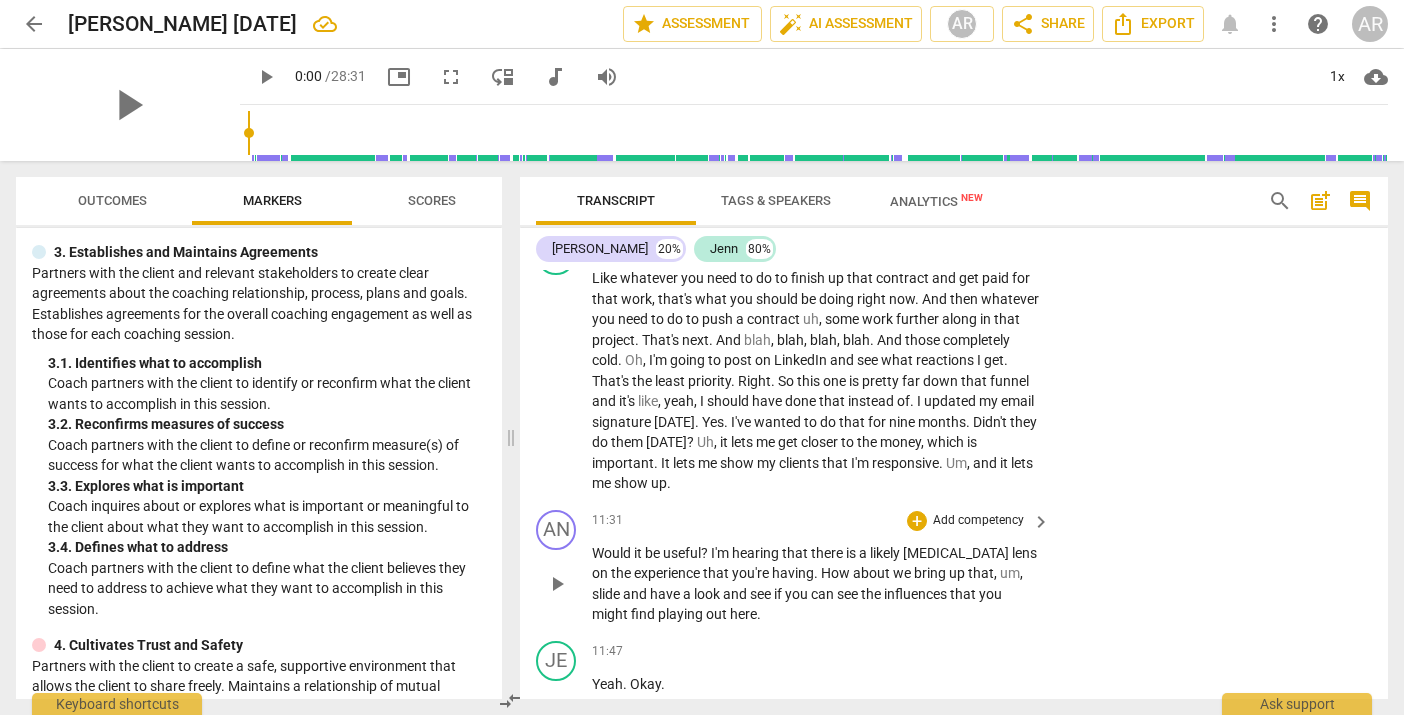 scroll, scrollTop: 3762, scrollLeft: 0, axis: vertical 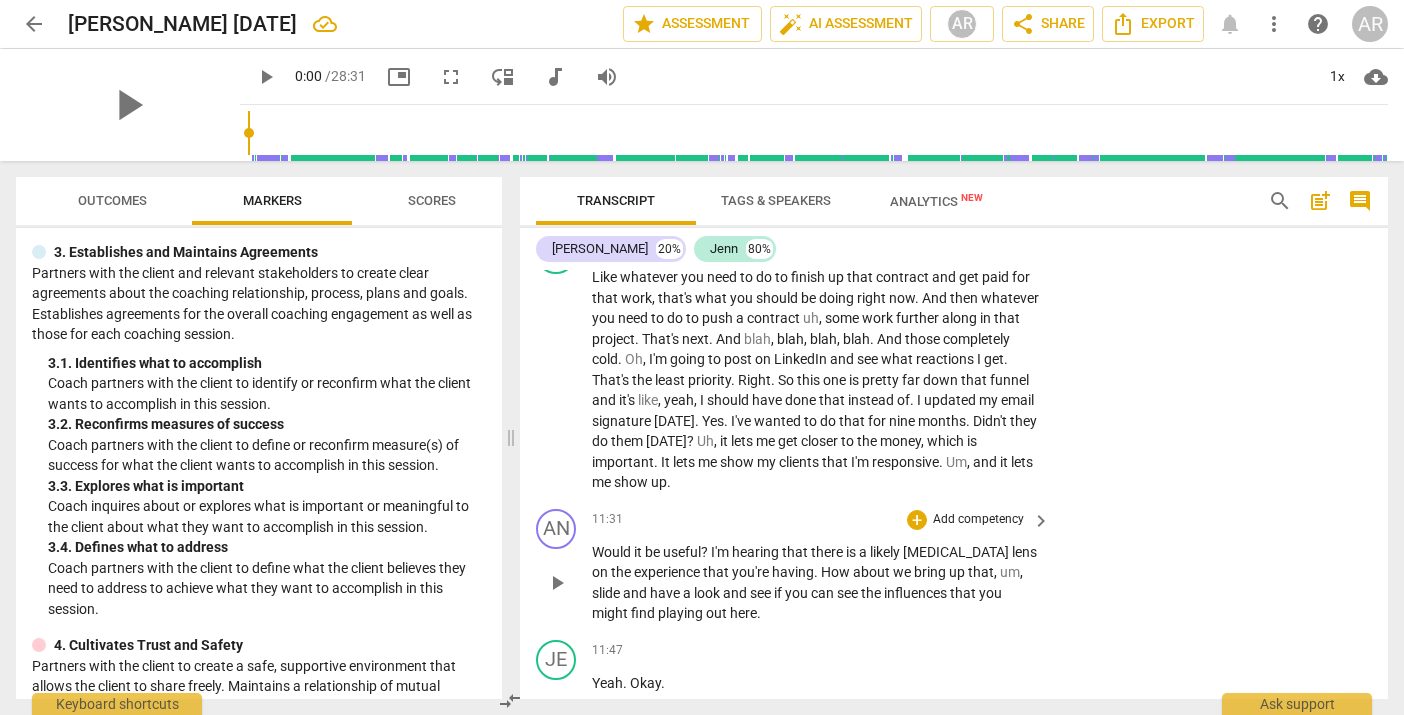 click on "Add competency" at bounding box center [978, 520] 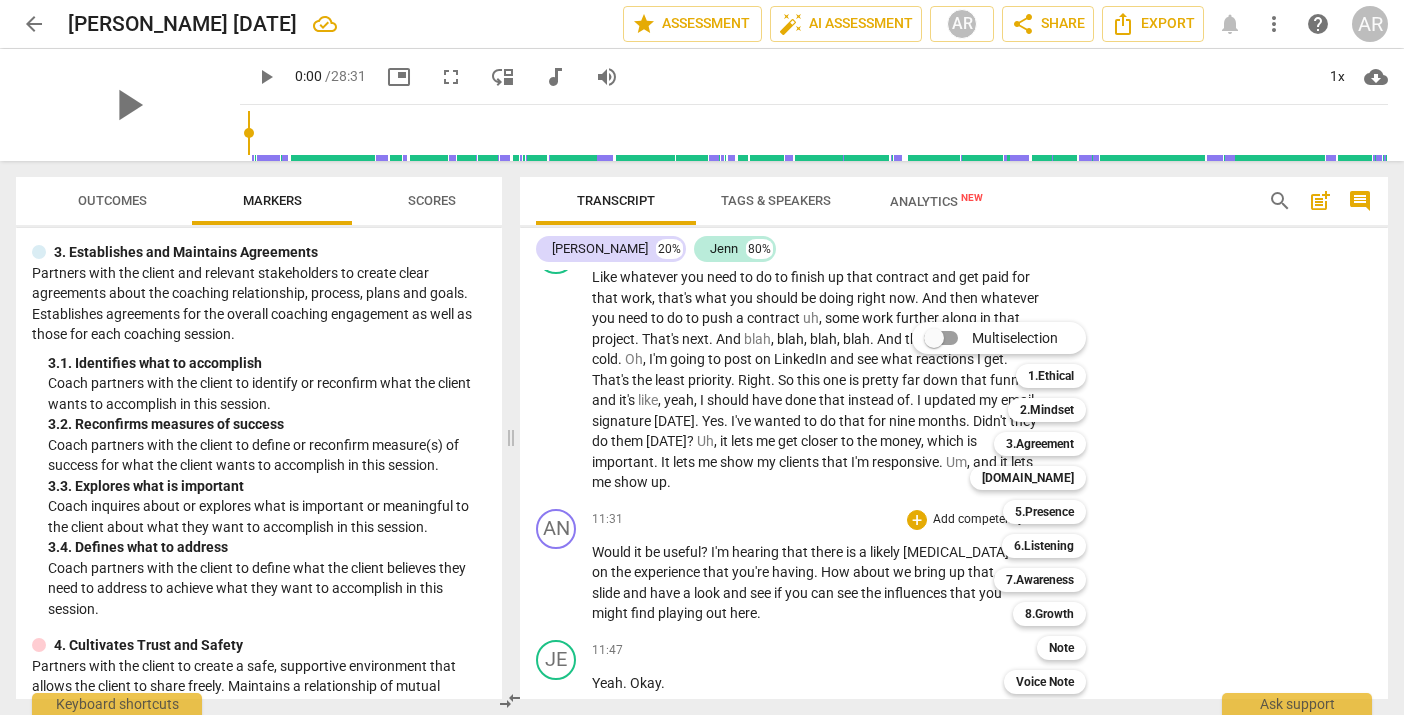 click at bounding box center [702, 357] 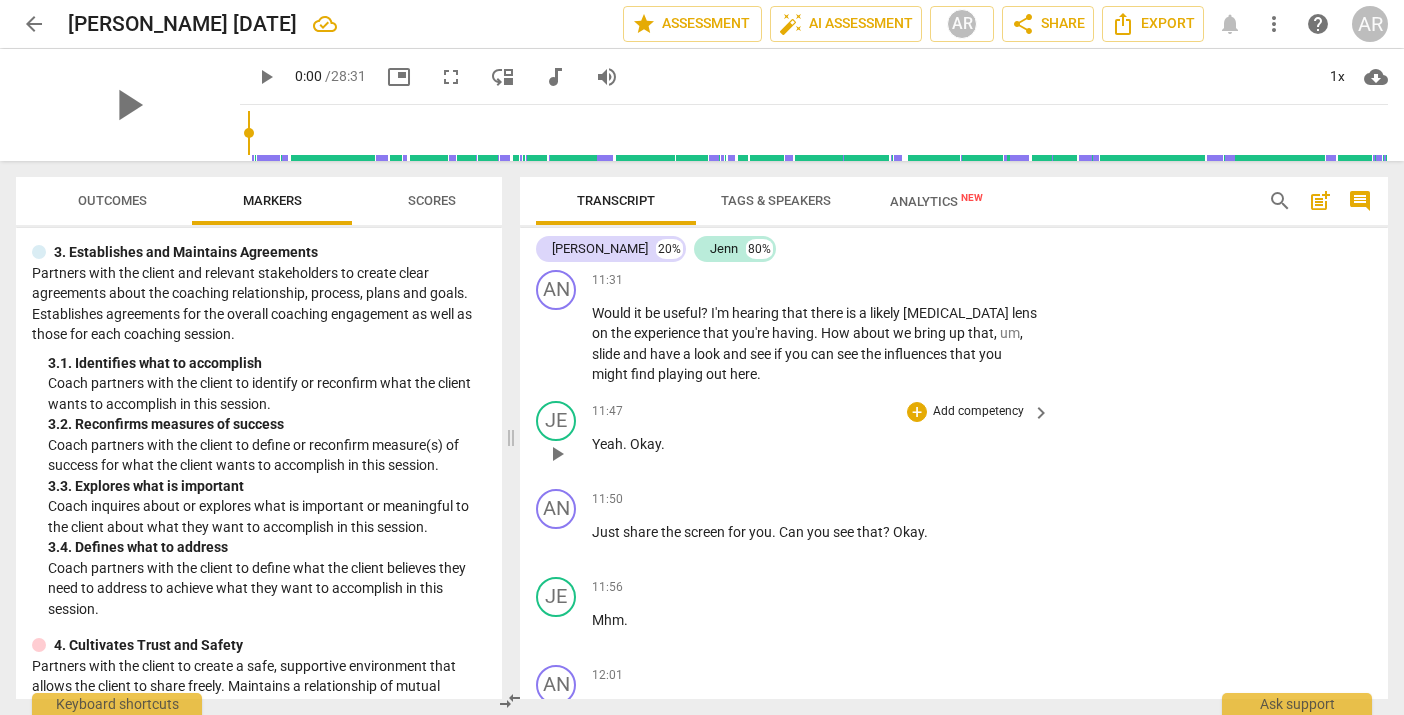 scroll, scrollTop: 3979, scrollLeft: 0, axis: vertical 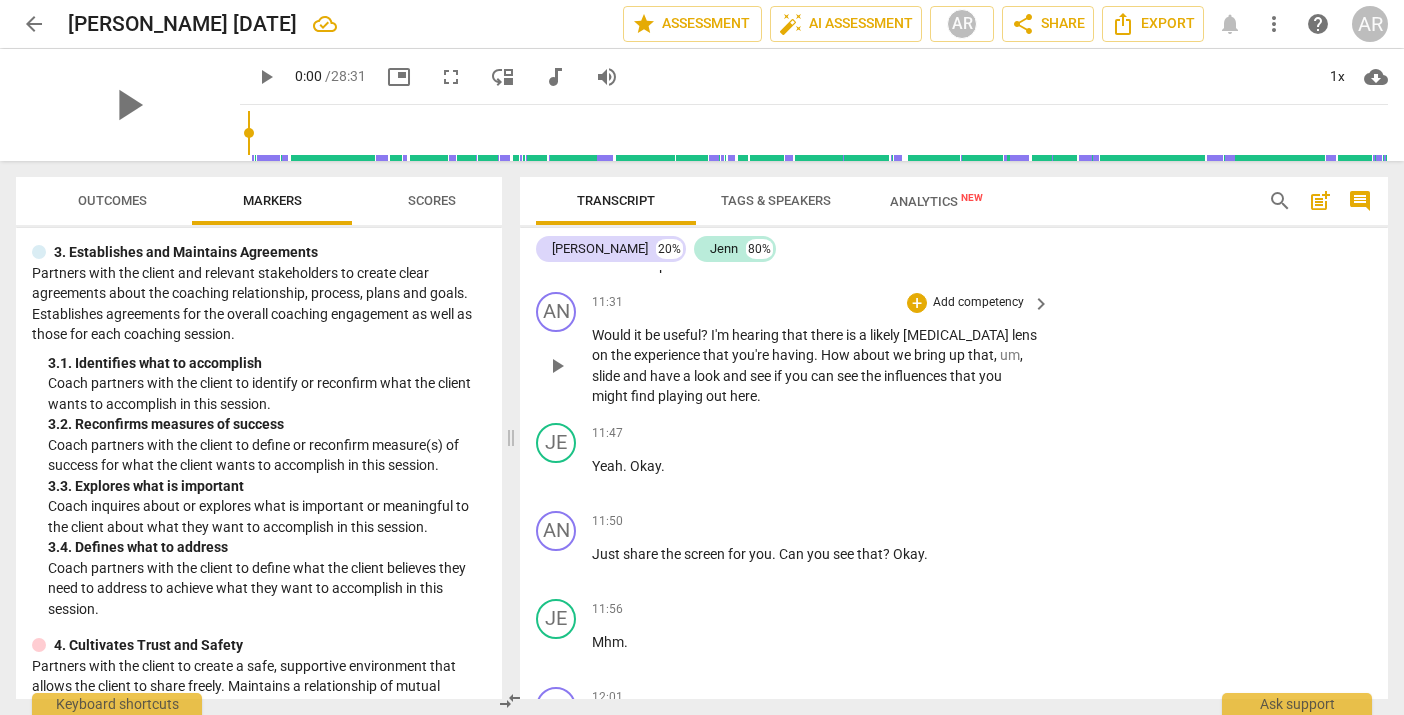 click on "Add competency" at bounding box center (978, 303) 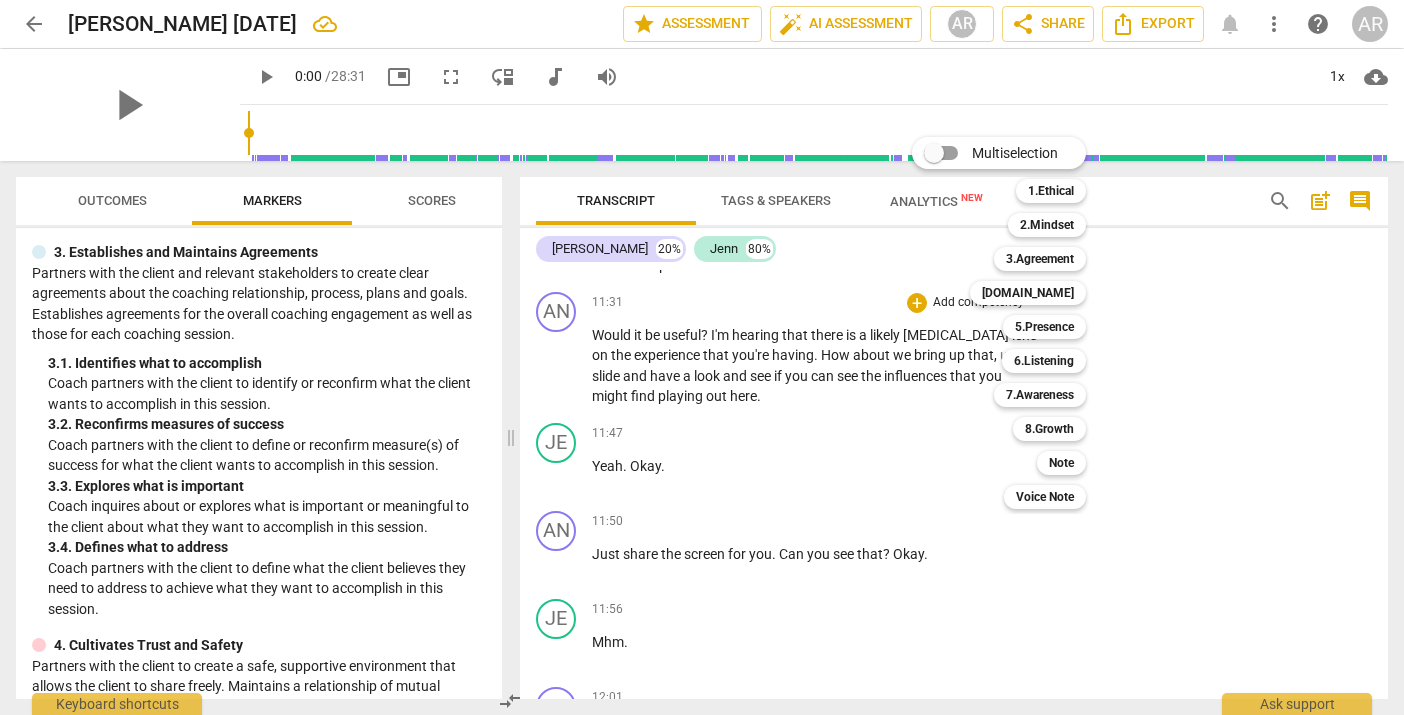click at bounding box center [702, 357] 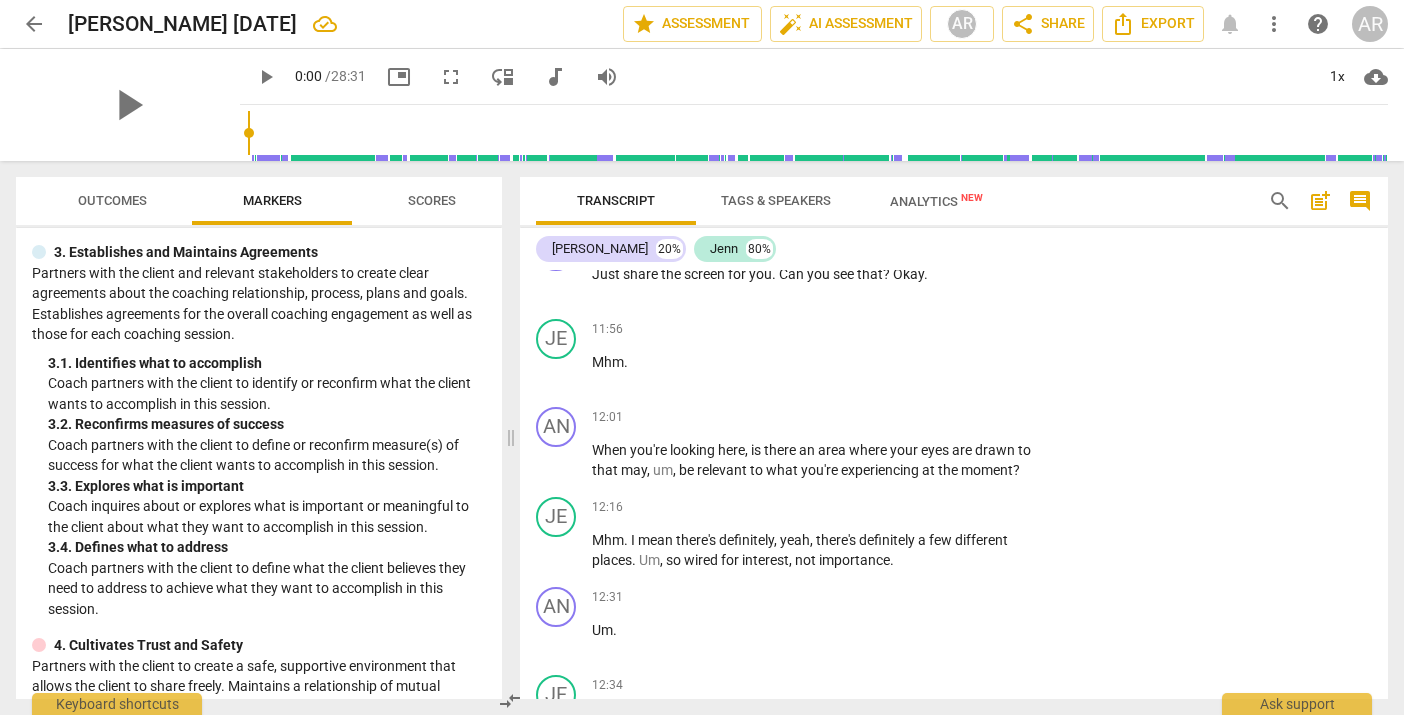 scroll, scrollTop: 4275, scrollLeft: 0, axis: vertical 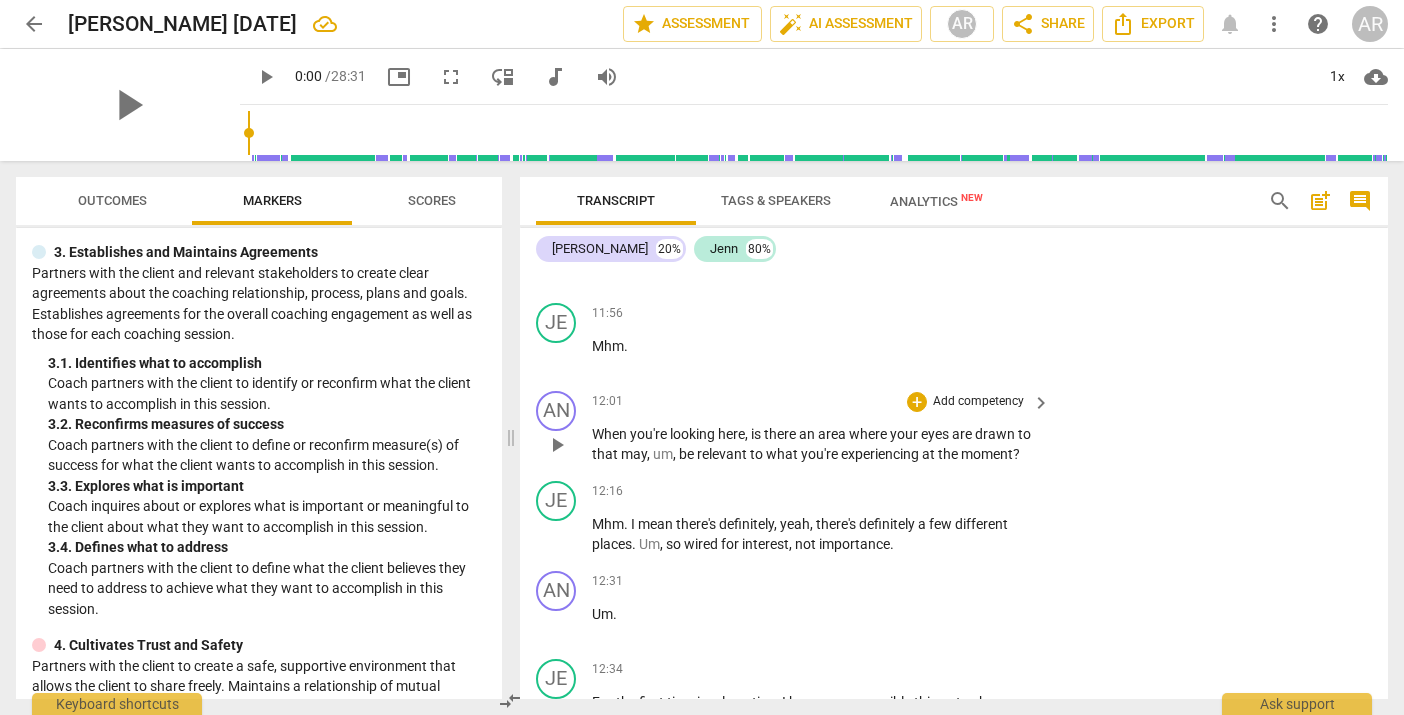 click on "Add competency" at bounding box center (978, 402) 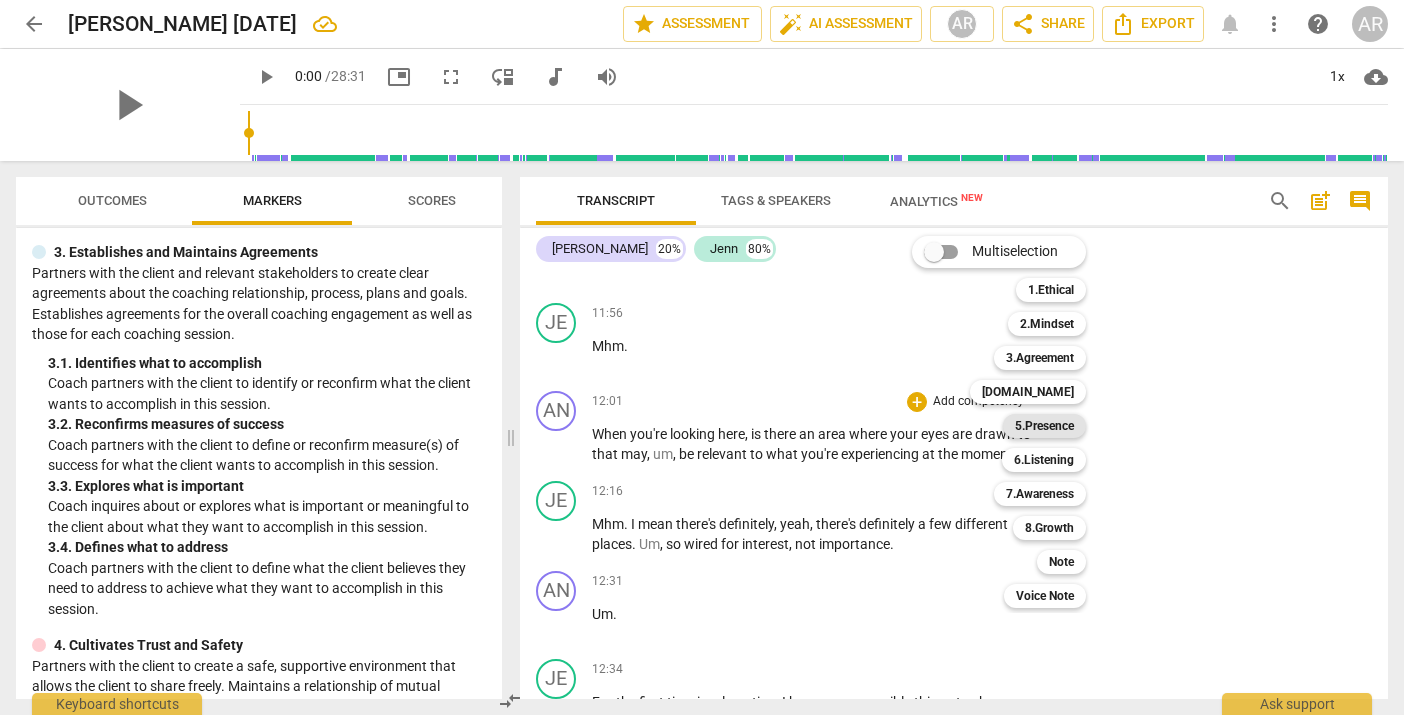 click on "5.Presence" at bounding box center [1044, 426] 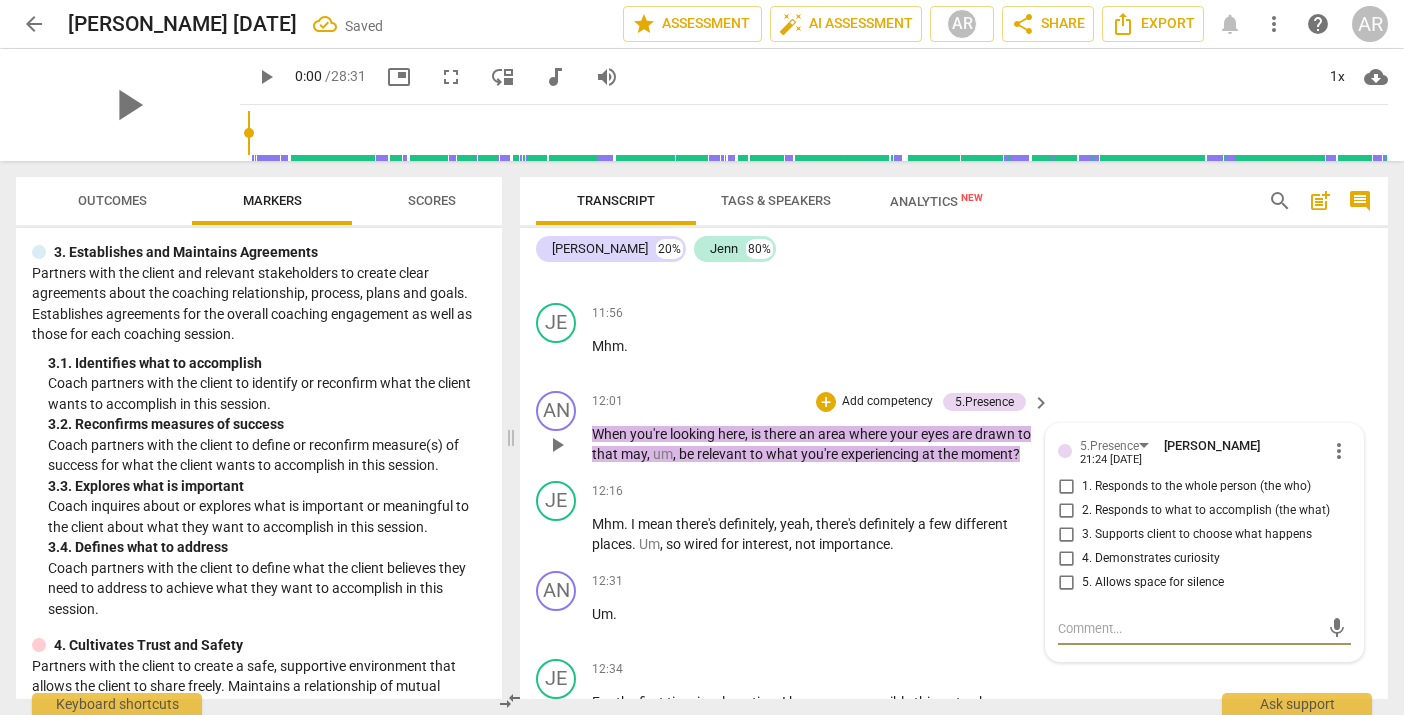 click on "3. Supports client to choose what happens" at bounding box center (1066, 535) 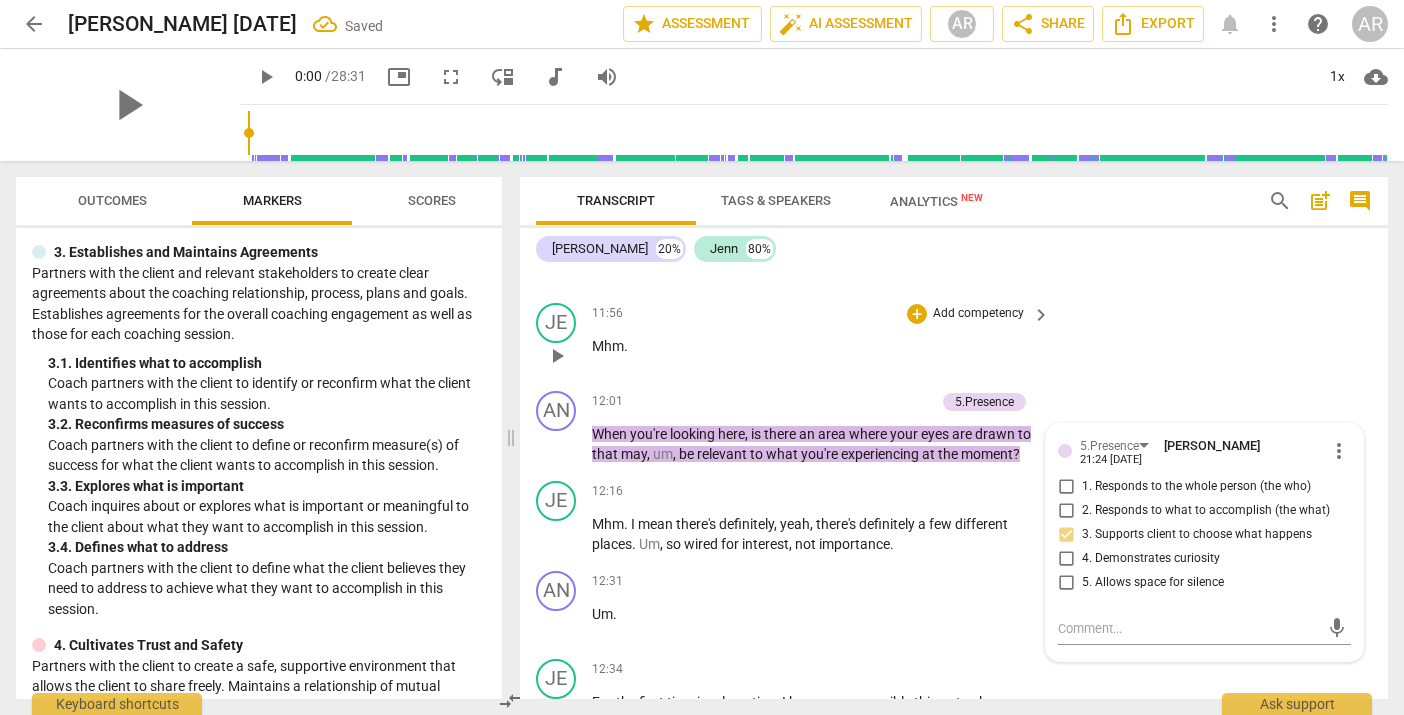 click on "JE play_arrow pause 11:56 + Add competency keyboard_arrow_right Mhm ." at bounding box center [954, 339] 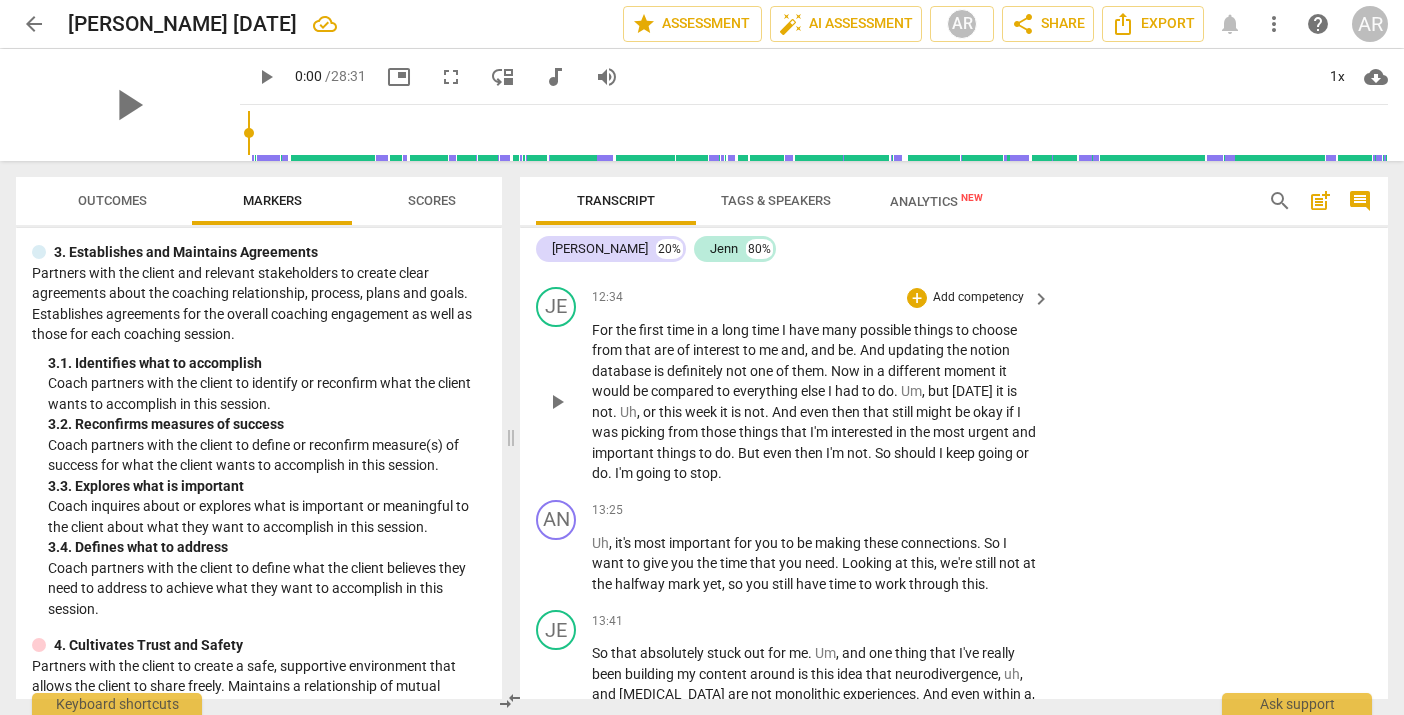 scroll, scrollTop: 4648, scrollLeft: 0, axis: vertical 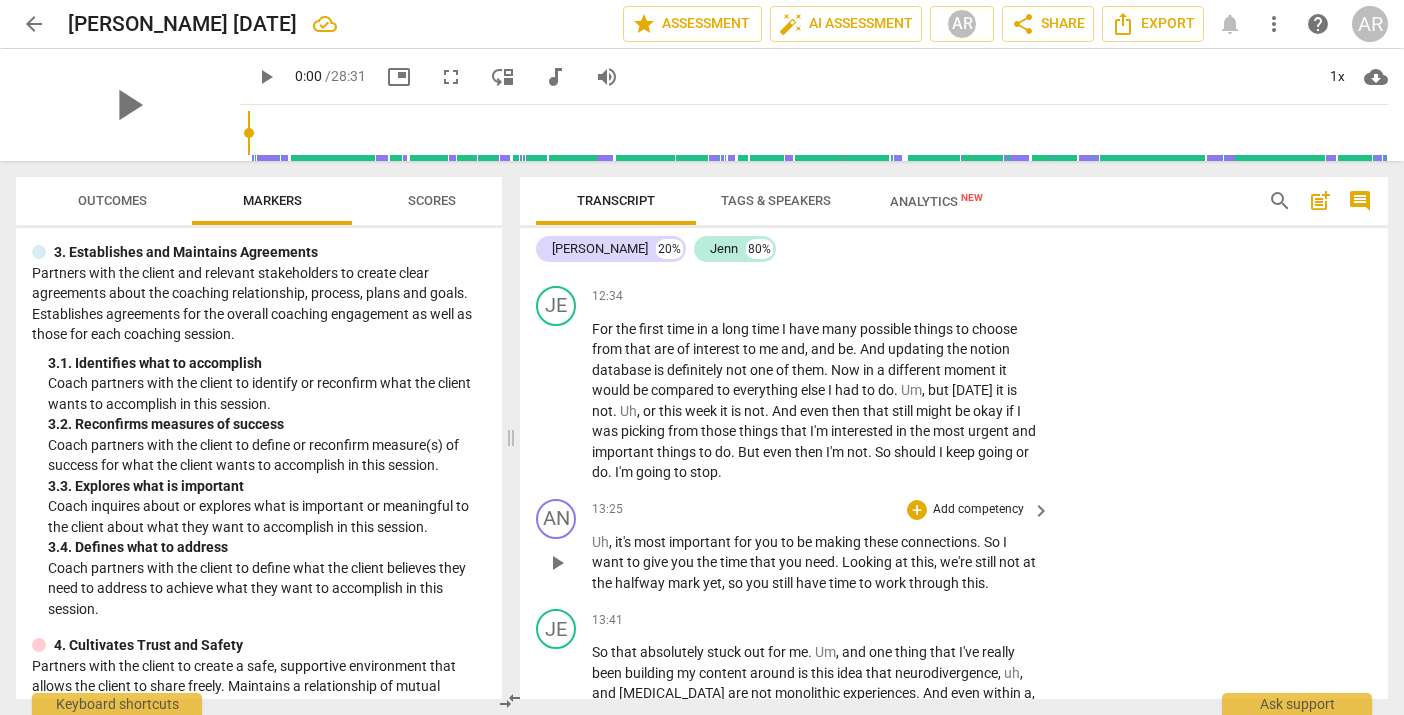 click on "Add competency" at bounding box center [978, 510] 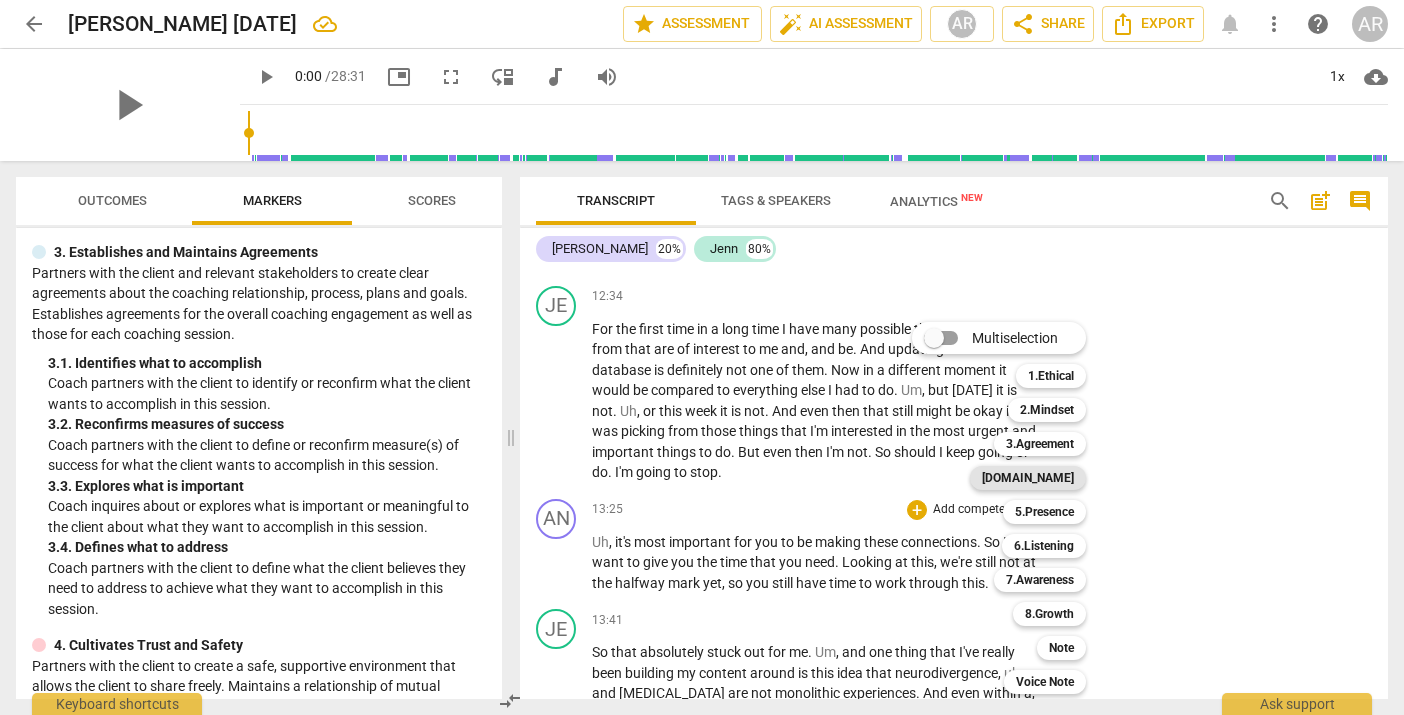 click on "[DOMAIN_NAME]" at bounding box center [1028, 478] 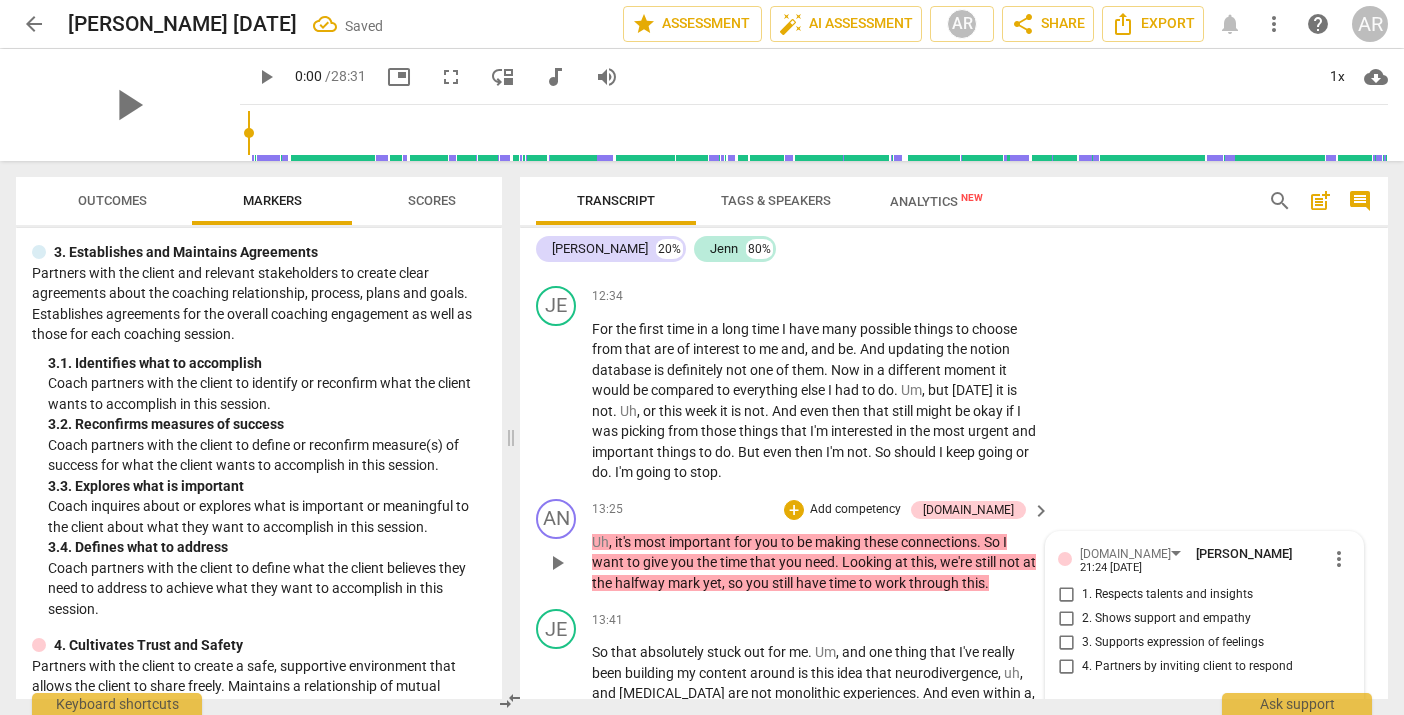 scroll, scrollTop: 4896, scrollLeft: 0, axis: vertical 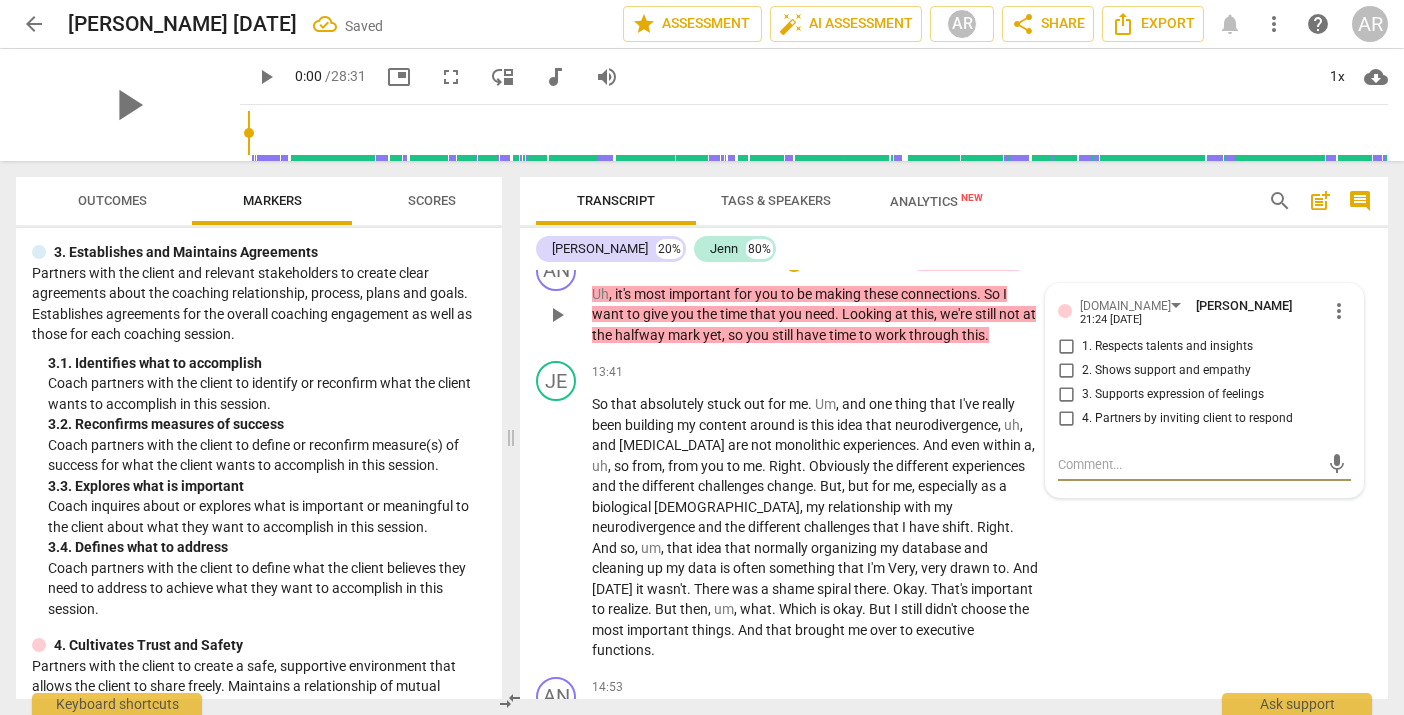 click on "3. Supports expression of feelings" at bounding box center (1066, 395) 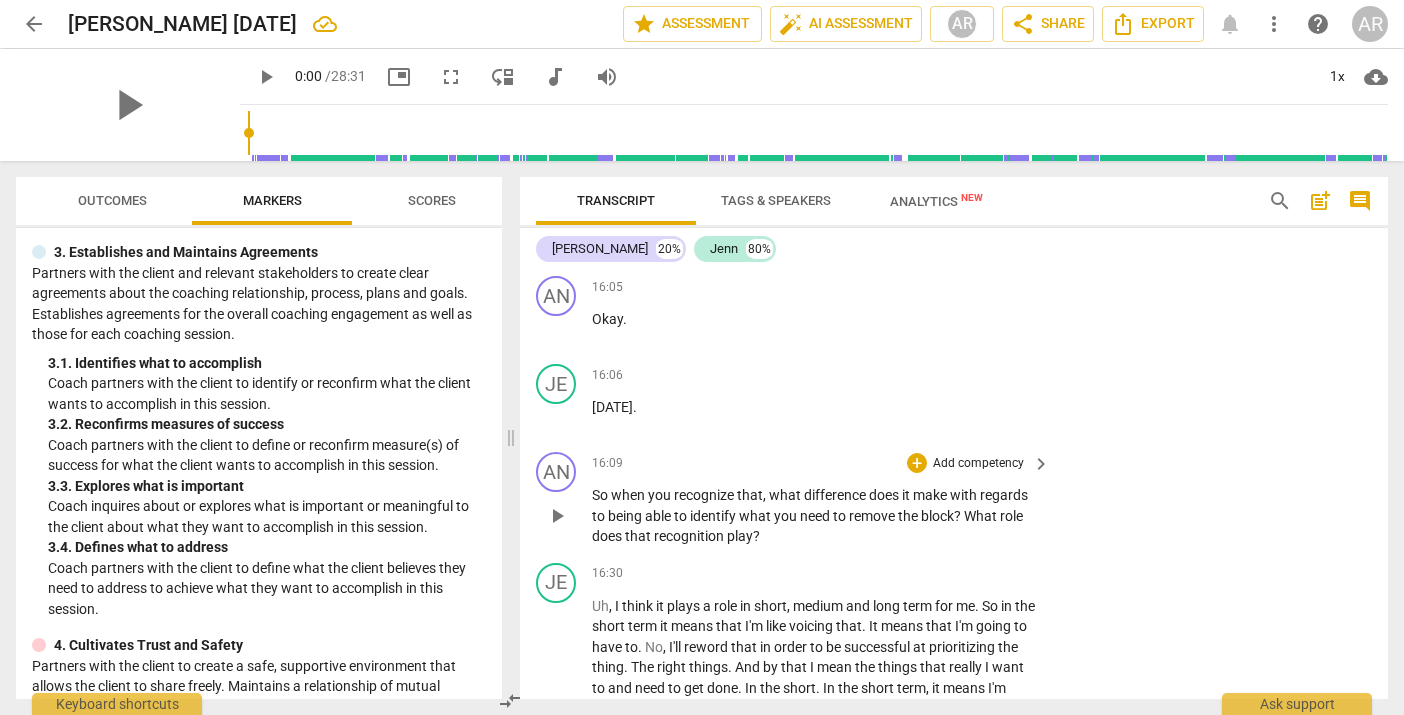 scroll, scrollTop: 5690, scrollLeft: 0, axis: vertical 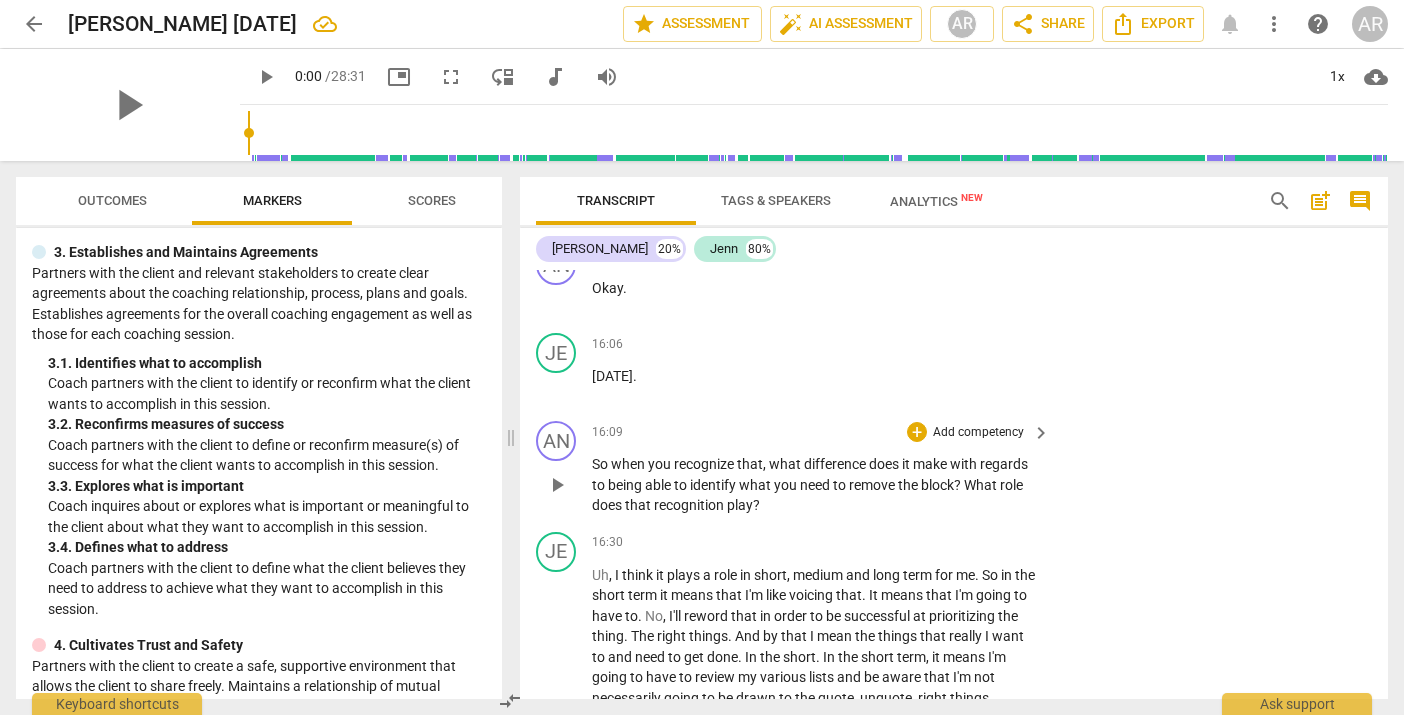 click on "Add competency" at bounding box center [978, 433] 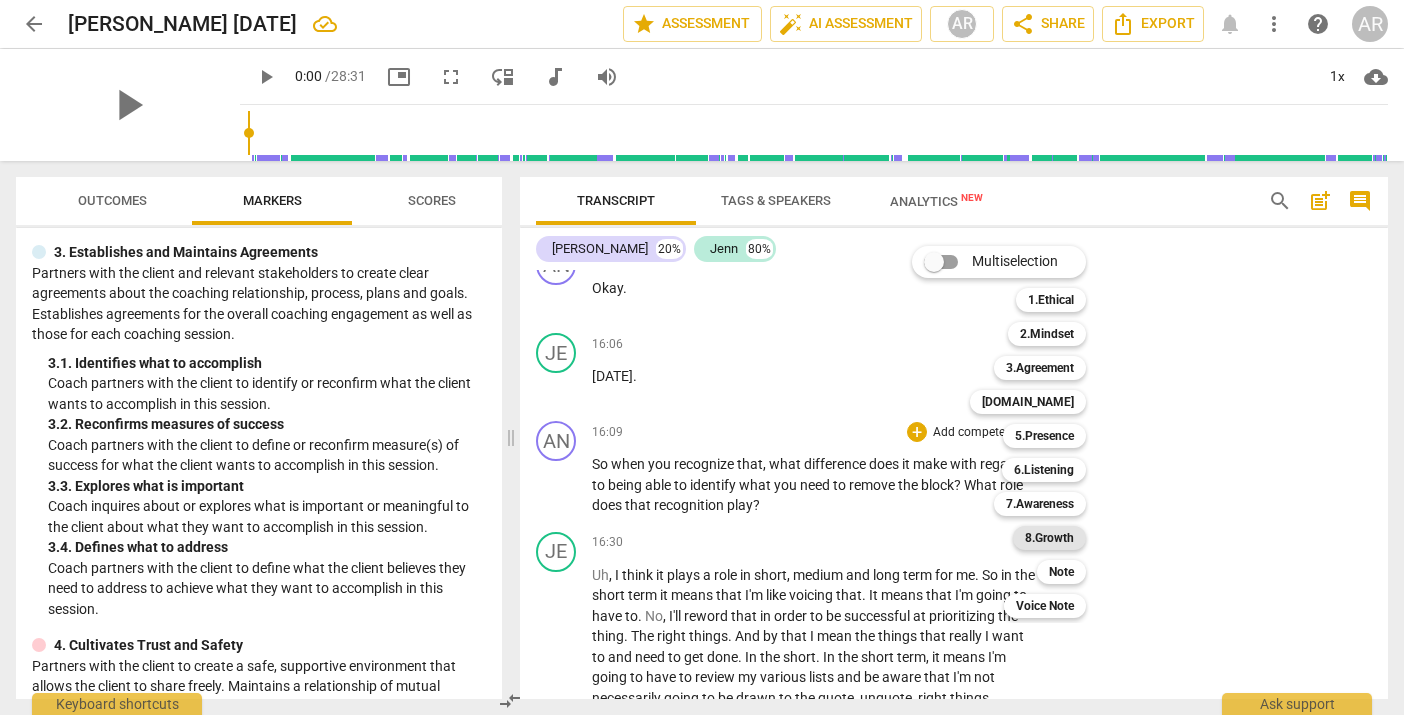 click on "8.Growth" at bounding box center [1049, 538] 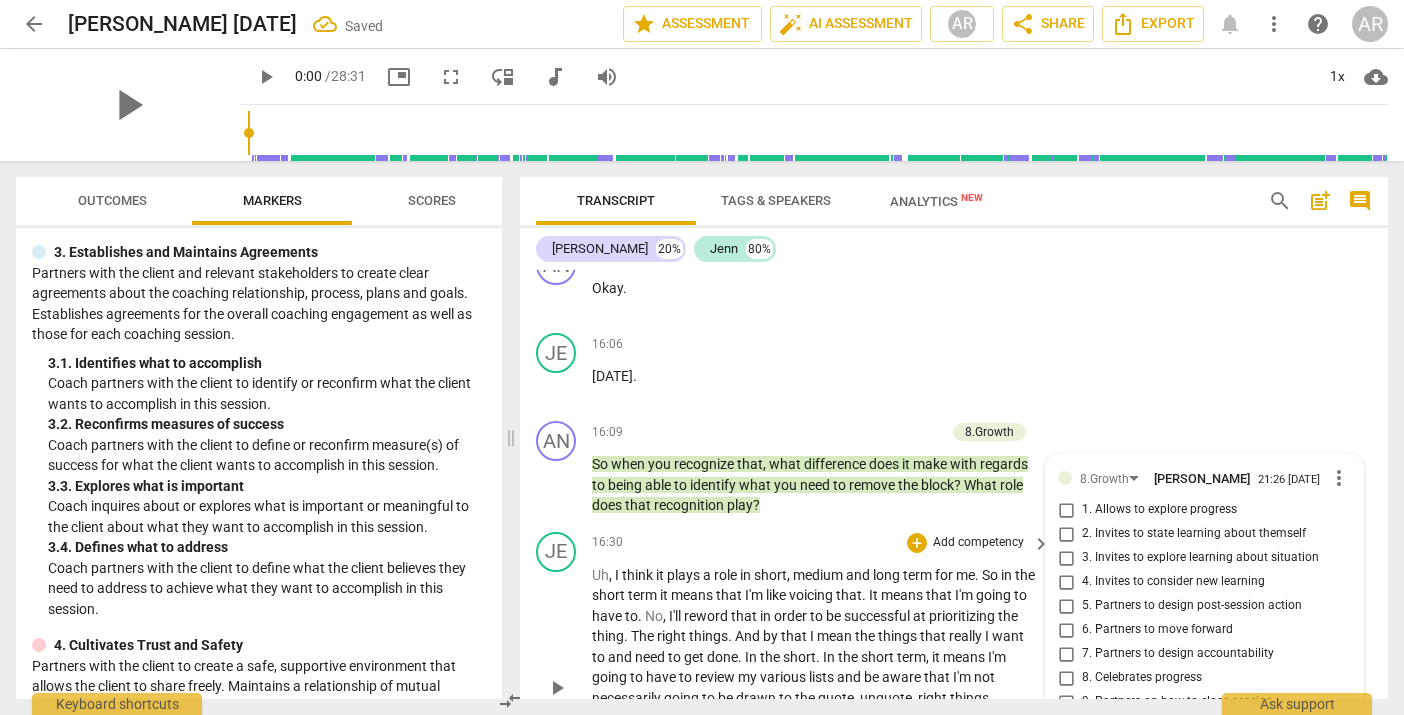 scroll, scrollTop: 5960, scrollLeft: 0, axis: vertical 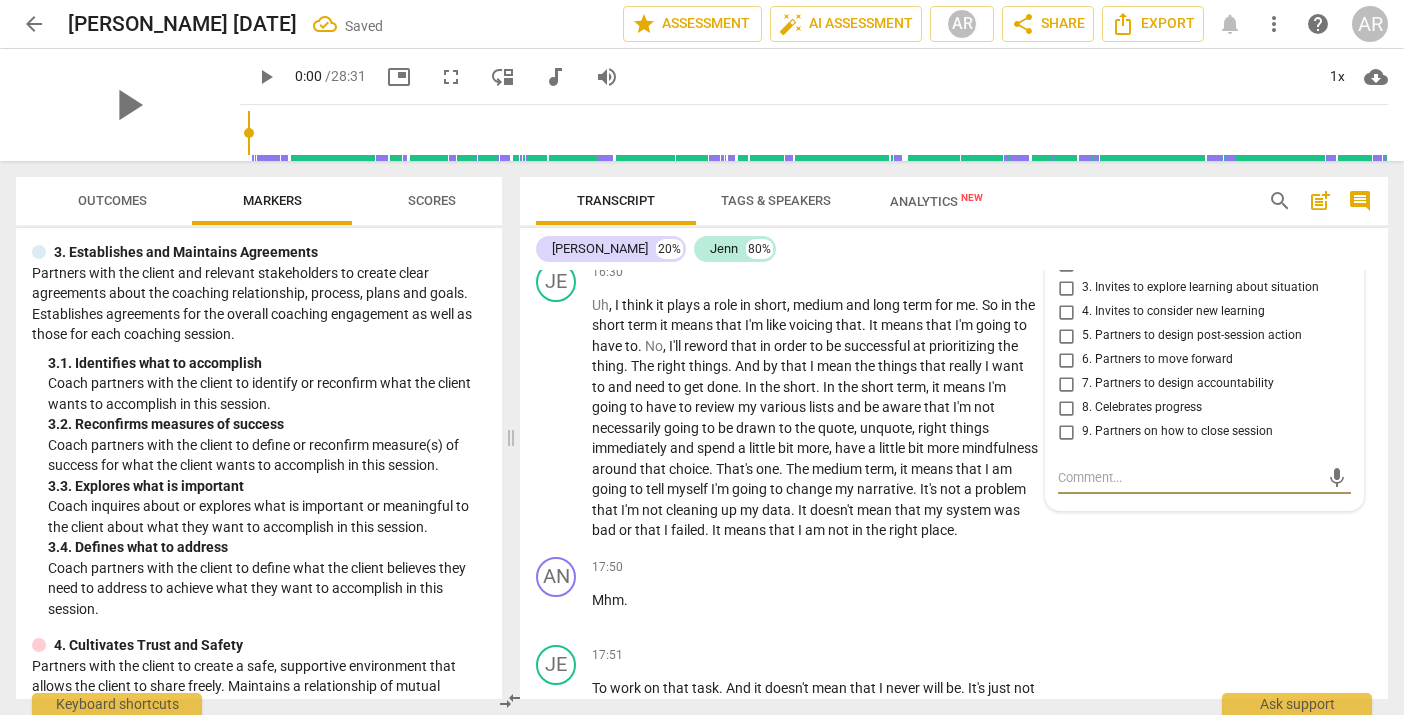 click on "3. Invites to explore learning about situation" at bounding box center (1066, 288) 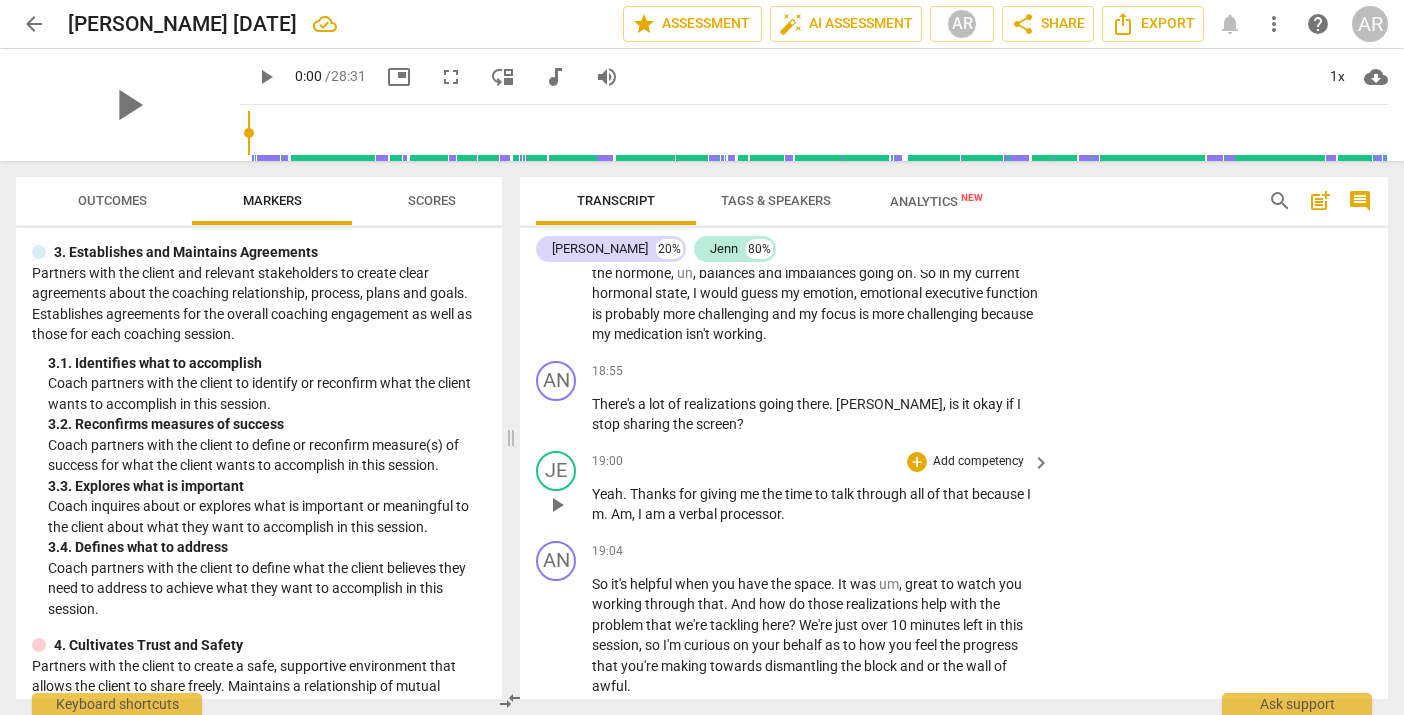 scroll, scrollTop: 6598, scrollLeft: 0, axis: vertical 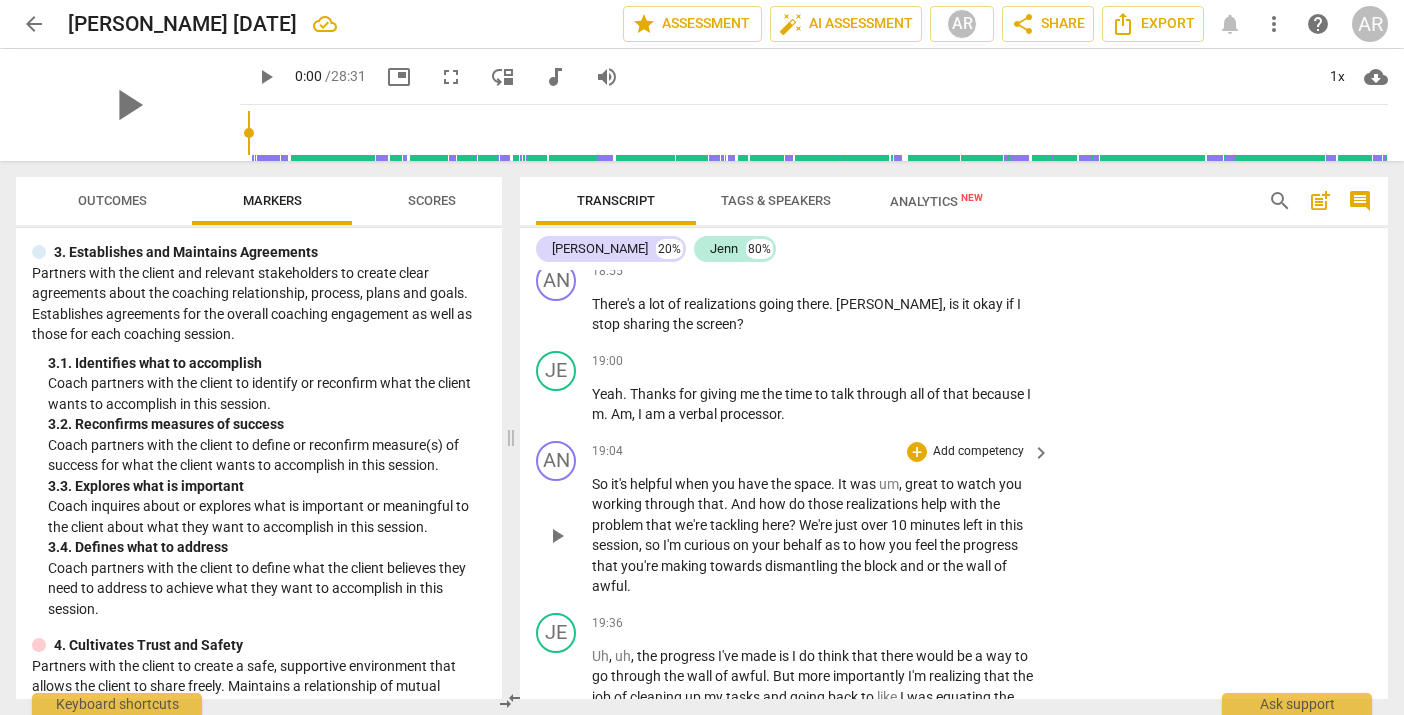 click on "Add competency" at bounding box center [978, 452] 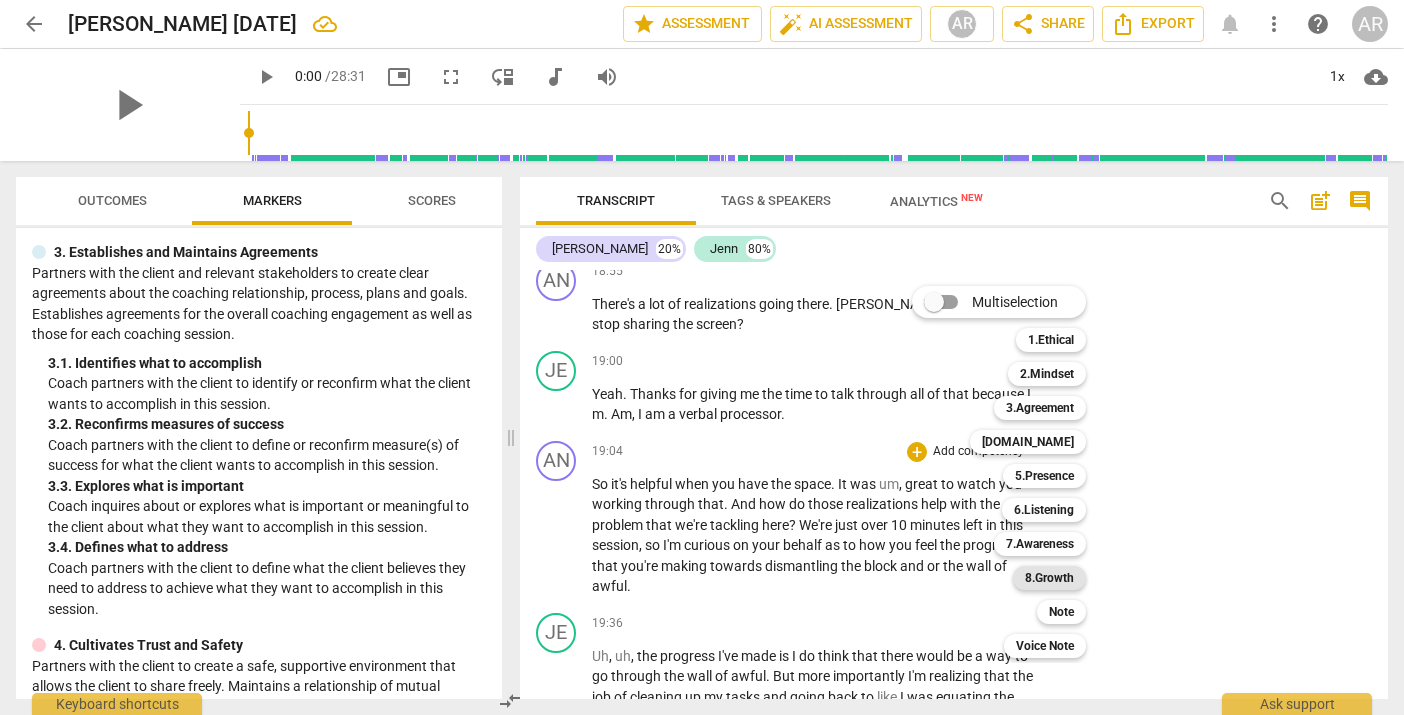 click on "8.Growth" at bounding box center [1049, 578] 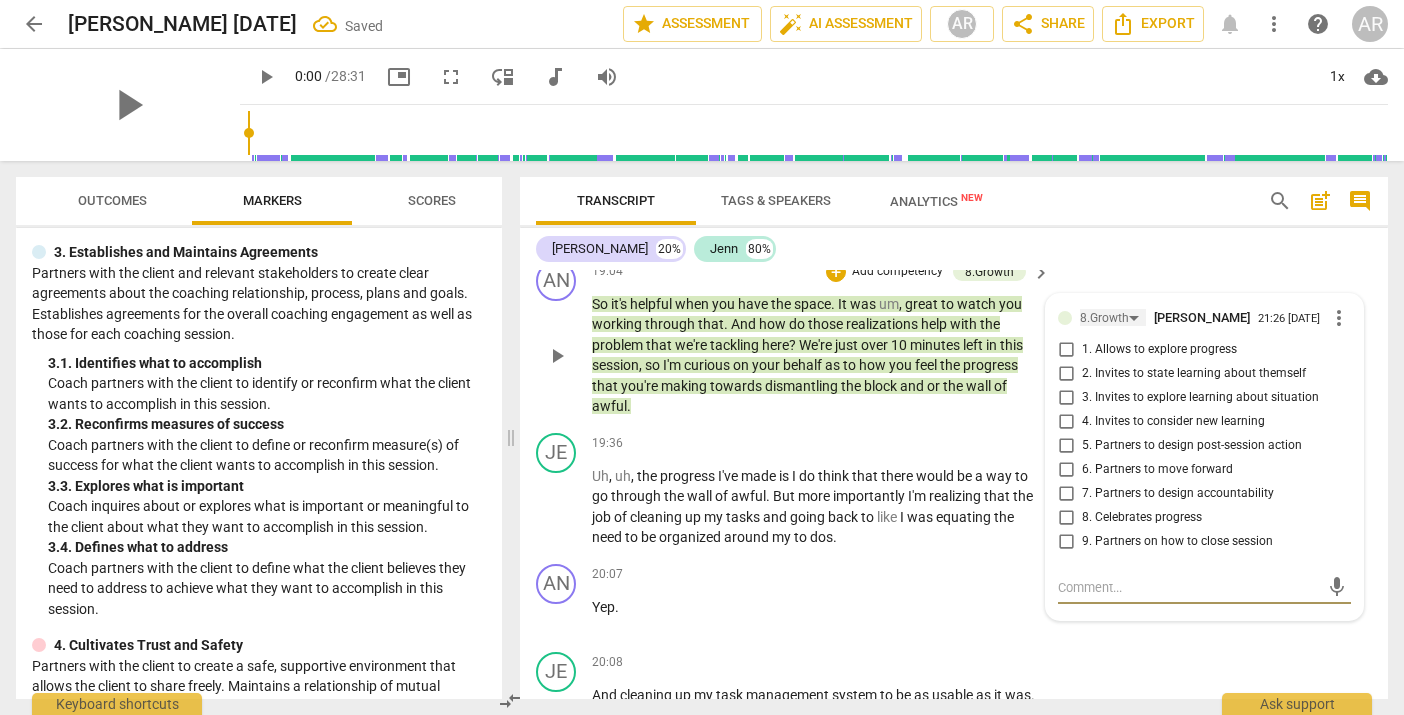 scroll, scrollTop: 6777, scrollLeft: 0, axis: vertical 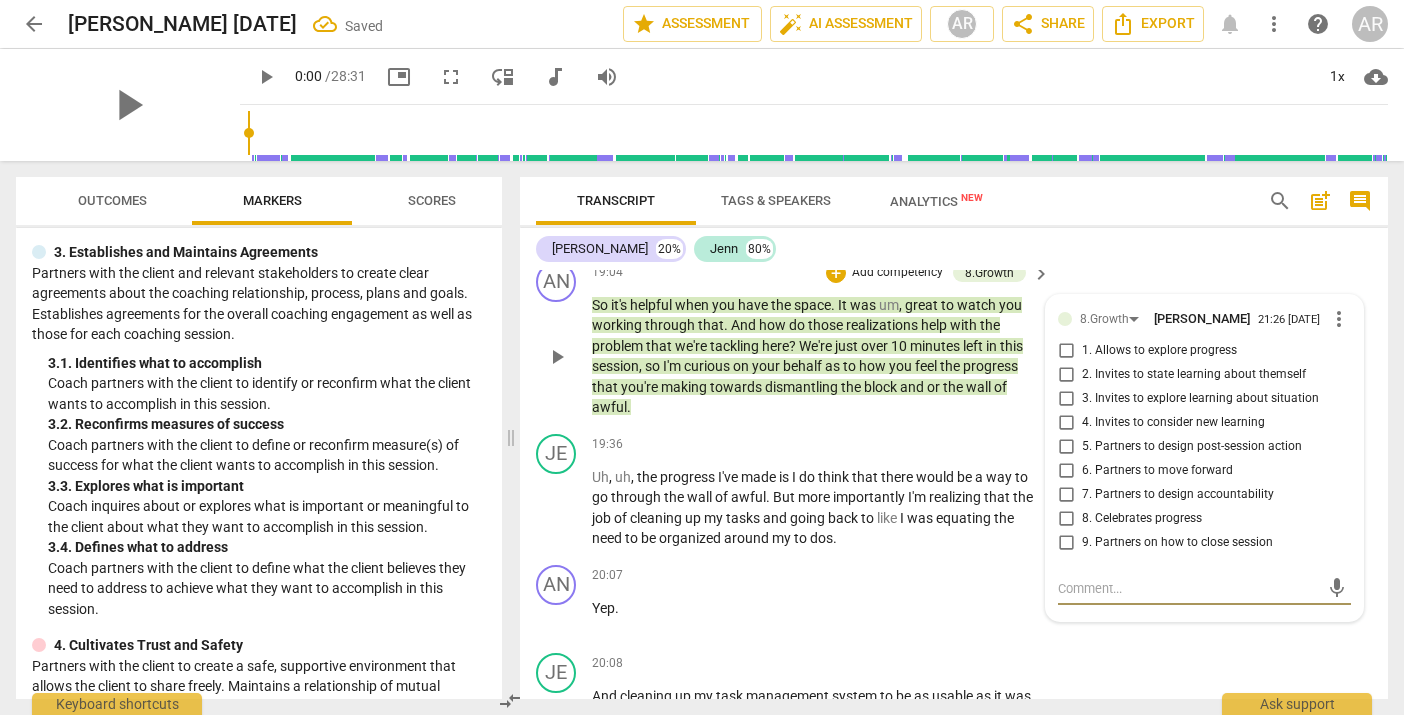 click on "1. Allows to explore progress" at bounding box center [1066, 351] 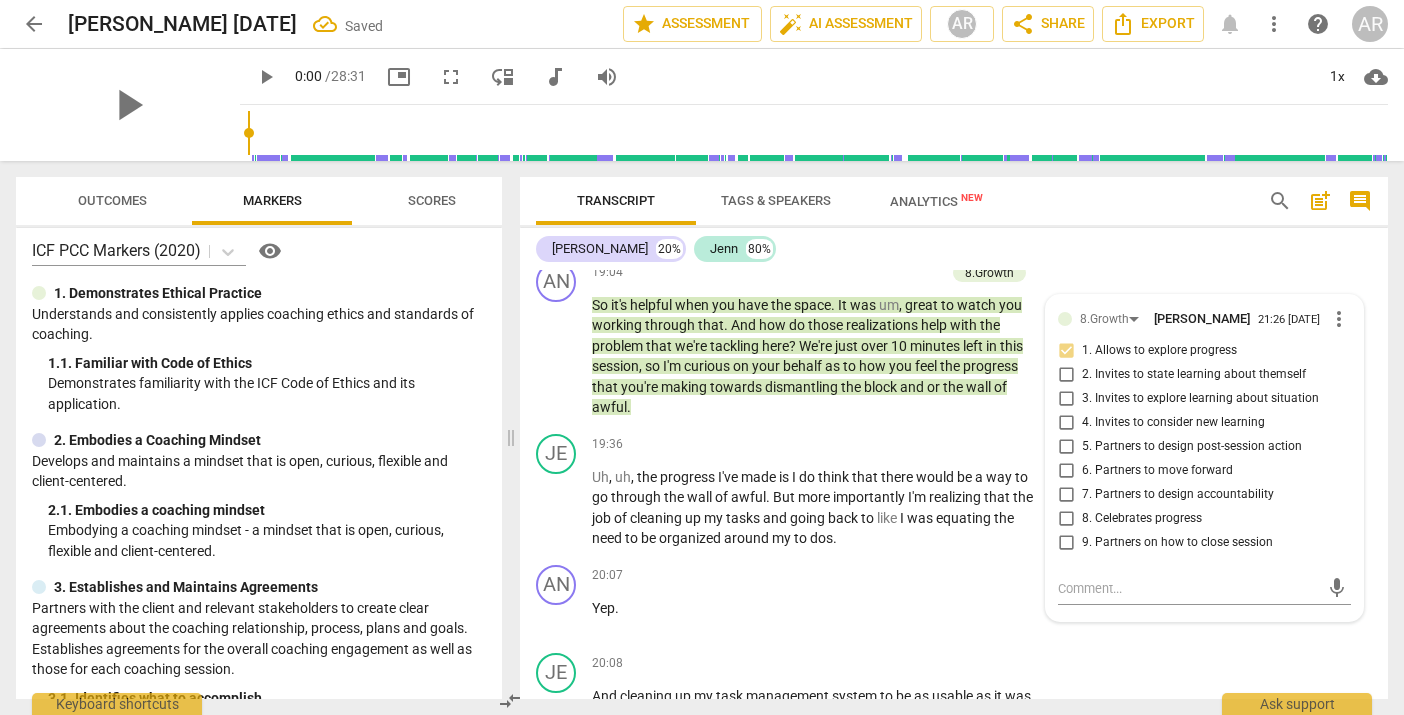 scroll, scrollTop: 0, scrollLeft: 0, axis: both 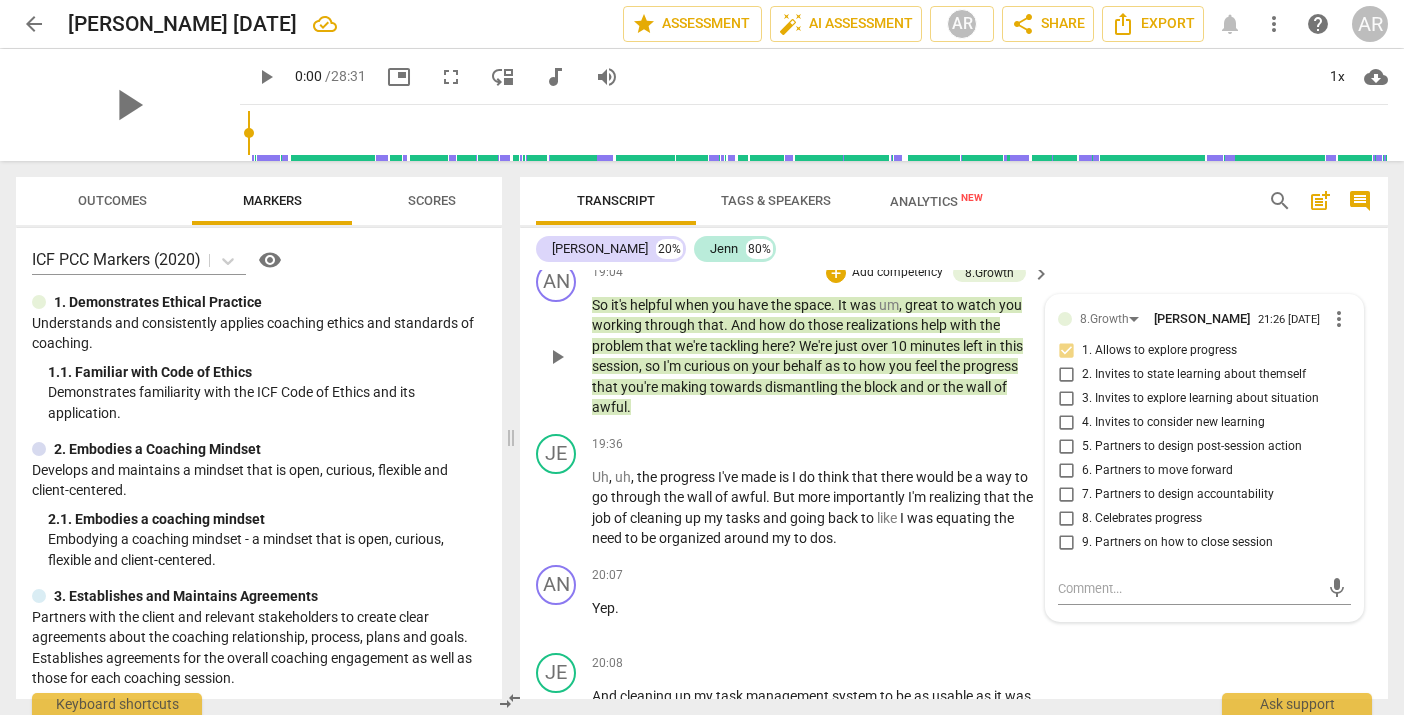 click on "AN play_arrow pause 19:04 + Add competency 8.Growth keyboard_arrow_right So   it's   helpful   when   you   have   the   space .   It   was   um ,   great   to   watch   you   working   through   that .   And   how   do   those   realizations   help   with   the   problem   that   we're   tackling   here ?   We're   just   over   10   minutes   left   in   this   session ,   so   I'm   curious   on   your   behalf   as   to   how   you   feel   the   progress   that   you're   making   towards   dismantling   the   block   and   or   the   wall   of   awful . 8.Growth [PERSON_NAME] 21:26 [DATE] more_vert 1. Allows to explore progress 2. Invites to state learning about themself 3. Invites to explore learning about situation 4. Invites to consider new learning 5. Partners to design post-session action 6. Partners to move forward 7. Partners to design accountability 8. Celebrates progress 9. Partners on how to close session mic" at bounding box center [954, 340] 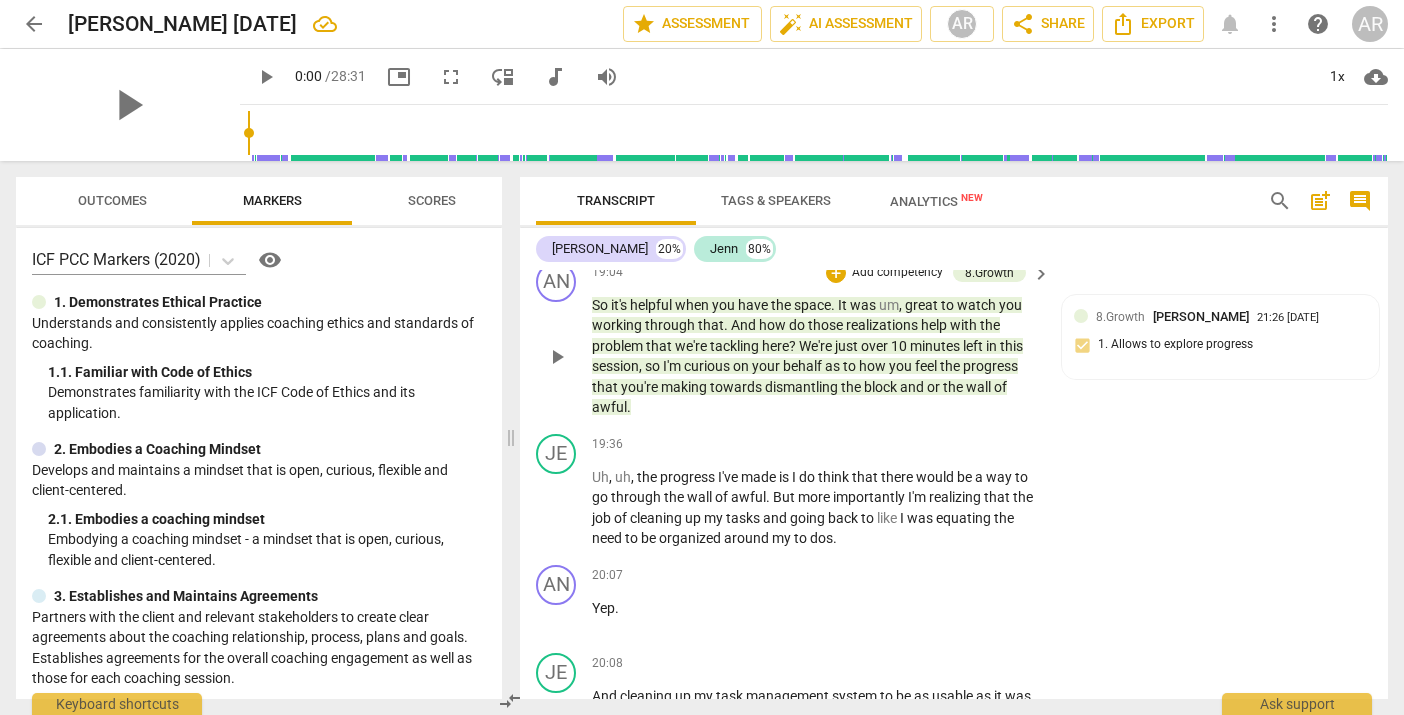 click on "Add competency" at bounding box center (897, 273) 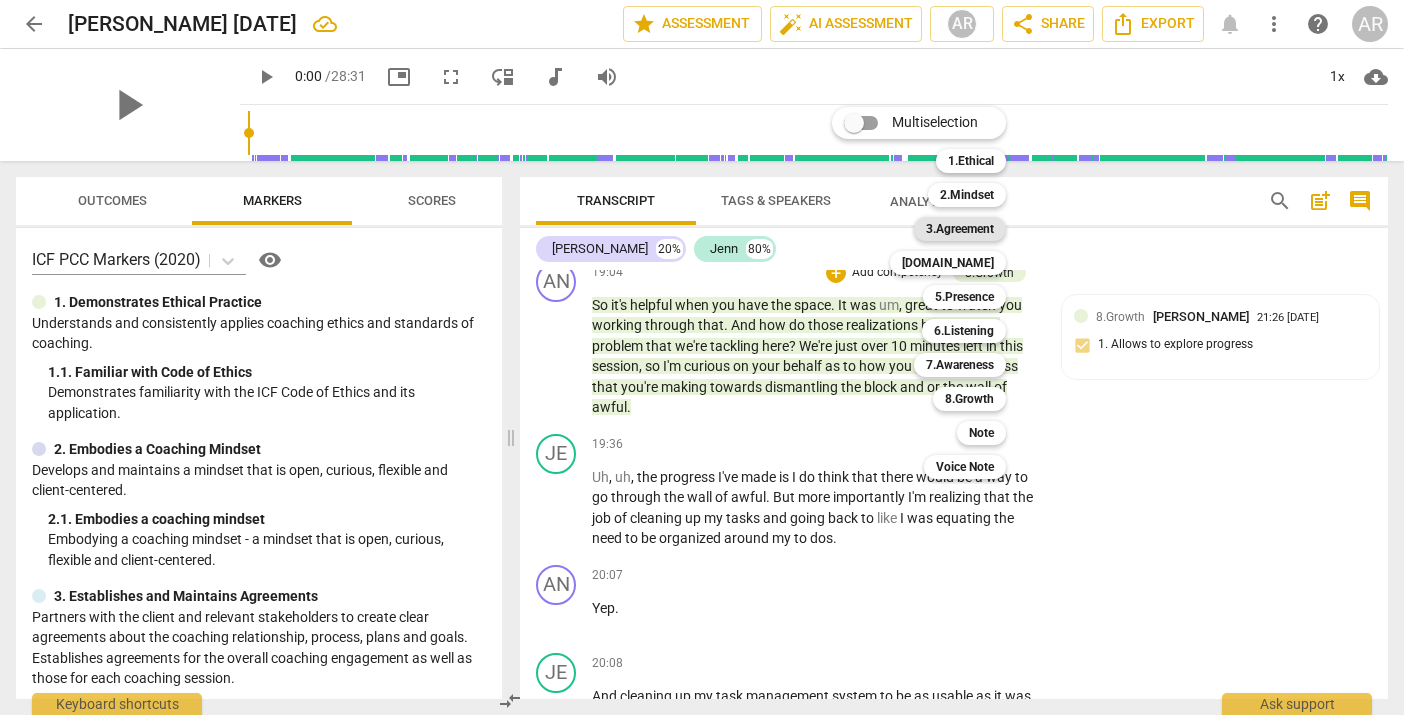 click on "3.Agreement" at bounding box center (960, 229) 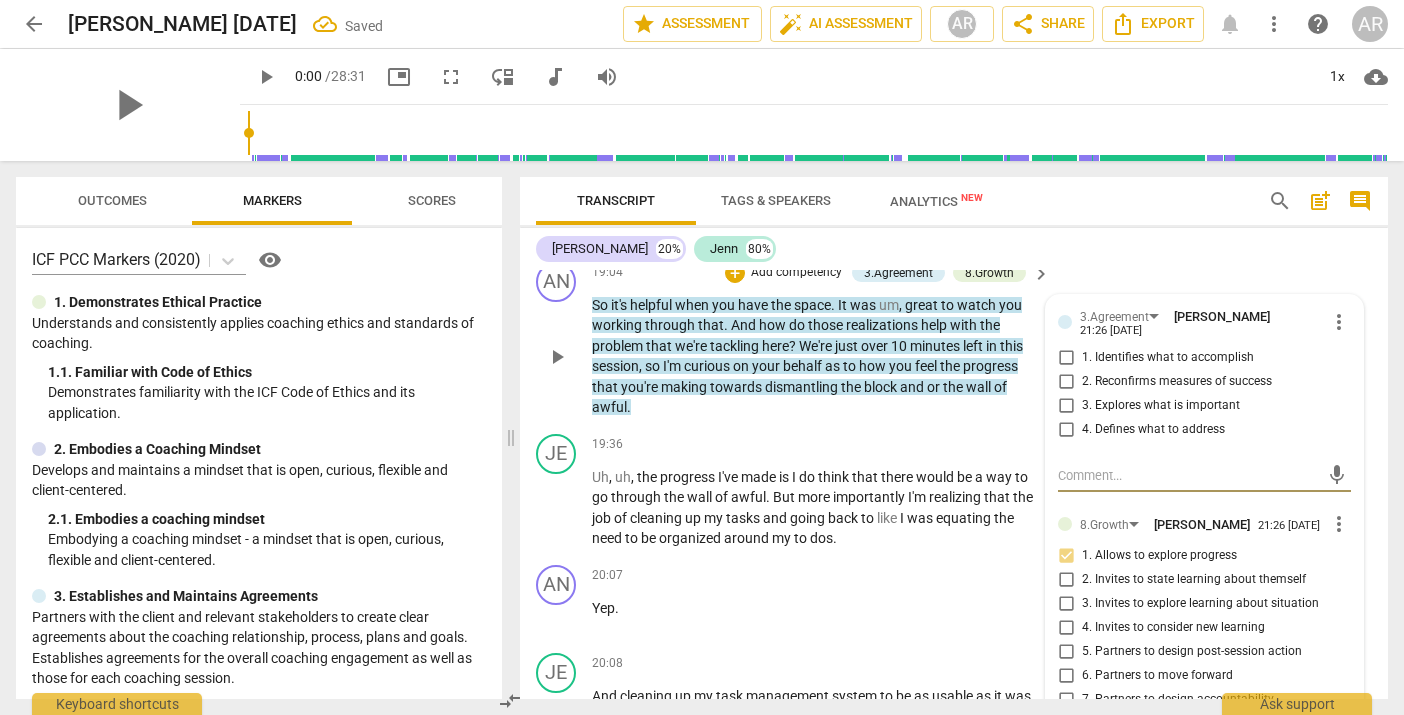 click on "1. Identifies what to accomplish" at bounding box center (1066, 358) 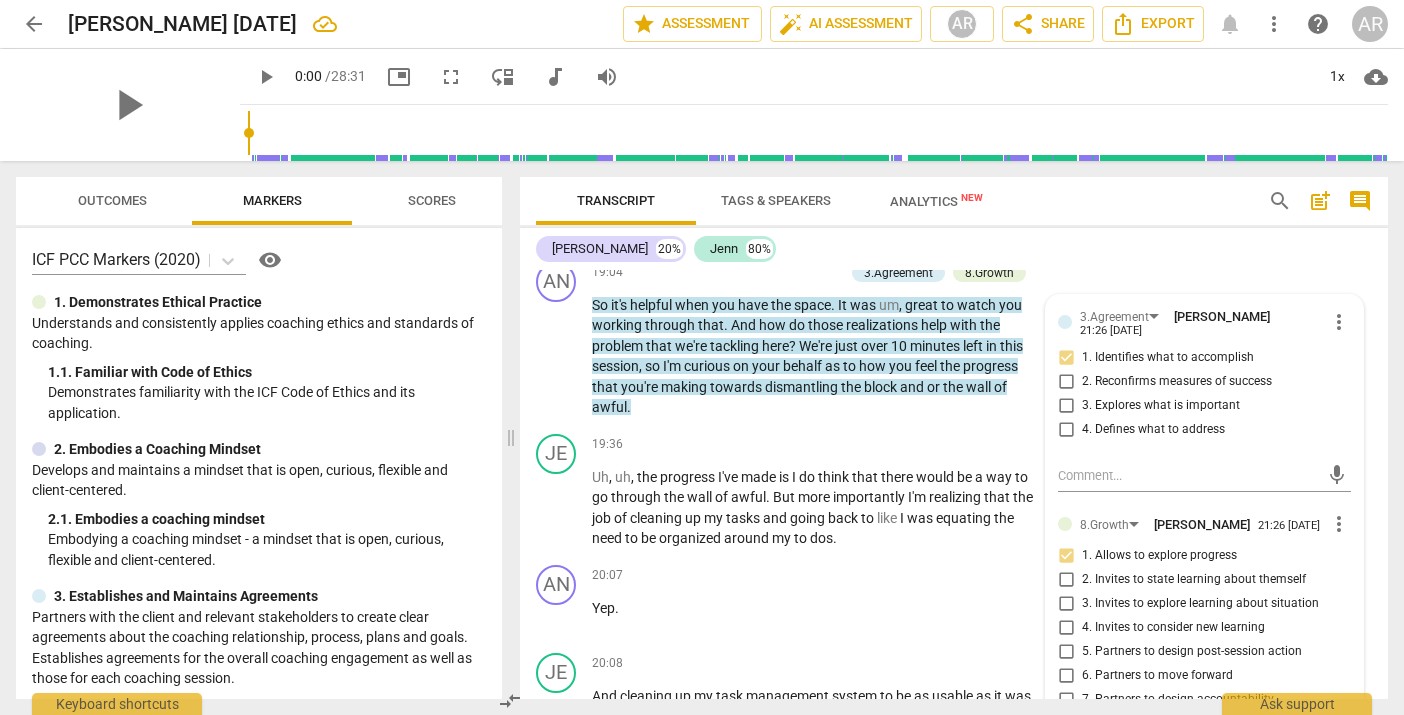 click on "[PERSON_NAME] 20% Jenn 80%" at bounding box center (954, 249) 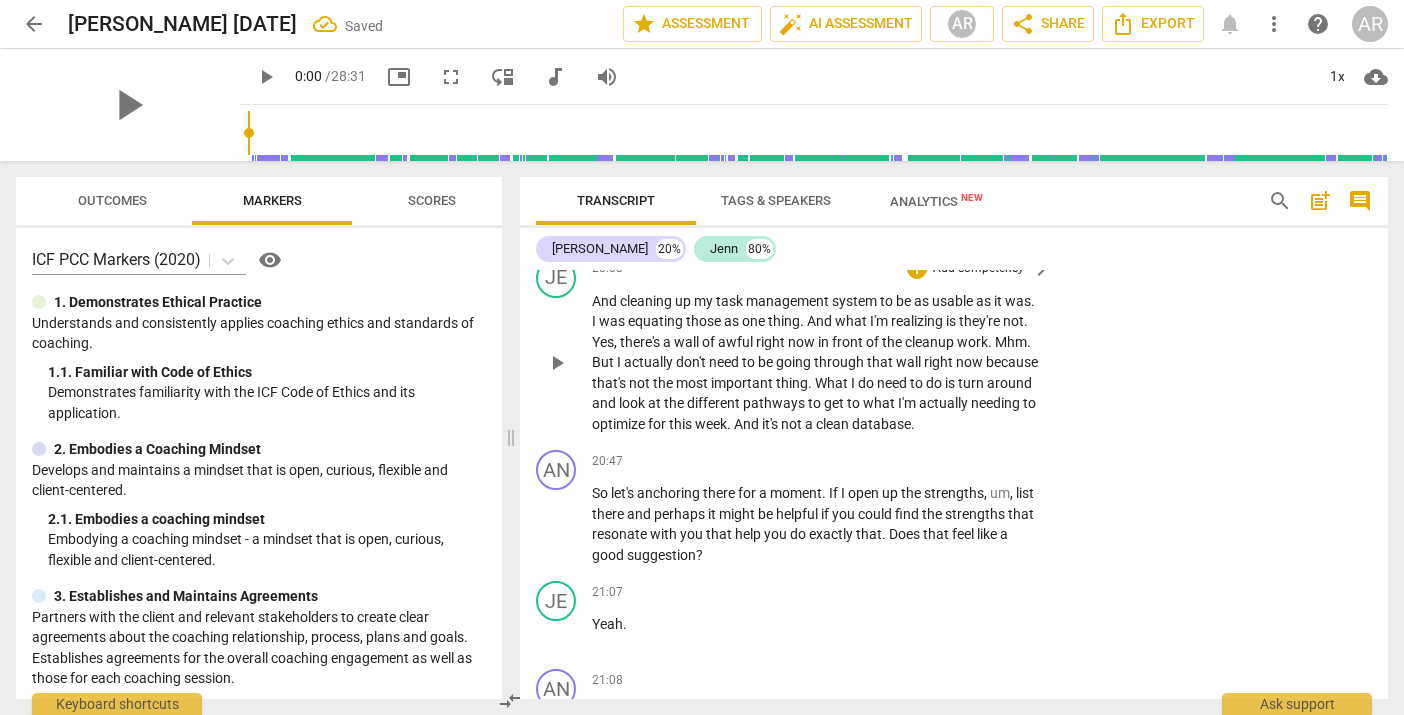 scroll, scrollTop: 7249, scrollLeft: 0, axis: vertical 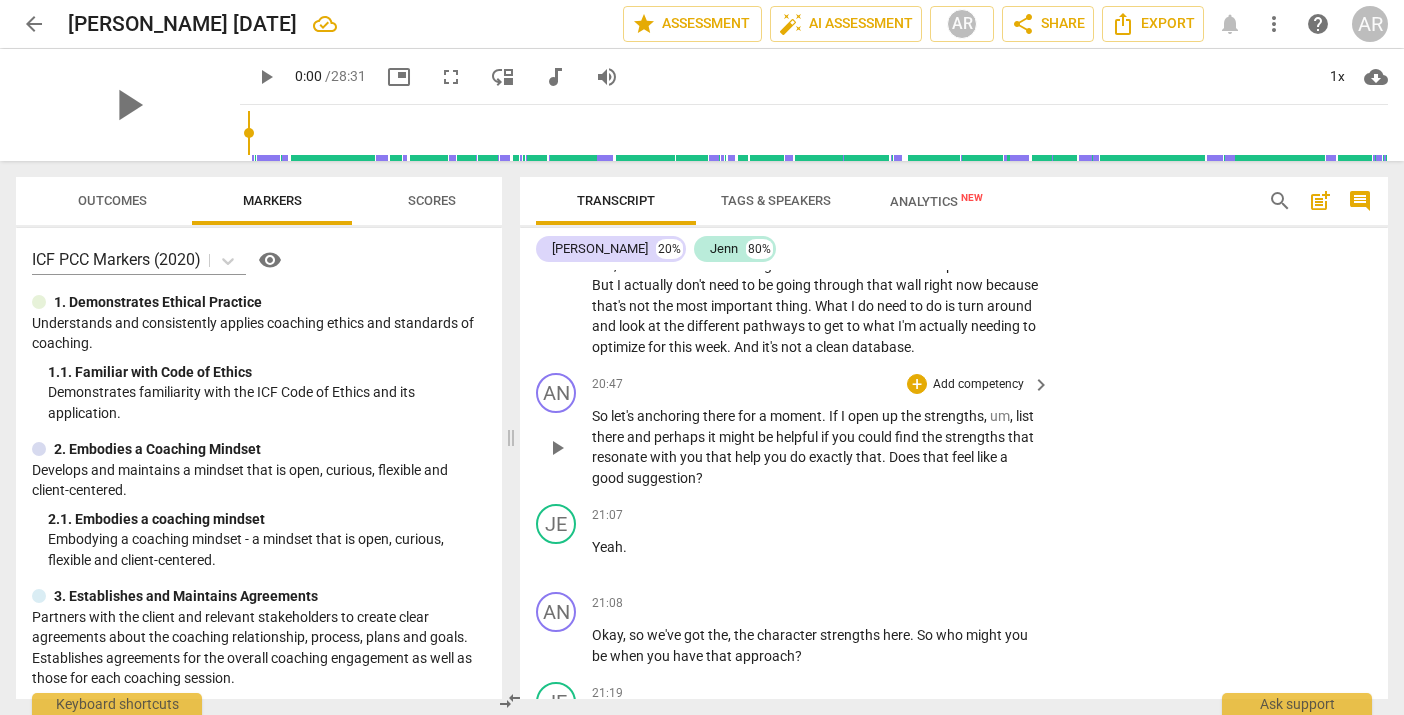 click on "Add competency" at bounding box center (978, 385) 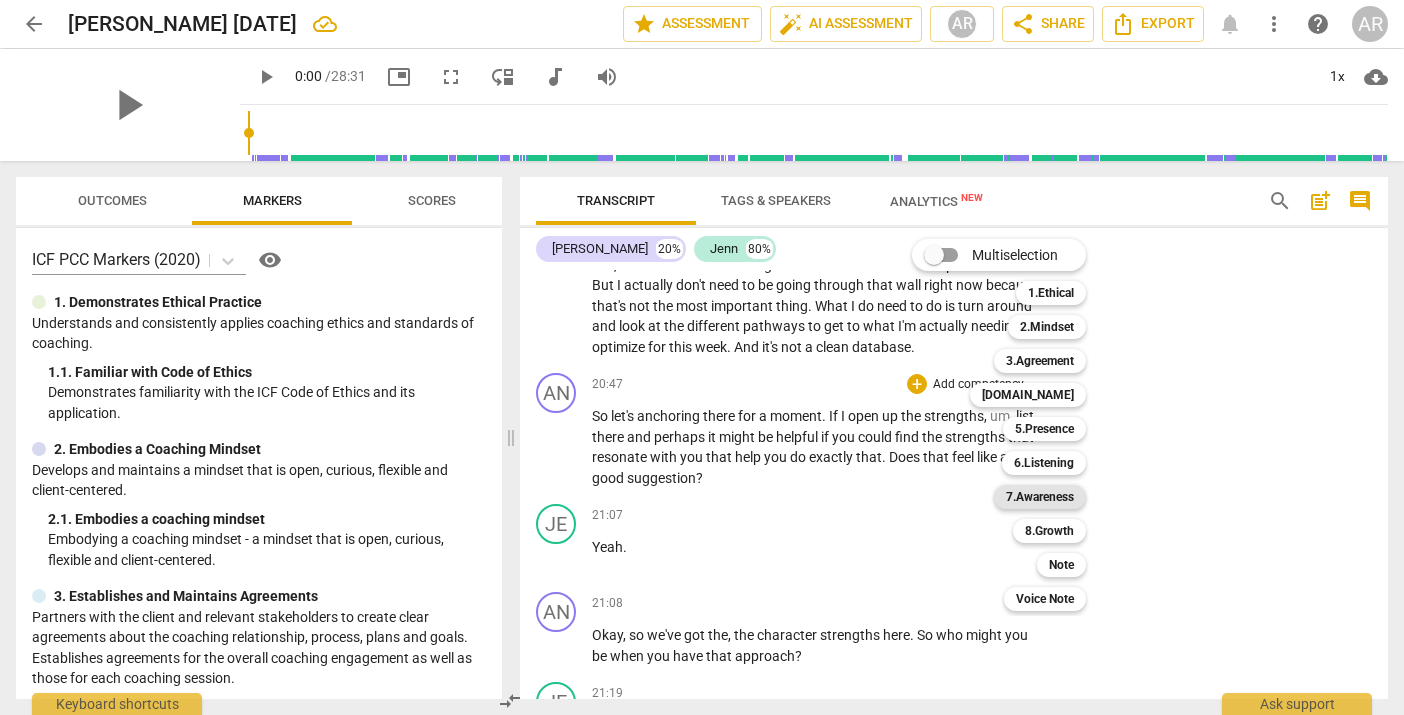 click on "7.Awareness" at bounding box center [1040, 497] 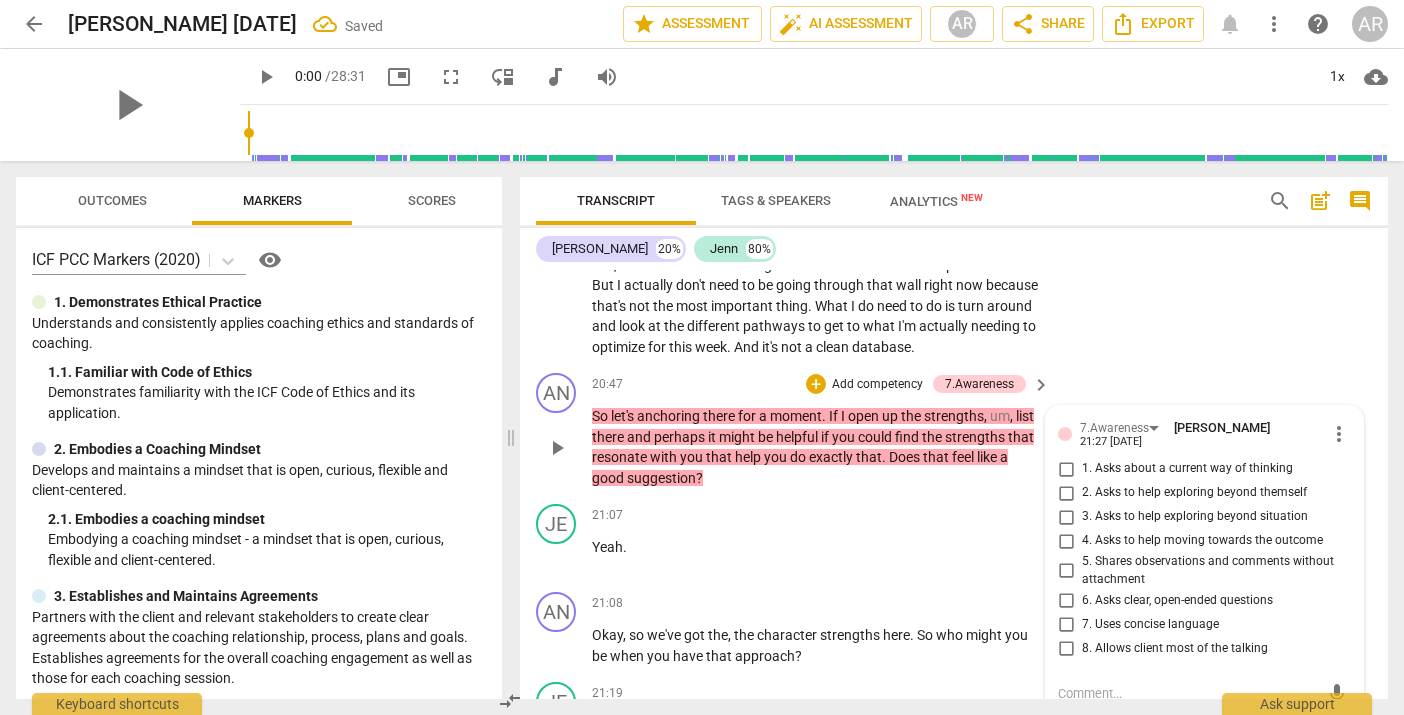 scroll, scrollTop: 7499, scrollLeft: 0, axis: vertical 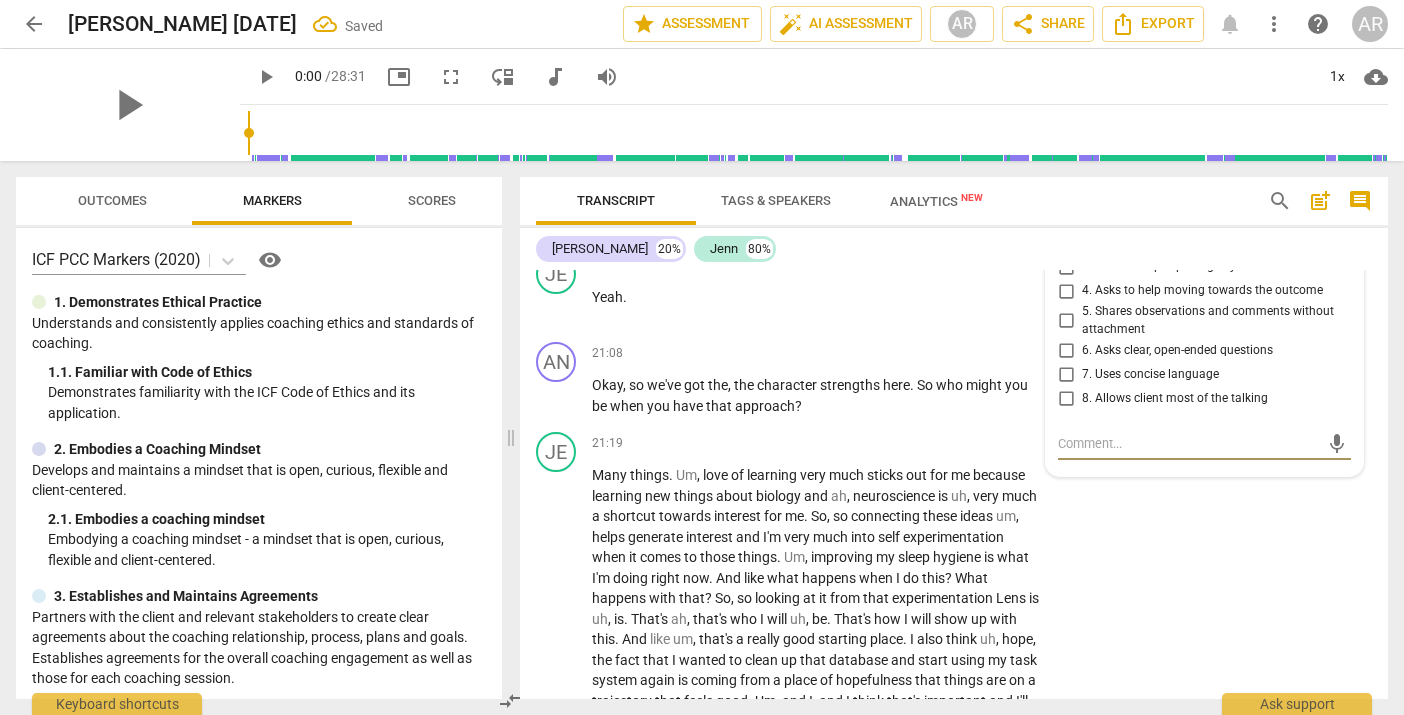click on "4. Asks to help moving towards the outcome" at bounding box center [1066, 291] 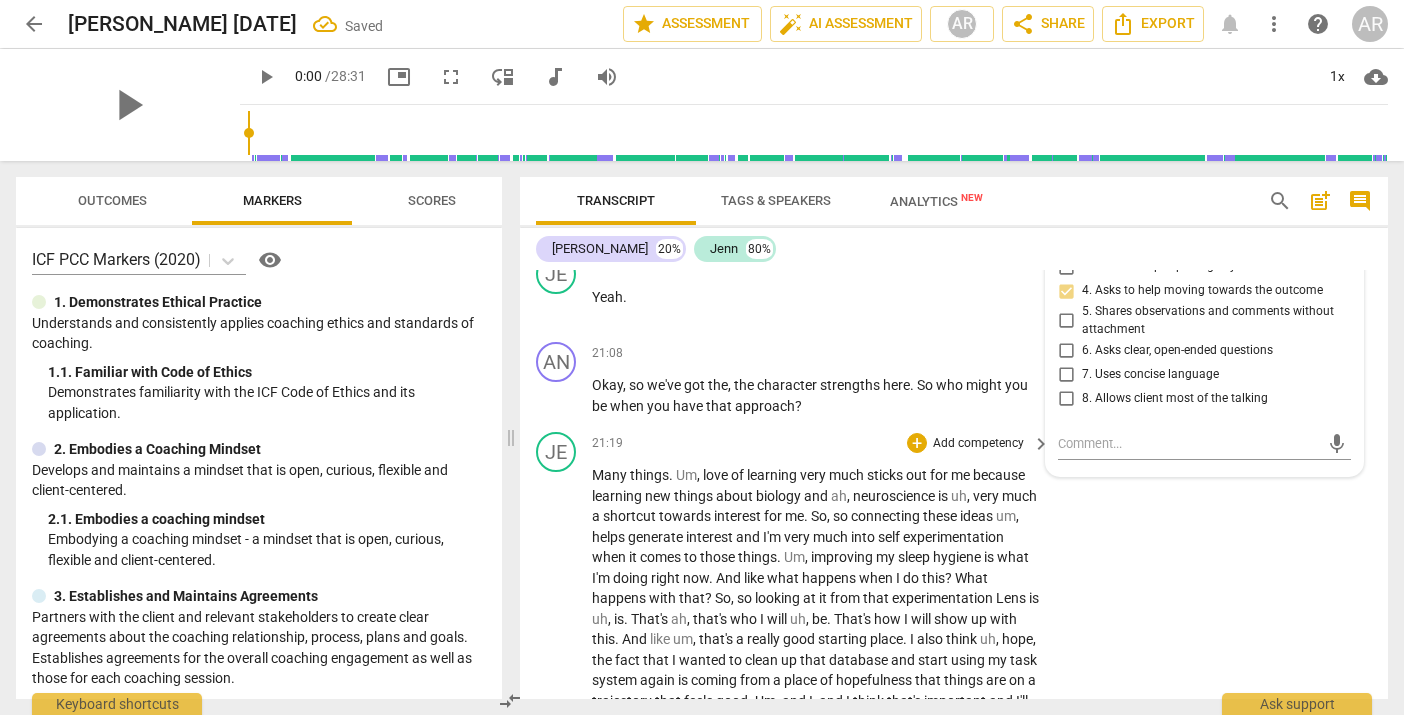 click on "JE play_arrow pause 21:19 + Add competency keyboard_arrow_right Many   things .   Um ,   love   of   learning   very   much   sticks   out   for   me   because   learning   new   things   about   biology   and   ah ,   neuroscience   is   uh ,   very   much   a   shortcut   towards   interest   for   me .   So ,   so   connecting   these   ideas   um ,   helps   generate   interest   and   I'm   very   much   into   self   experimentation   when   it   comes   to   those   things .   Um ,   improving   my   [MEDICAL_DATA]   is   what   I'm   doing   right   now .   And   like   what   happens   when   I   do   this ?   What   happens   with   that ?   So ,   so   looking   at   it   from   that   experimentation   Lens   is   uh ,   is .   That's   ah ,   that's   who   I   will   uh ,   be .   That's   how   I   will   show   up   with   this .   And   like   um ,   that's   a   really   good   starting   place .   I   also   think   uh ,   hope ,   the   fact   that   I   wanted   to   clean   up   that" at bounding box center (954, 694) 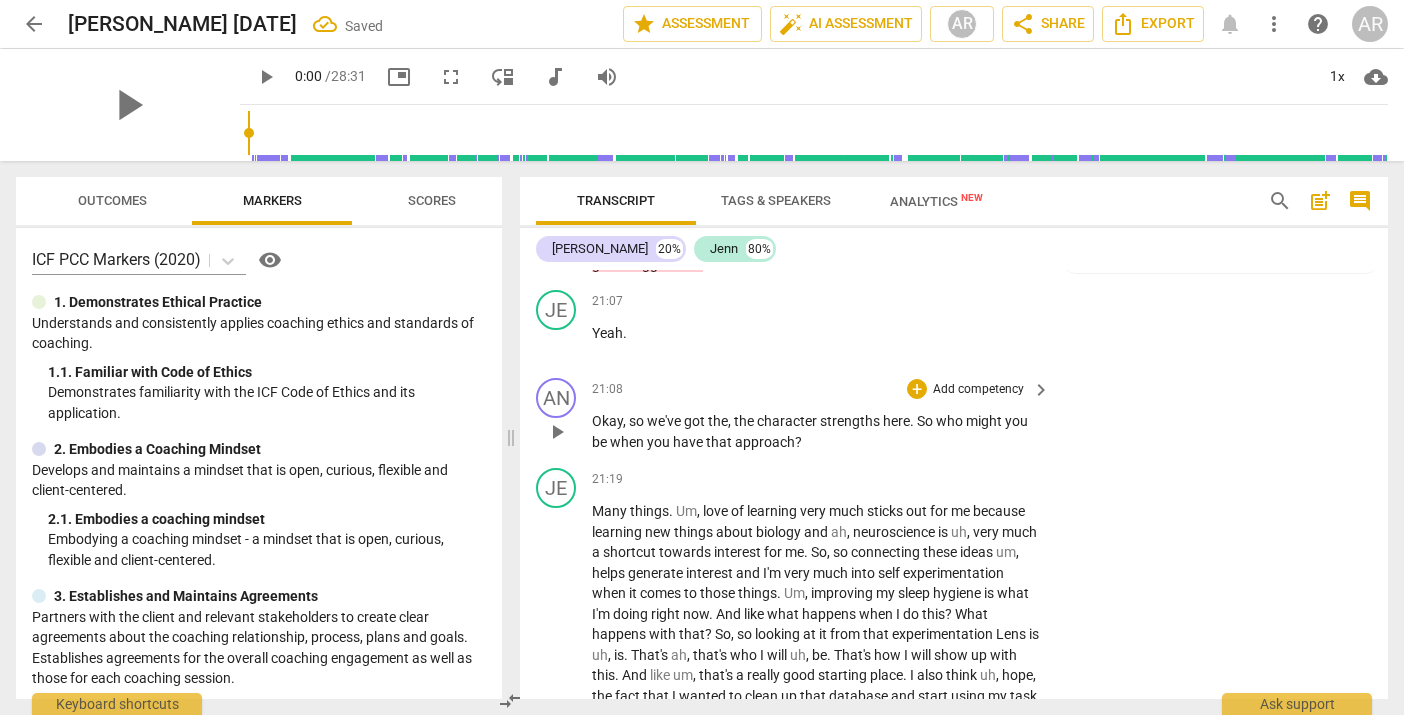 scroll, scrollTop: 7374, scrollLeft: 0, axis: vertical 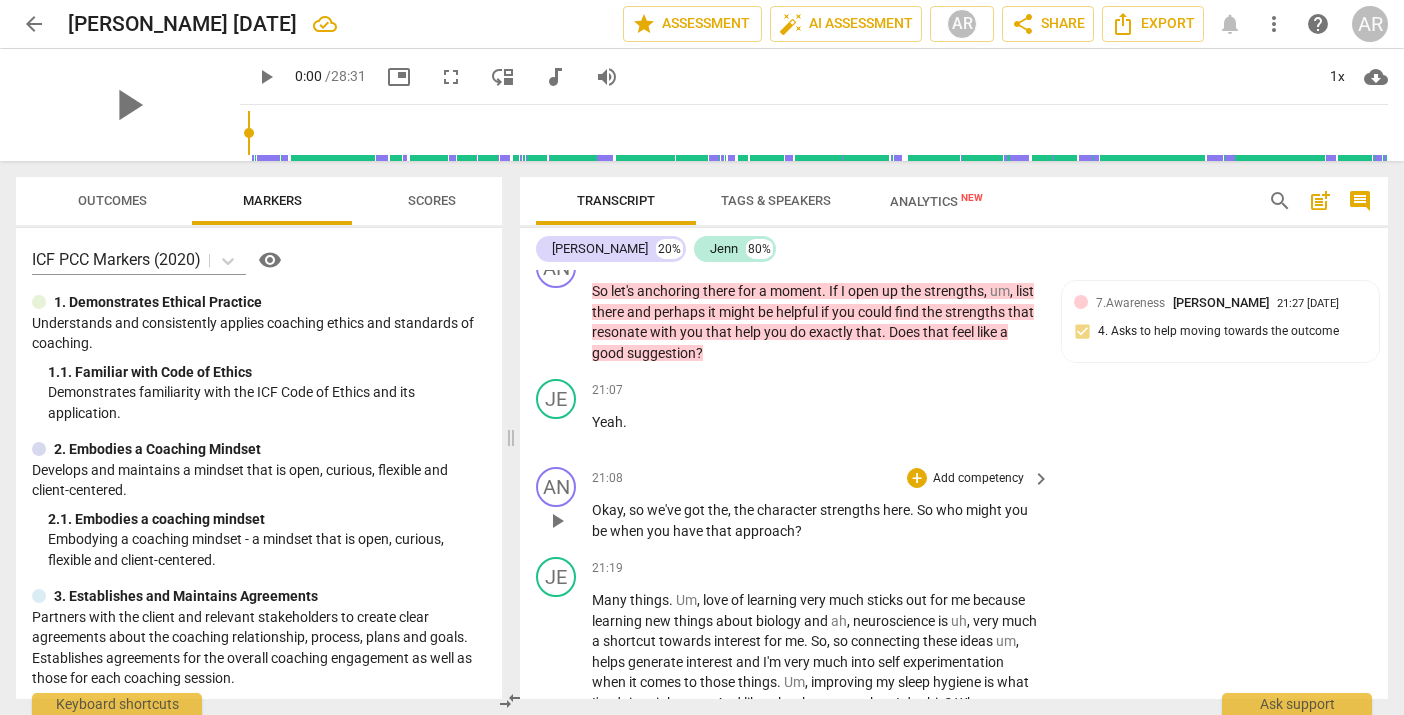 click on "Add competency" at bounding box center (978, 479) 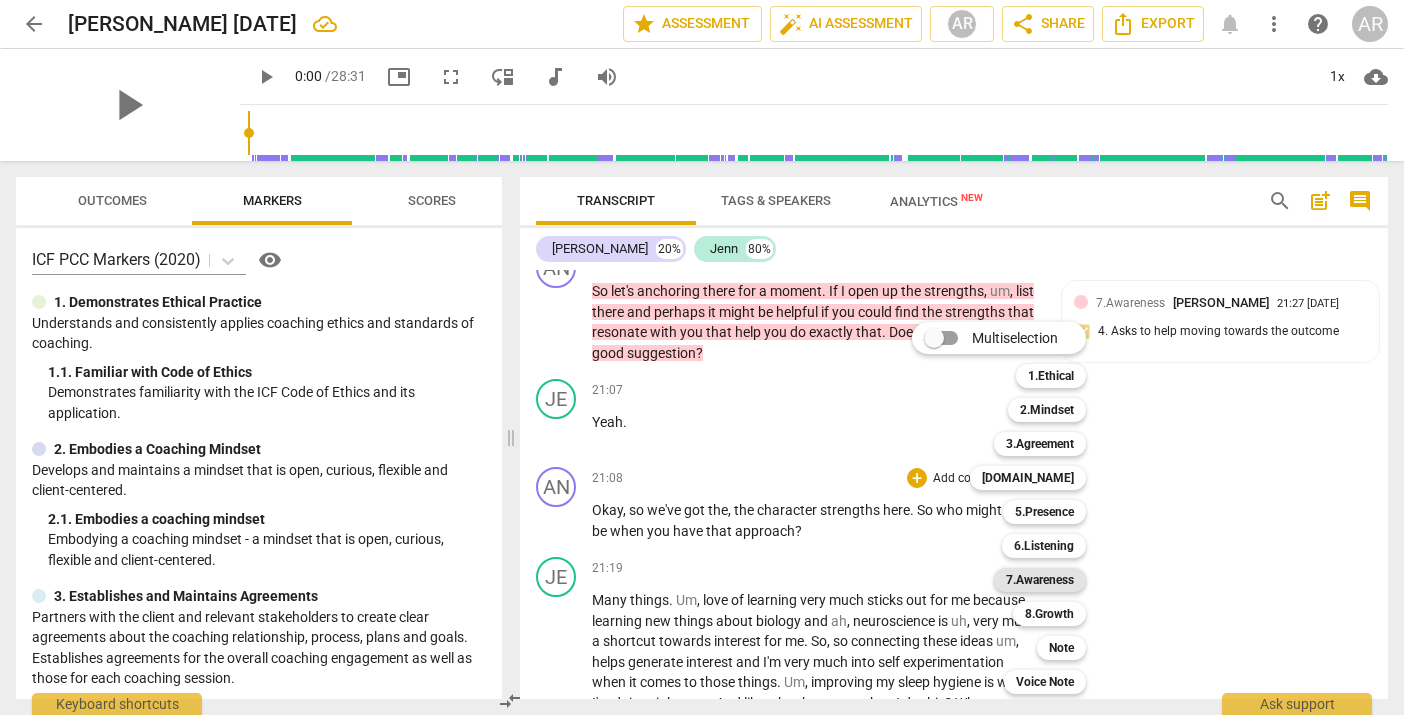 click on "7.Awareness" at bounding box center [1040, 580] 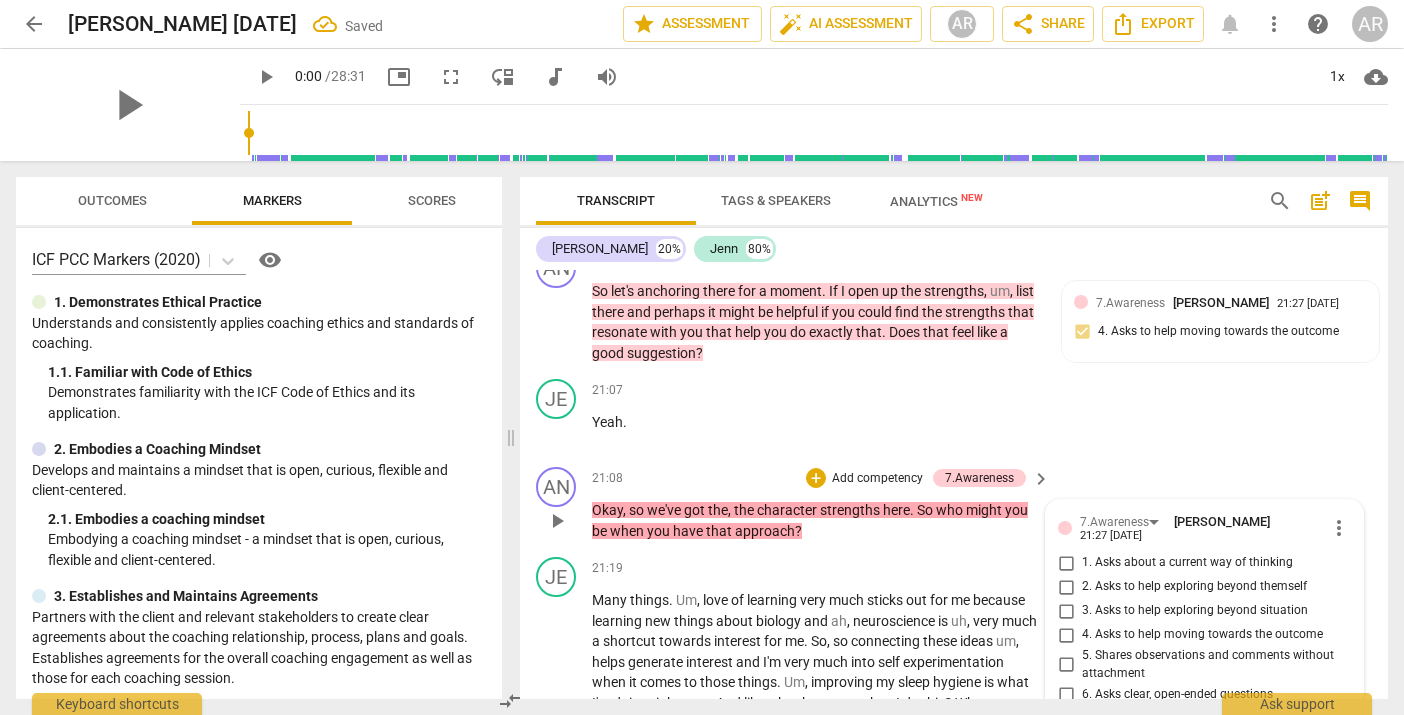 scroll, scrollTop: 7718, scrollLeft: 0, axis: vertical 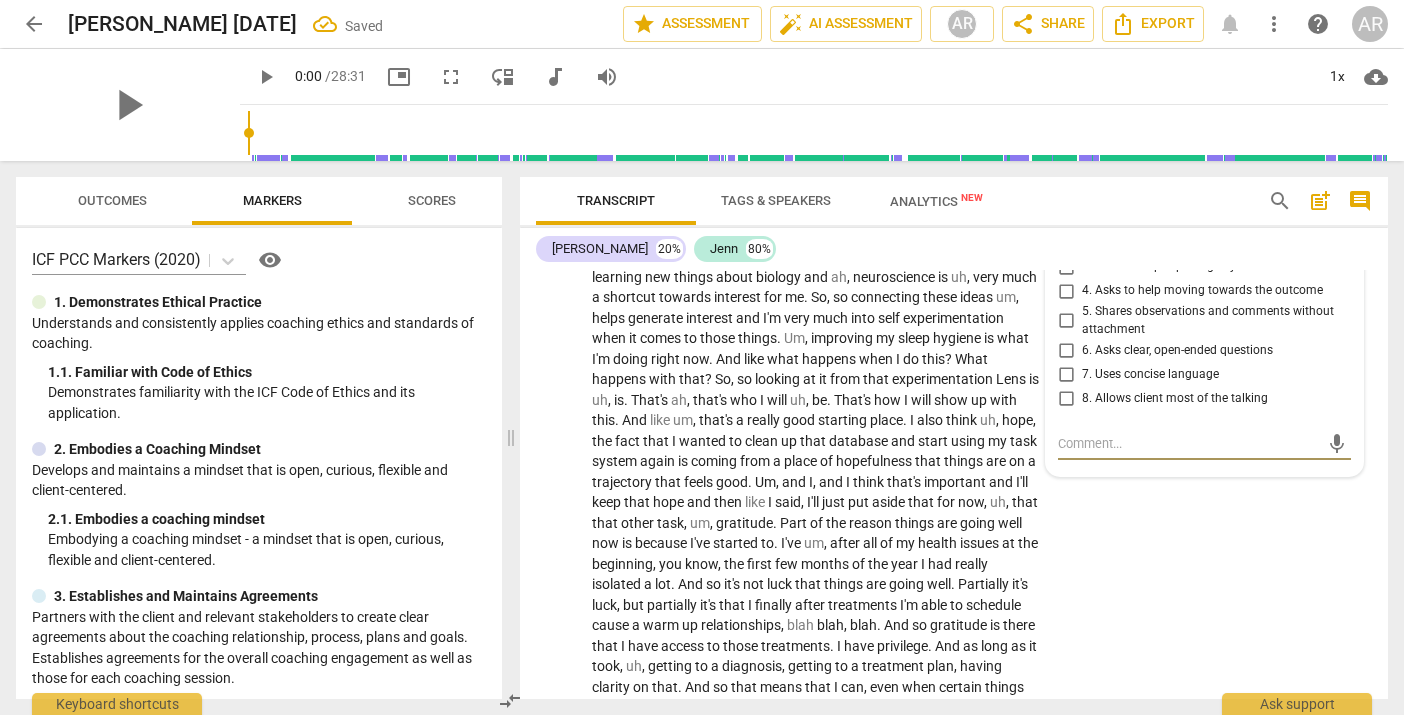 click on "2. Asks to help exploring beyond themself" at bounding box center [1066, 243] 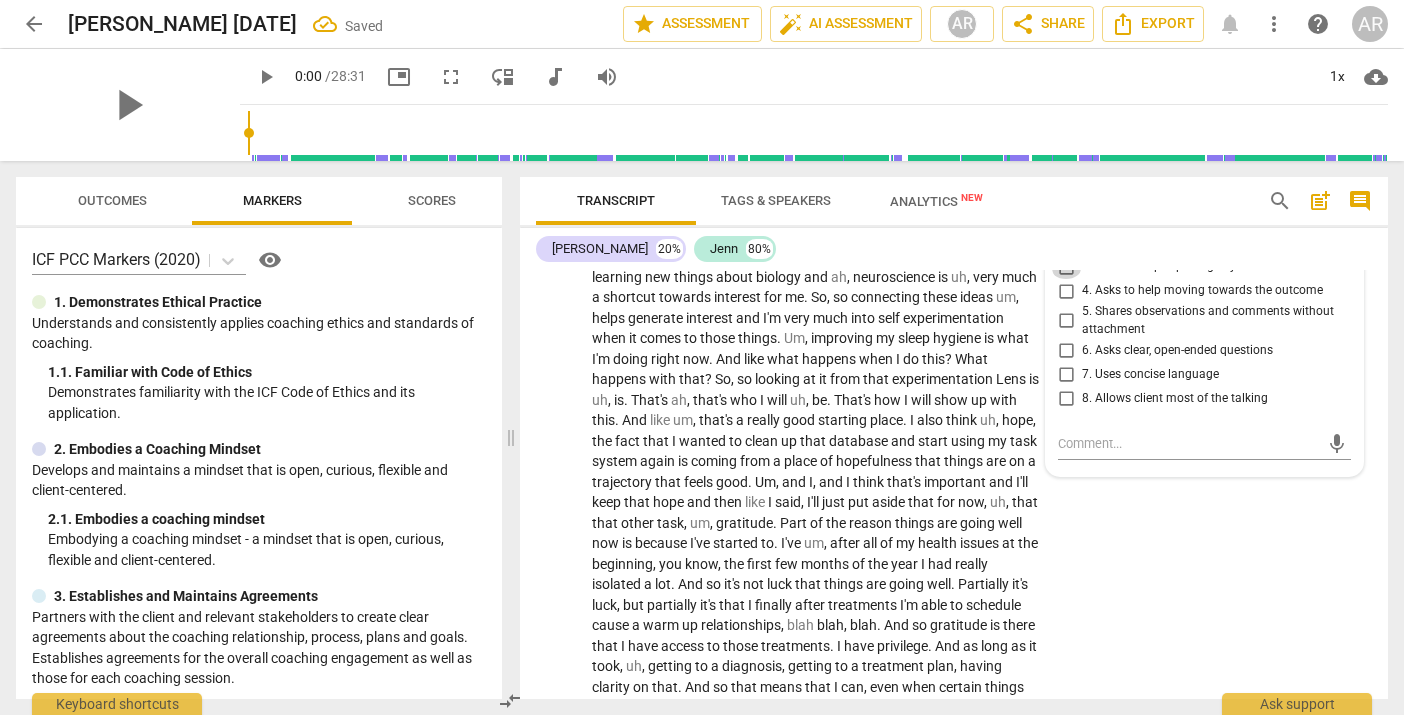 click on "3. Asks to help exploring beyond situation" at bounding box center [1066, 267] 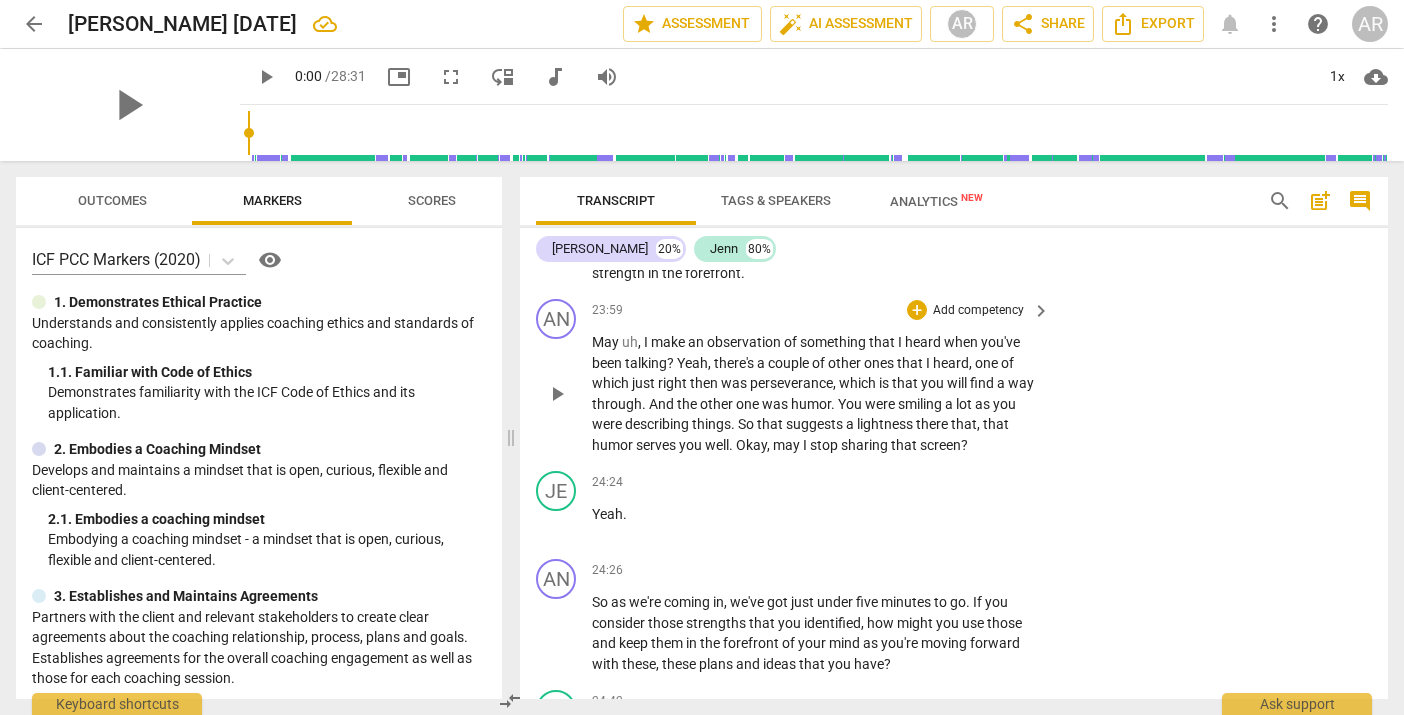 scroll, scrollTop: 8235, scrollLeft: 0, axis: vertical 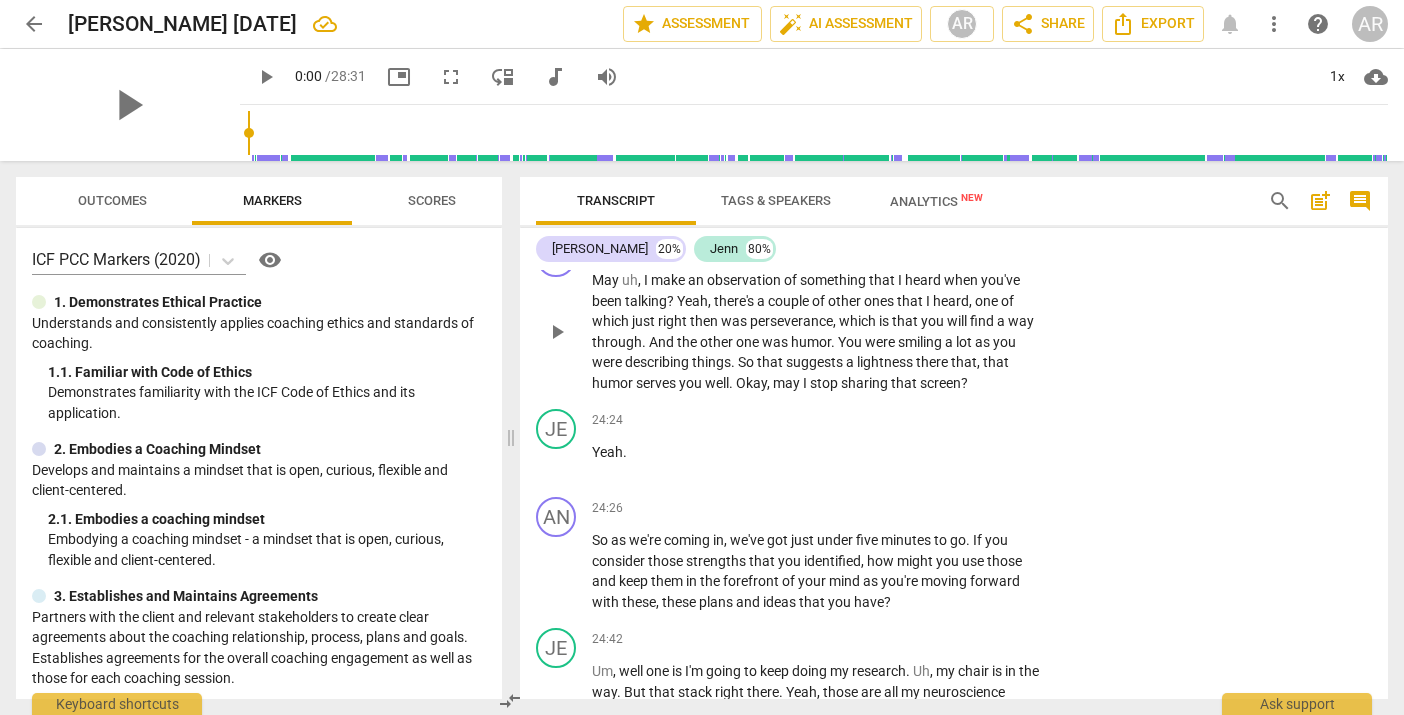 click on "Add competency" at bounding box center [978, 249] 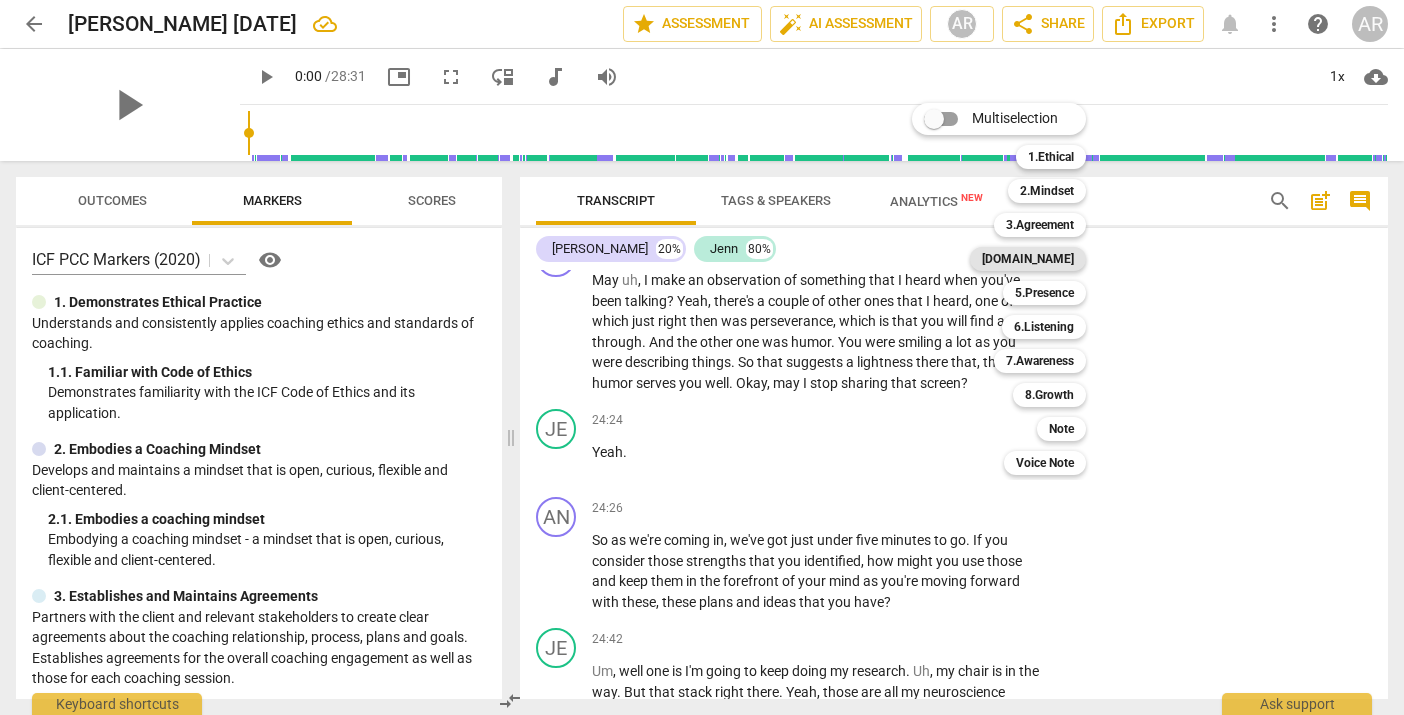 click on "[DOMAIN_NAME]" at bounding box center [1028, 259] 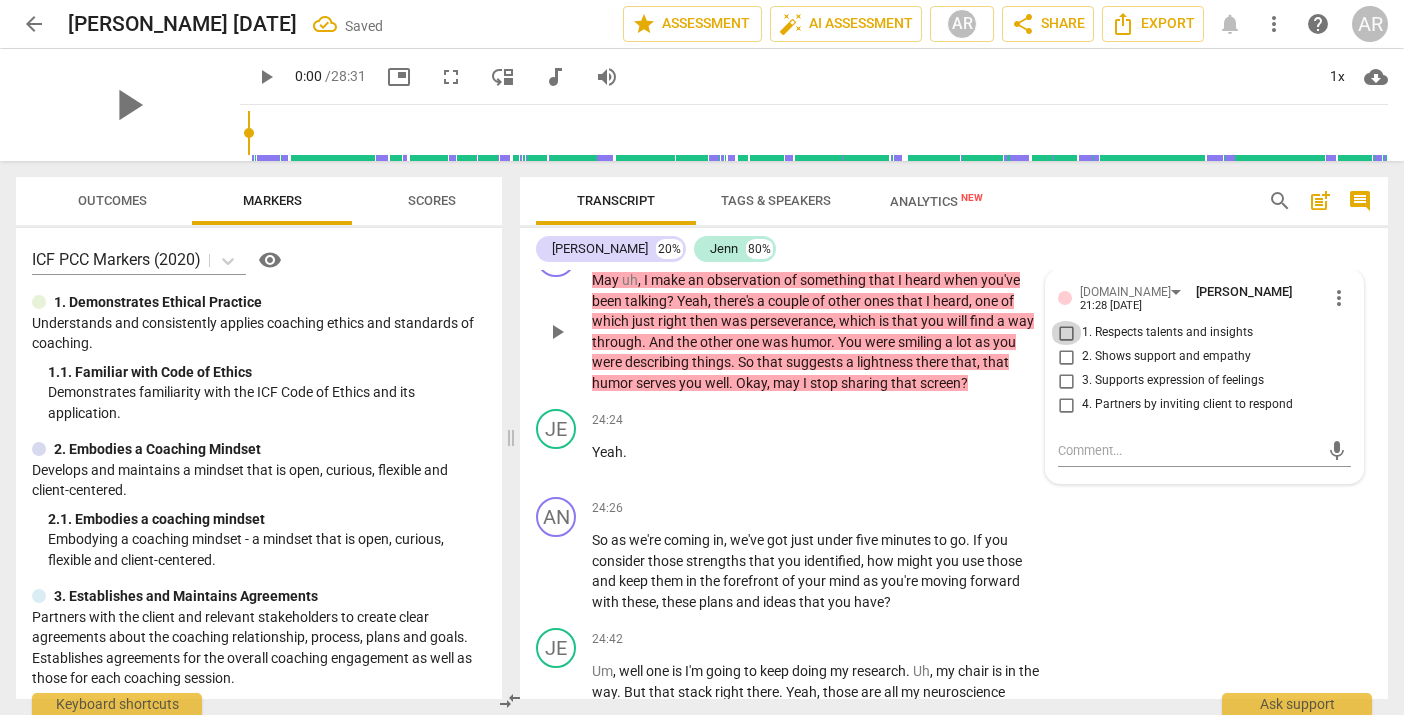click on "1. Respects talents and insights" at bounding box center [1066, 333] 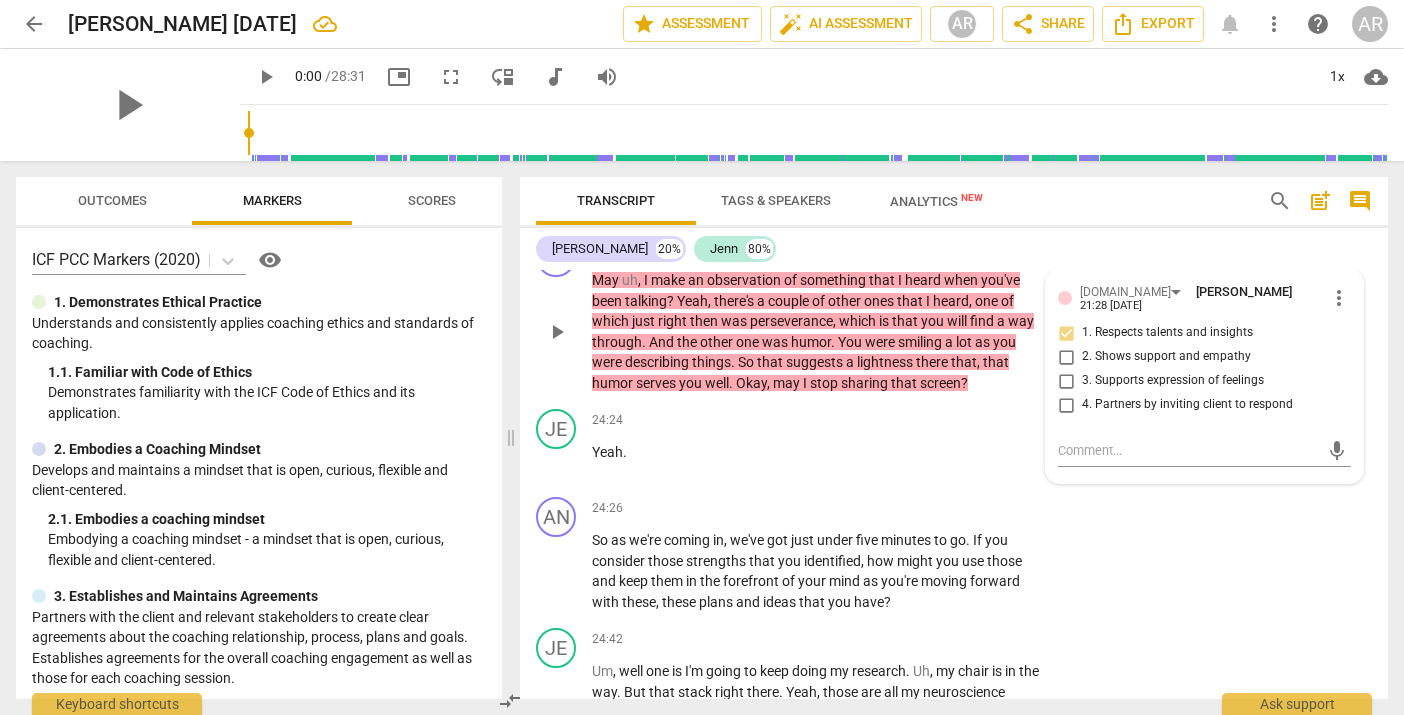 click on "Add competency" at bounding box center (855, 249) 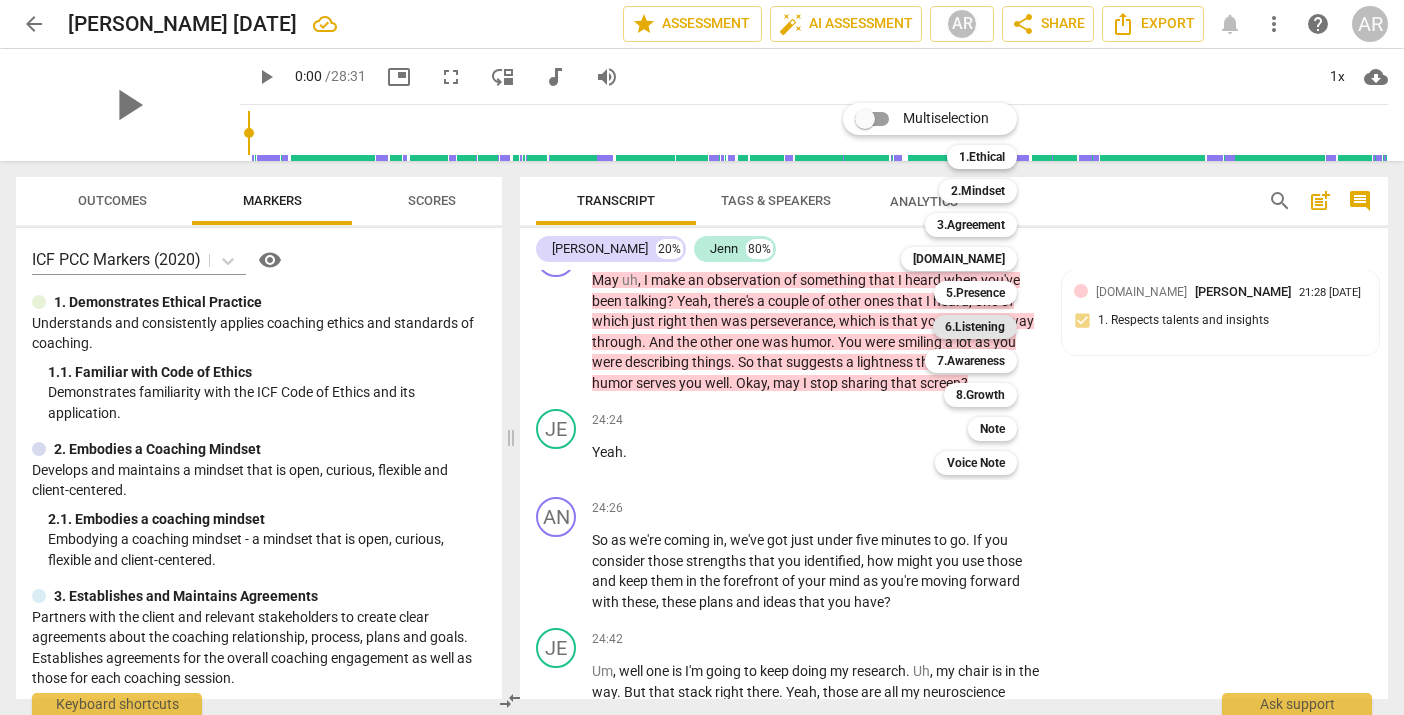 click on "6.Listening" at bounding box center [975, 327] 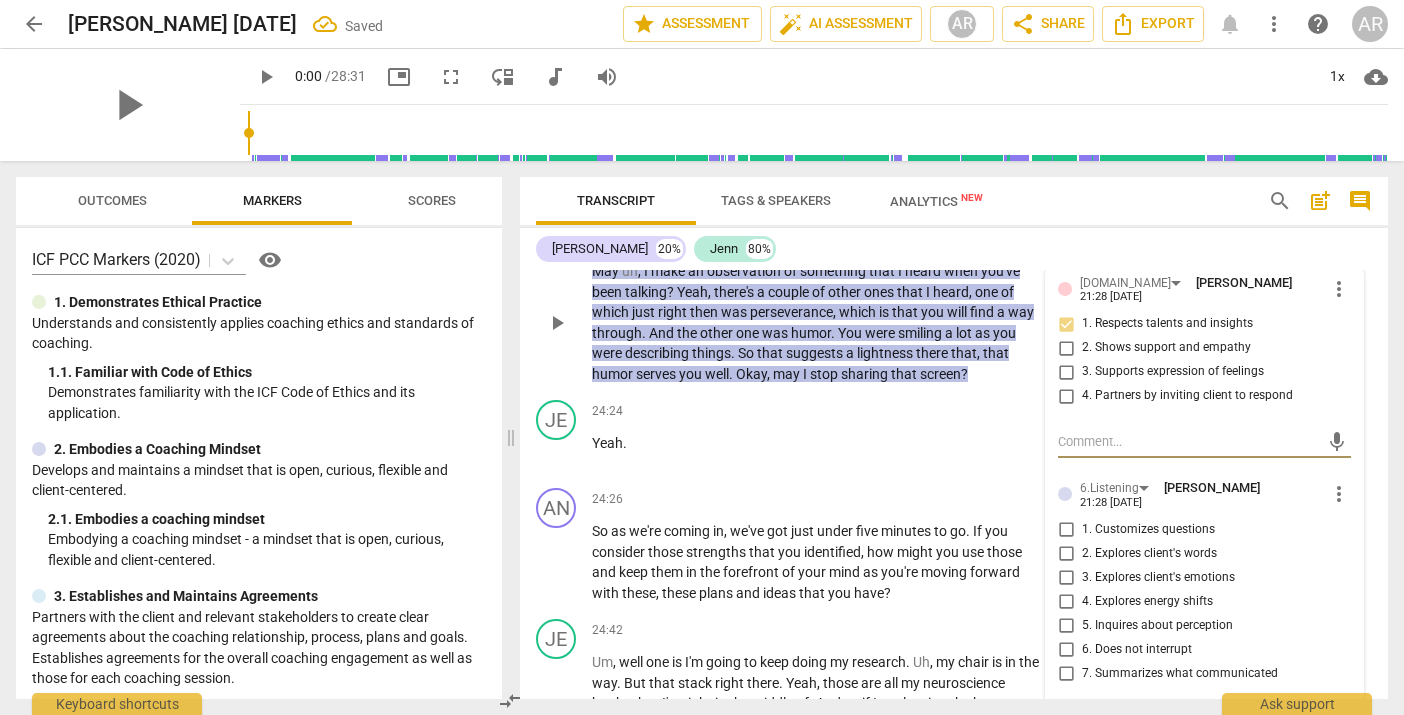 scroll, scrollTop: 8326, scrollLeft: 0, axis: vertical 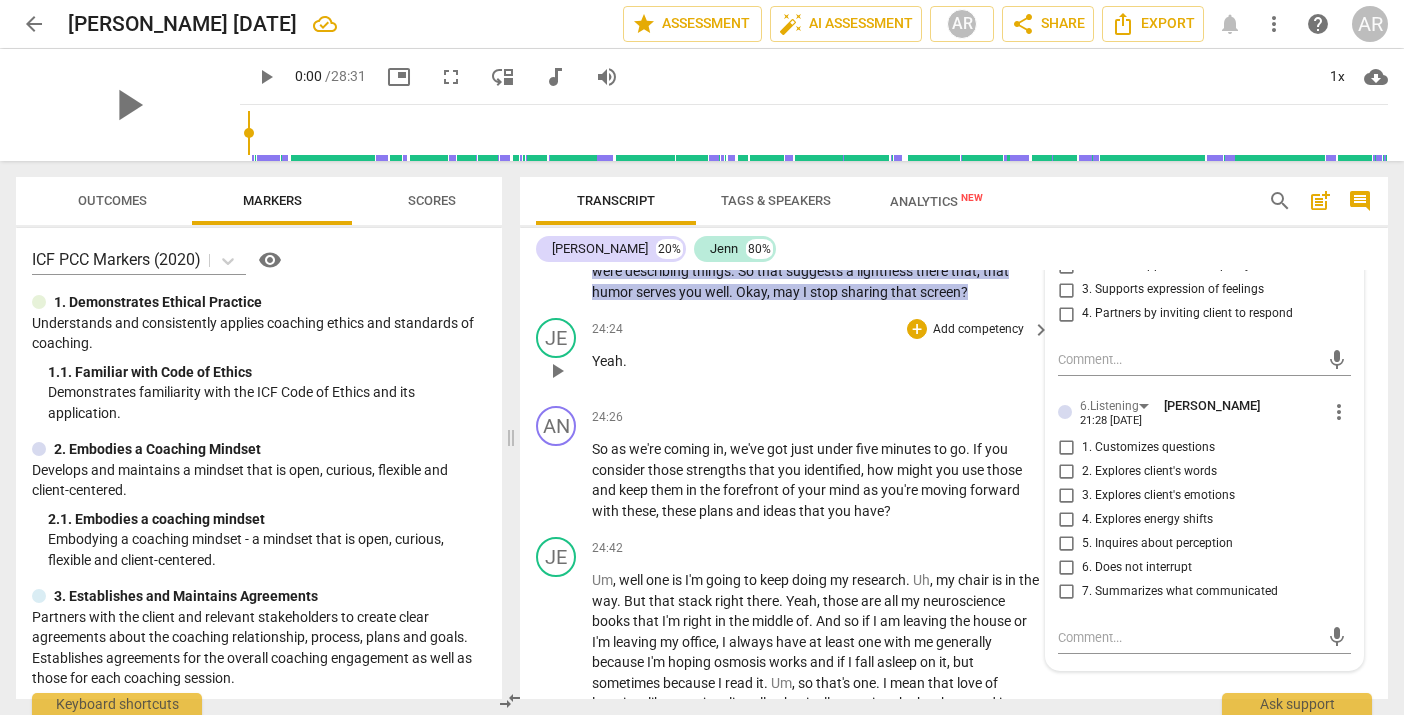 click on "Yeah ." at bounding box center [816, 361] 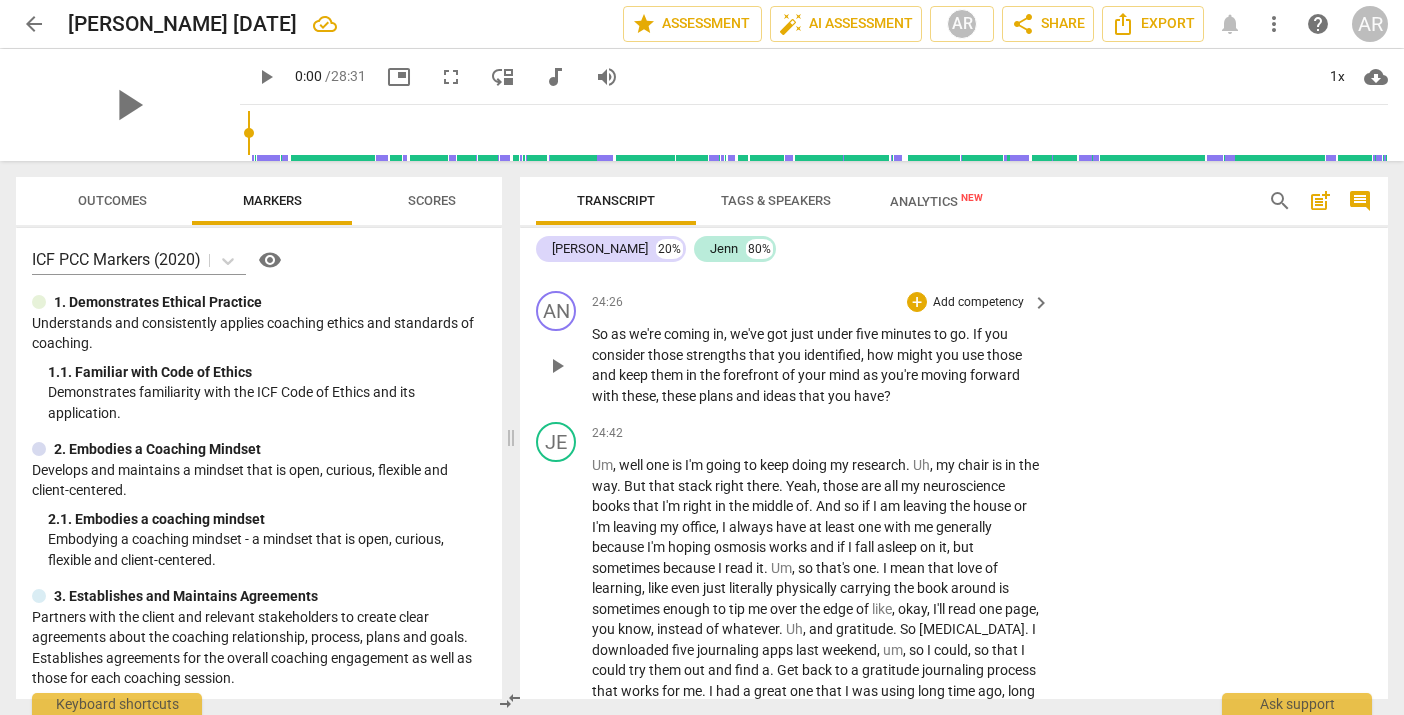 scroll, scrollTop: 8475, scrollLeft: 0, axis: vertical 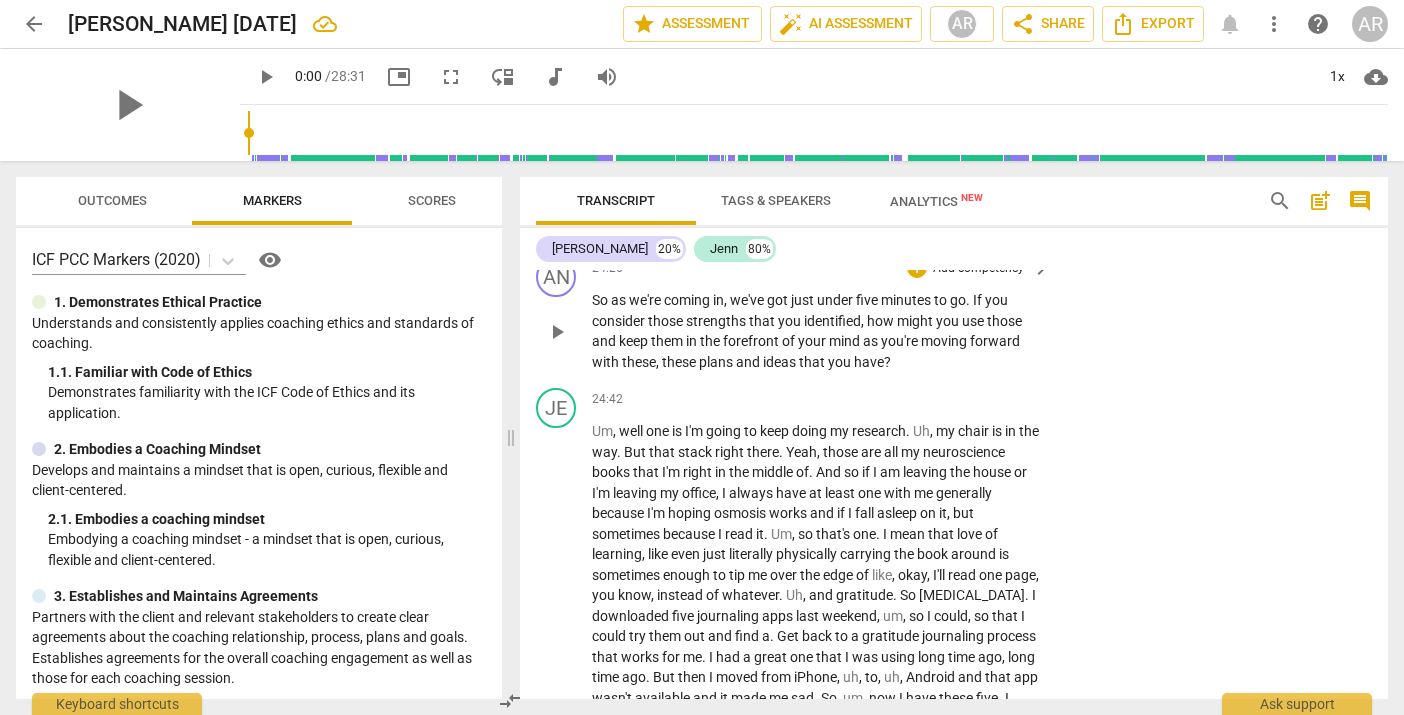 click on "Add competency" at bounding box center (978, 269) 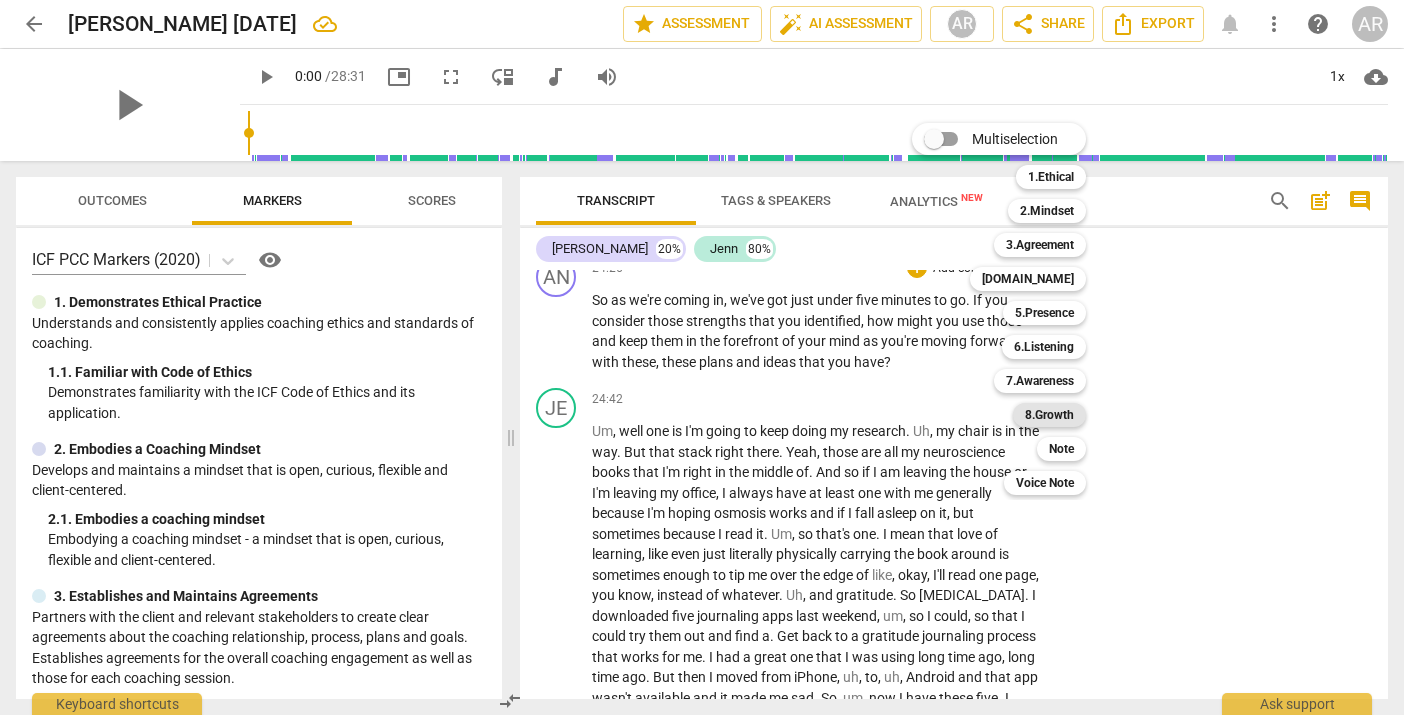 click on "8.Growth" at bounding box center [1049, 415] 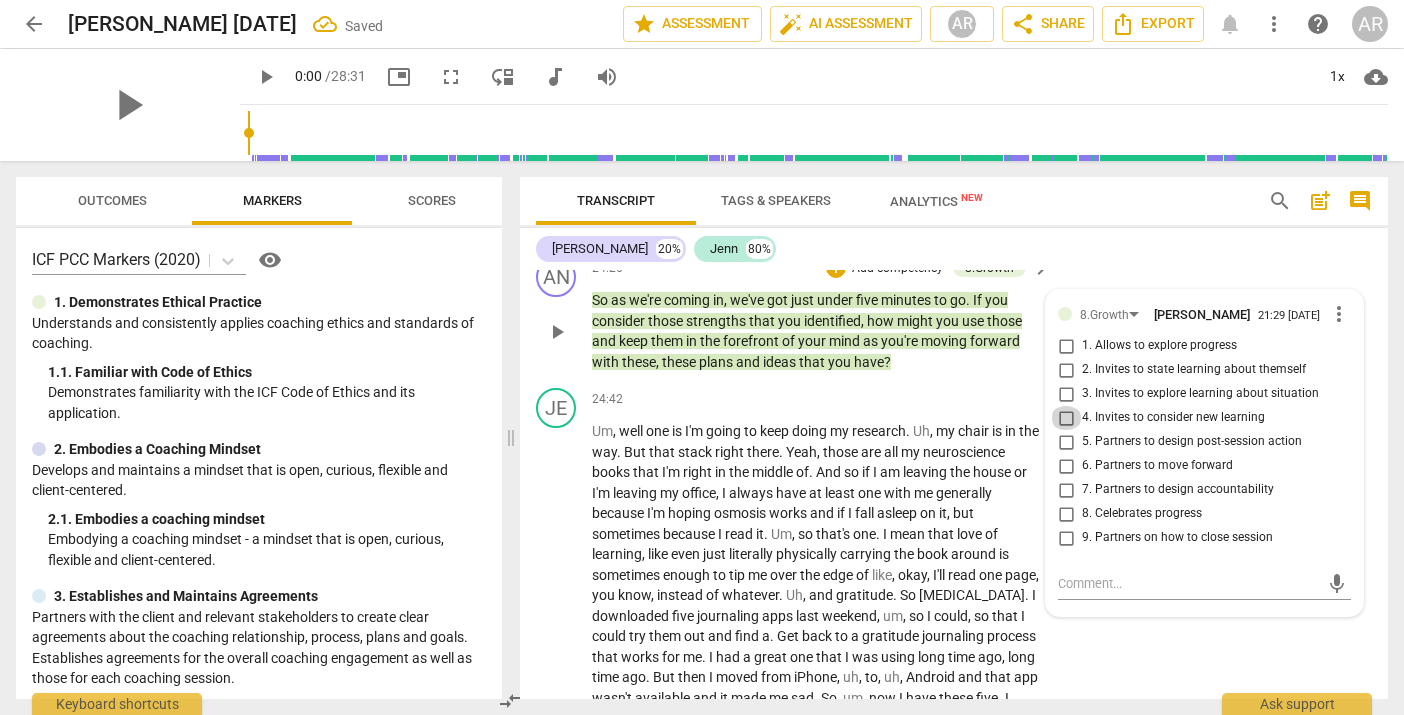 click on "4. Invites to consider new learning" at bounding box center [1066, 418] 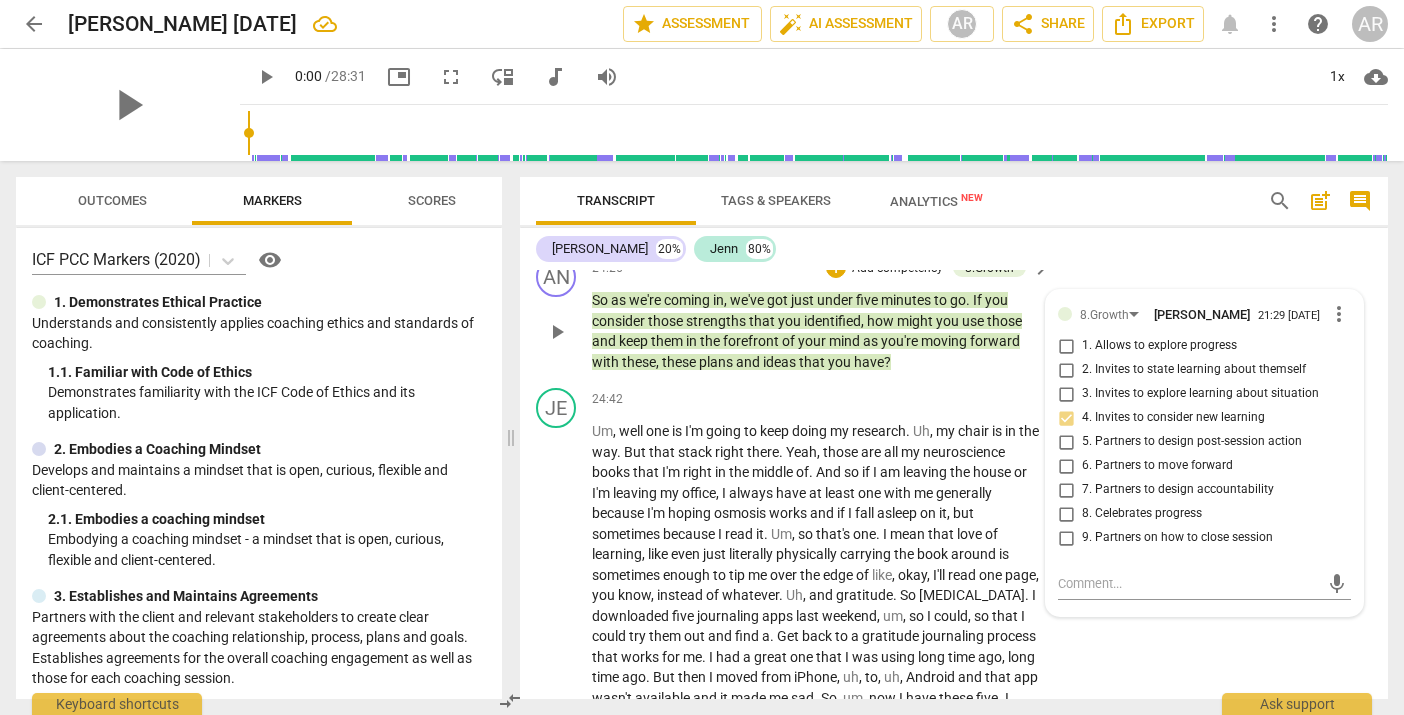 click on "5. Partners to design post-session action" at bounding box center [1066, 442] 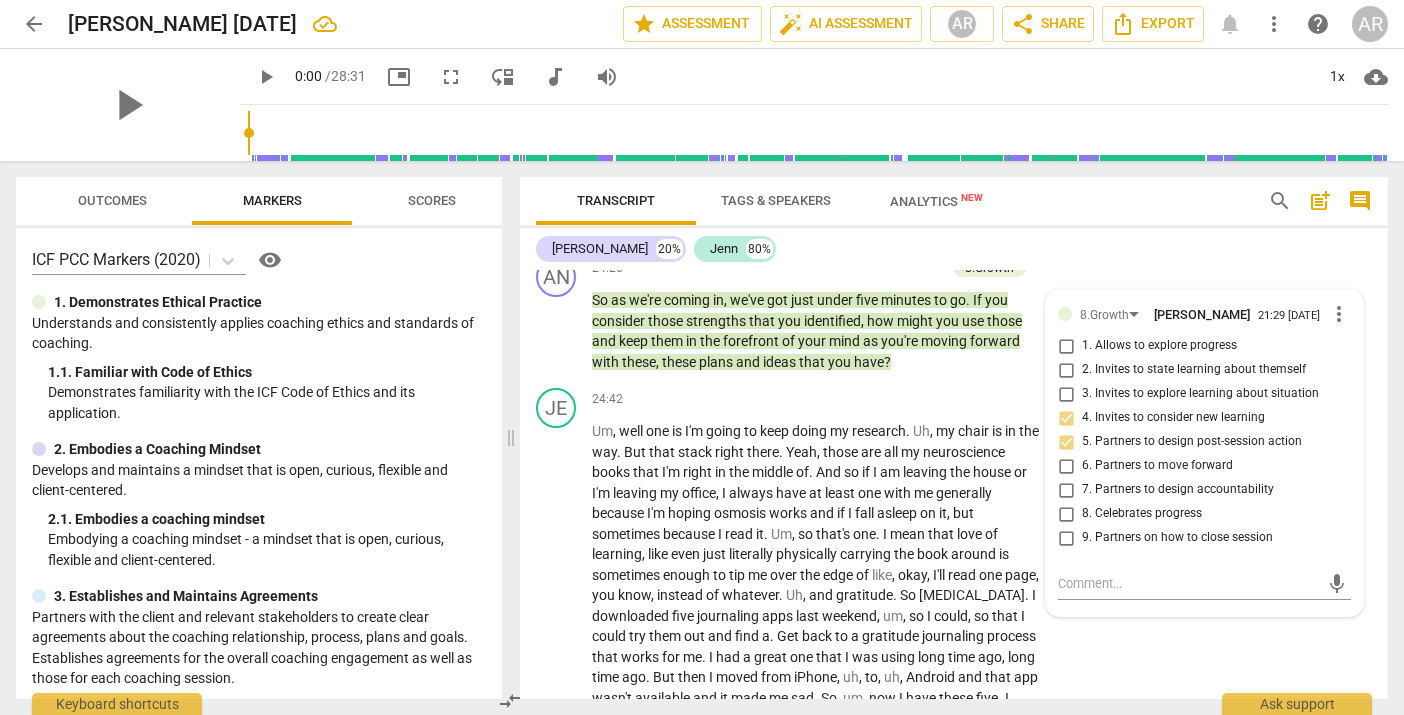 click on "[PERSON_NAME] 20% Jenn 80%" at bounding box center [954, 249] 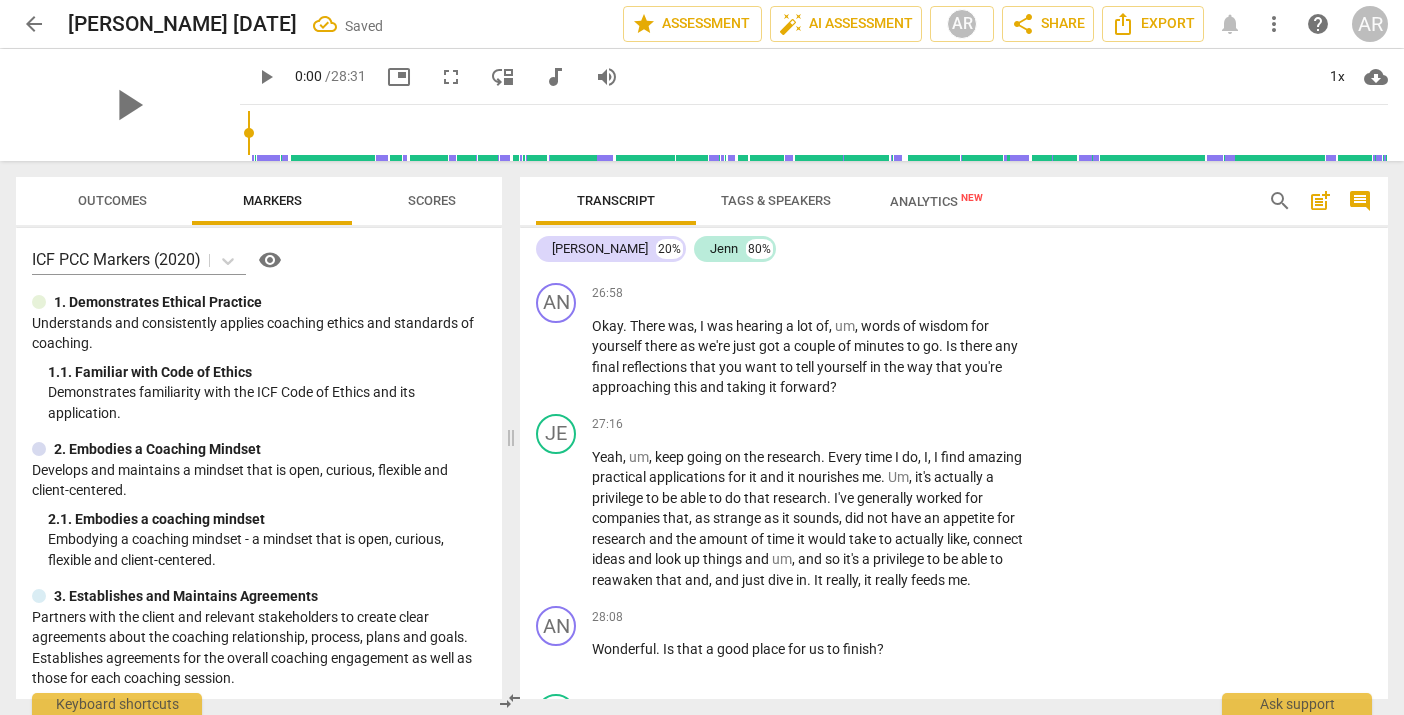 scroll, scrollTop: 9160, scrollLeft: 0, axis: vertical 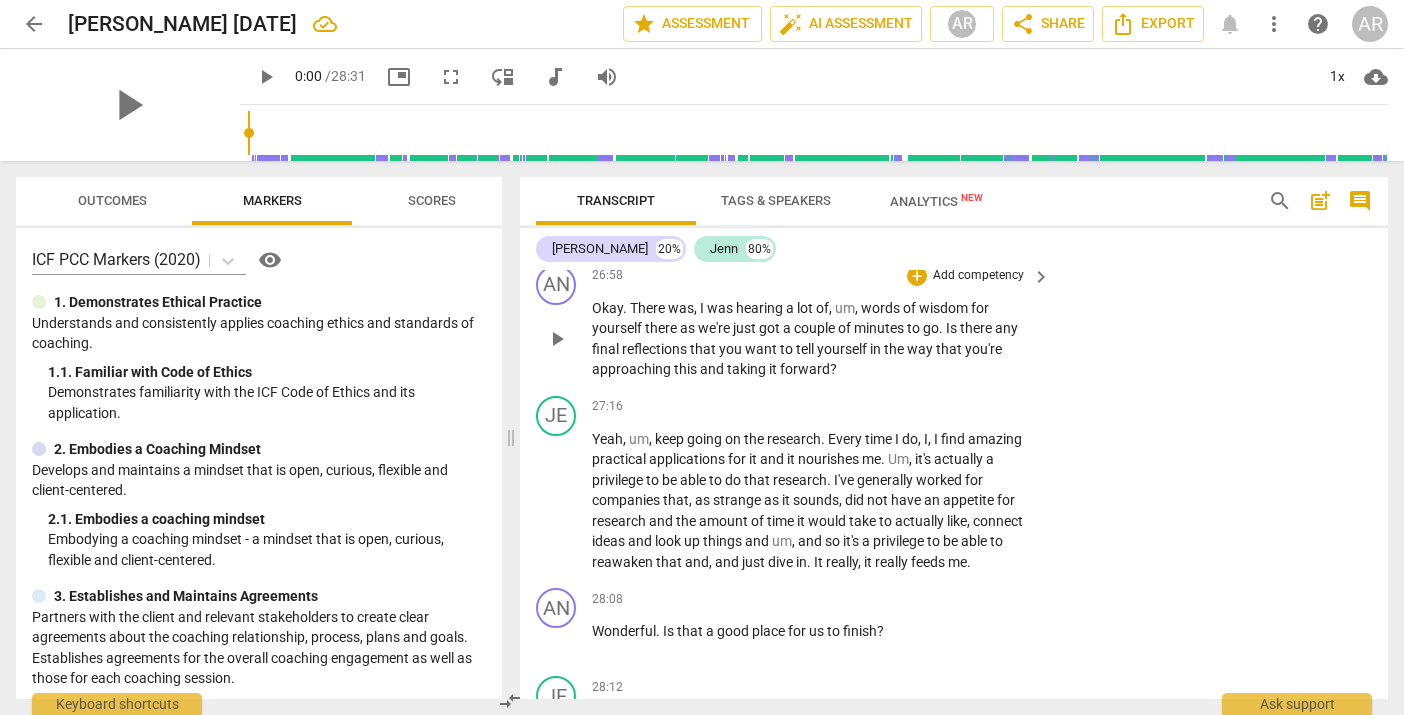 click on "Add competency" at bounding box center (978, 276) 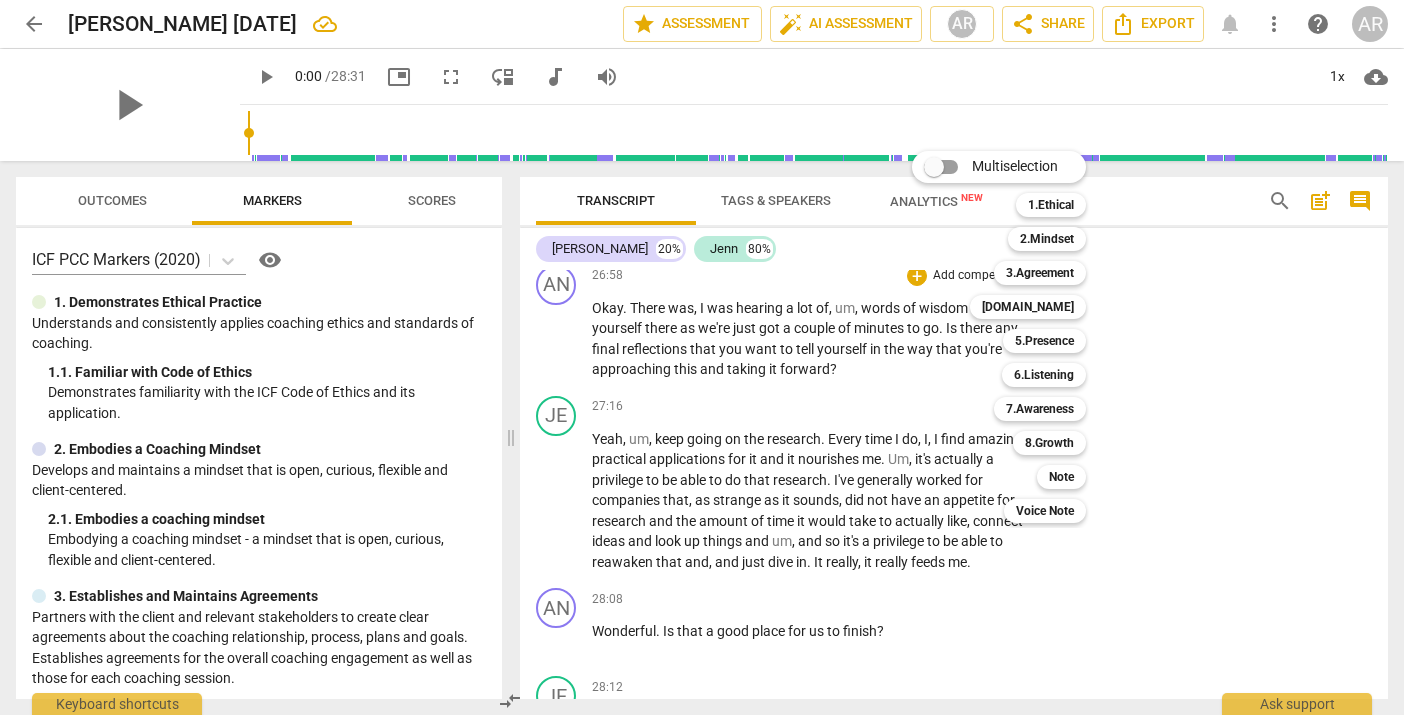 click at bounding box center [702, 357] 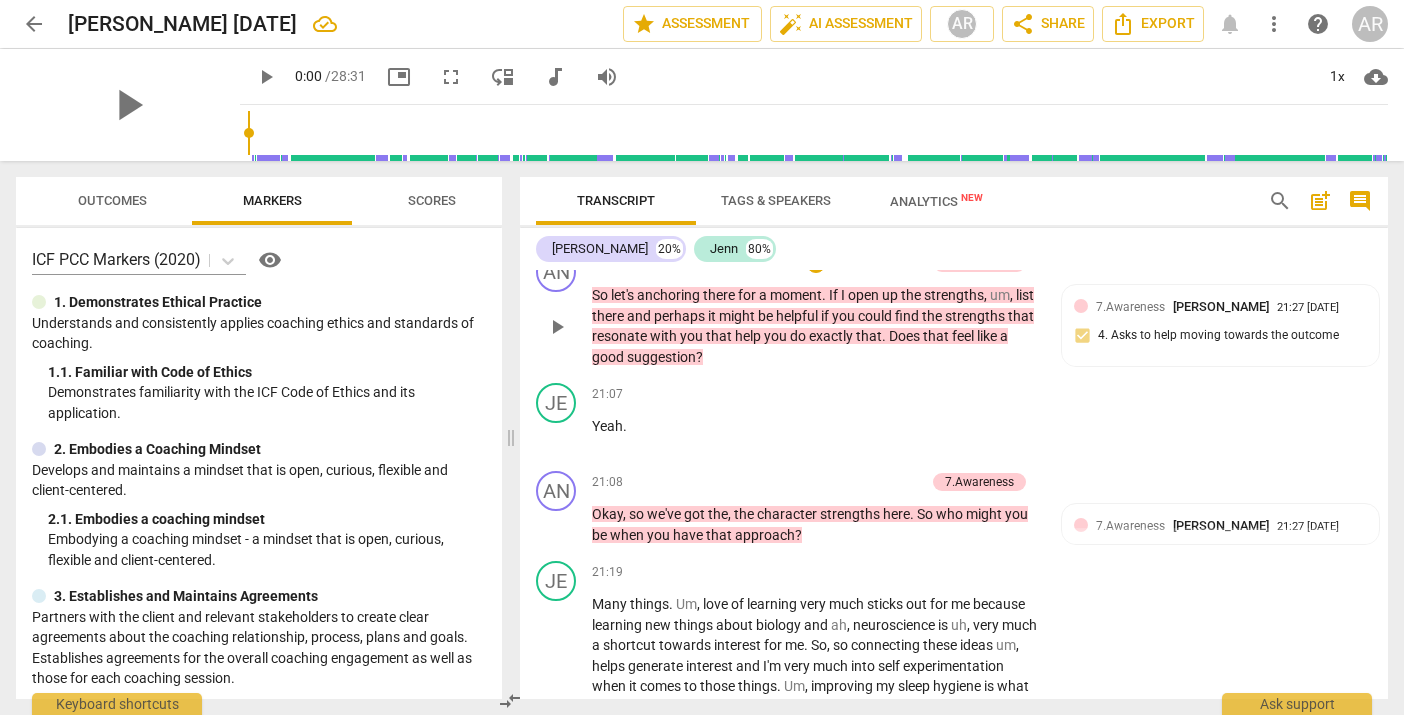 scroll, scrollTop: 7374, scrollLeft: 0, axis: vertical 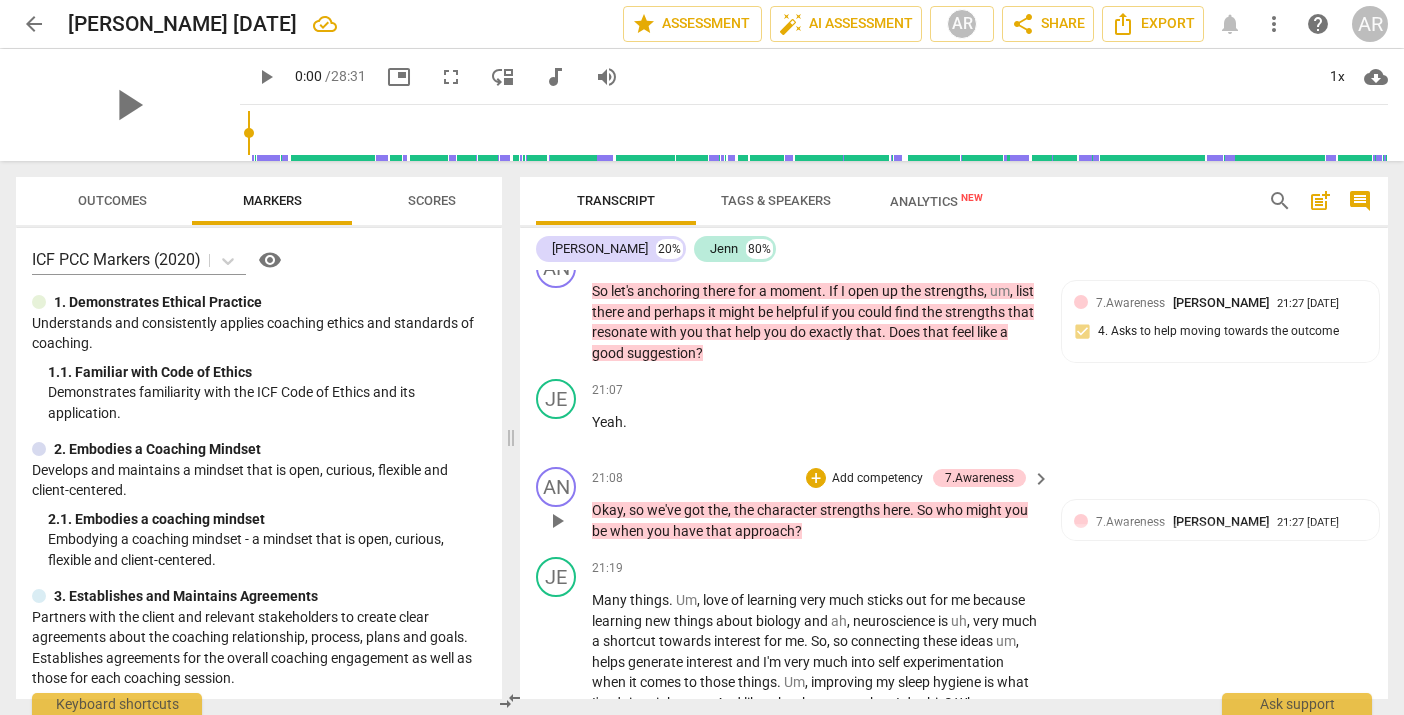 click on "Add competency" at bounding box center [877, 479] 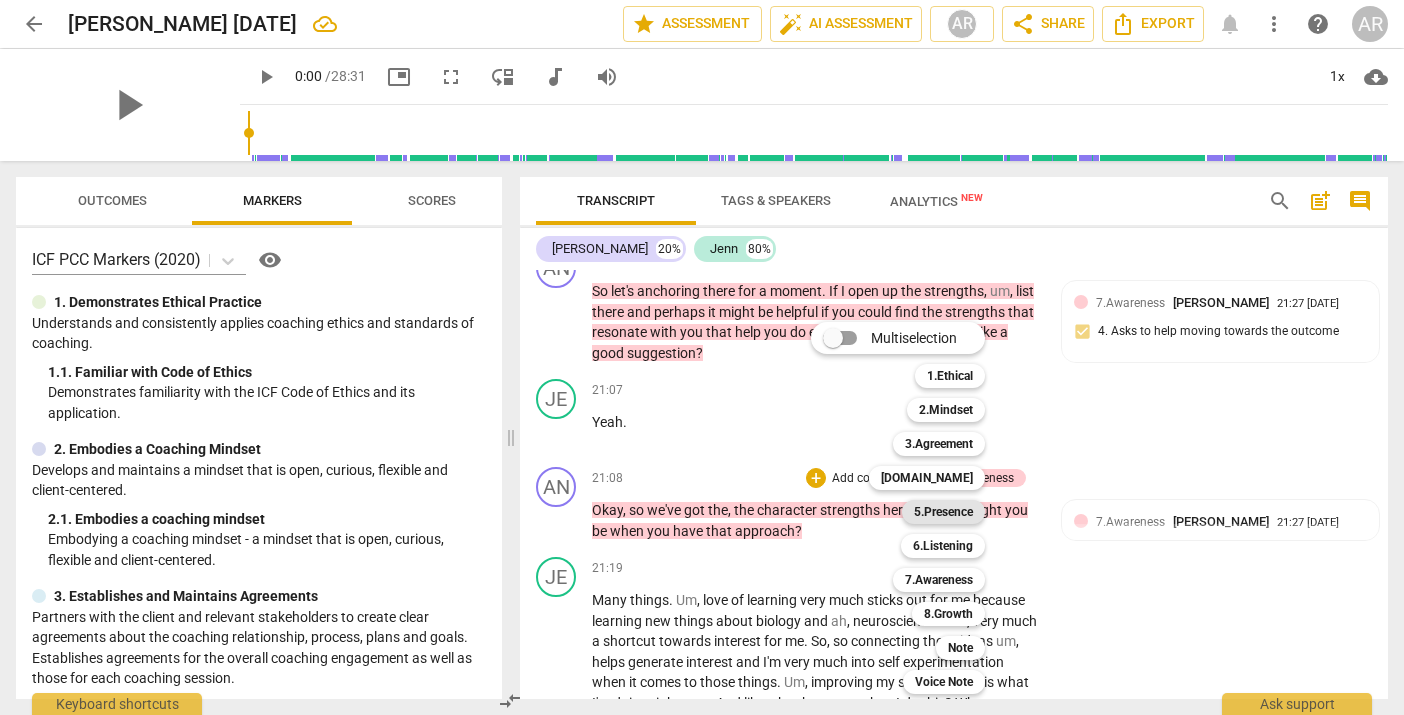 click on "5.Presence" at bounding box center (943, 512) 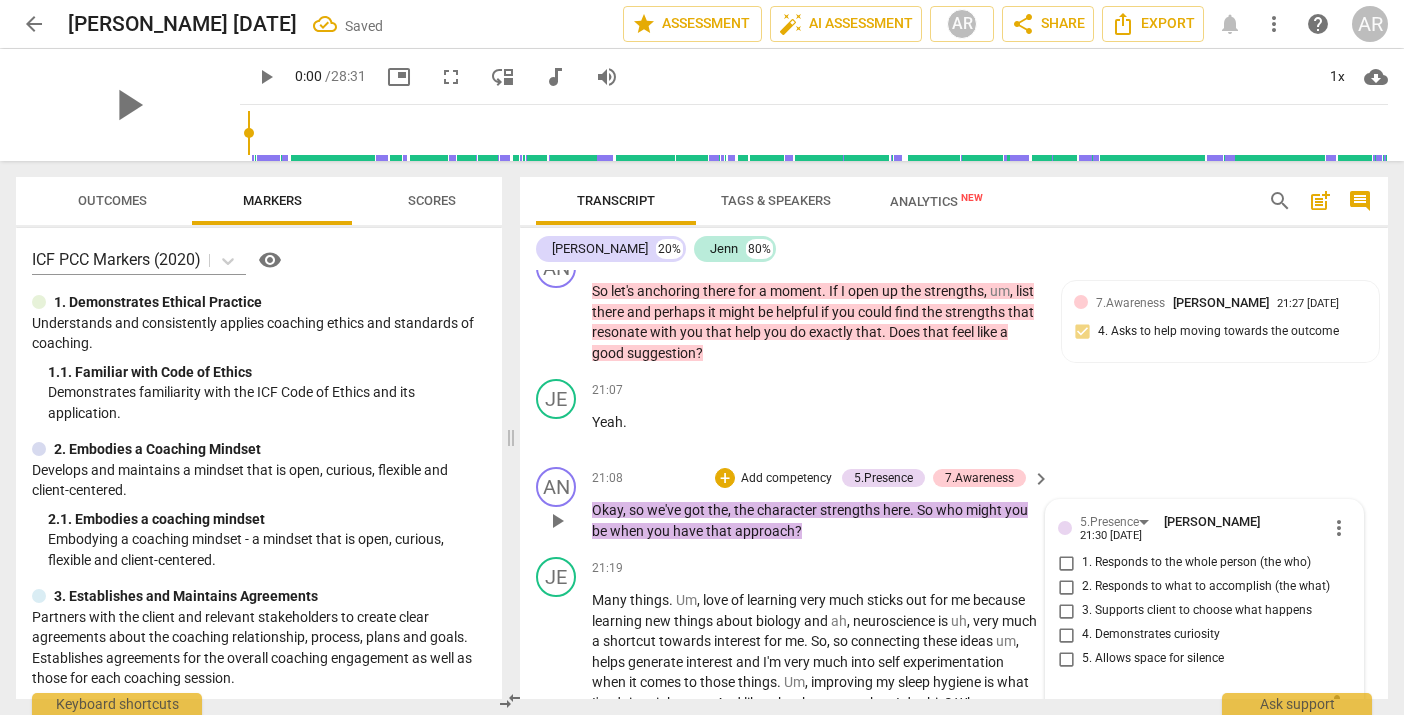 scroll, scrollTop: 7635, scrollLeft: 0, axis: vertical 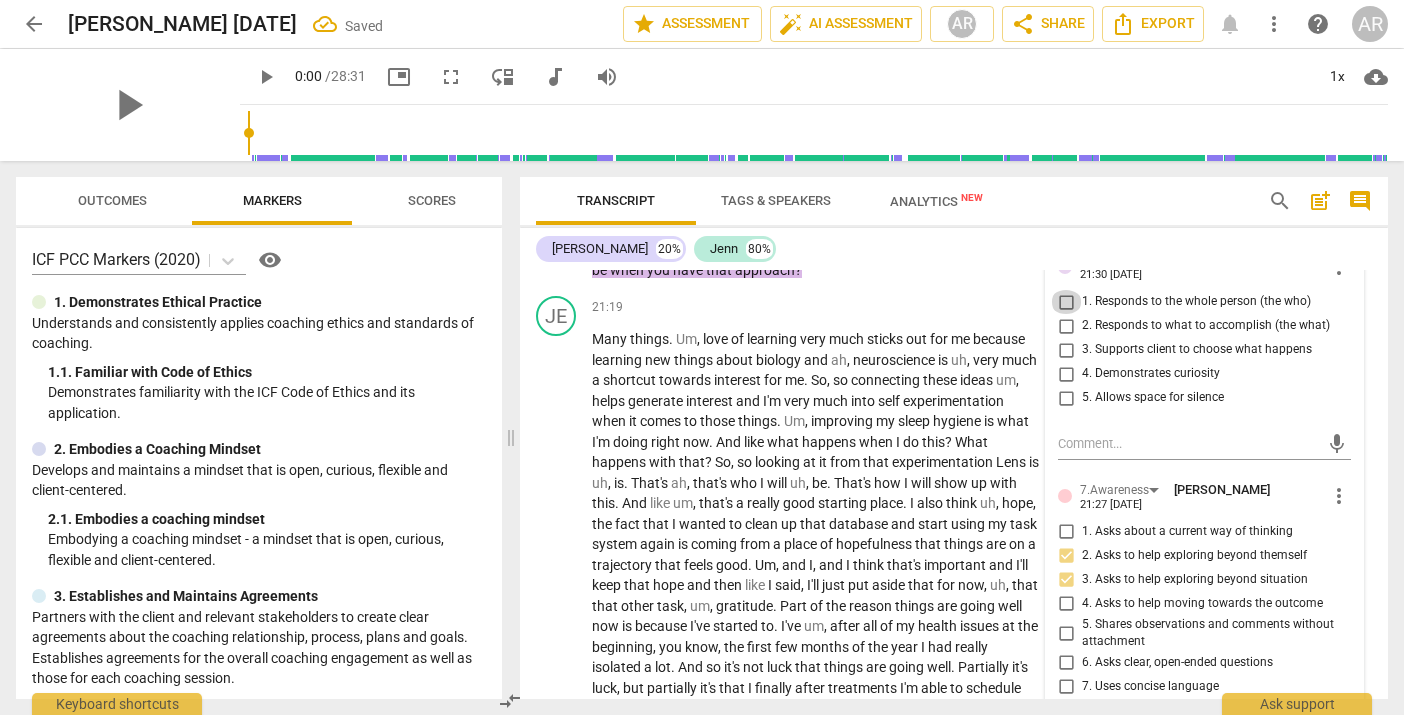 click on "1. Responds to the whole person (the who)" at bounding box center [1066, 302] 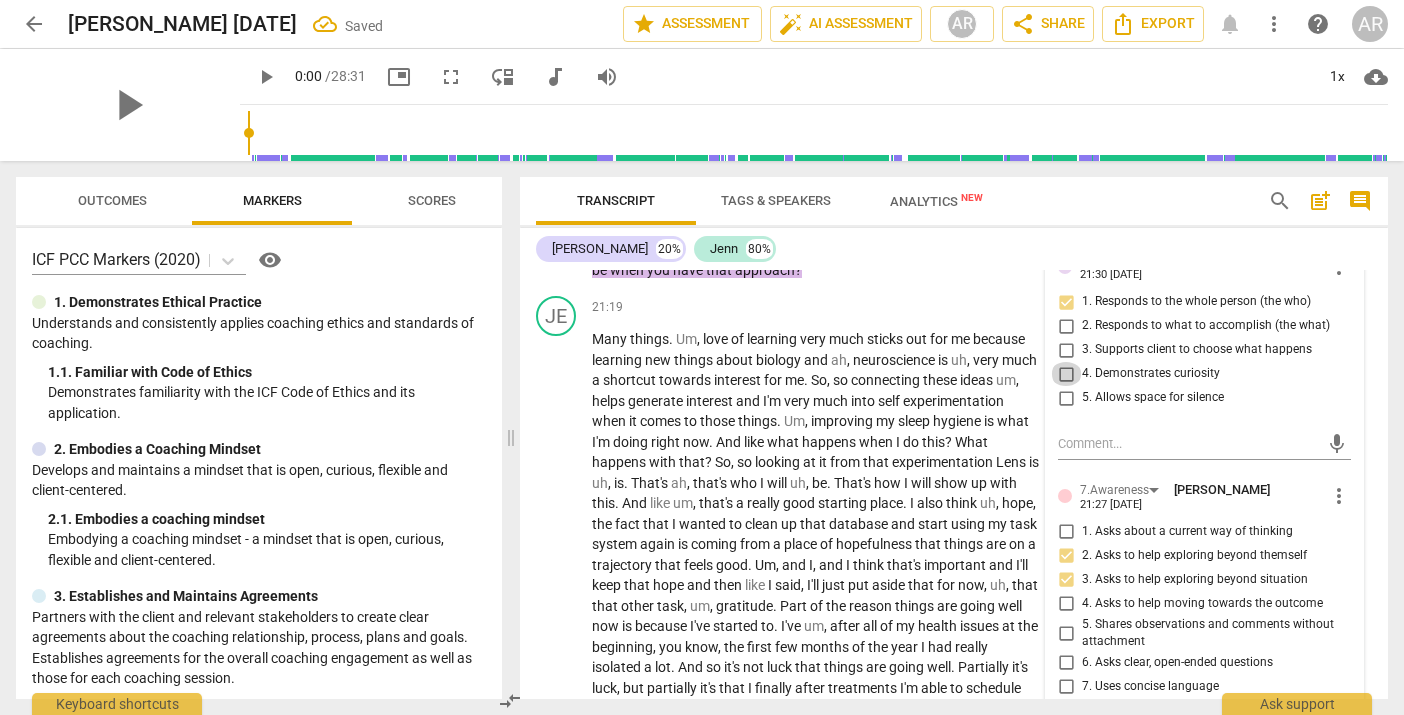 click on "4. Demonstrates curiosity" at bounding box center [1066, 374] 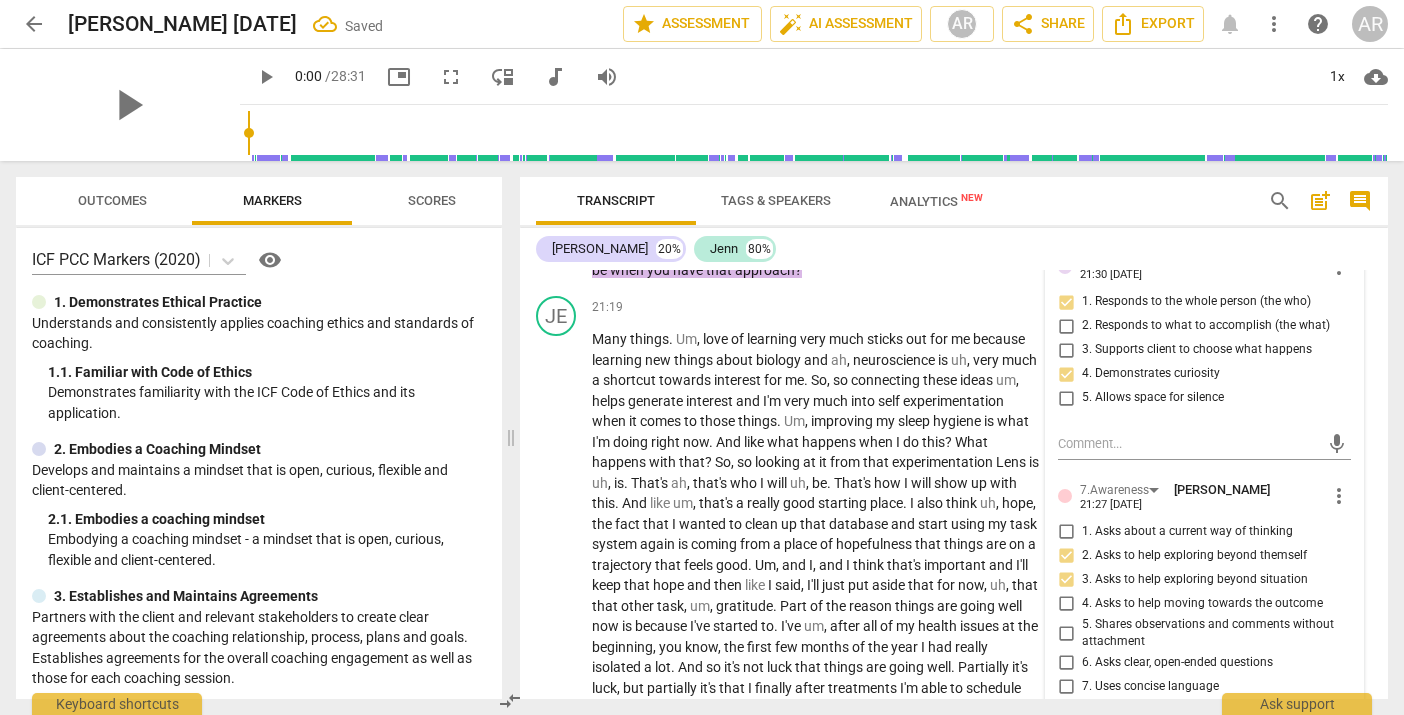 click on "[PERSON_NAME] 20% Jenn 80%" at bounding box center [954, 249] 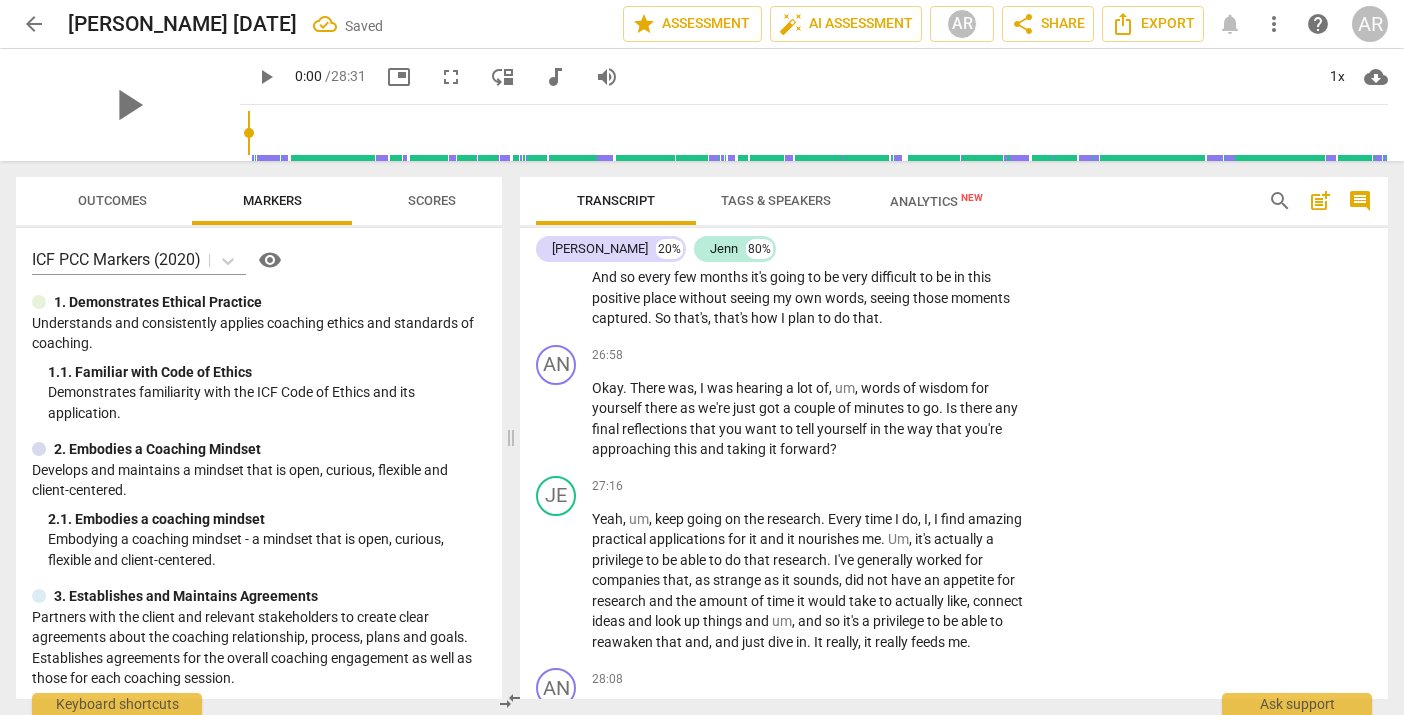 scroll, scrollTop: 9215, scrollLeft: 0, axis: vertical 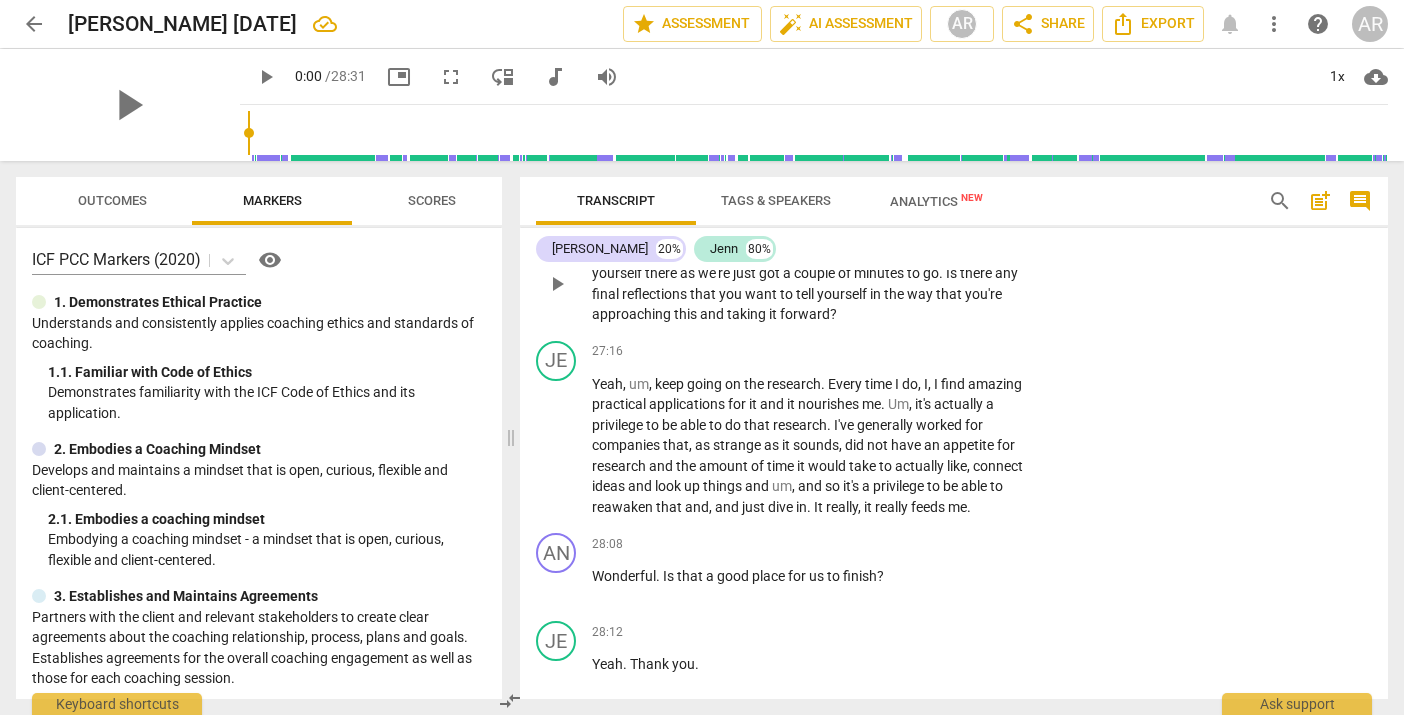 click on "Add competency" at bounding box center [978, 221] 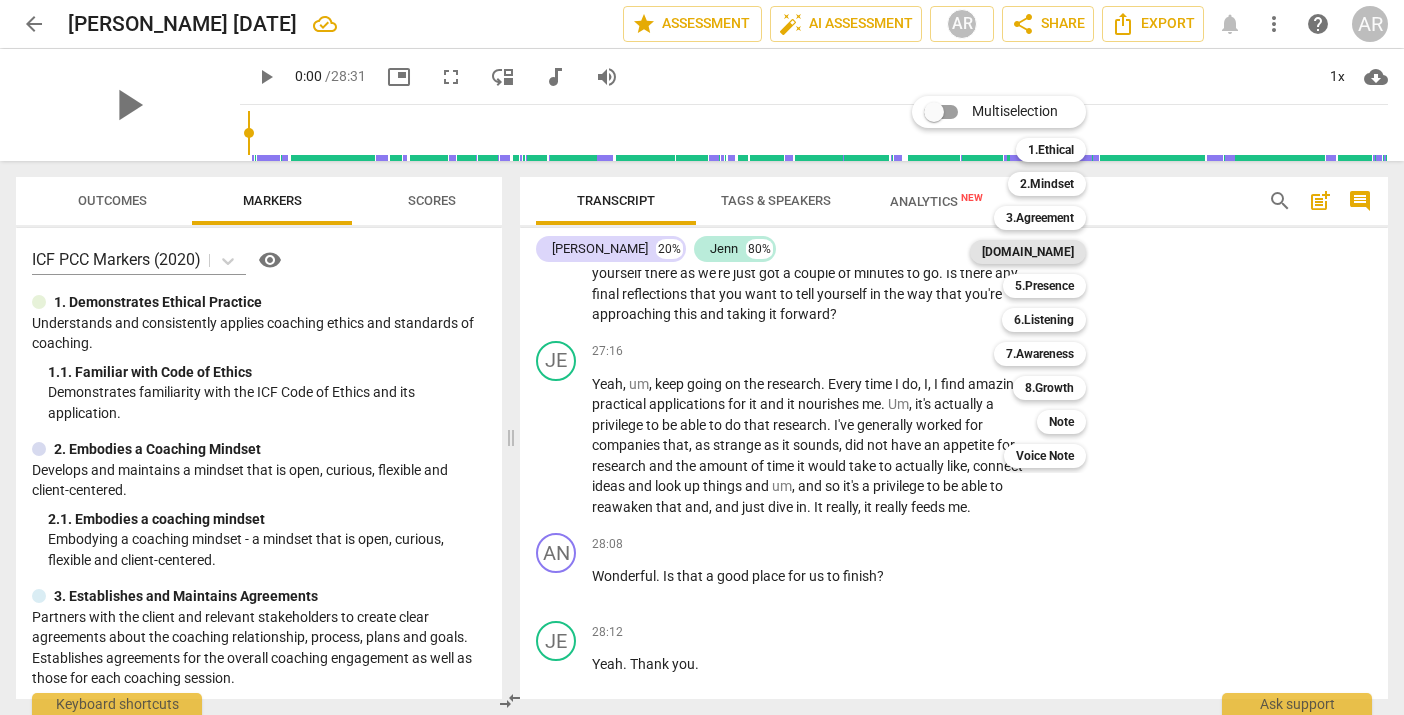 click on "[DOMAIN_NAME]" at bounding box center (1028, 252) 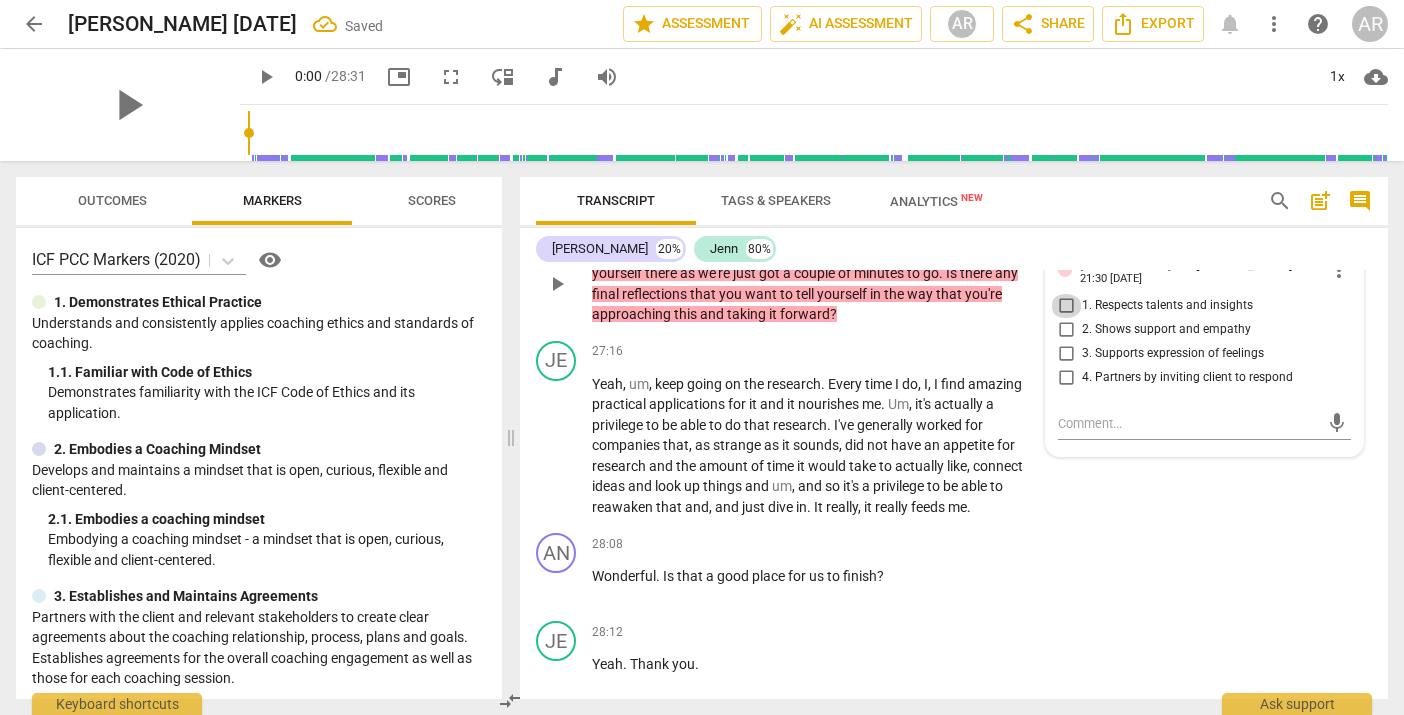 click on "1. Respects talents and insights" at bounding box center (1066, 306) 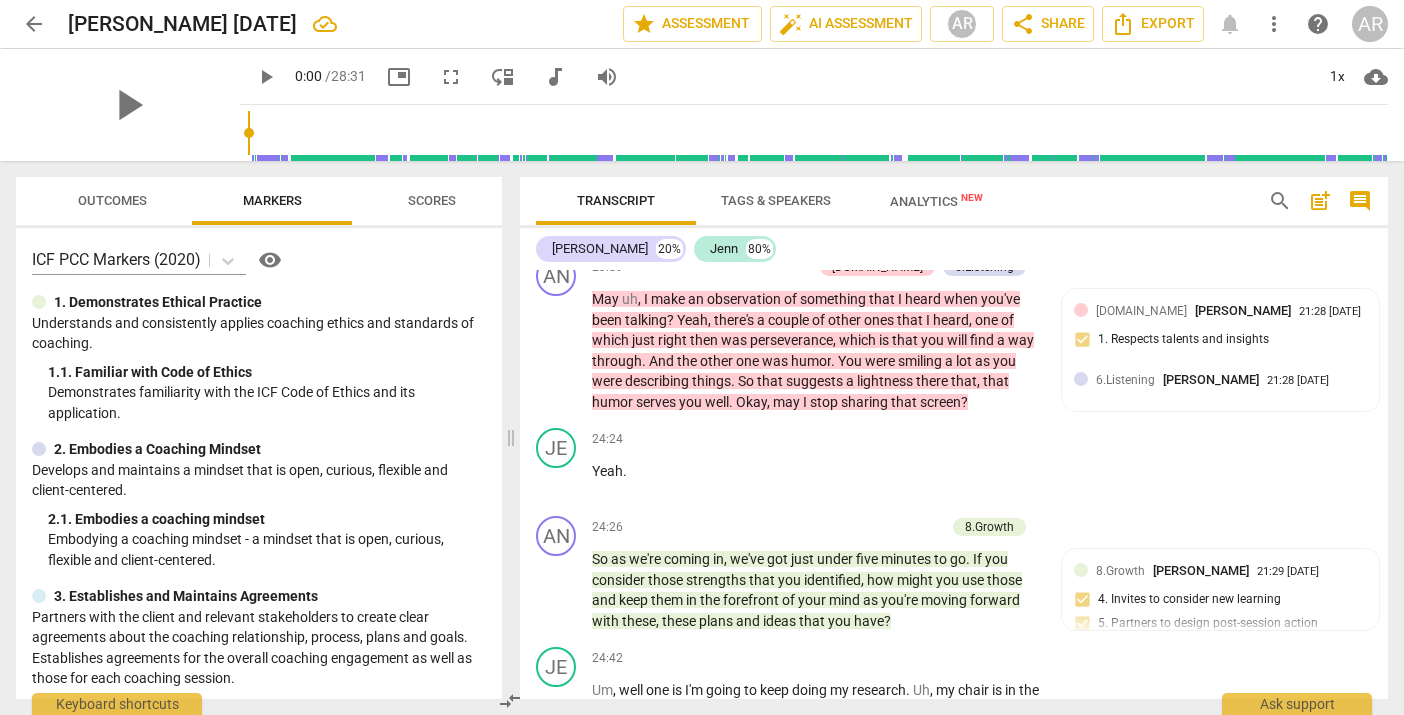 scroll, scrollTop: 8208, scrollLeft: 0, axis: vertical 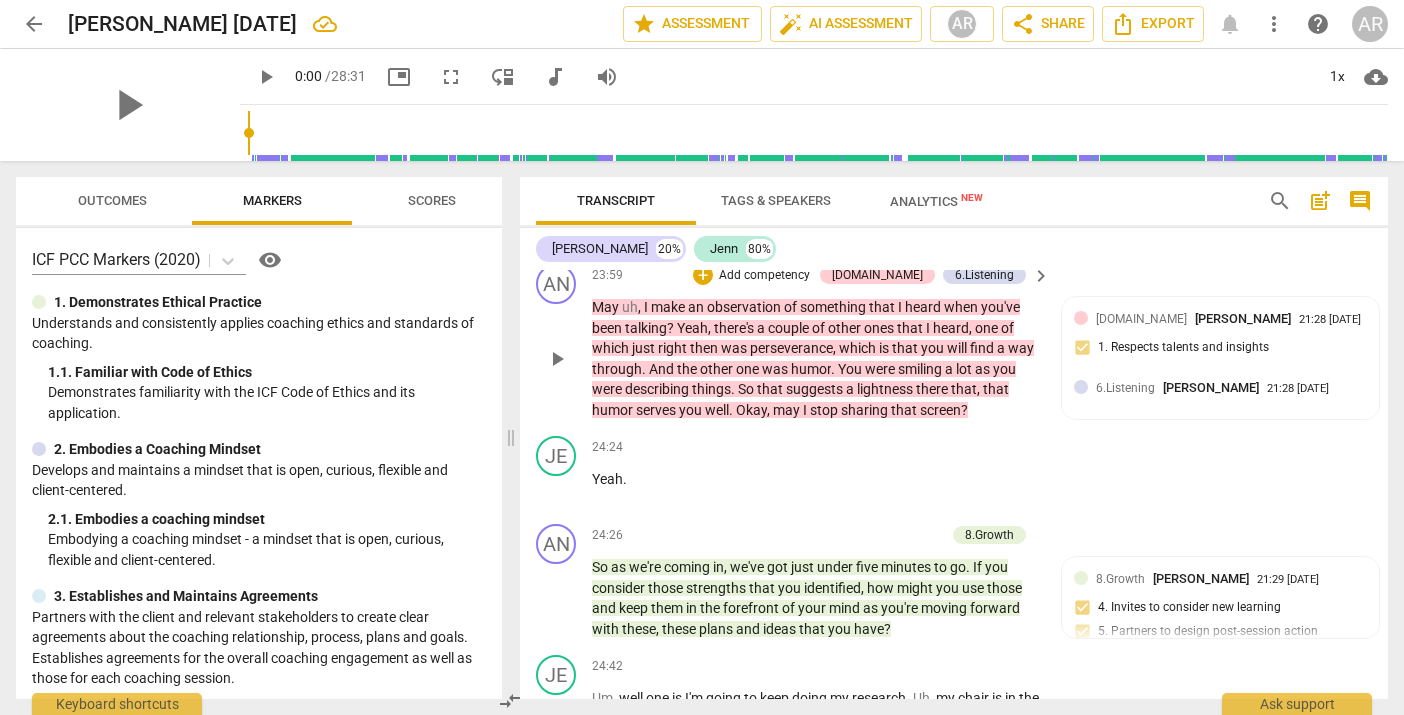 click on "Add competency" at bounding box center [764, 276] 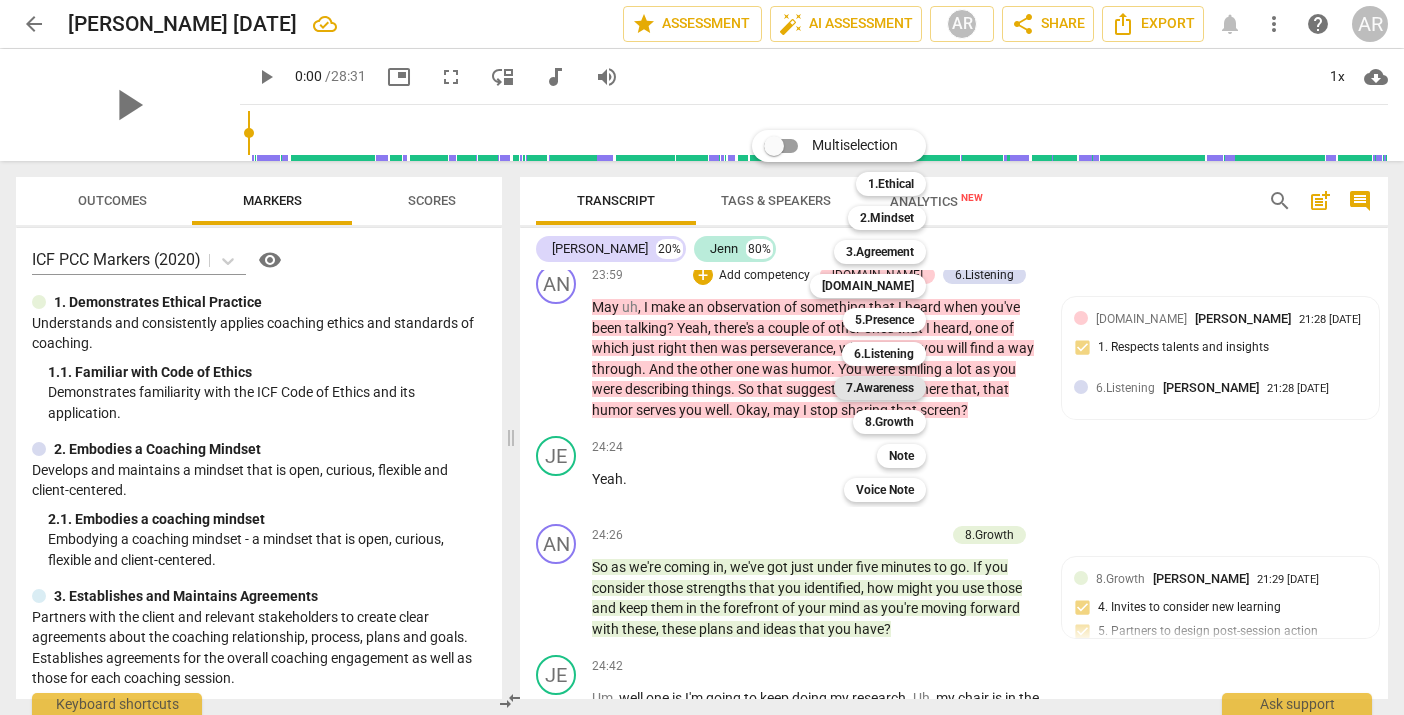 click on "7.Awareness" at bounding box center [880, 388] 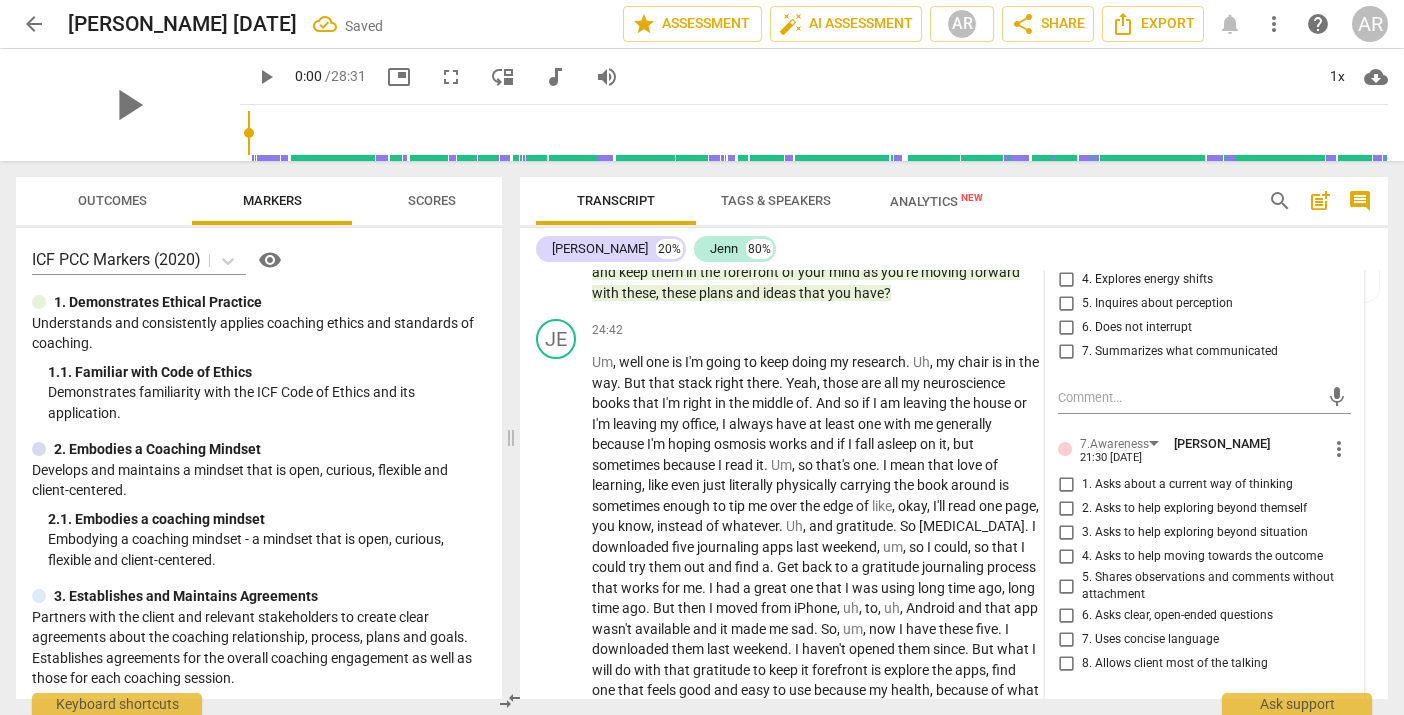 scroll, scrollTop: 8567, scrollLeft: 0, axis: vertical 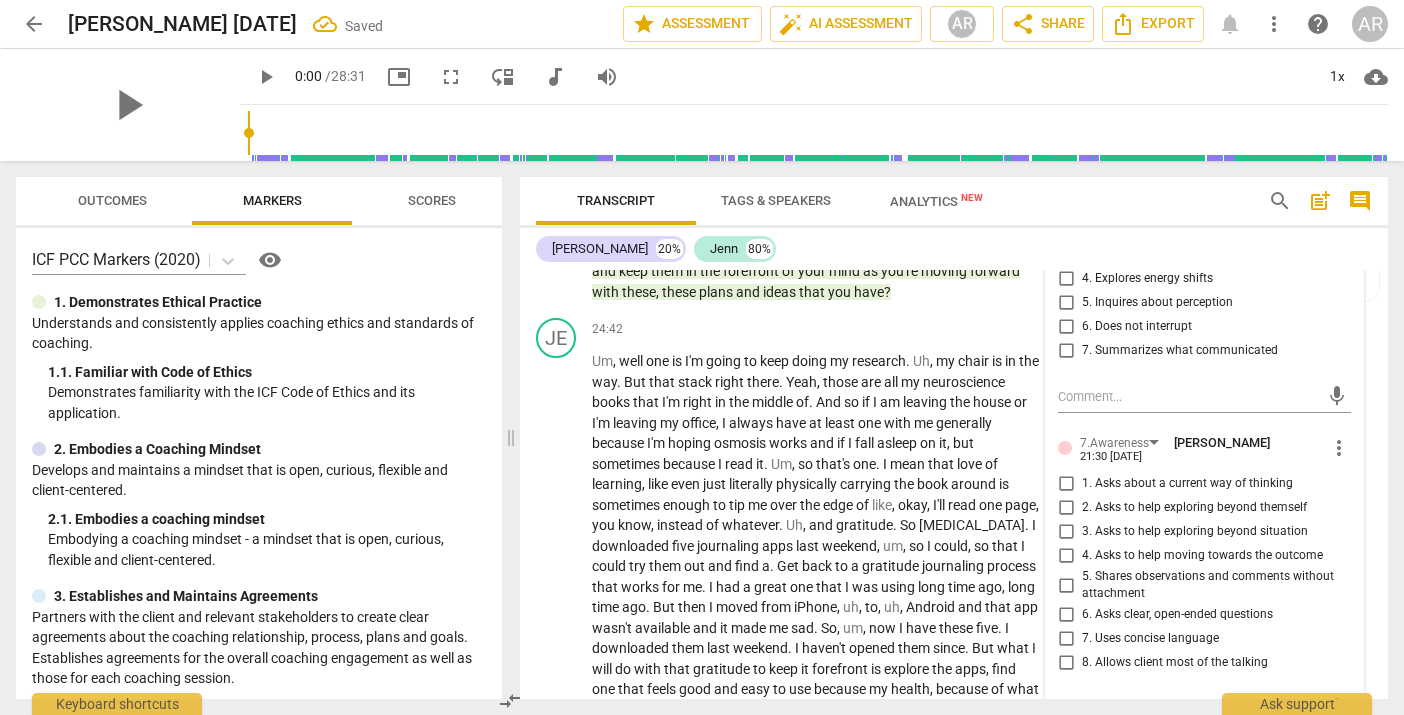 click on "5. Shares observations and comments without attachment" at bounding box center [1066, 585] 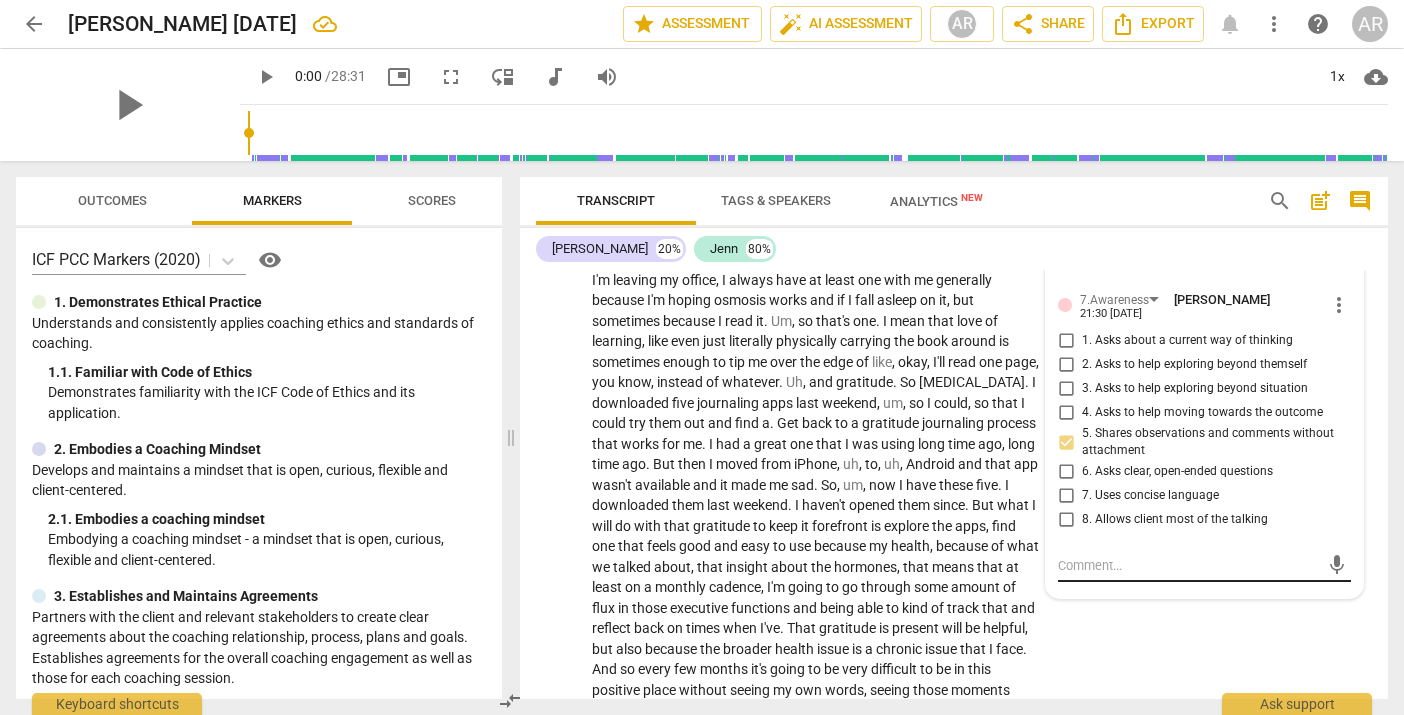 scroll, scrollTop: 8738, scrollLeft: 0, axis: vertical 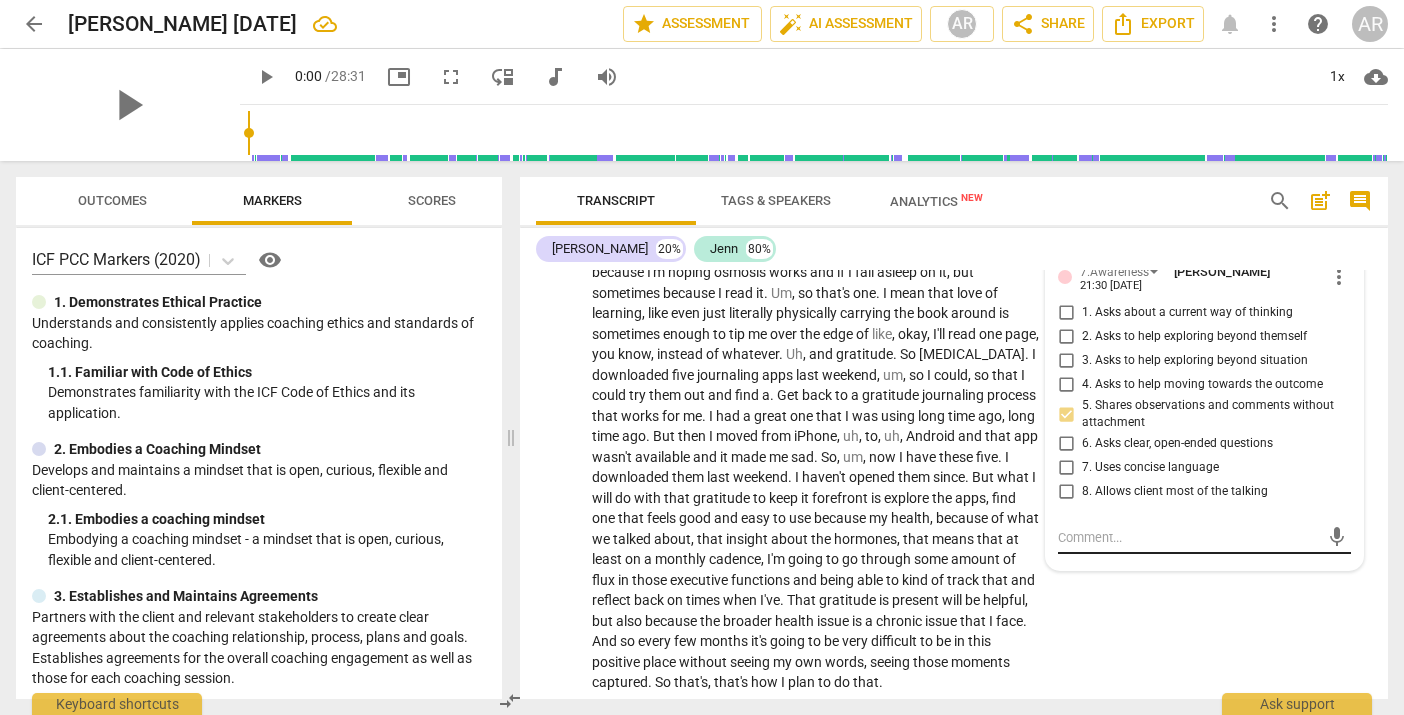 click at bounding box center [1188, 537] 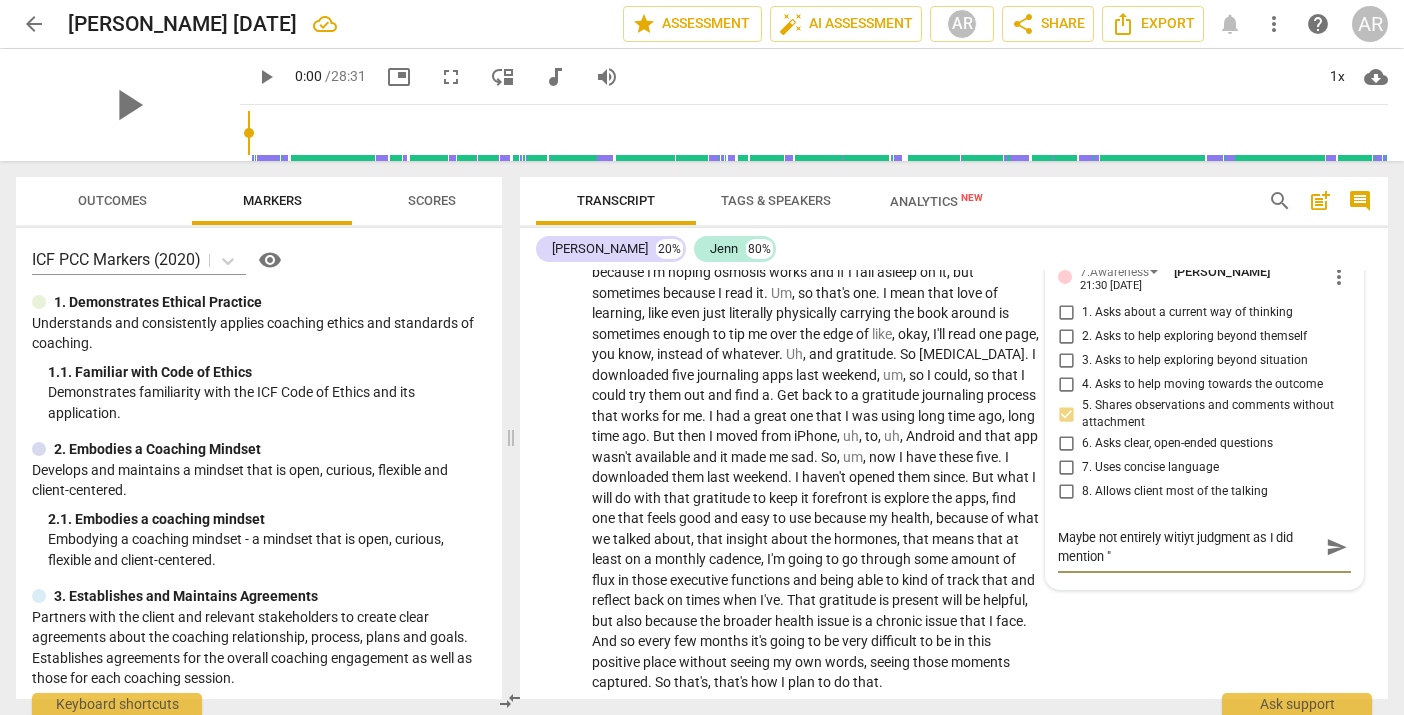 scroll, scrollTop: 0, scrollLeft: 0, axis: both 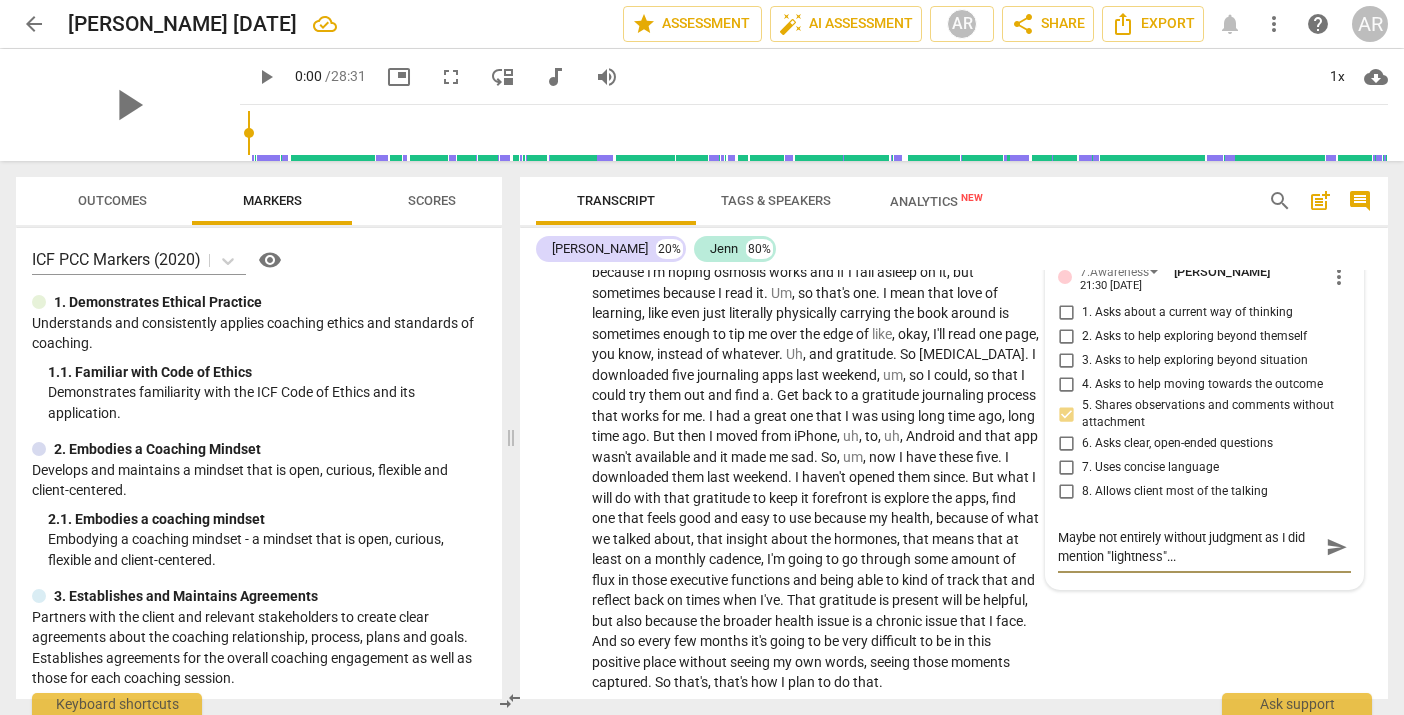 drag, startPoint x: 1327, startPoint y: 593, endPoint x: 1284, endPoint y: 587, distance: 43.416588 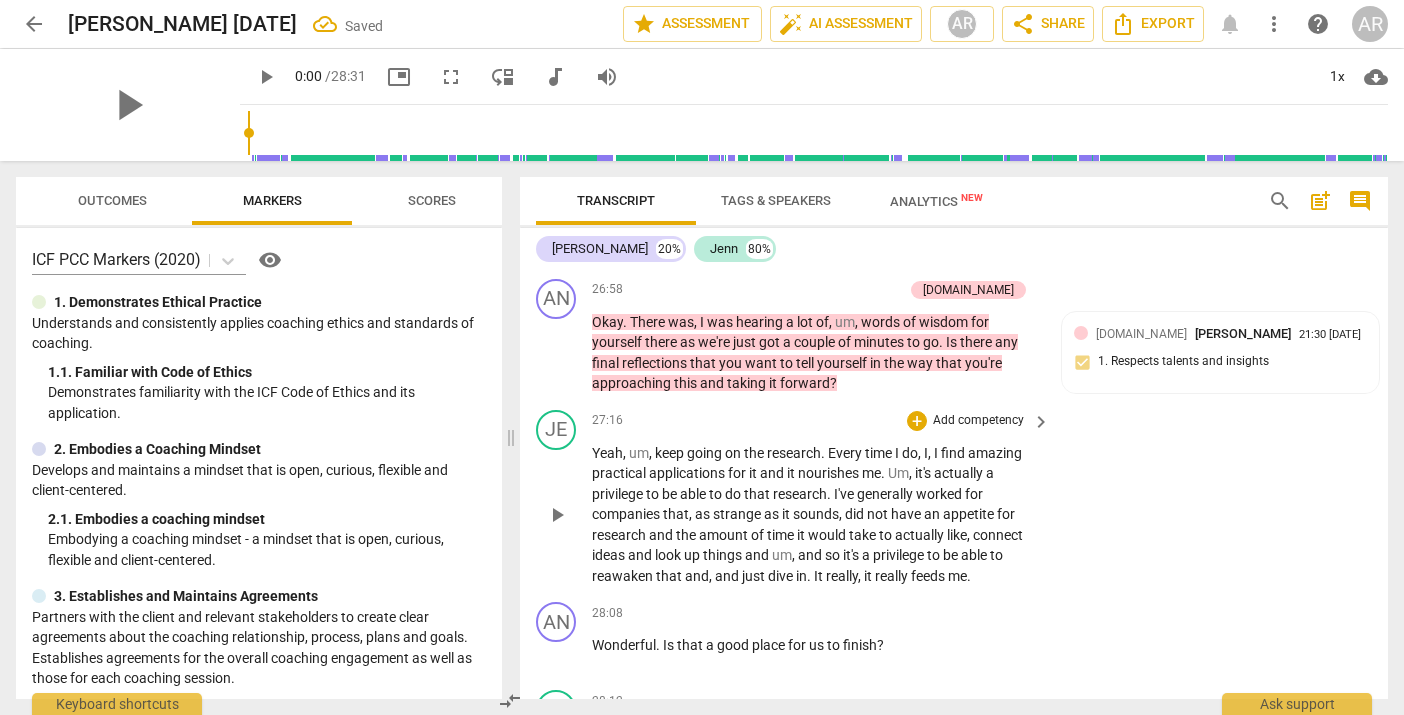 scroll, scrollTop: 9148, scrollLeft: 0, axis: vertical 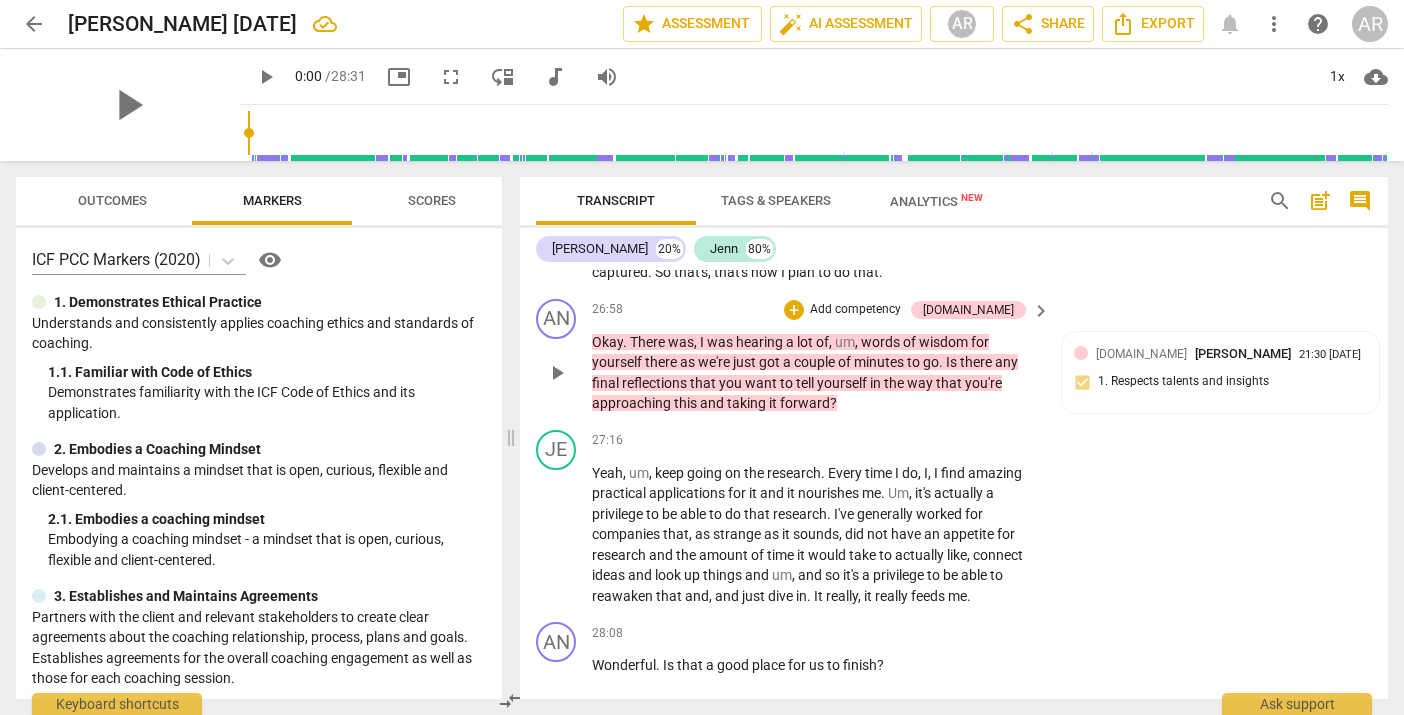 click on "Add competency" at bounding box center [855, 310] 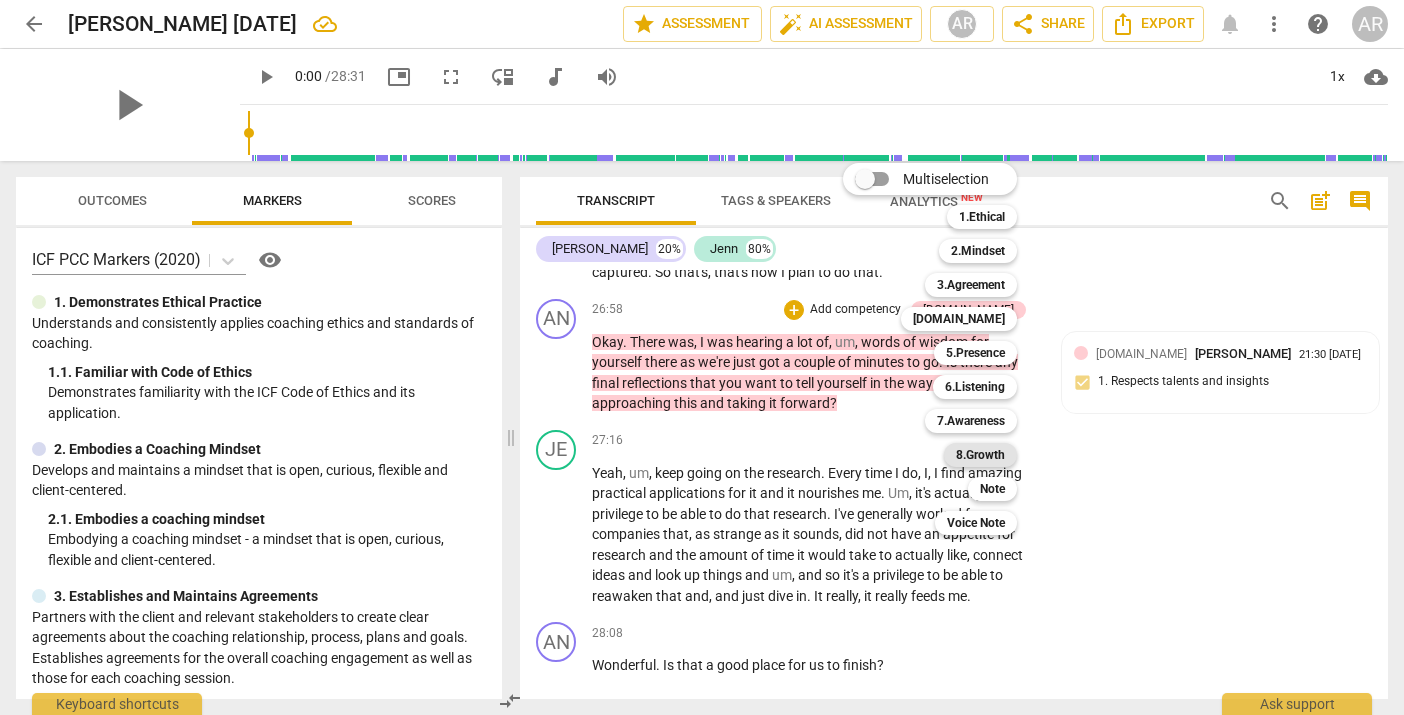 click on "8.Growth" at bounding box center (980, 455) 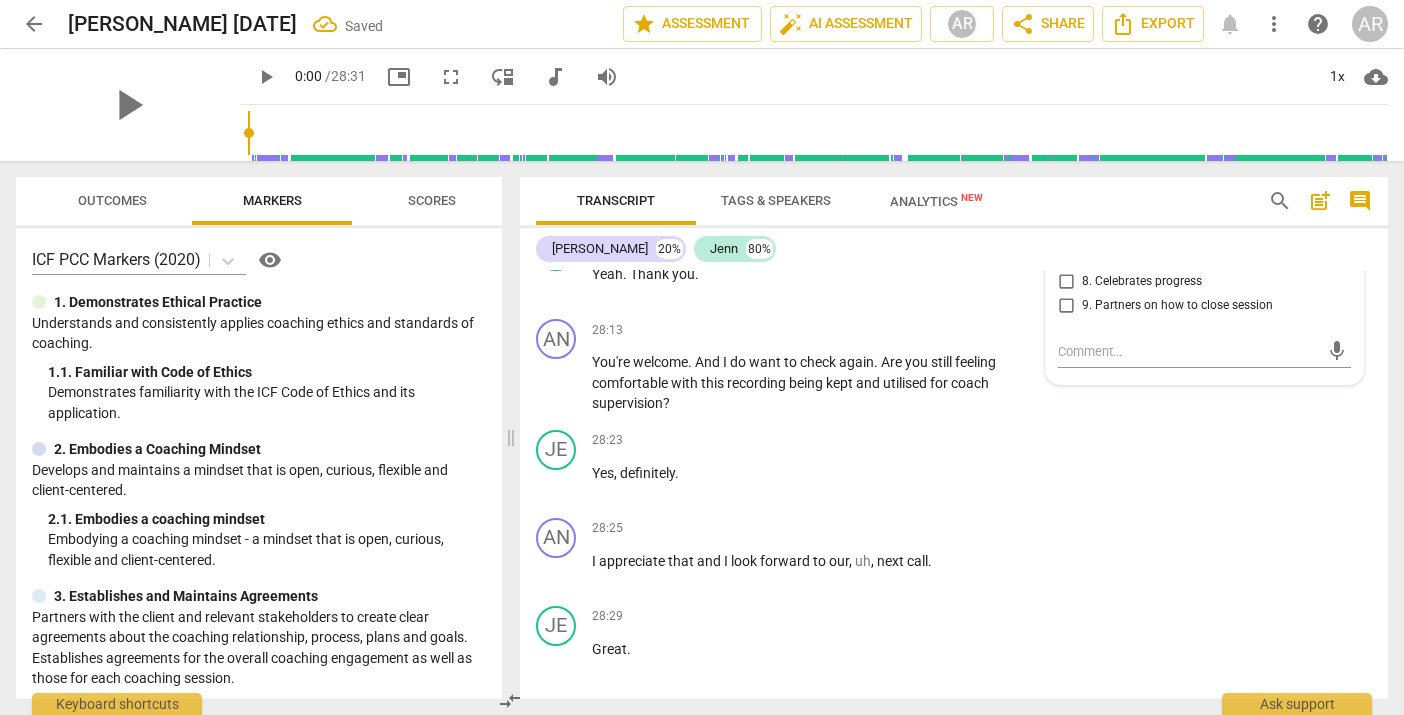 scroll, scrollTop: 9479, scrollLeft: 0, axis: vertical 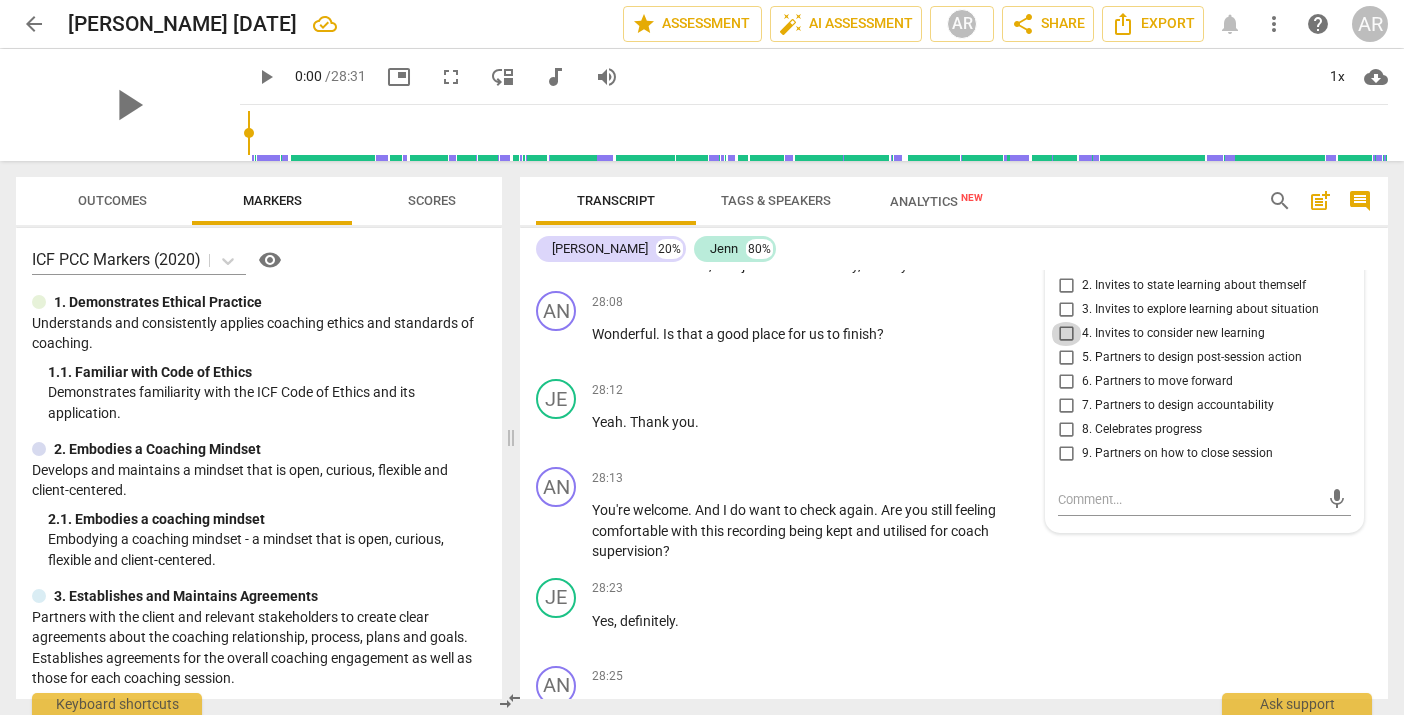 click on "4. Invites to consider new learning" at bounding box center (1066, 334) 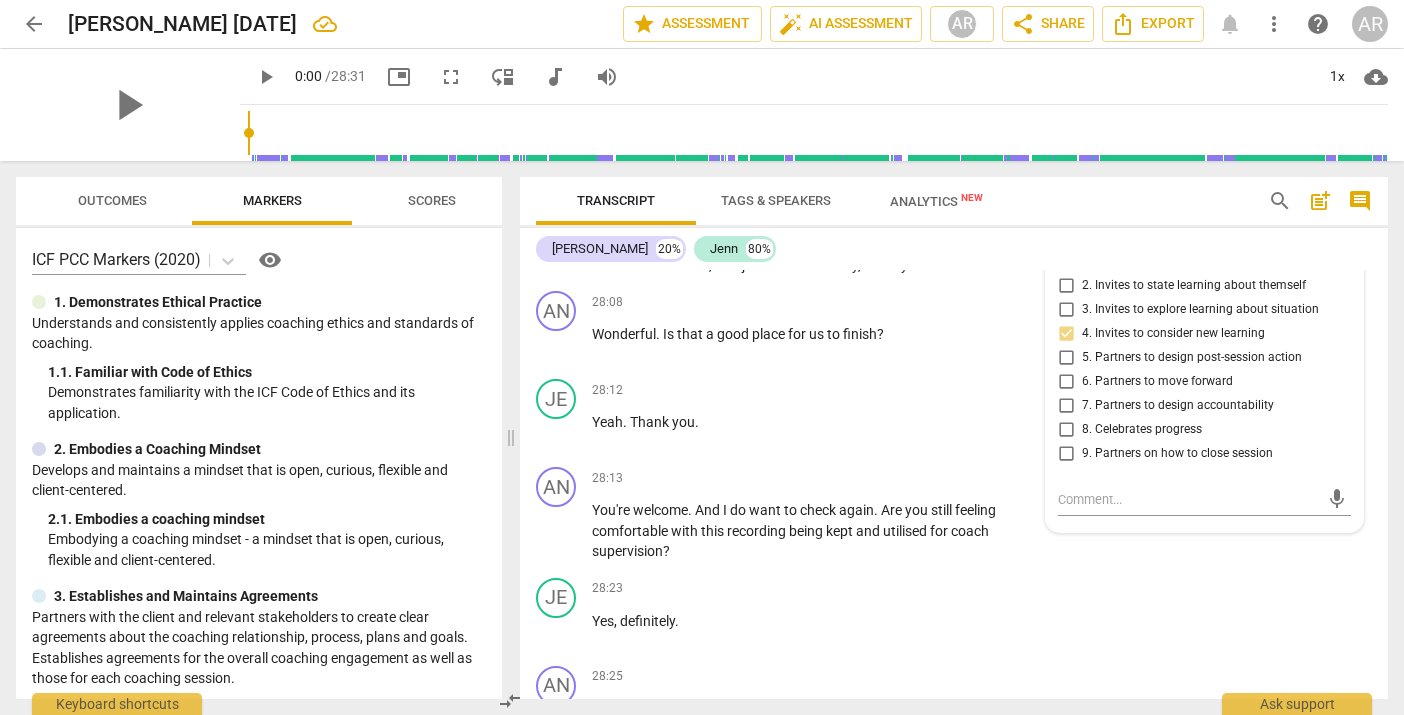 click on "8. Celebrates progress" at bounding box center [1066, 430] 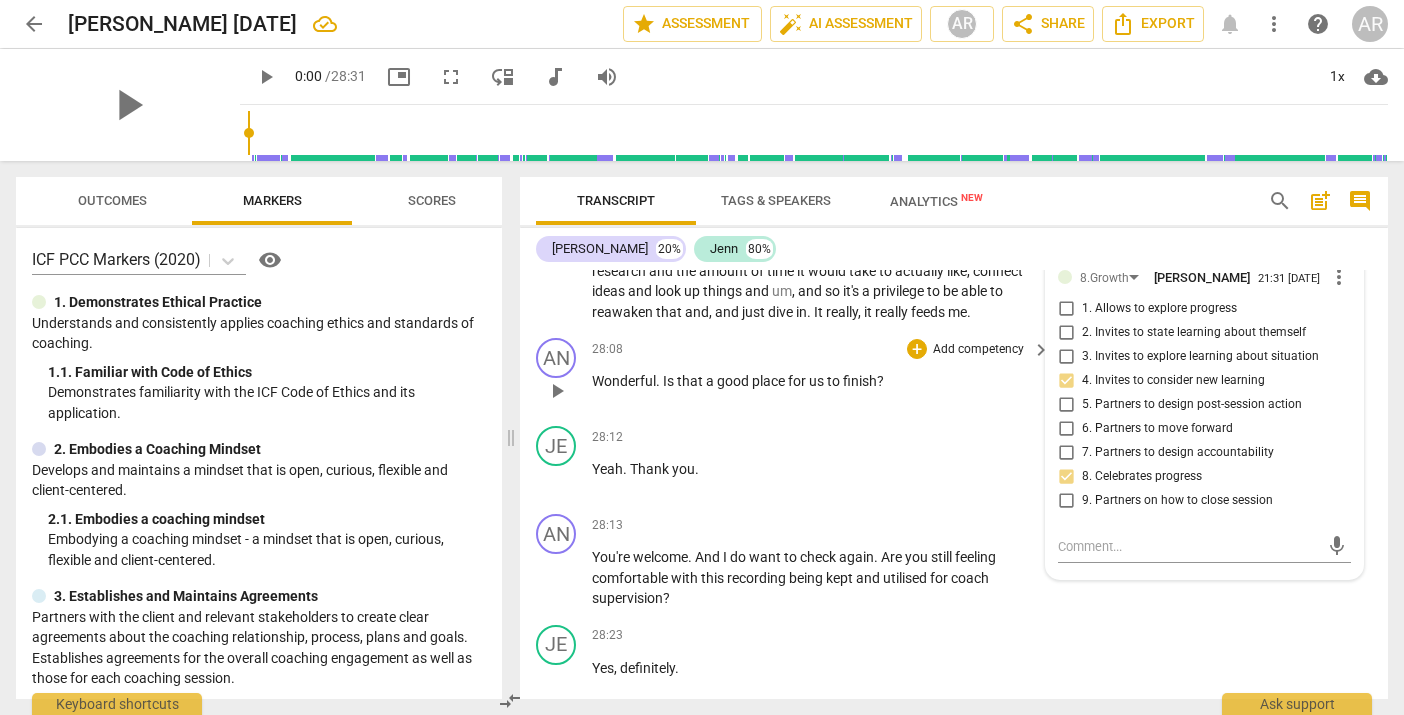 scroll, scrollTop: 9437, scrollLeft: 0, axis: vertical 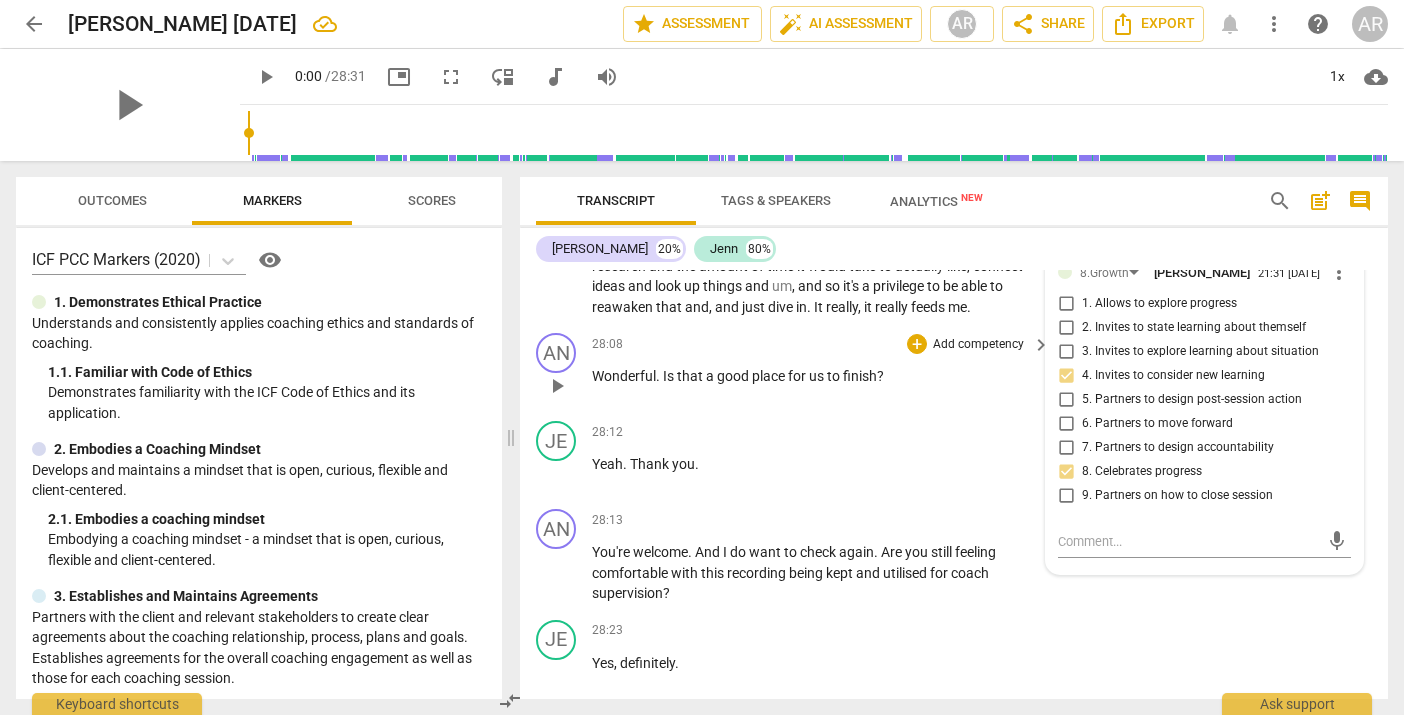 click on "for" at bounding box center [798, 376] 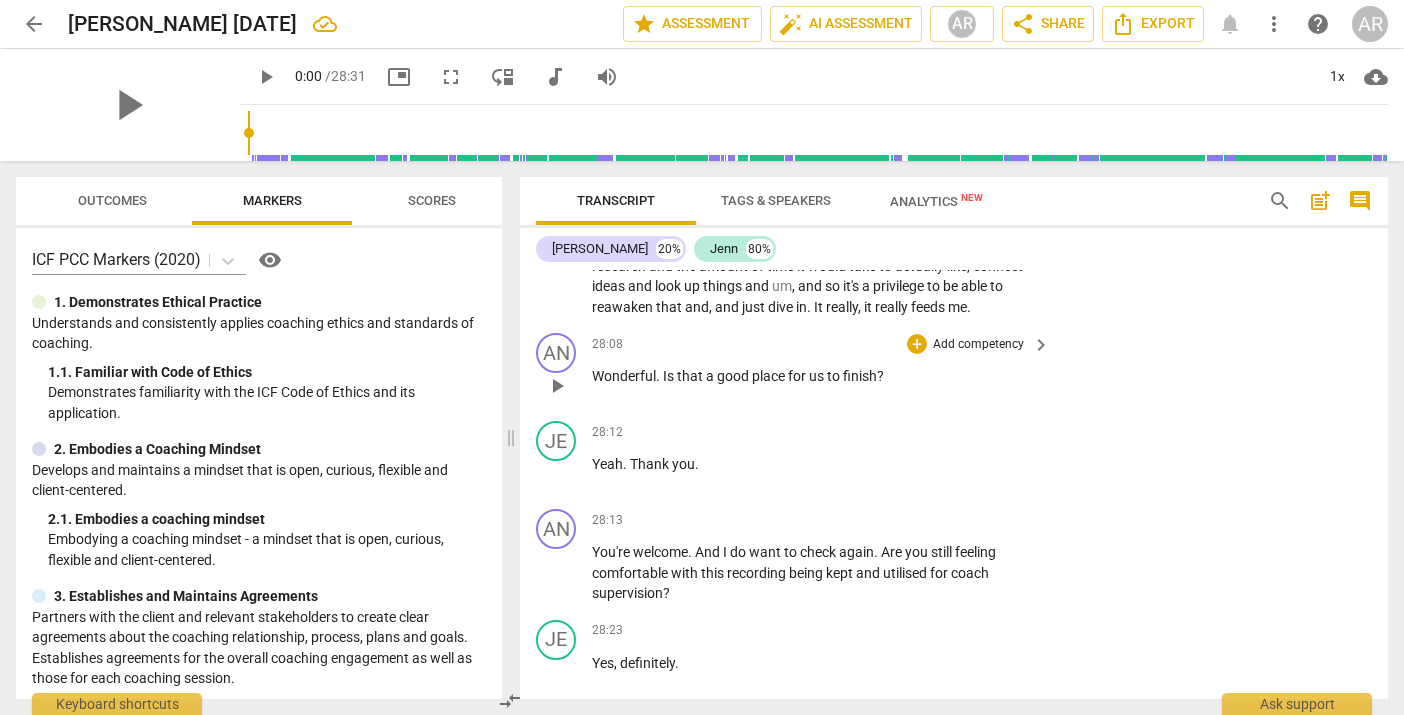 click on "Add competency" at bounding box center [978, 345] 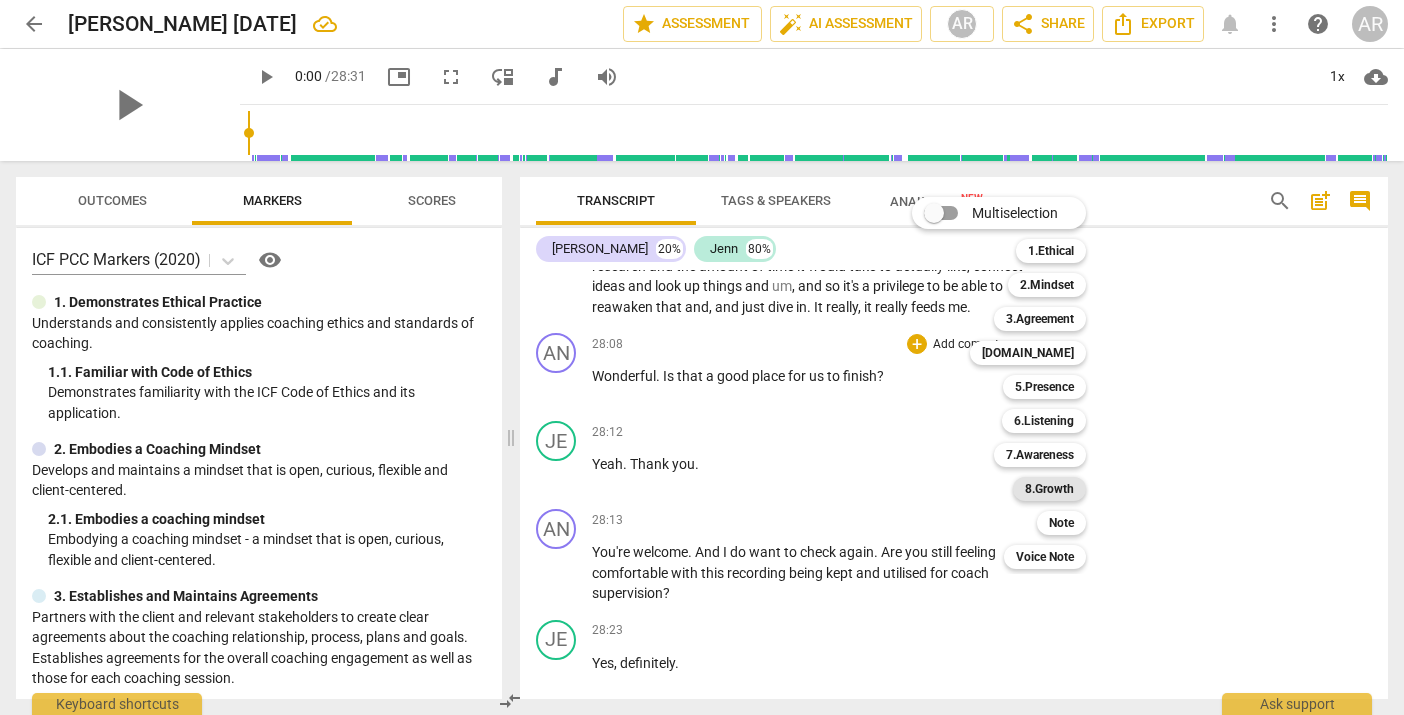 click on "8.Growth" at bounding box center [1049, 489] 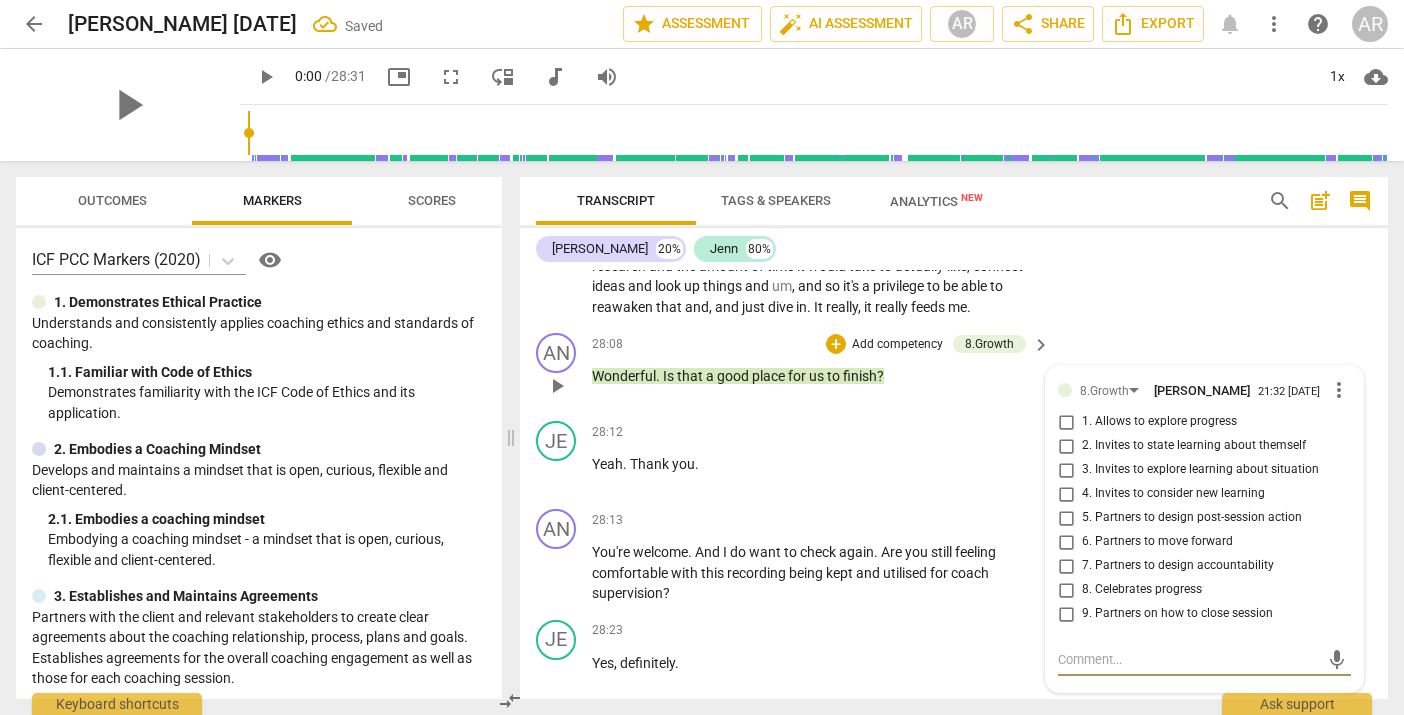 scroll, scrollTop: 9452, scrollLeft: 0, axis: vertical 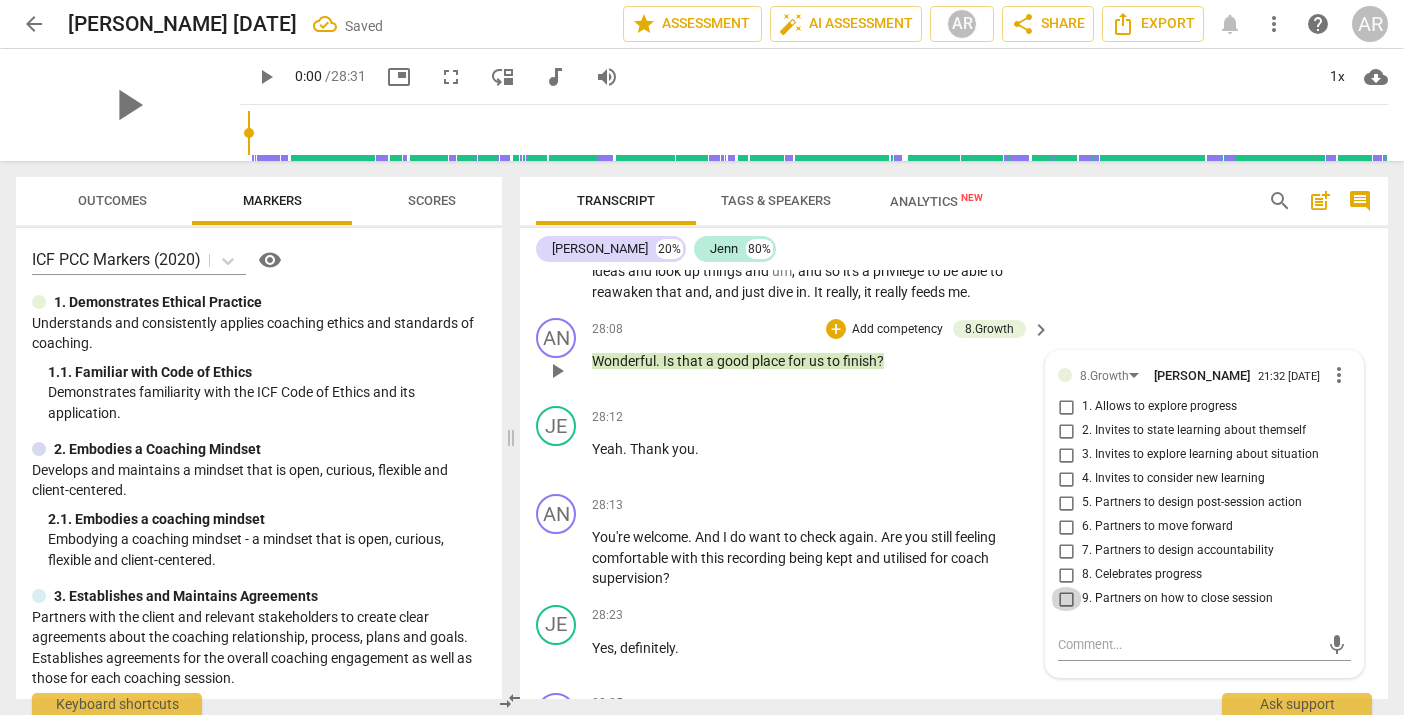 click on "9. Partners on how to close session" at bounding box center (1066, 599) 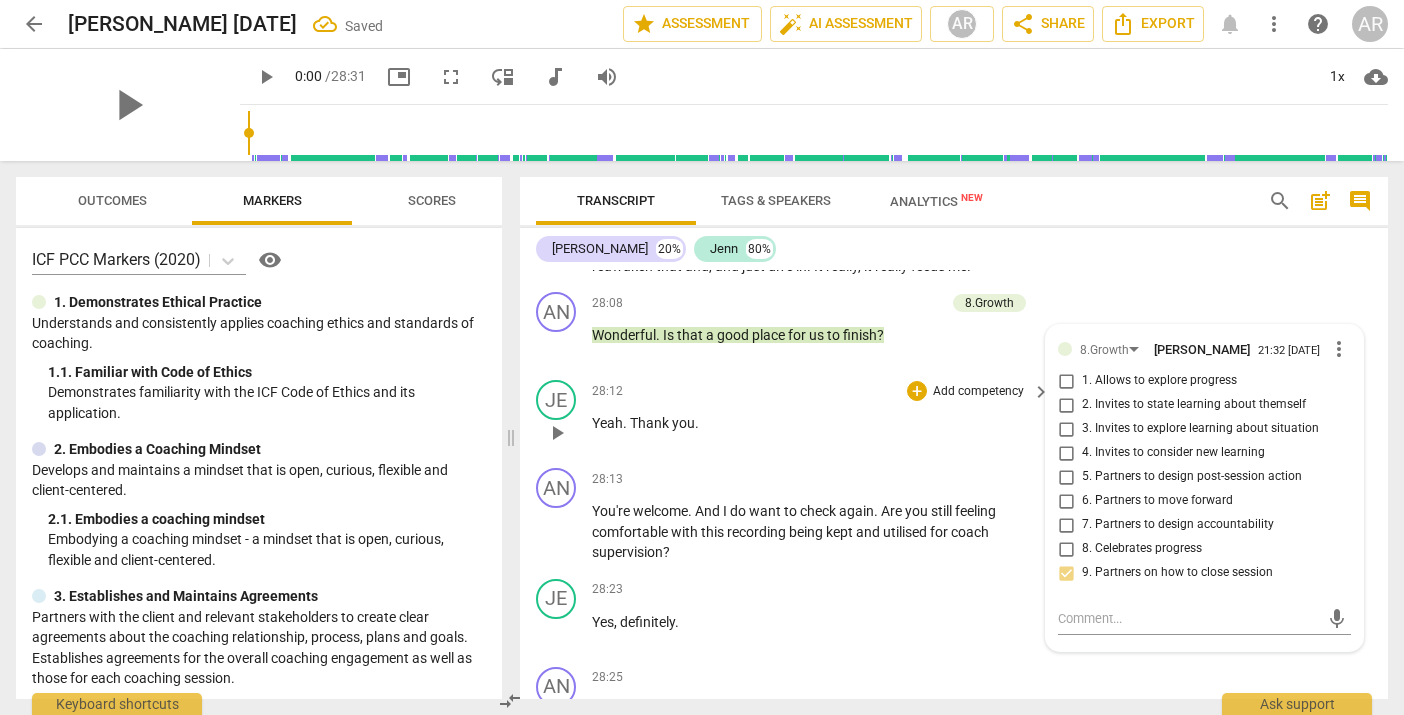 scroll, scrollTop: 9503, scrollLeft: 0, axis: vertical 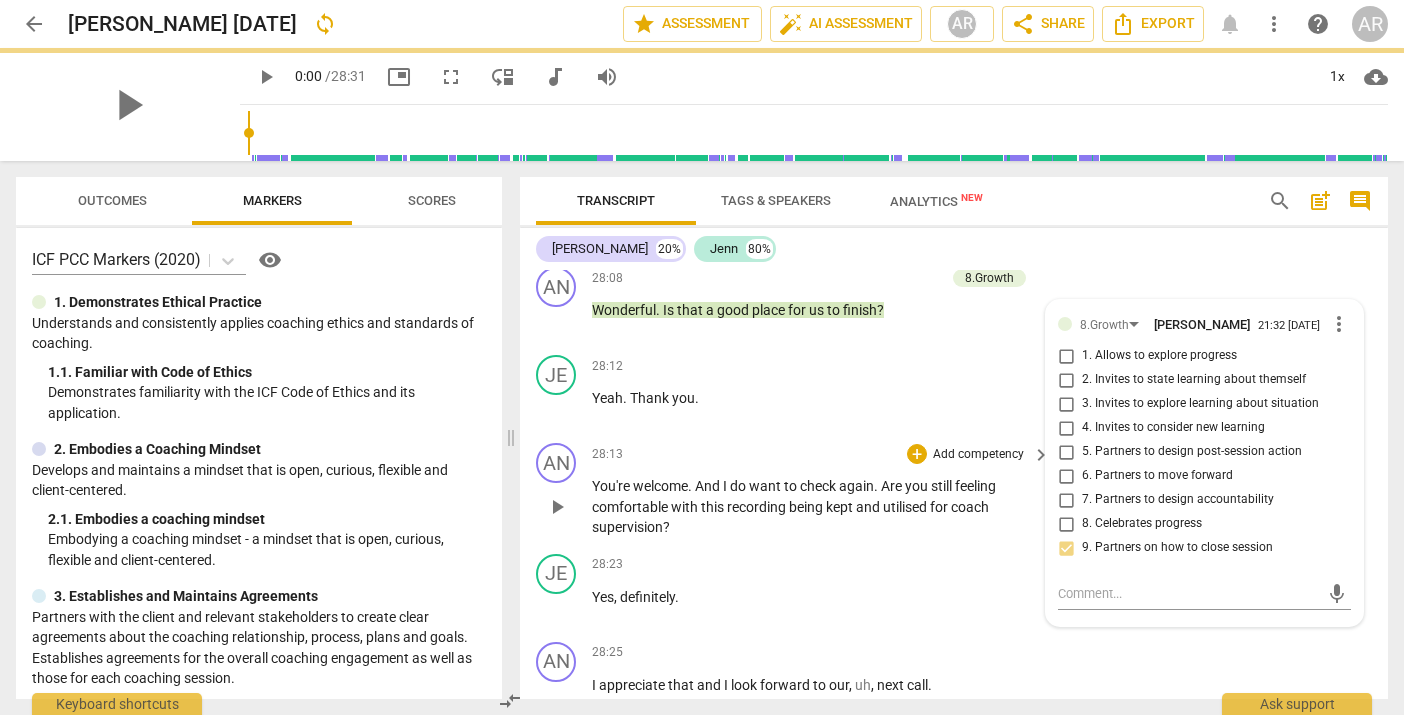 click on "utilised" at bounding box center (906, 507) 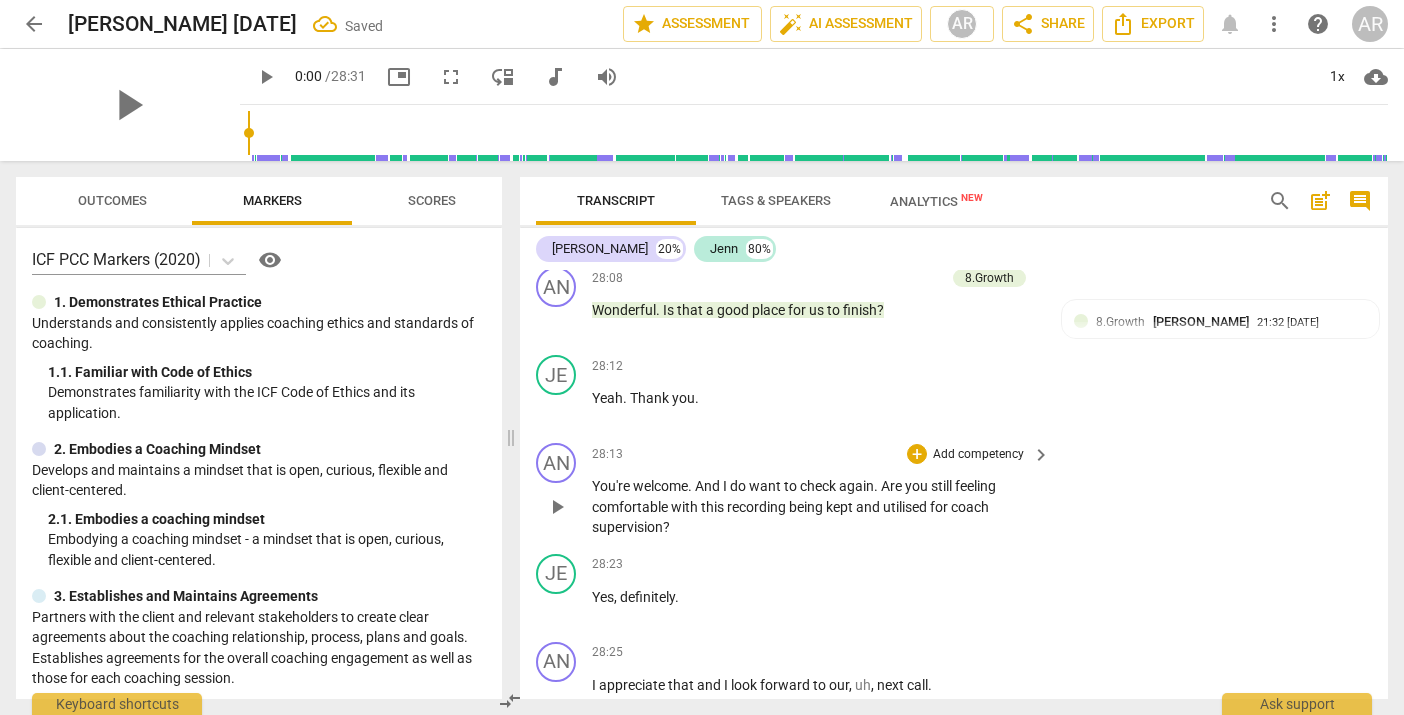 click on "Add competency" at bounding box center [978, 455] 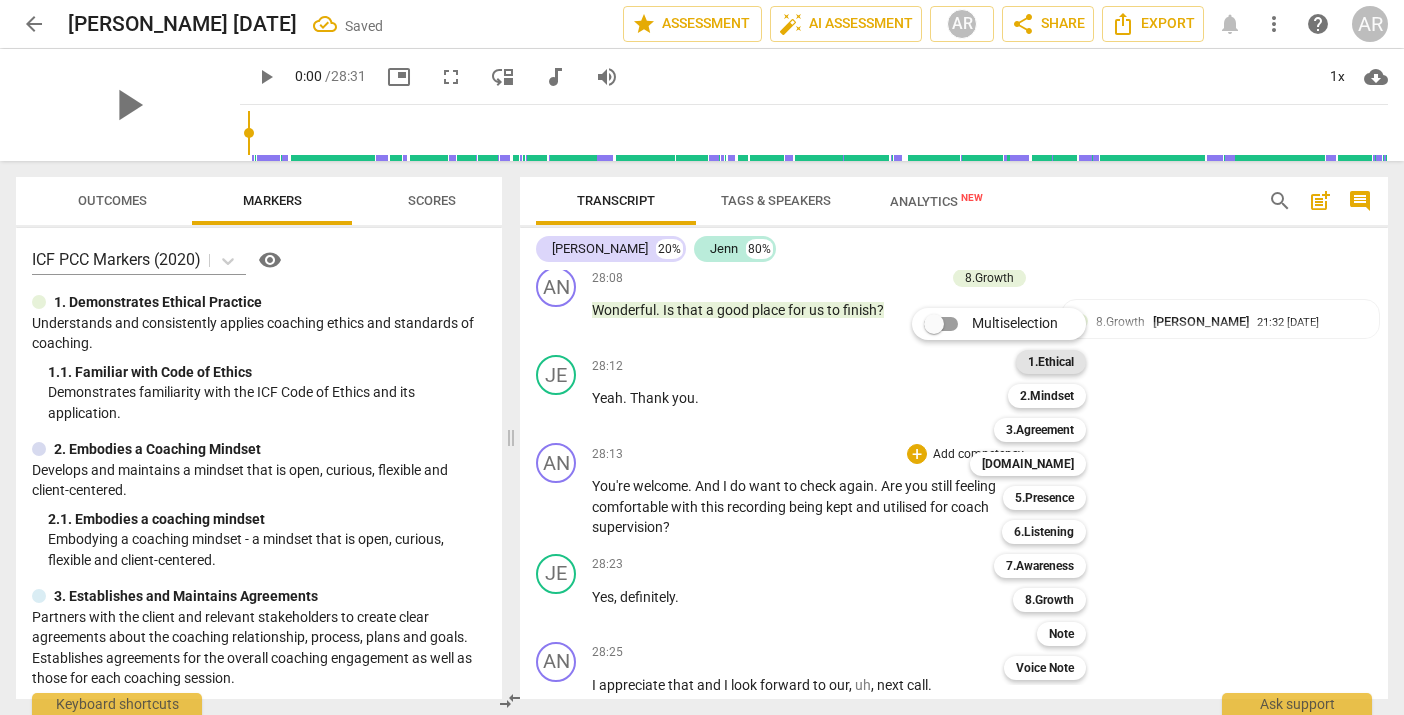 click on "1.Ethical" at bounding box center [1051, 362] 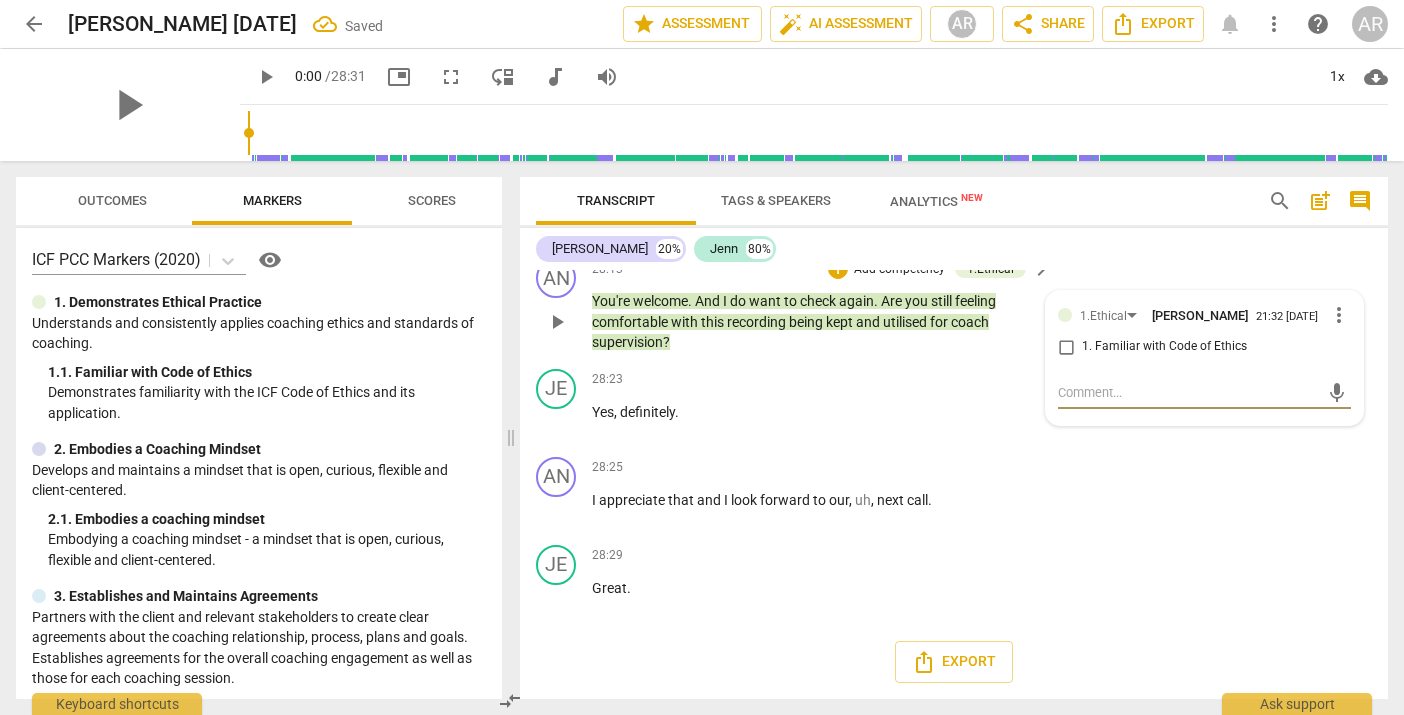 scroll, scrollTop: 9727, scrollLeft: 0, axis: vertical 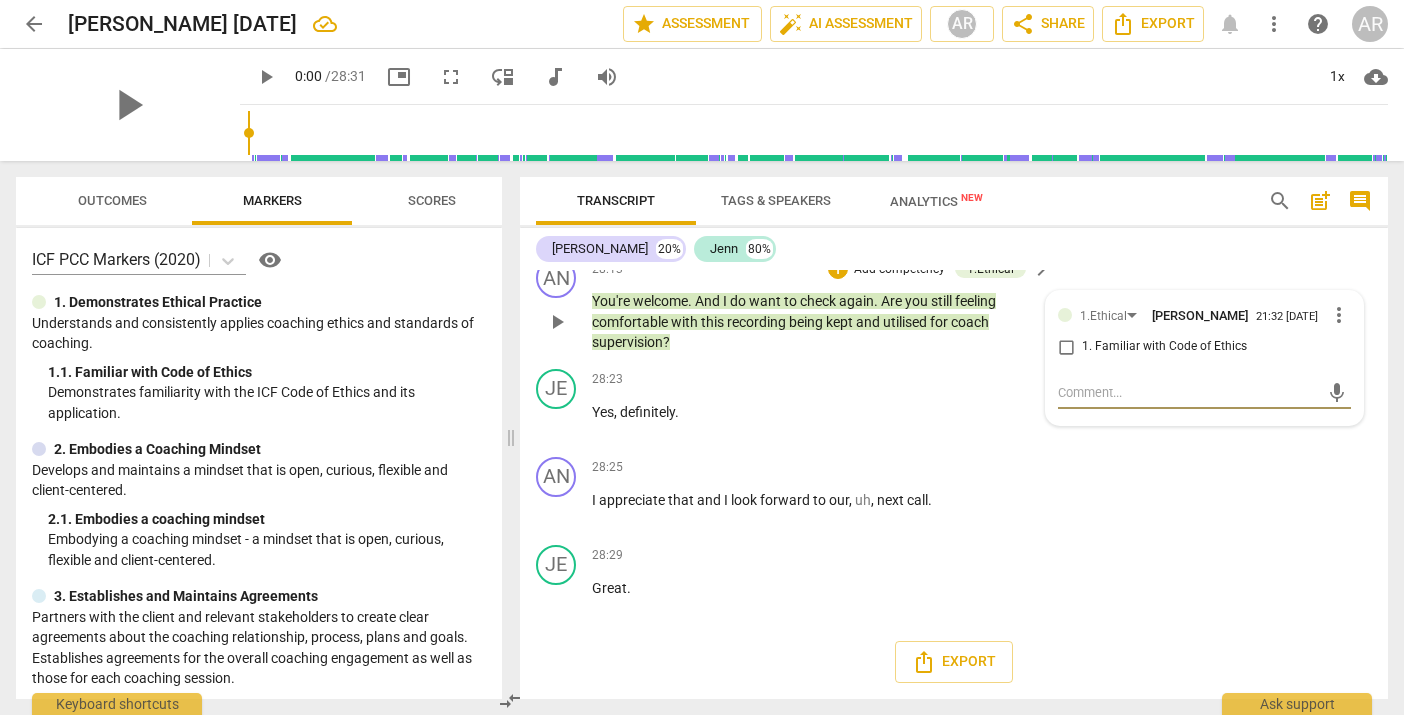 click on "1. Familiar with Code of Ethics" at bounding box center [1066, 347] 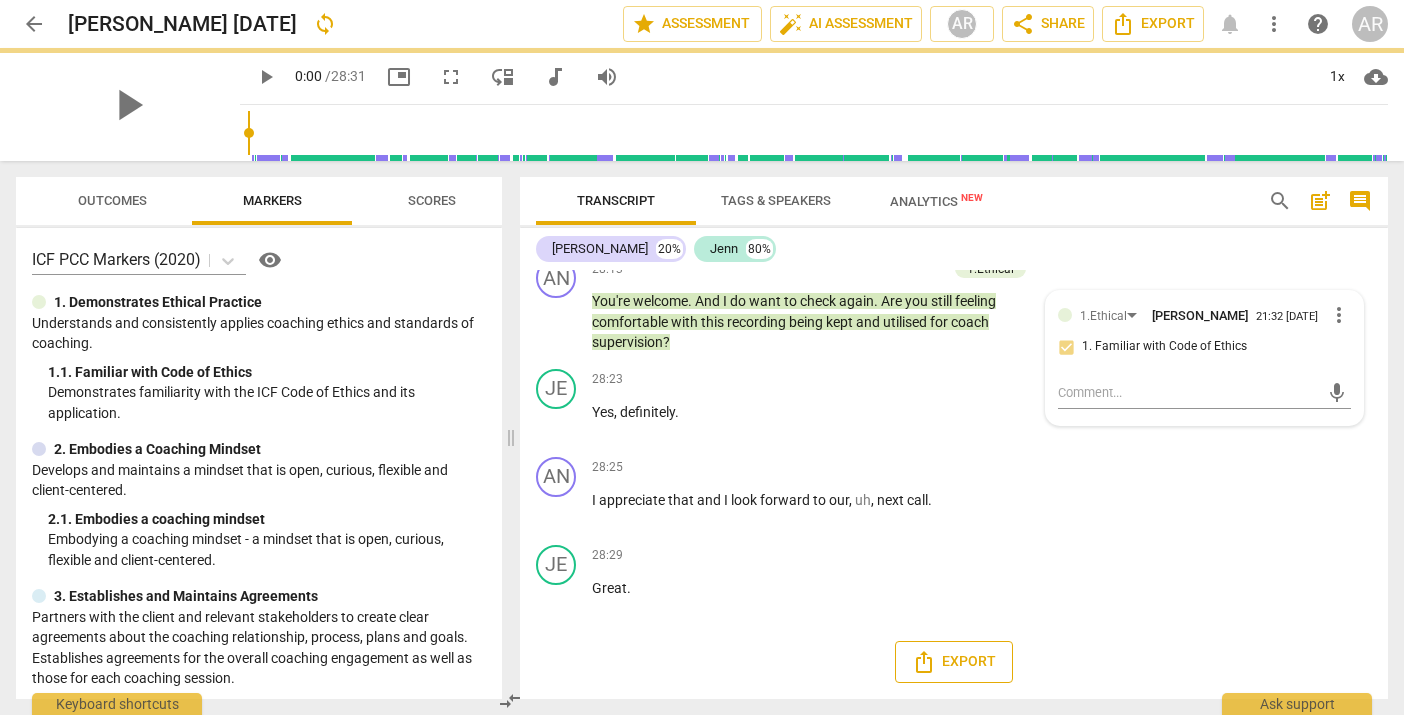 click on "Export" at bounding box center (954, 662) 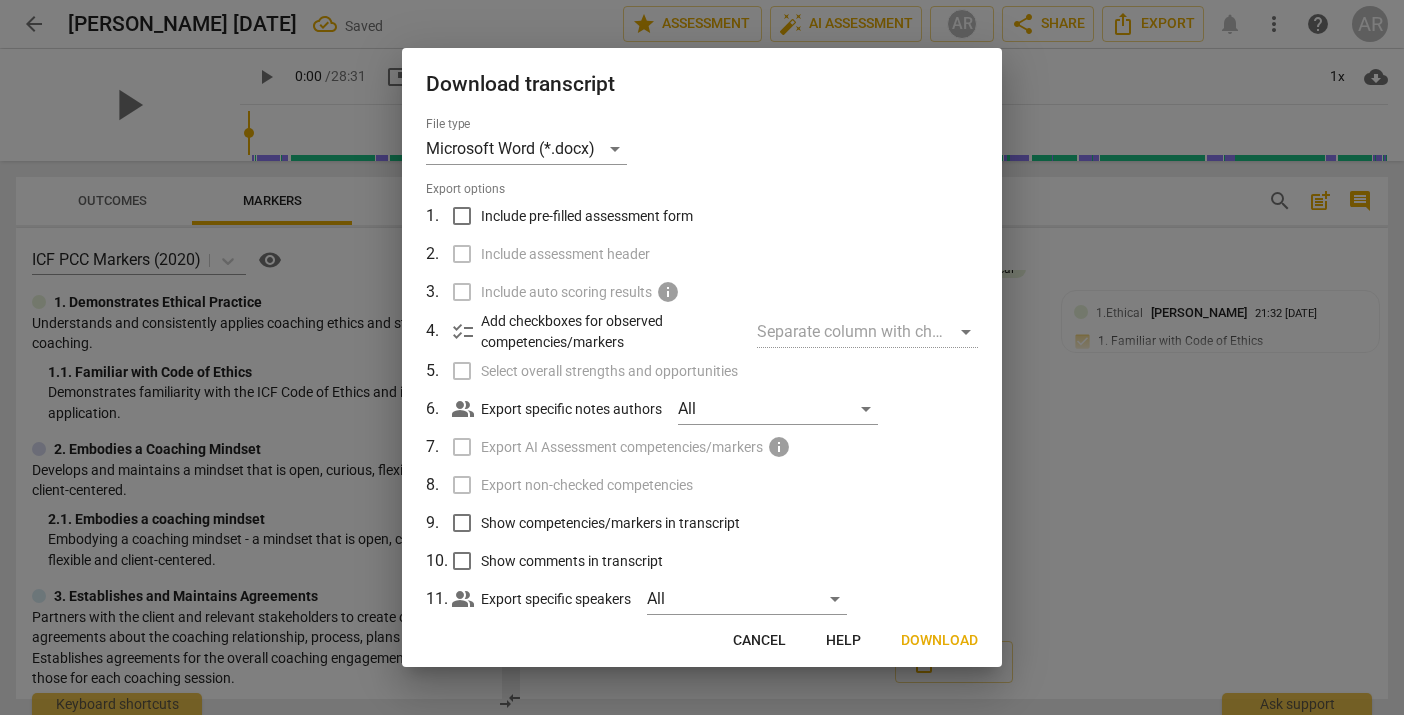 click on "Include assessment header" at bounding box center (700, 254) 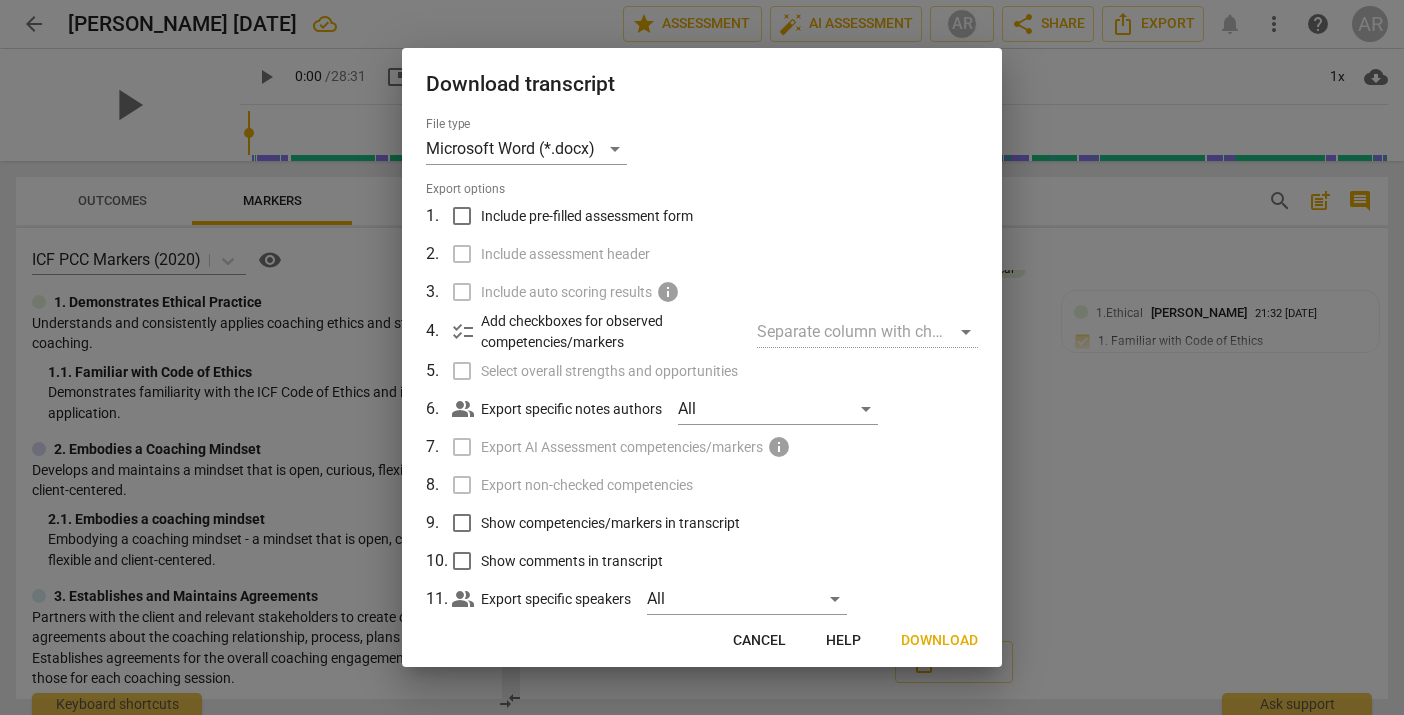click on "Include assessment header" at bounding box center (700, 254) 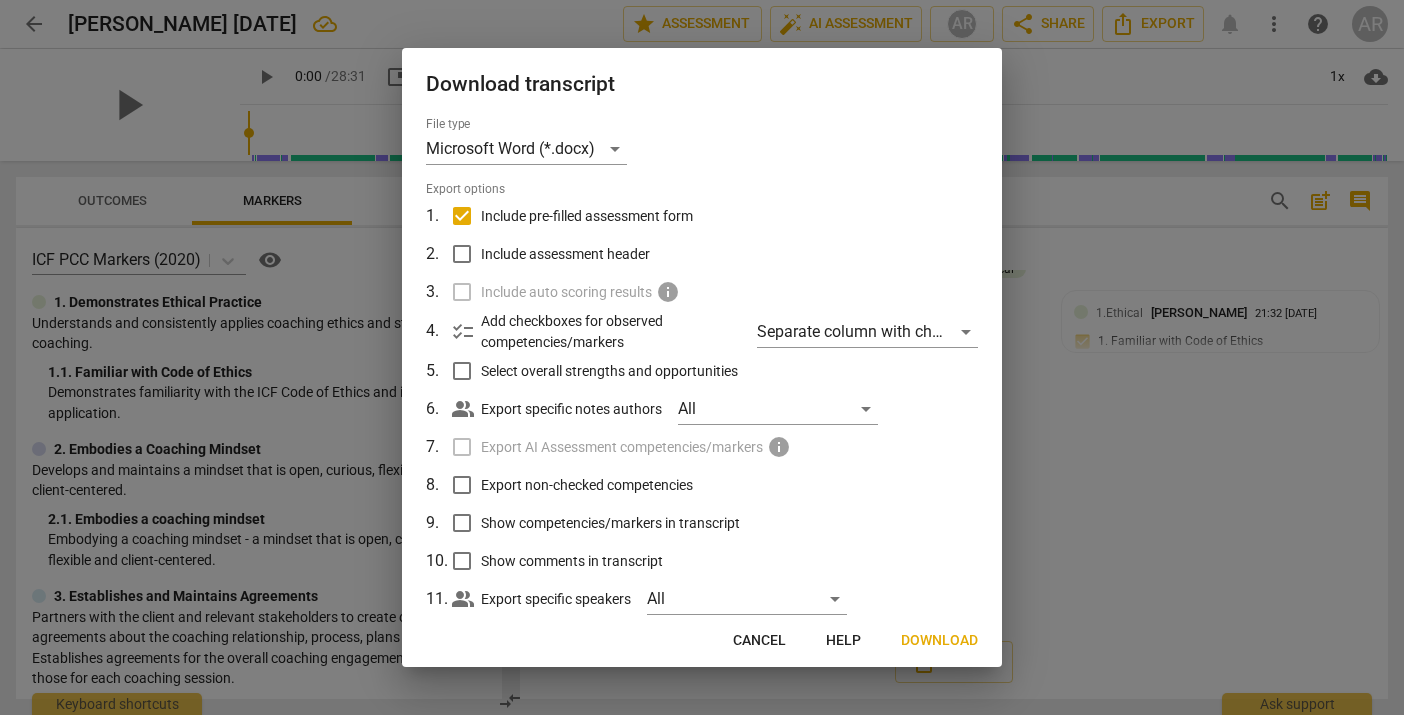 click on "Select overall strengths and opportunities" at bounding box center (462, 371) 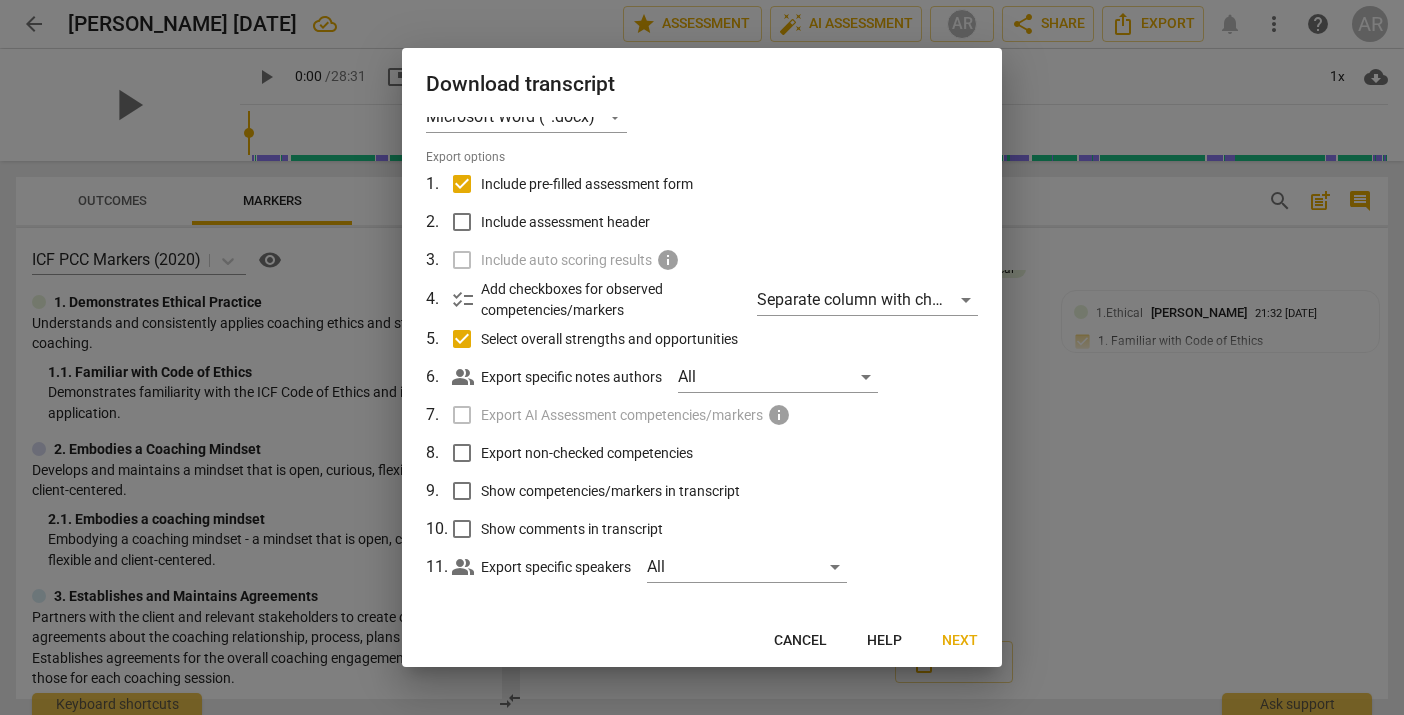 scroll, scrollTop: 37, scrollLeft: 0, axis: vertical 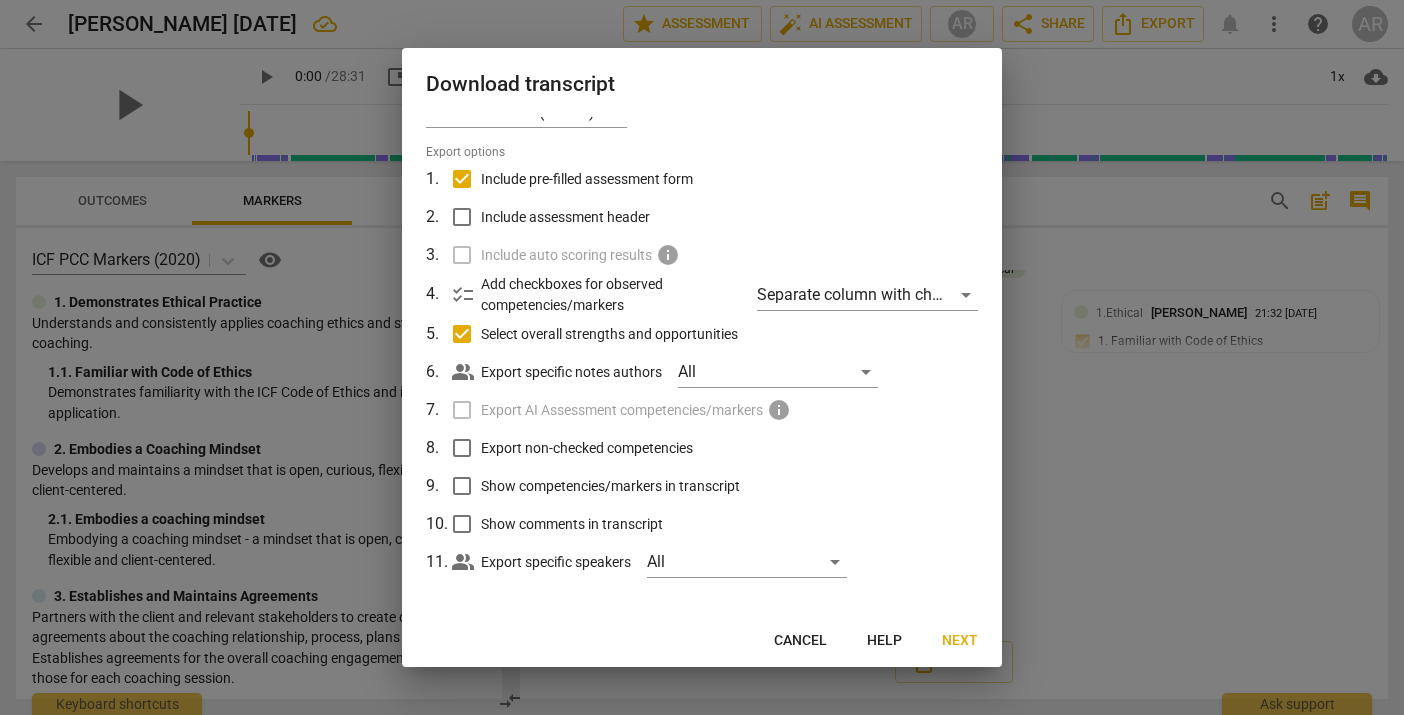 click on "Show competencies/markers in transcript" at bounding box center [462, 486] 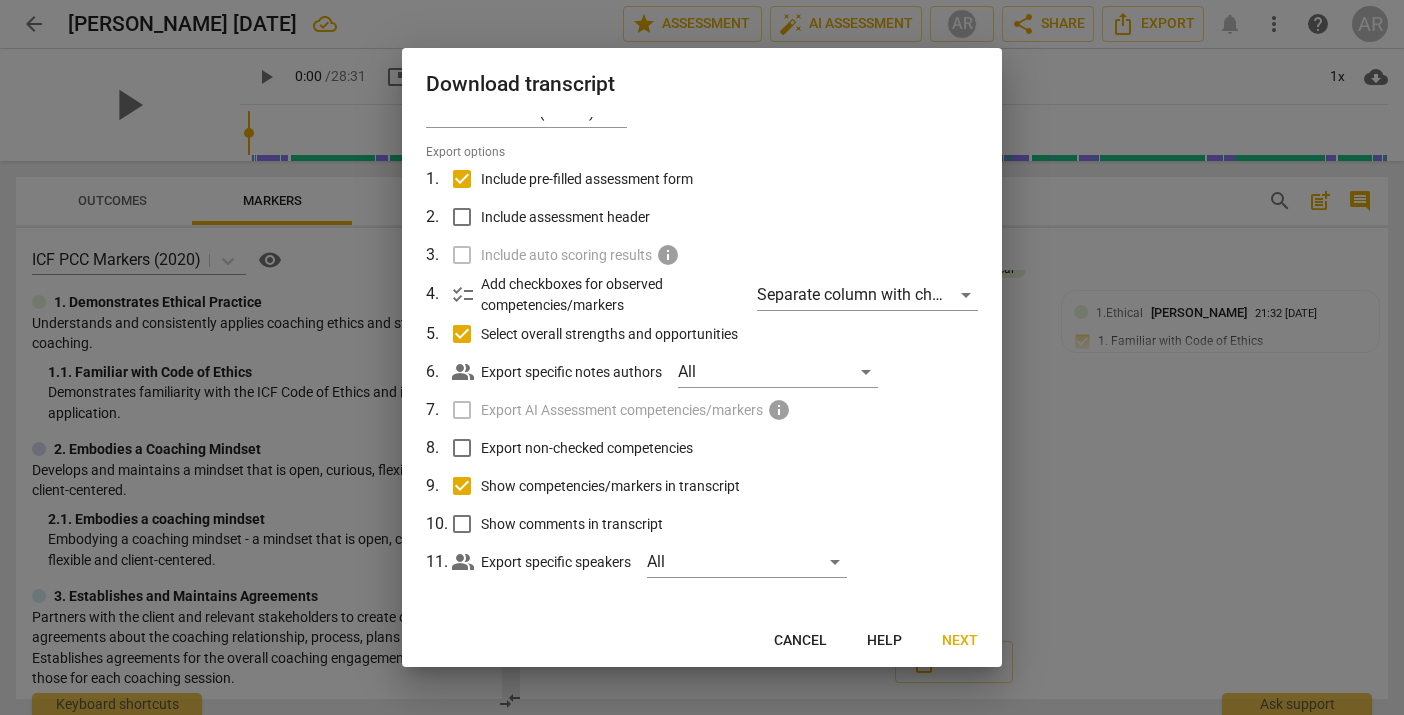 click on "Show comments in transcript" at bounding box center [462, 524] 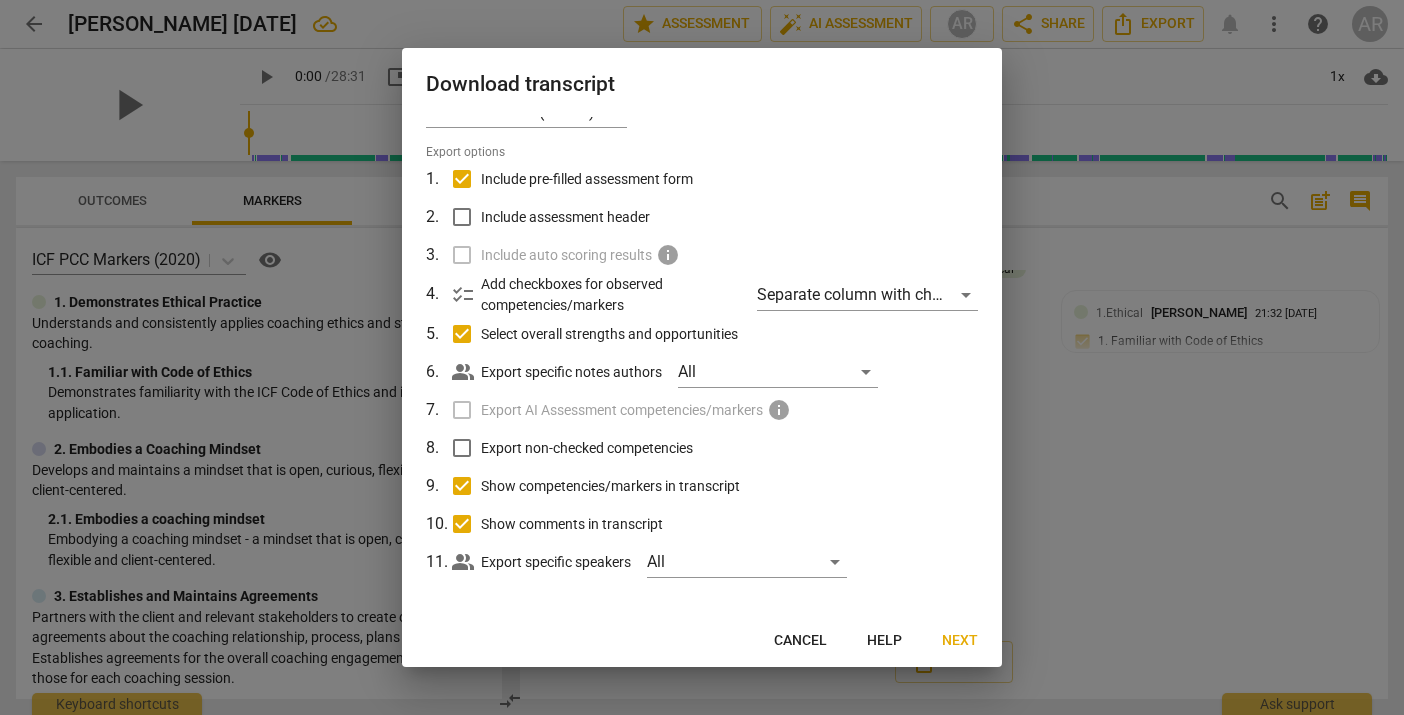 scroll, scrollTop: 43, scrollLeft: 0, axis: vertical 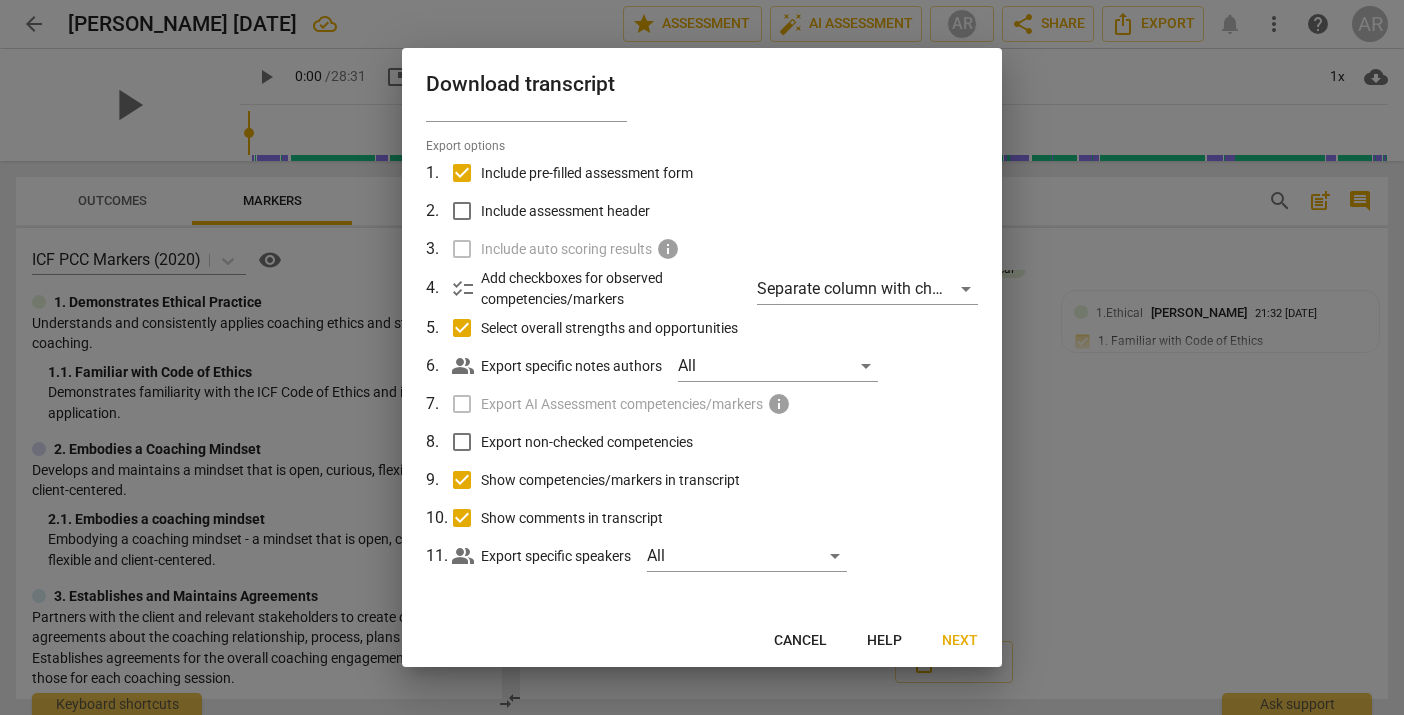 click on "Next" at bounding box center [960, 641] 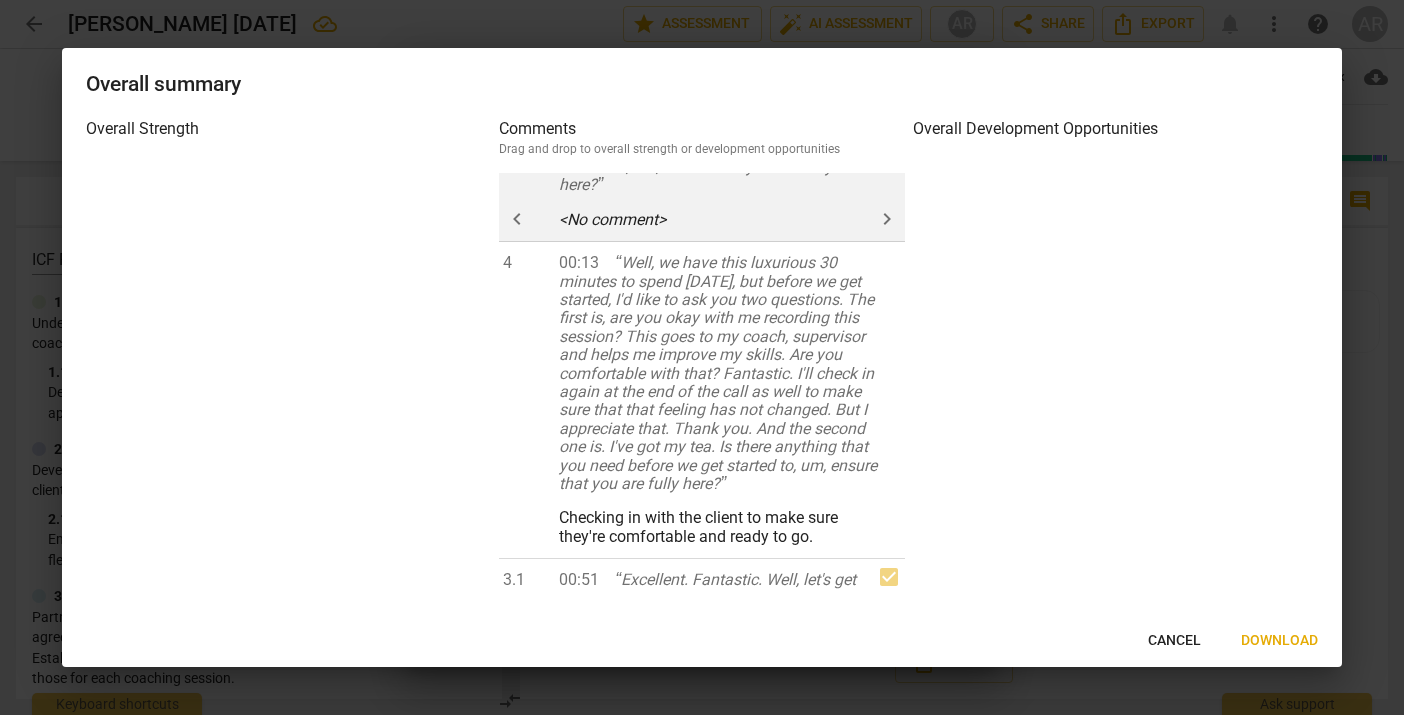 scroll, scrollTop: 0, scrollLeft: 0, axis: both 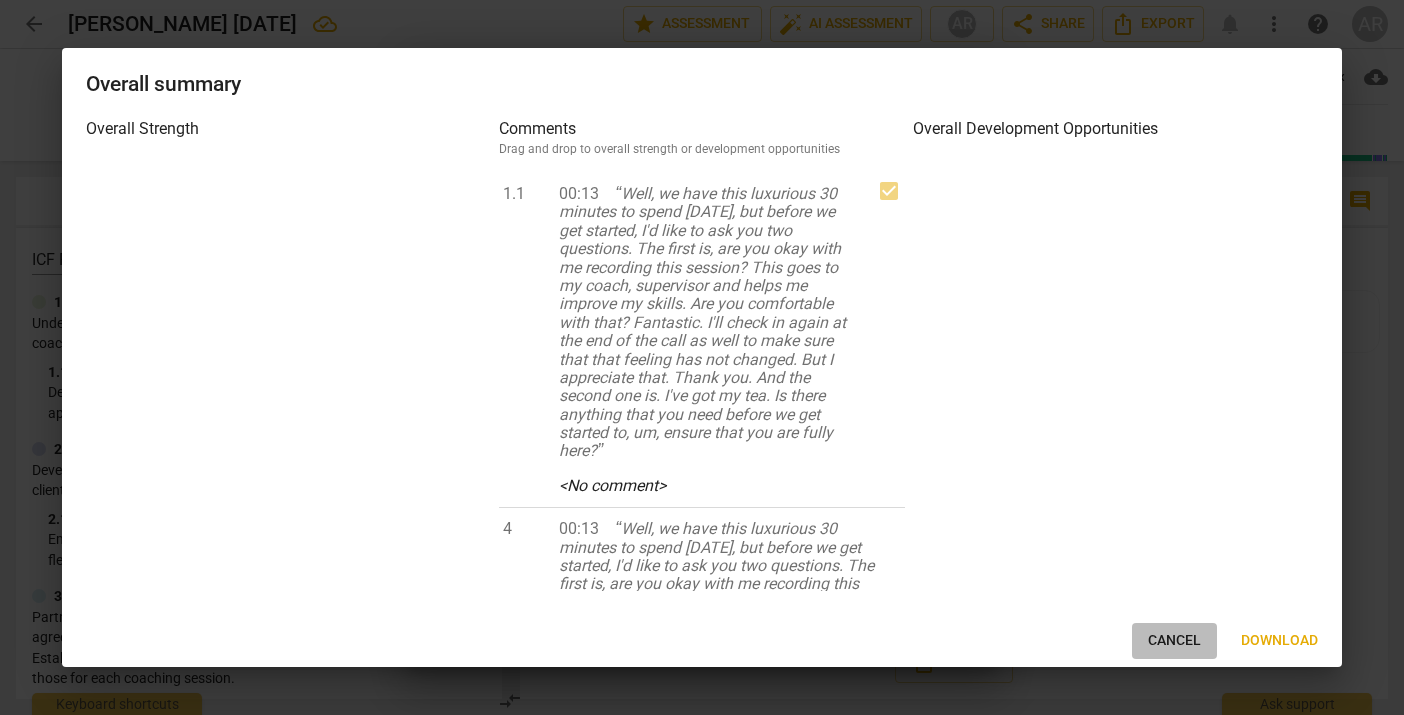 click on "Cancel" at bounding box center [1174, 641] 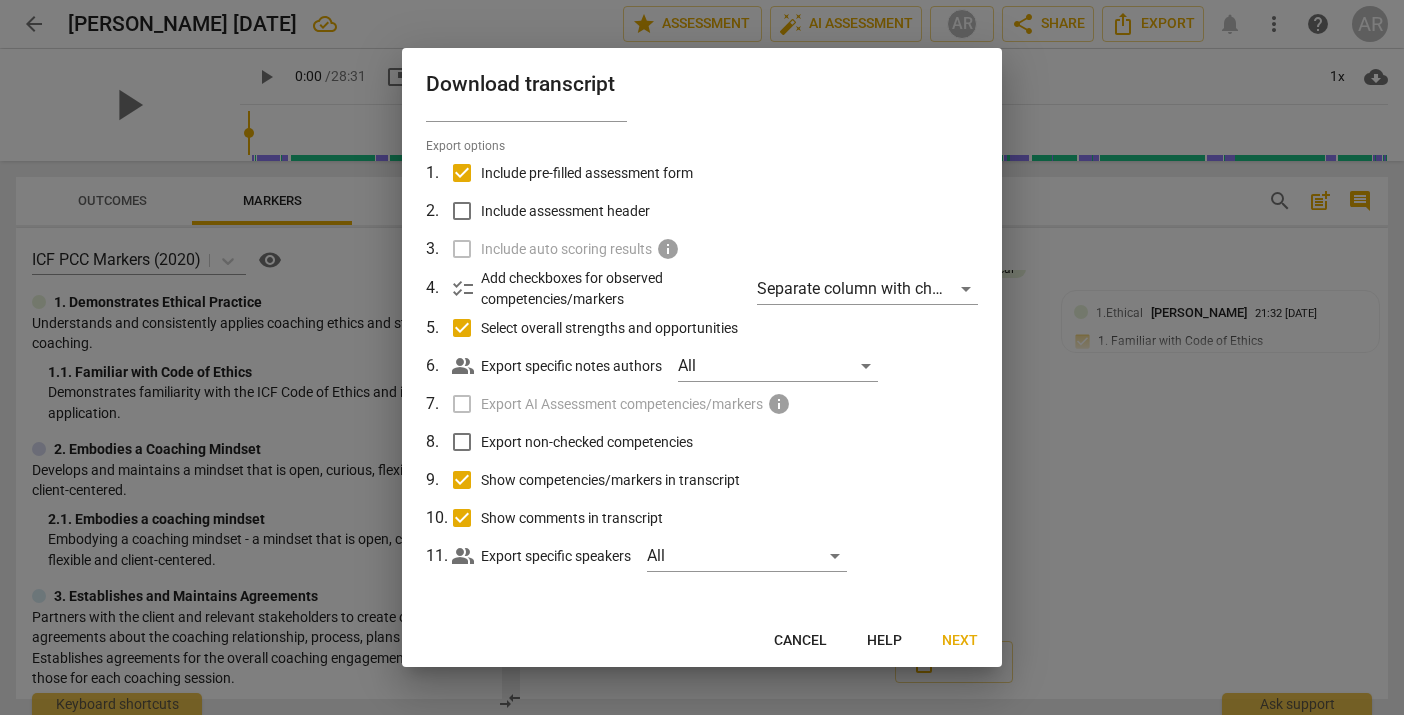 click on "Export non-checked competencies" at bounding box center (462, 442) 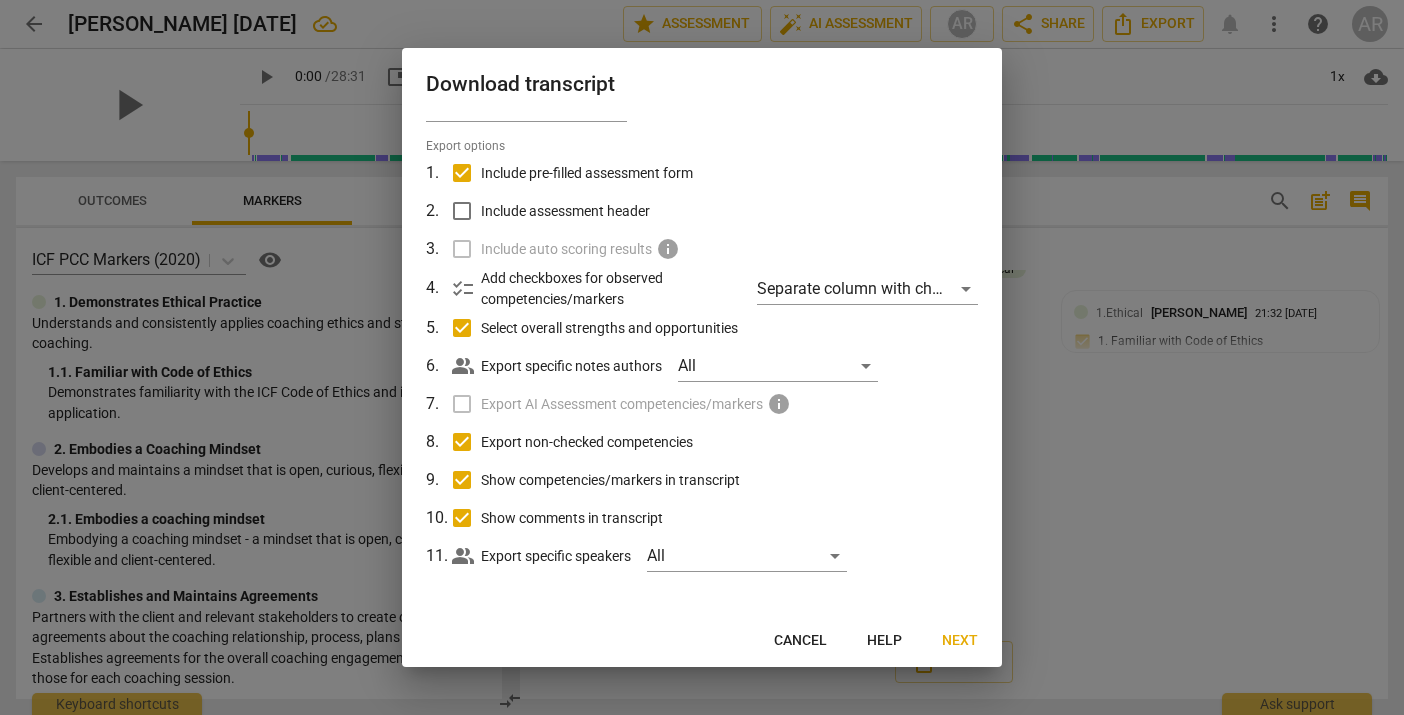 click on "Include assessment header" at bounding box center (462, 211) 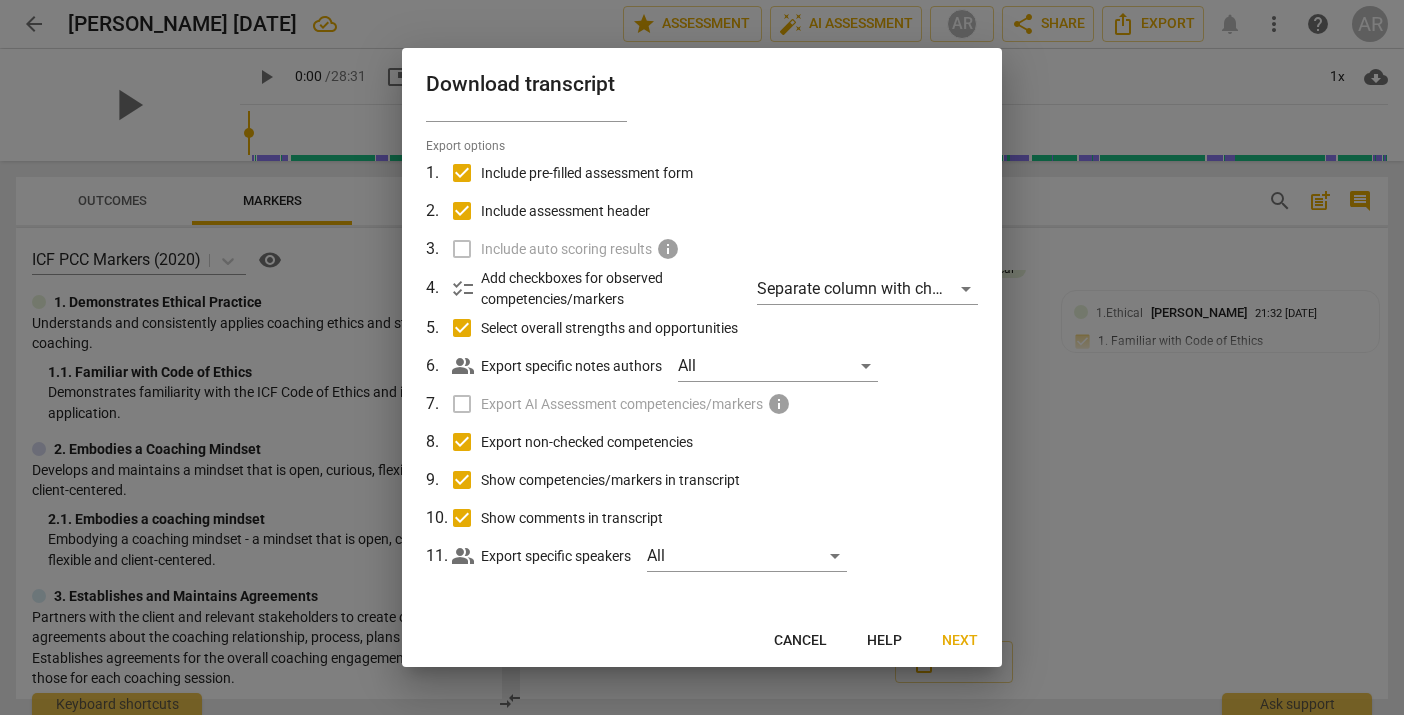 click on "Export AI Assessment competencies/markers info" at bounding box center (700, 404) 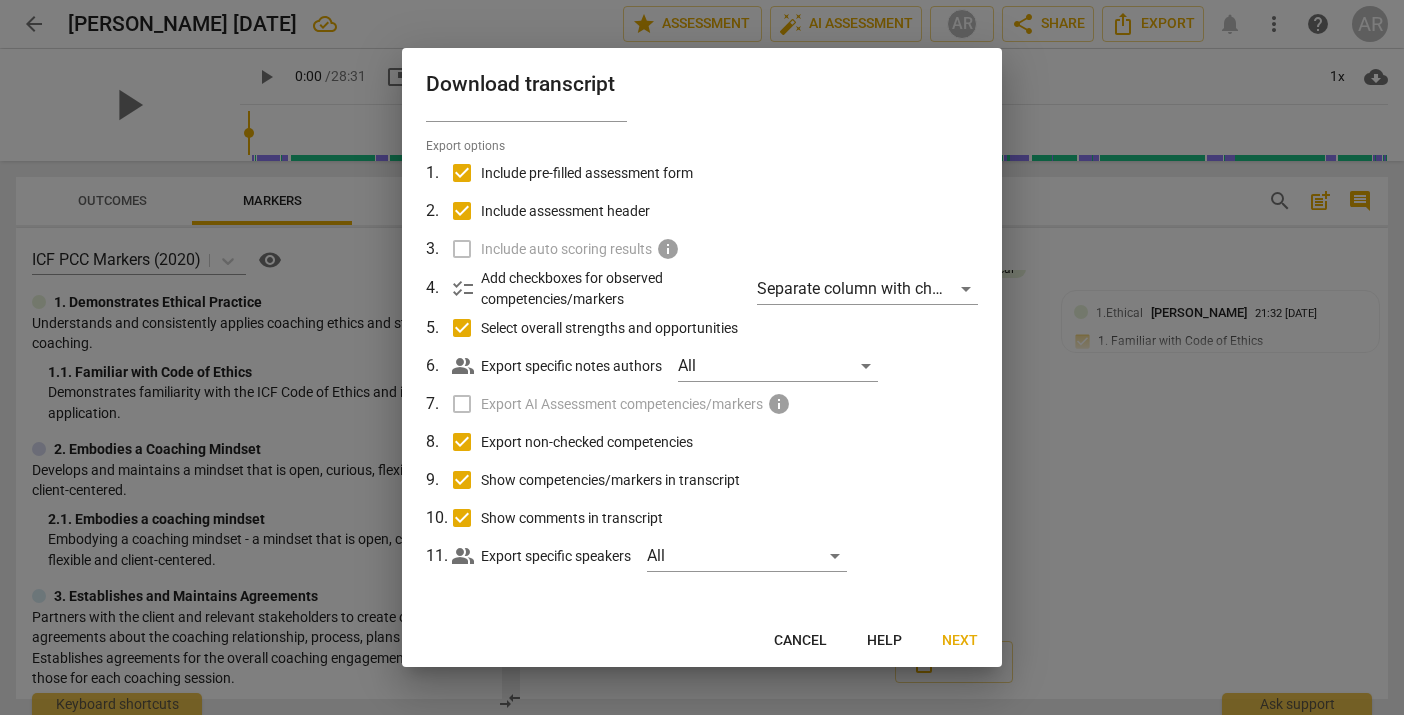 click on "Include auto scoring results info" at bounding box center [700, 249] 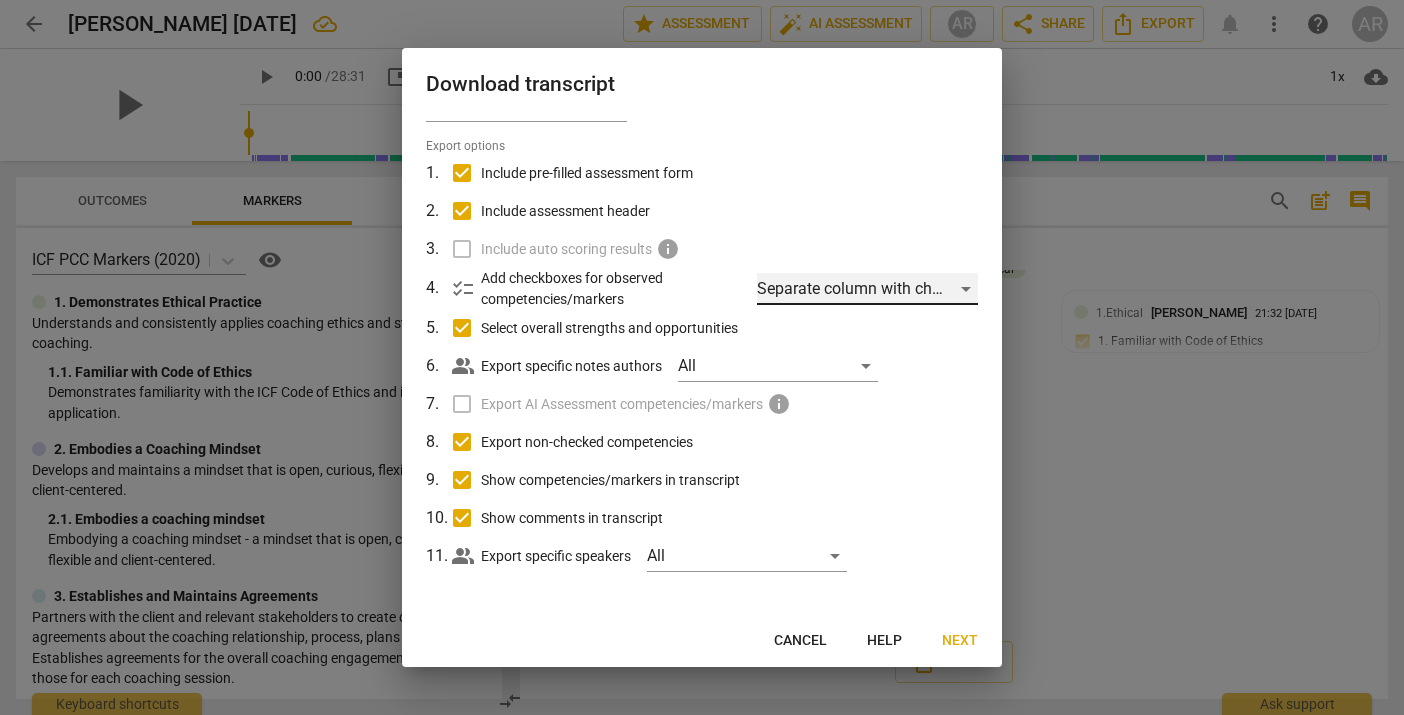 click on "Separate column with check marks" at bounding box center (867, 289) 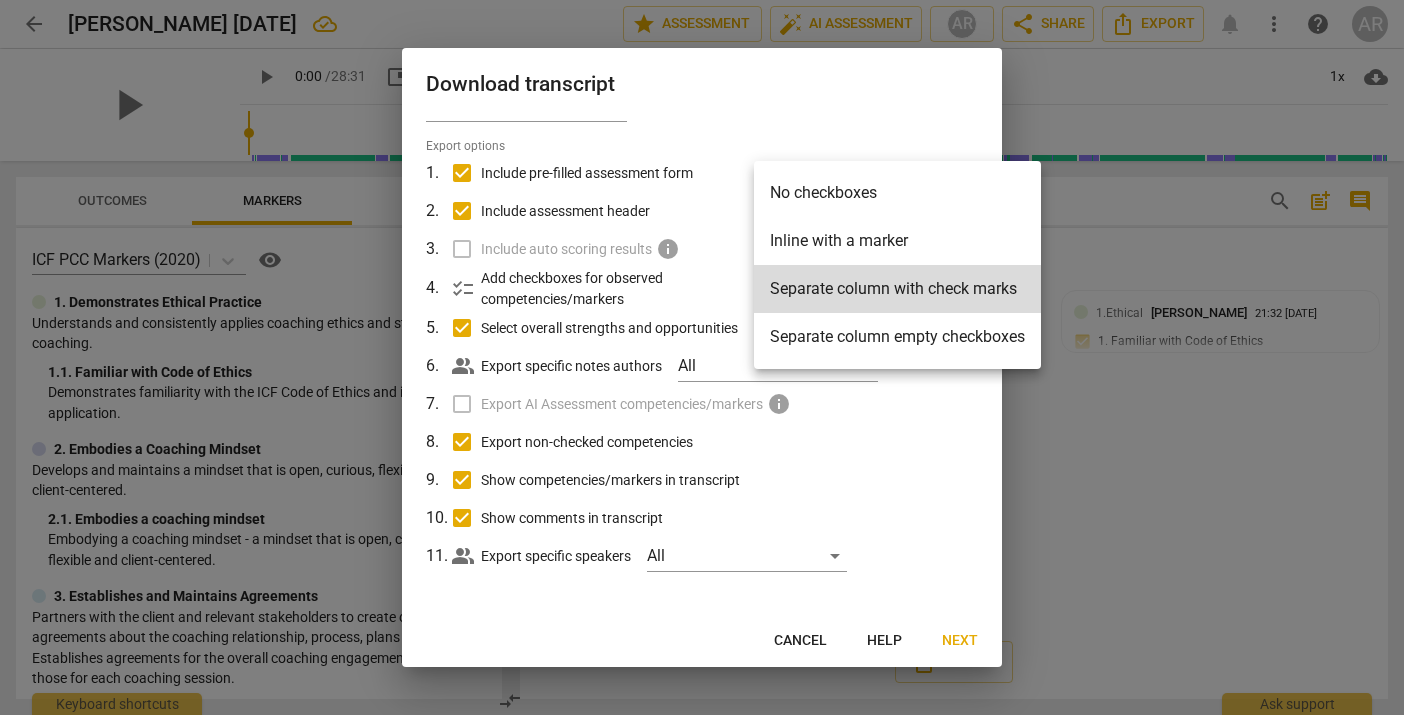 click at bounding box center (702, 357) 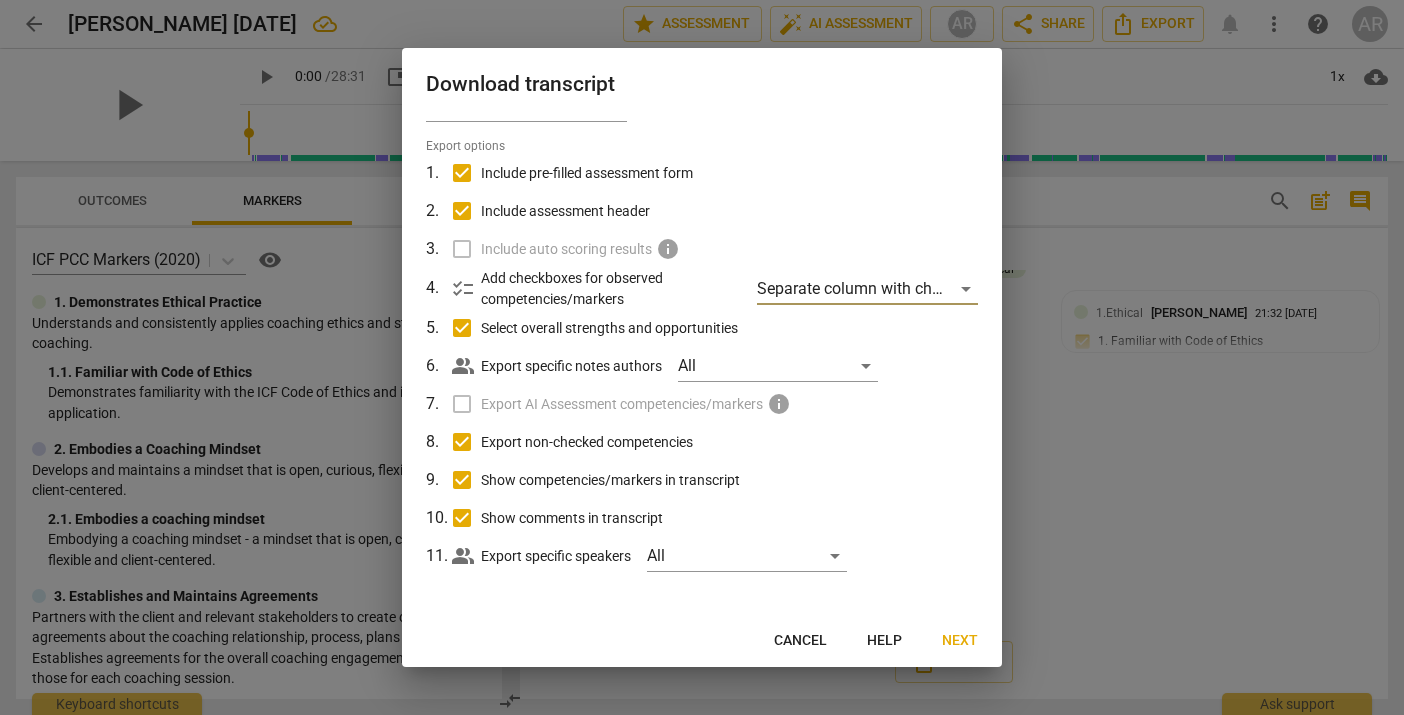 click on "Next" at bounding box center (960, 641) 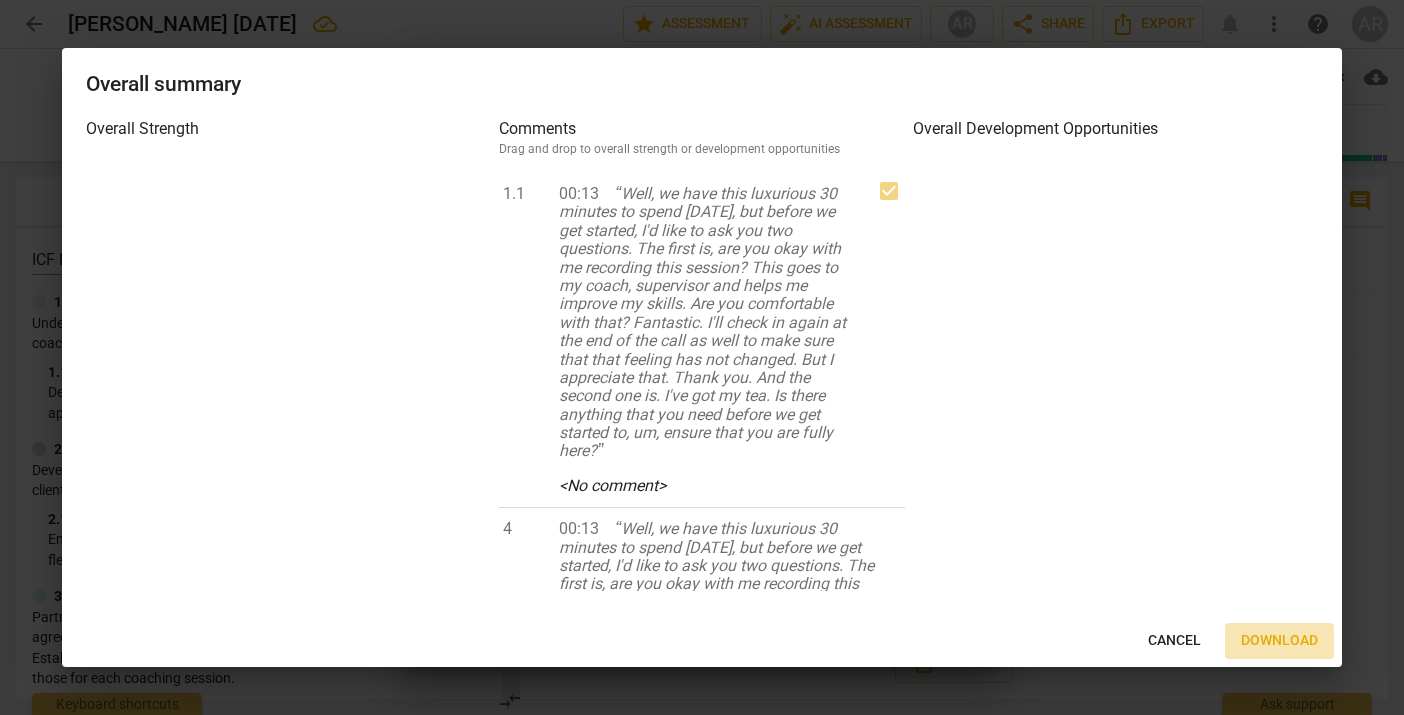 click on "Download" at bounding box center (1279, 641) 